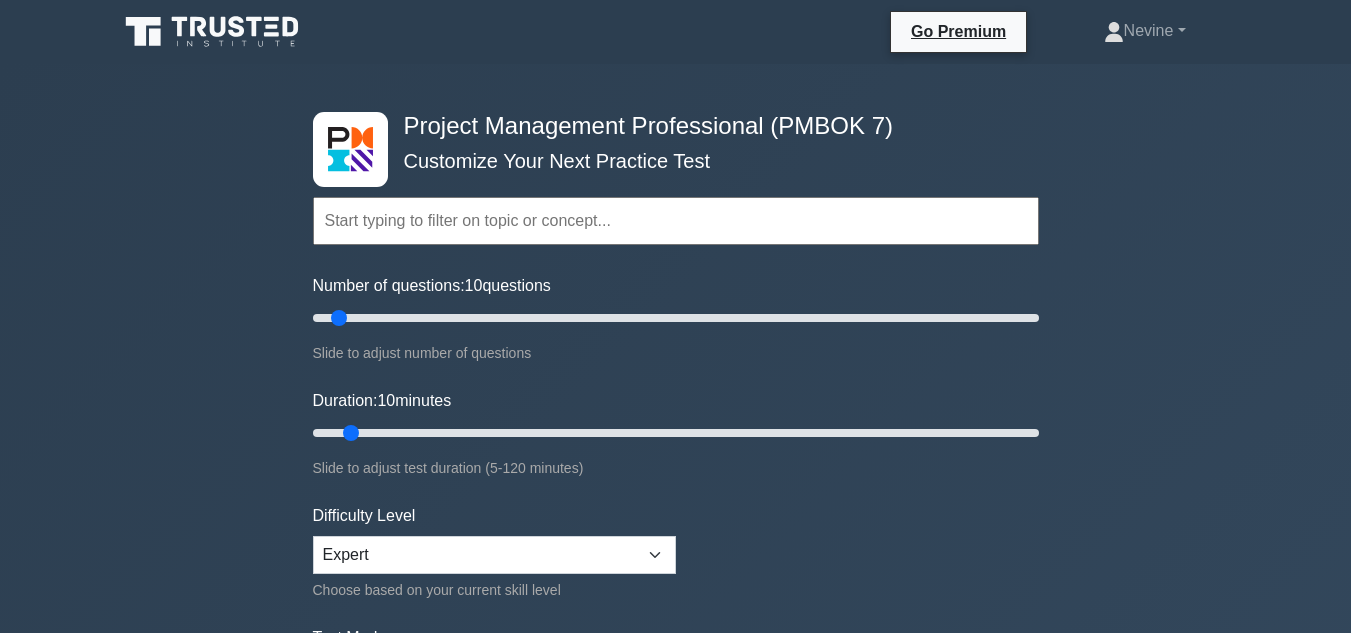 scroll, scrollTop: 0, scrollLeft: 0, axis: both 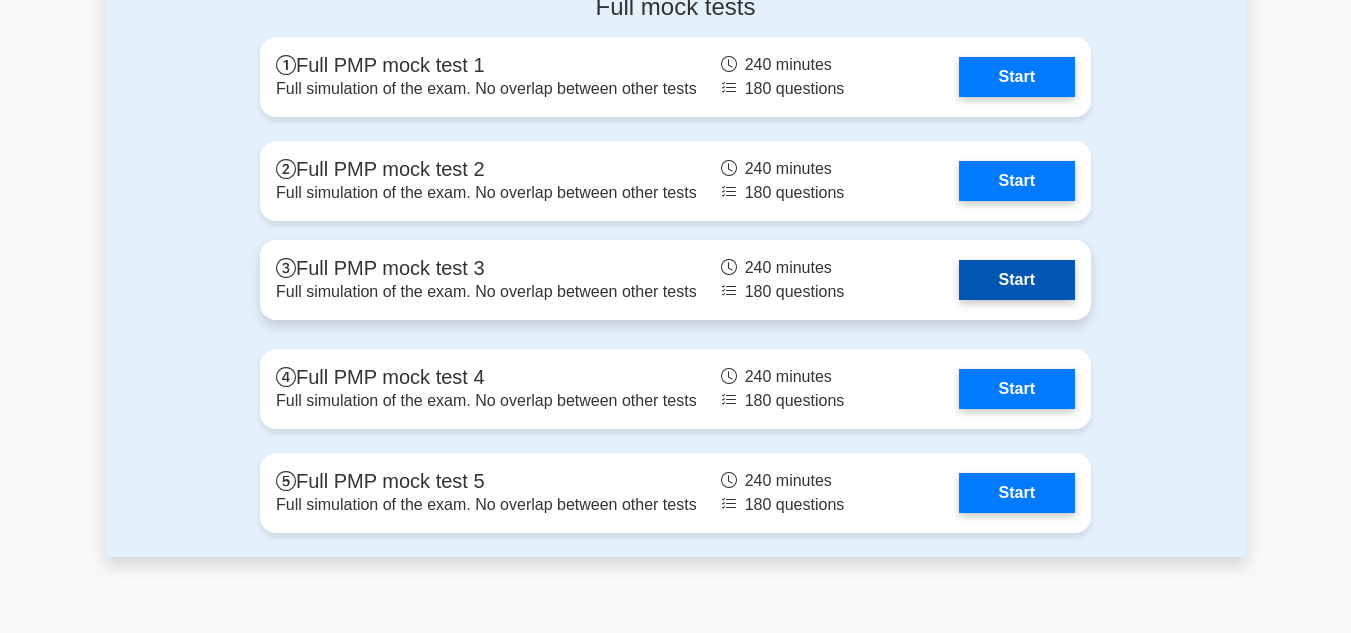 click on "Start" at bounding box center (1017, 280) 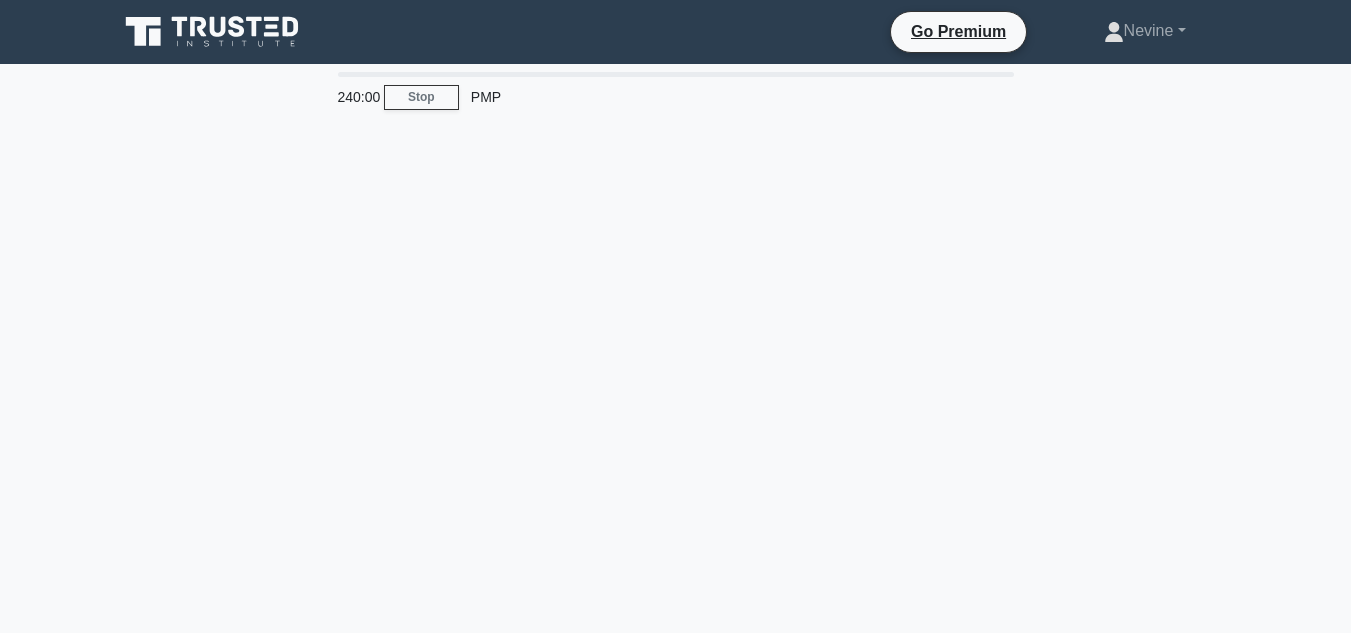scroll, scrollTop: 0, scrollLeft: 0, axis: both 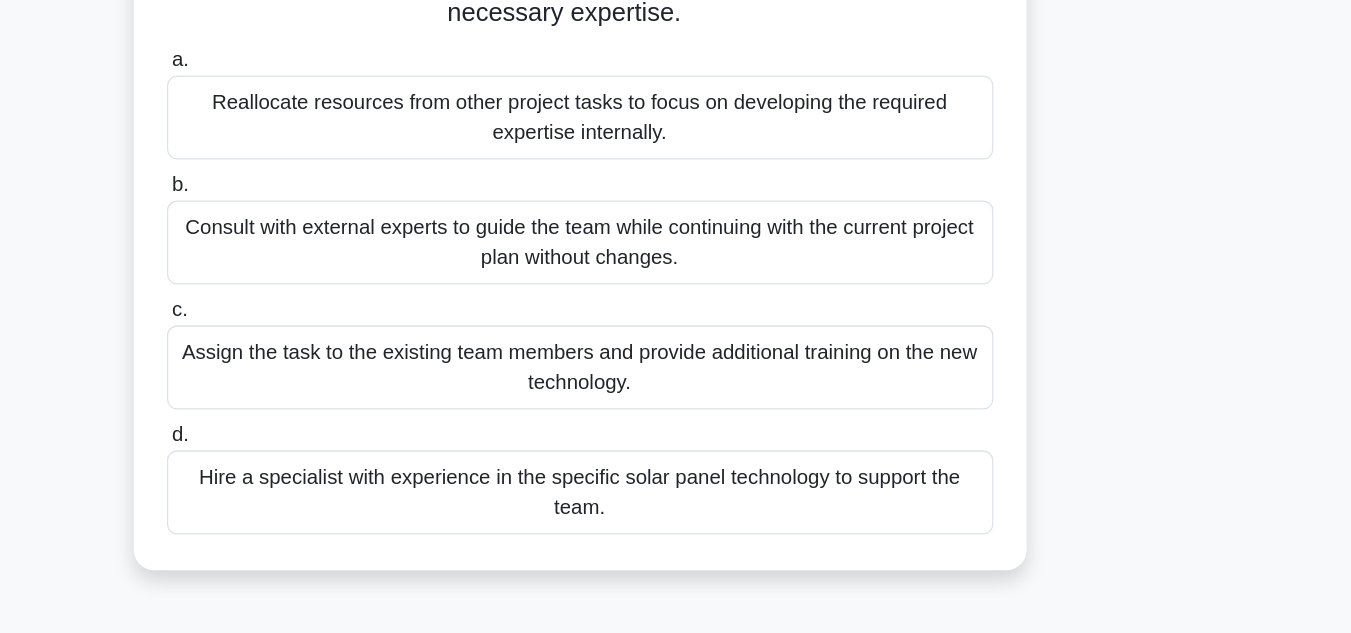 click on "Hire a specialist with experience in the specific solar panel technology to support the team." at bounding box center [676, 522] 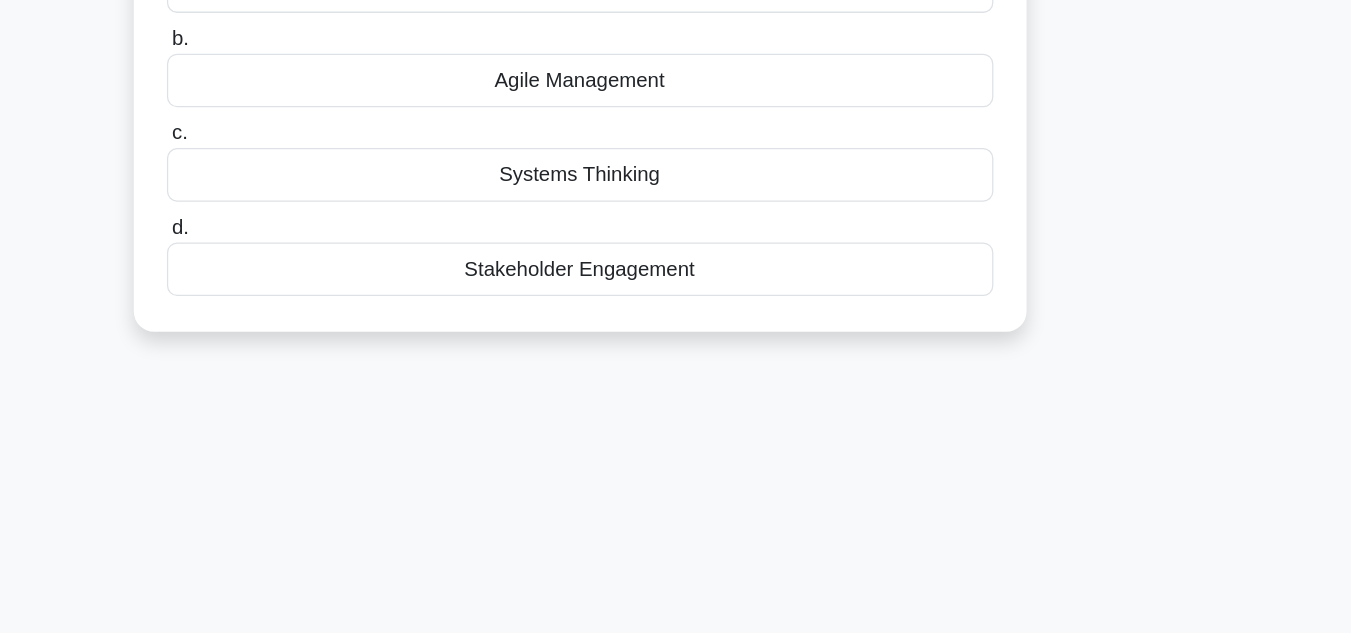 scroll, scrollTop: 0, scrollLeft: 0, axis: both 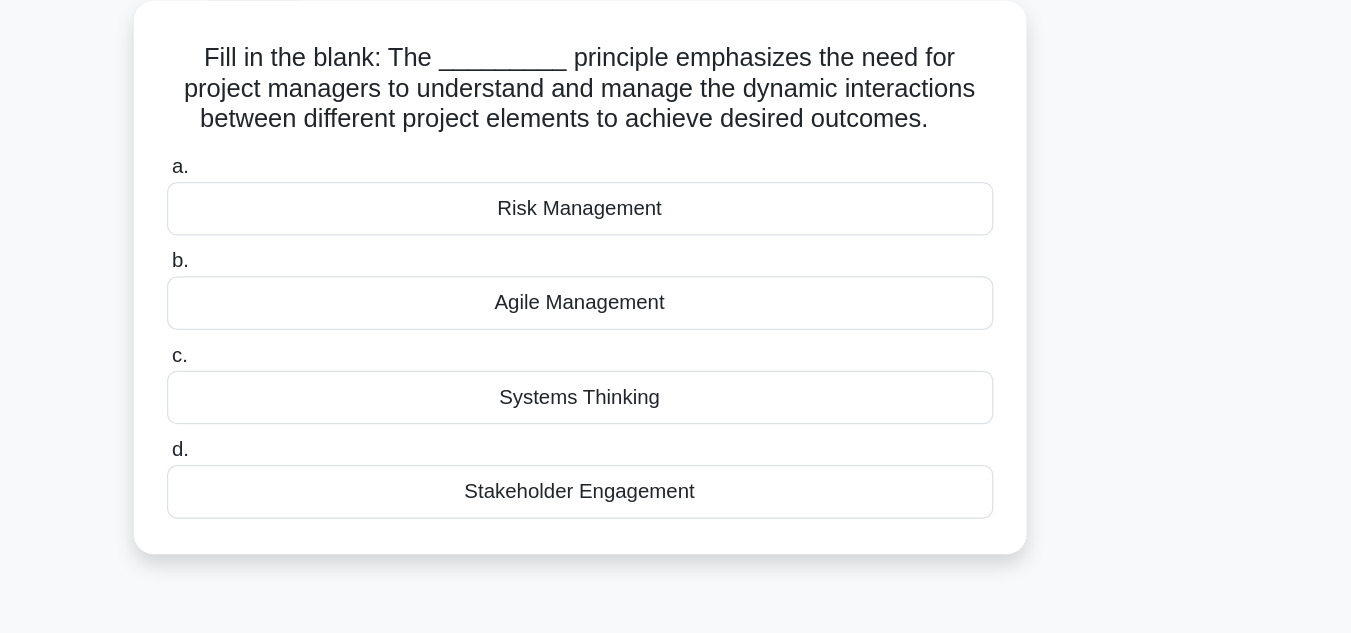 drag, startPoint x: 607, startPoint y: 422, endPoint x: 761, endPoint y: 409, distance: 154.54773 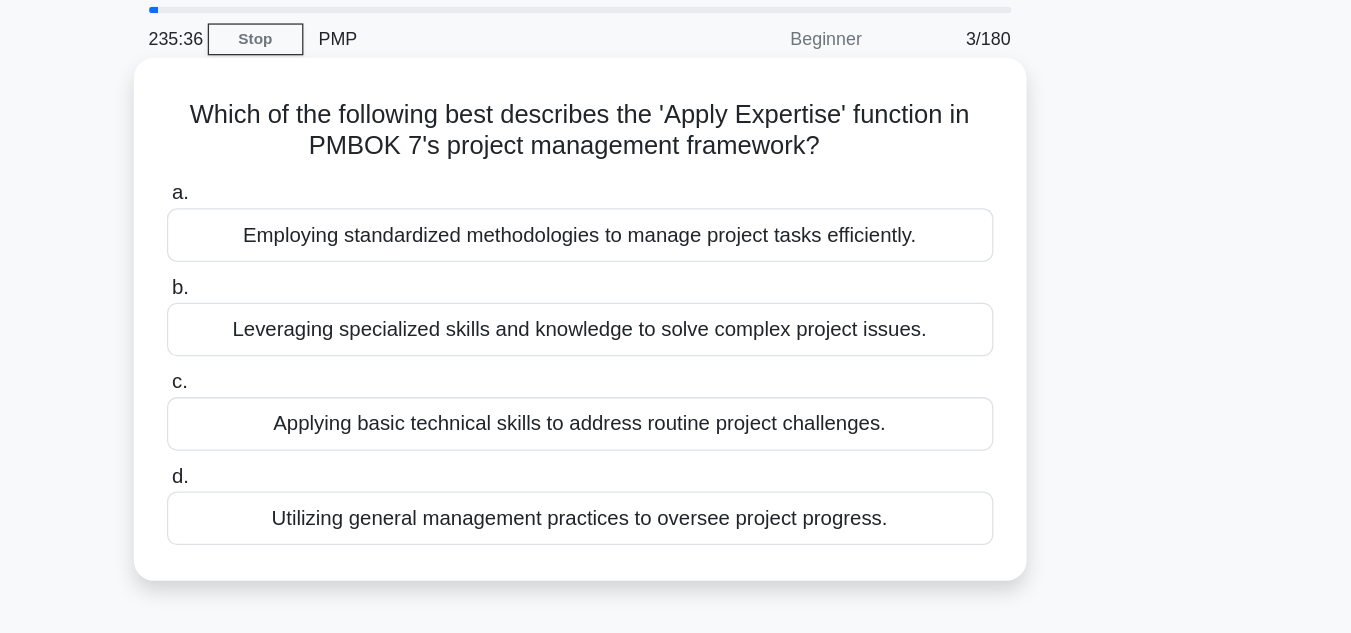 click on "Leveraging specialized skills and knowledge to solve complex project issues." at bounding box center (676, 325) 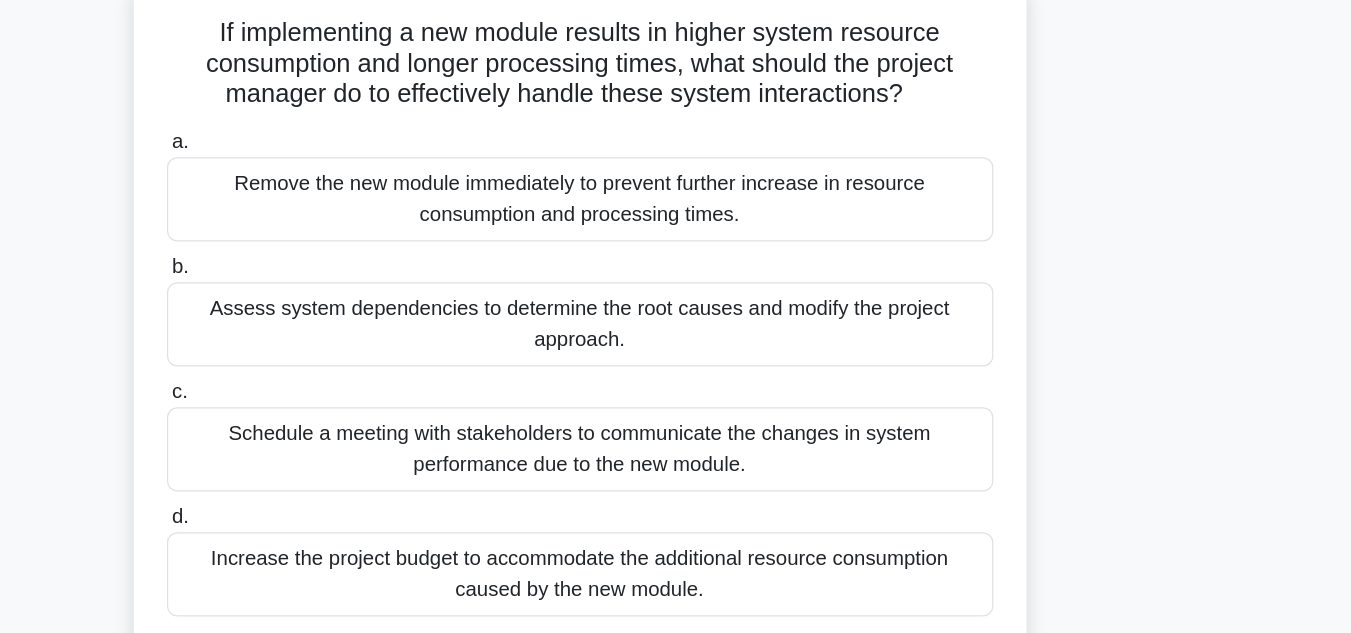 scroll, scrollTop: 16, scrollLeft: 0, axis: vertical 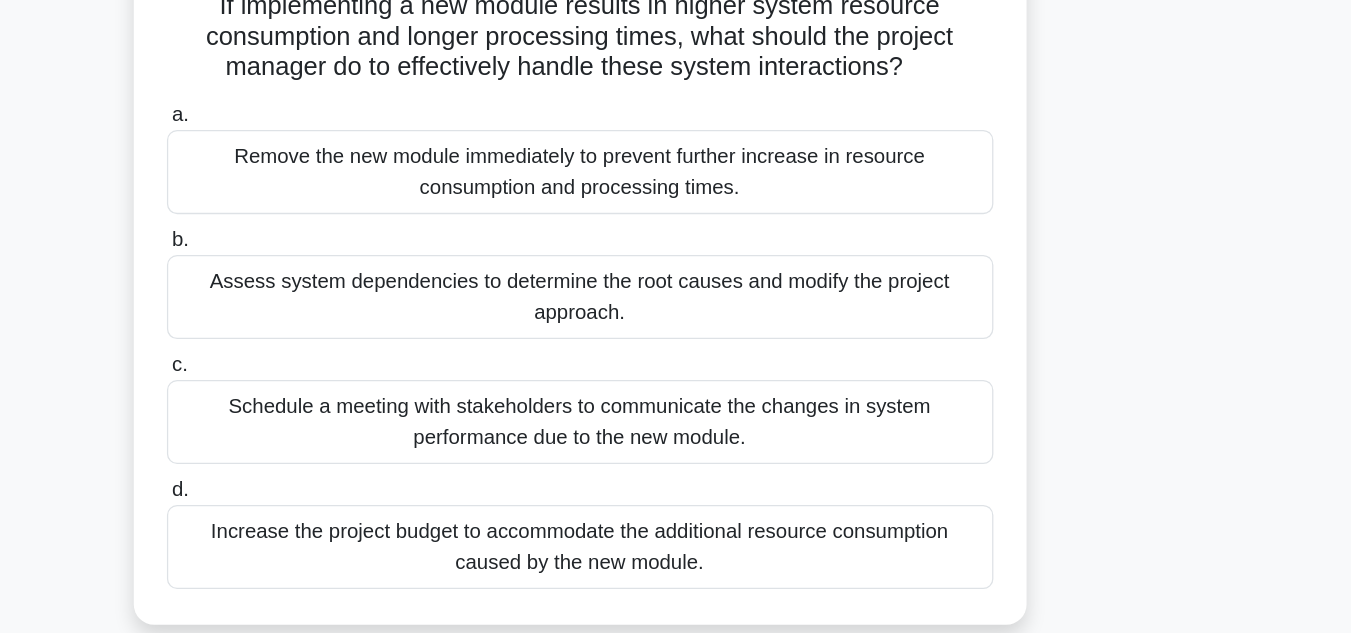 click on "Assess system dependencies to determine the root causes and modify the project approach." at bounding box center (676, 369) 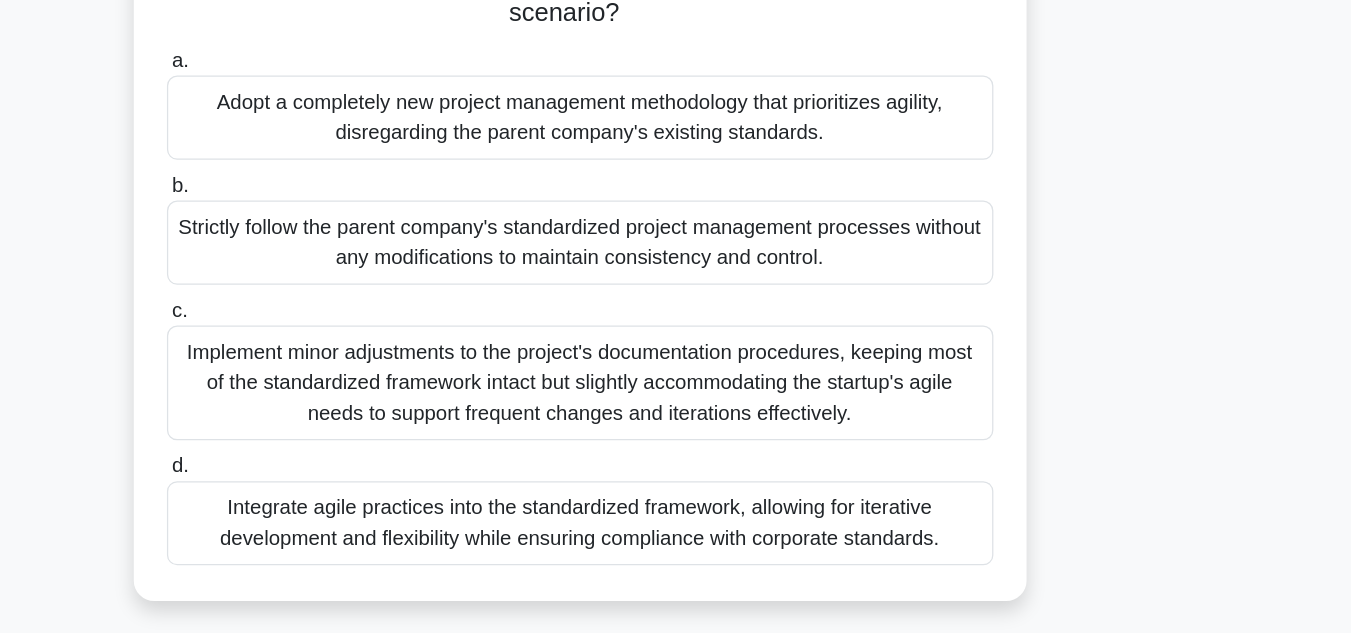 scroll, scrollTop: 233, scrollLeft: 0, axis: vertical 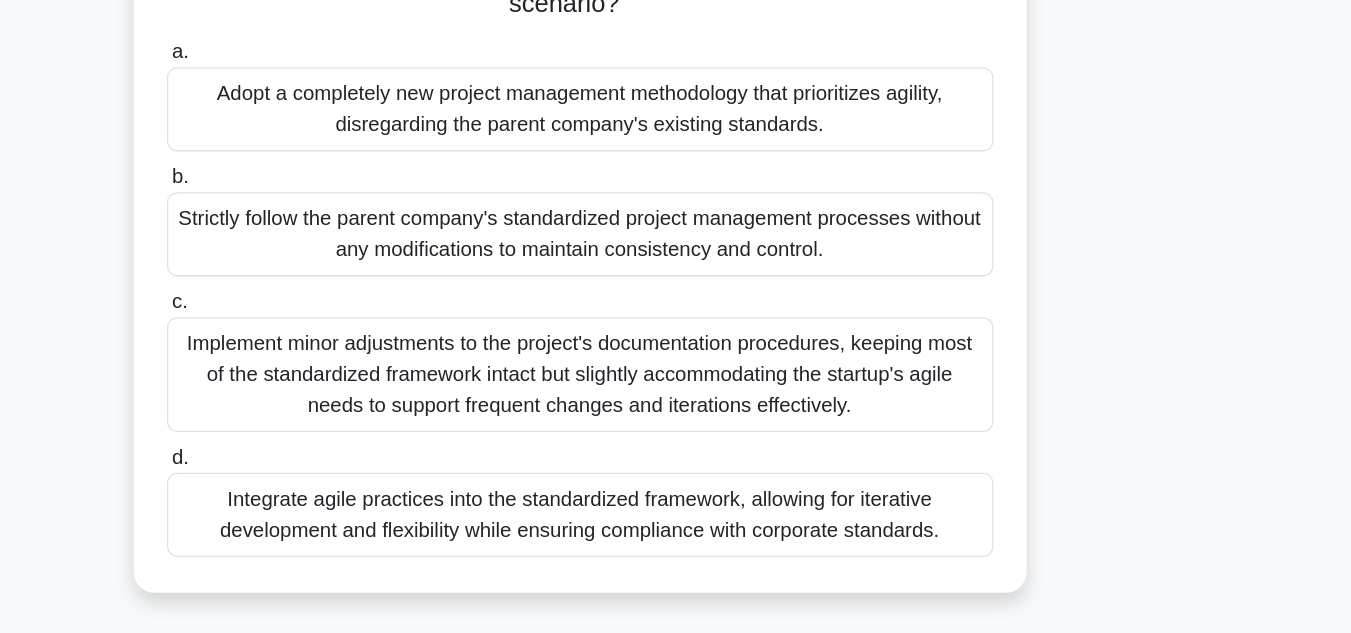 click on "Integrate agile practices into the standardized framework, allowing for iterative development and flexibility while ensuring compliance with corporate standards." at bounding box center (676, 540) 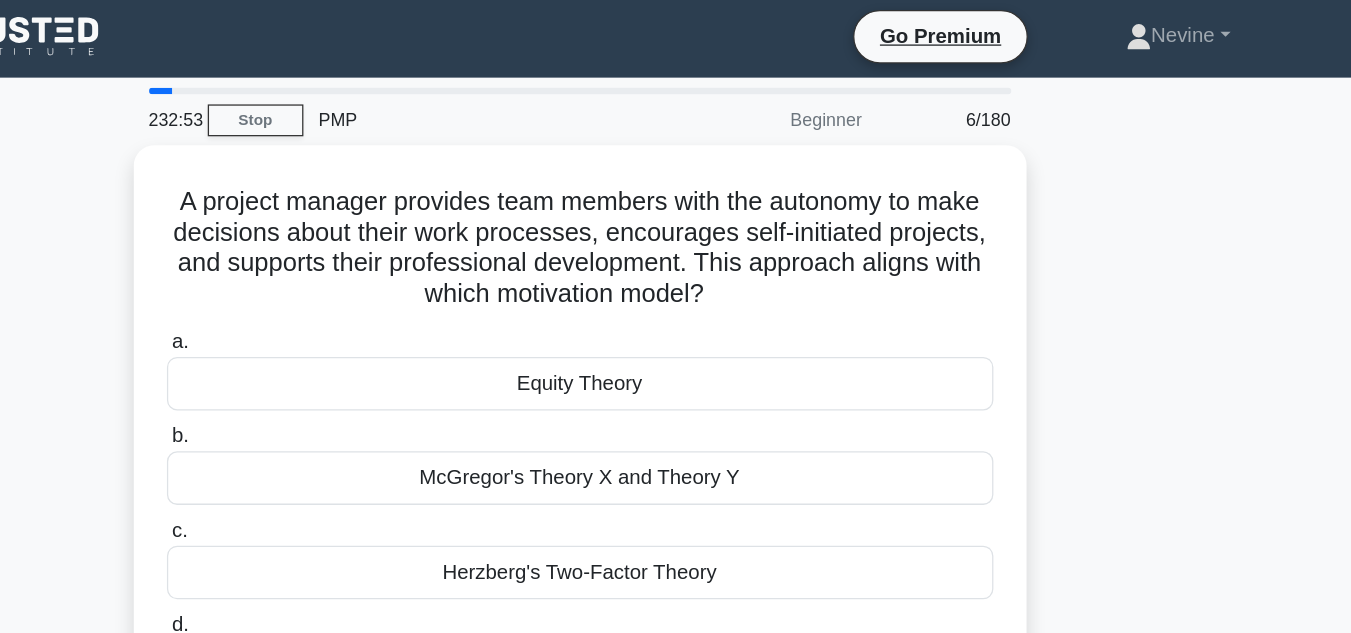 scroll, scrollTop: 0, scrollLeft: 0, axis: both 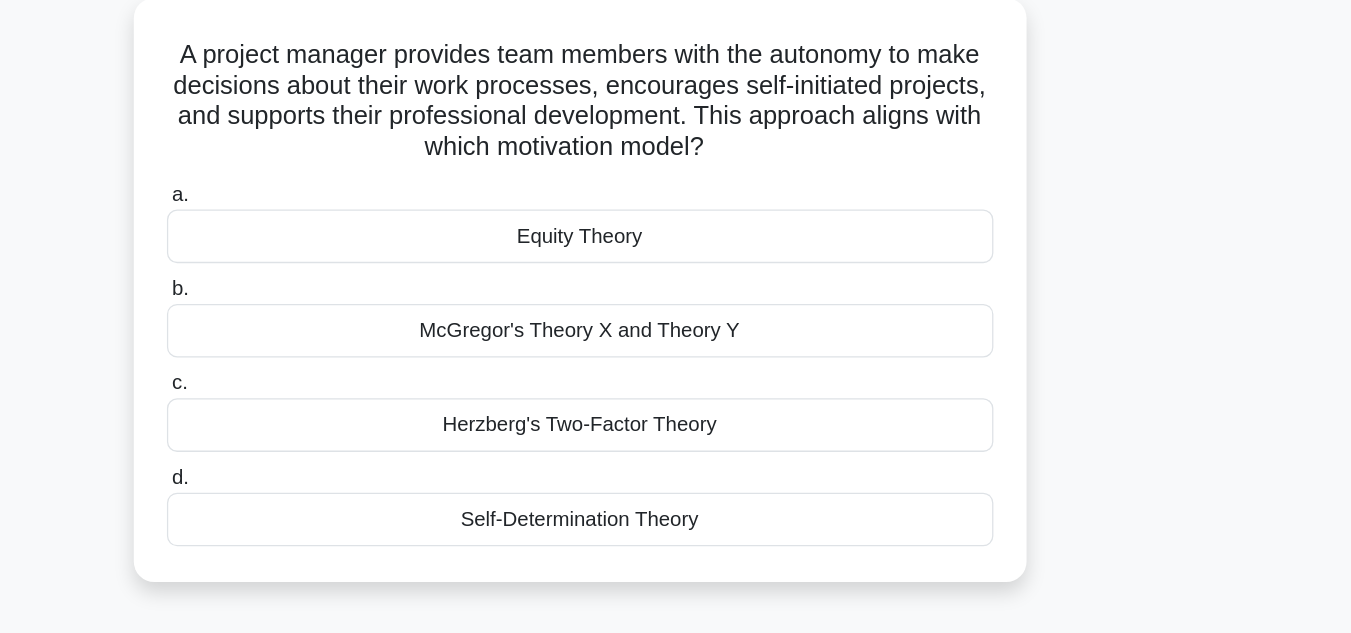 click on "McGregor's Theory X and Theory Y" at bounding box center [676, 373] 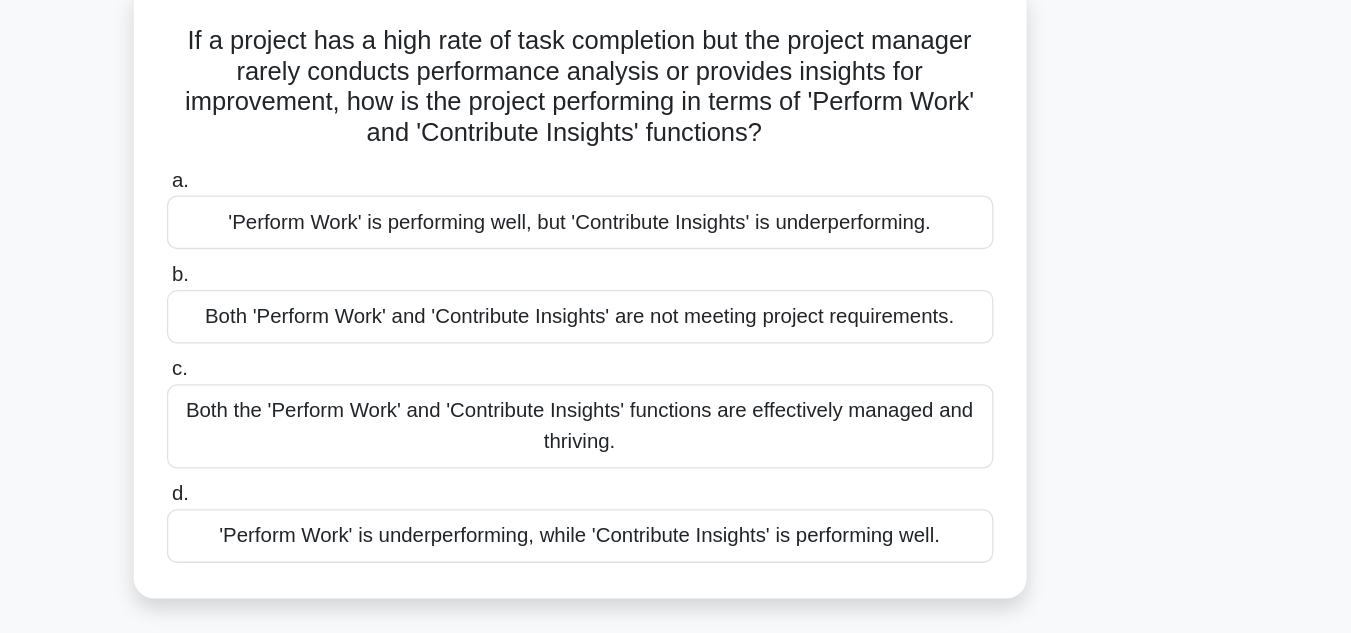 click on "Both the 'Perform Work' and 'Contribute Insights' functions are effectively managed and thriving." at bounding box center [676, 459] 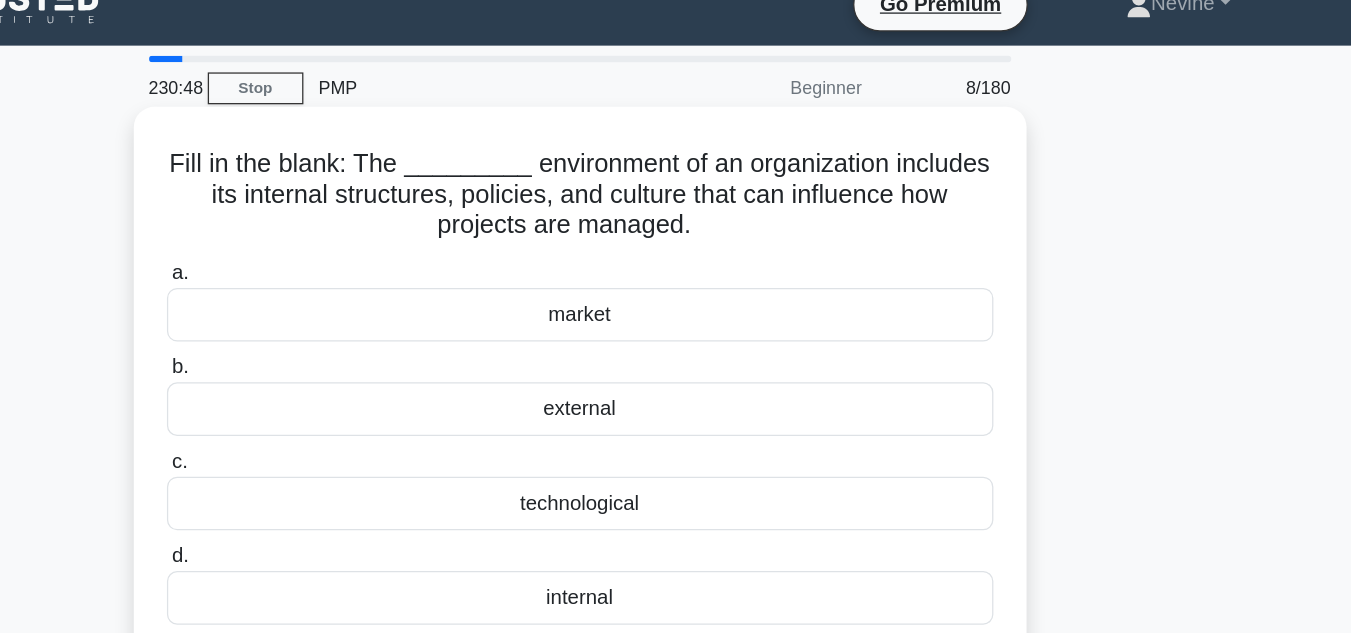 click on "internal" at bounding box center [676, 497] 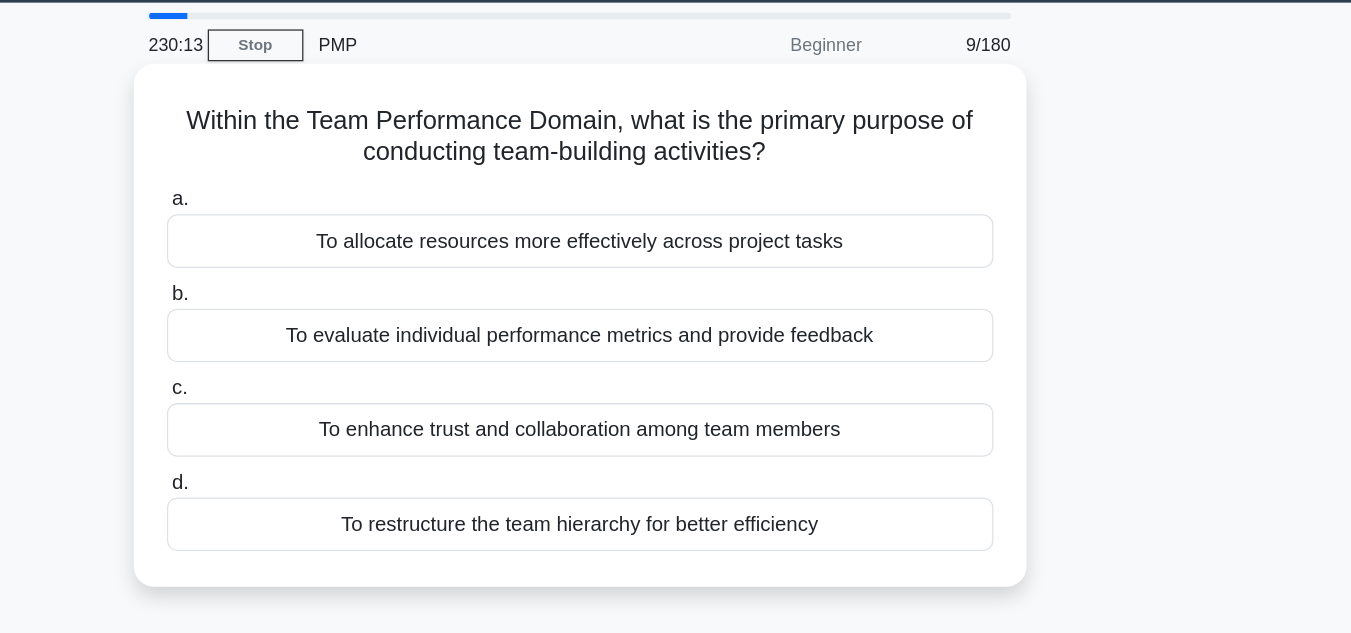 click on "To enhance trust and collaboration among team members" at bounding box center (676, 399) 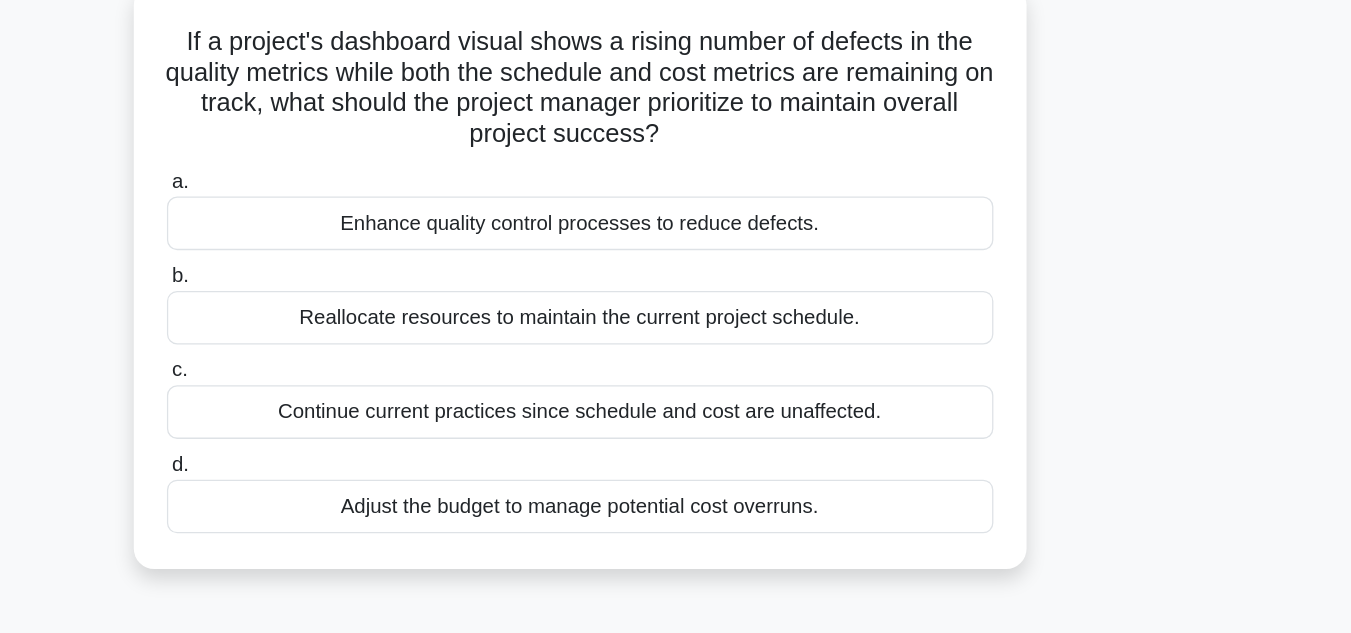 click on "Enhance quality control processes to reduce defects." at bounding box center (676, 299) 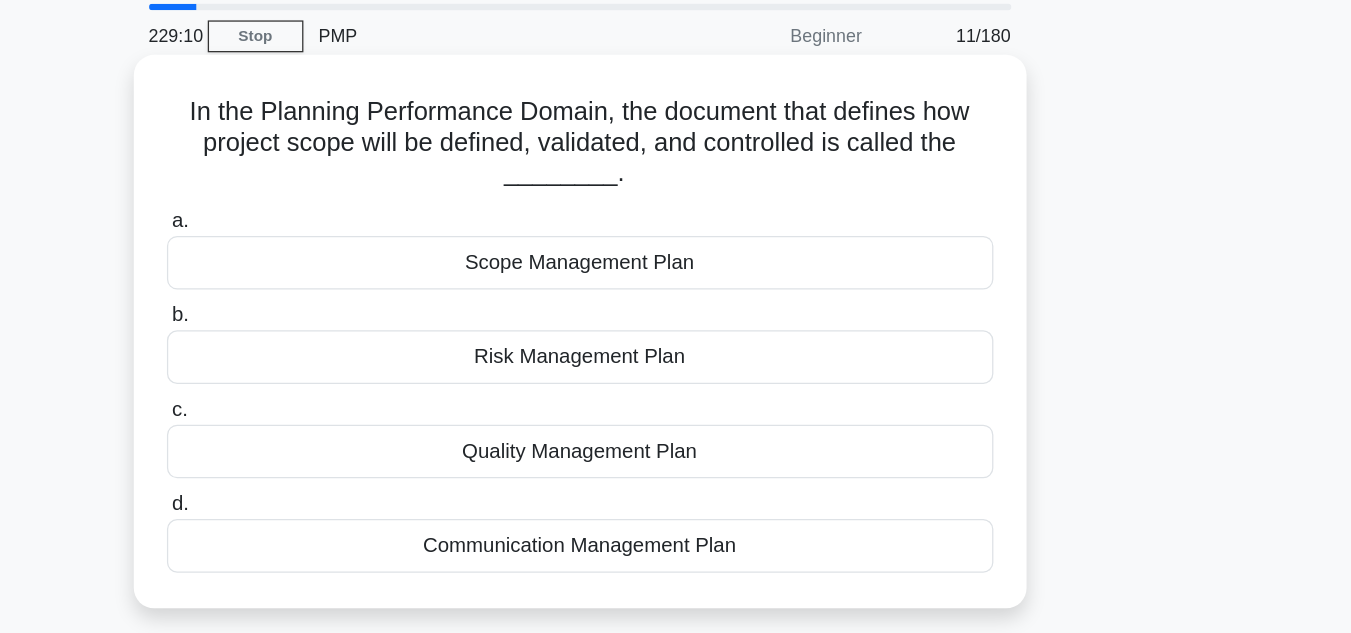 click on "Scope Management Plan" at bounding box center [676, 275] 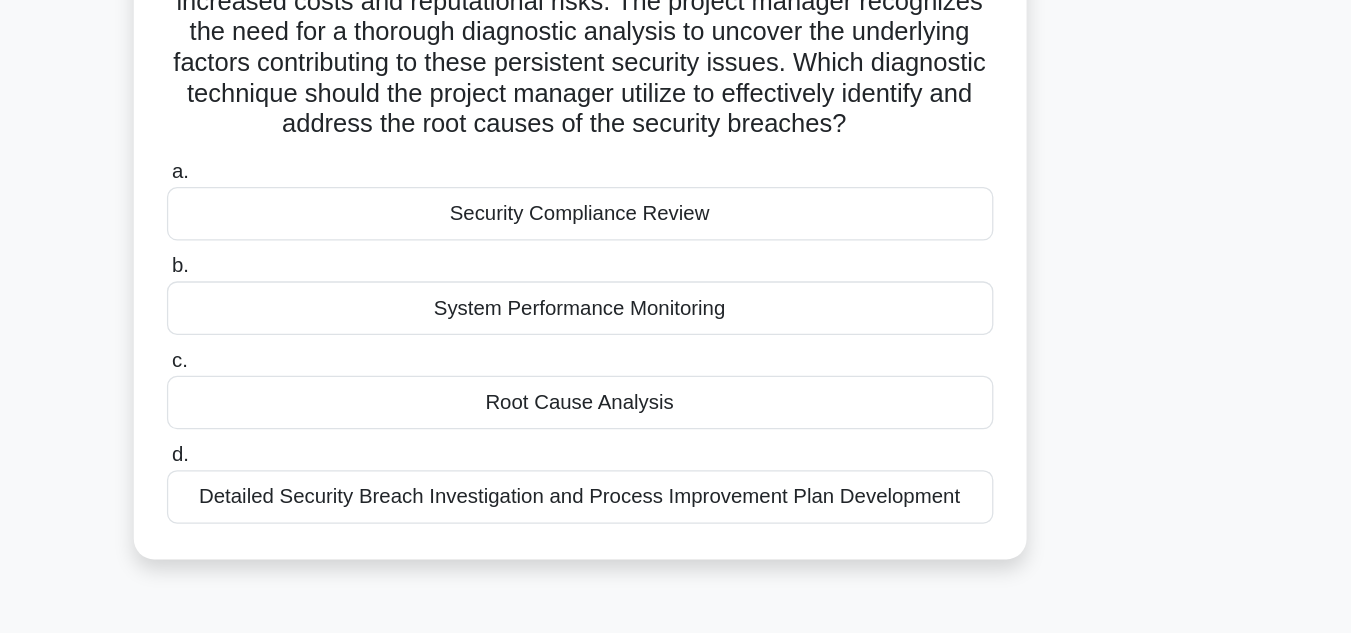 scroll, scrollTop: 122, scrollLeft: 0, axis: vertical 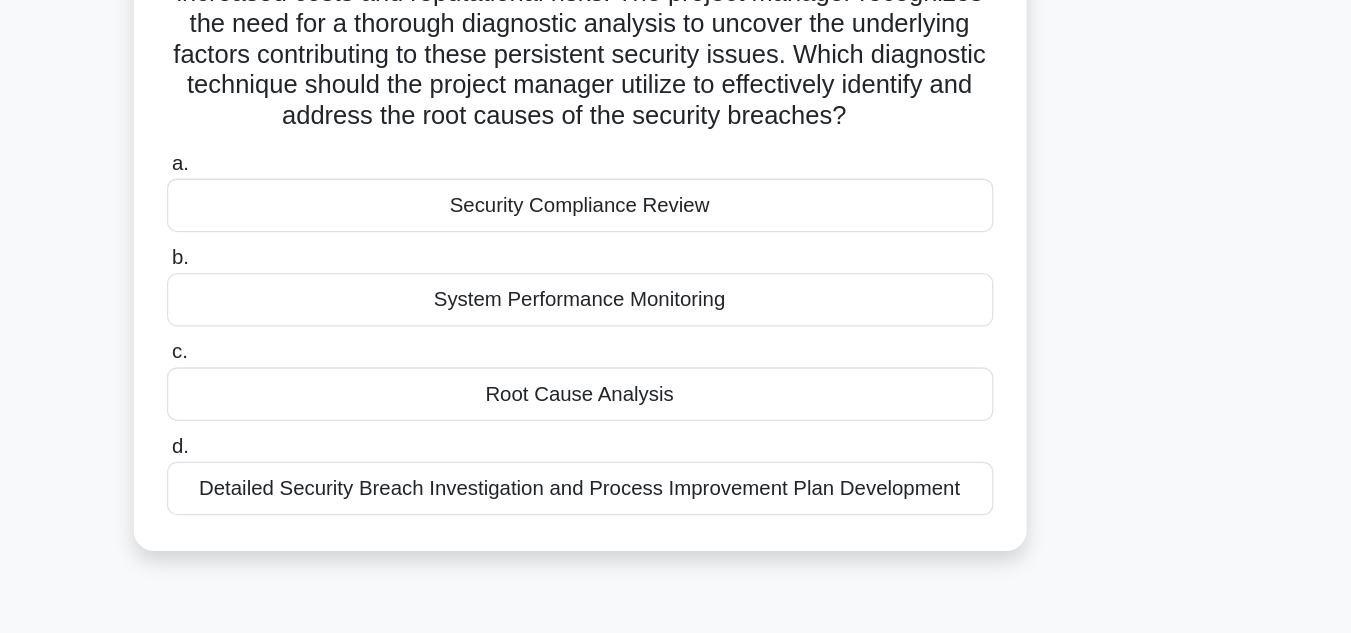 click on "Root Cause Analysis" at bounding box center [676, 445] 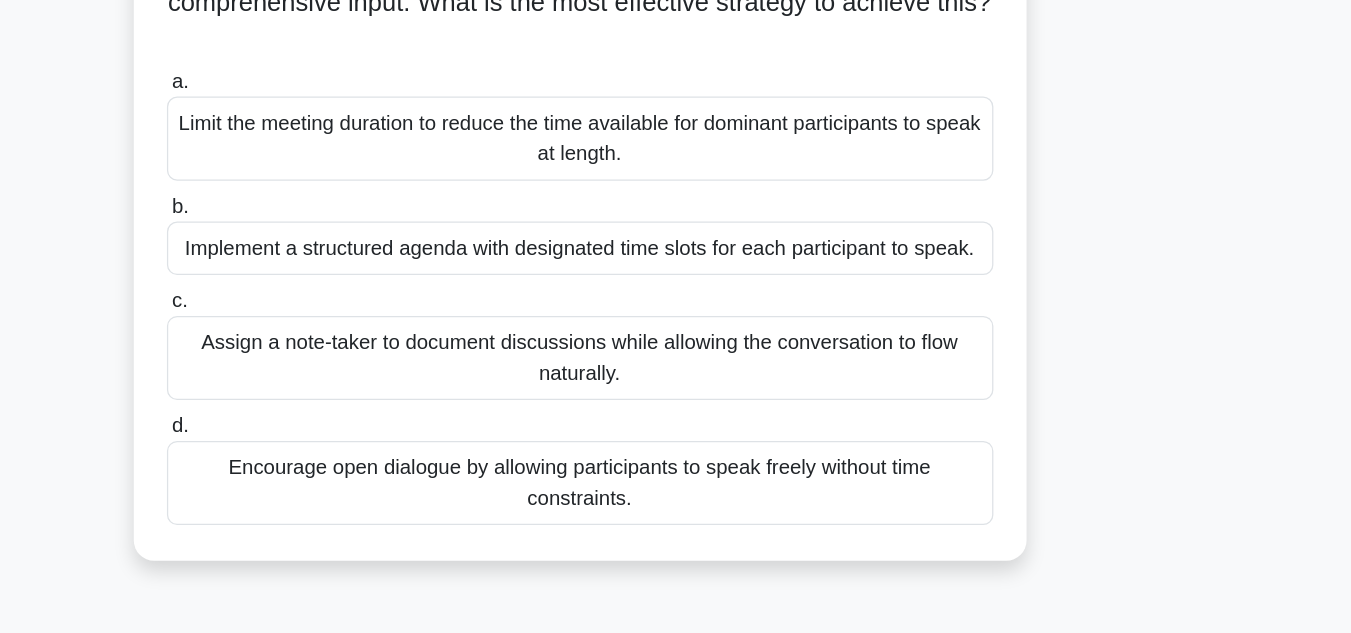 scroll, scrollTop: 96, scrollLeft: 0, axis: vertical 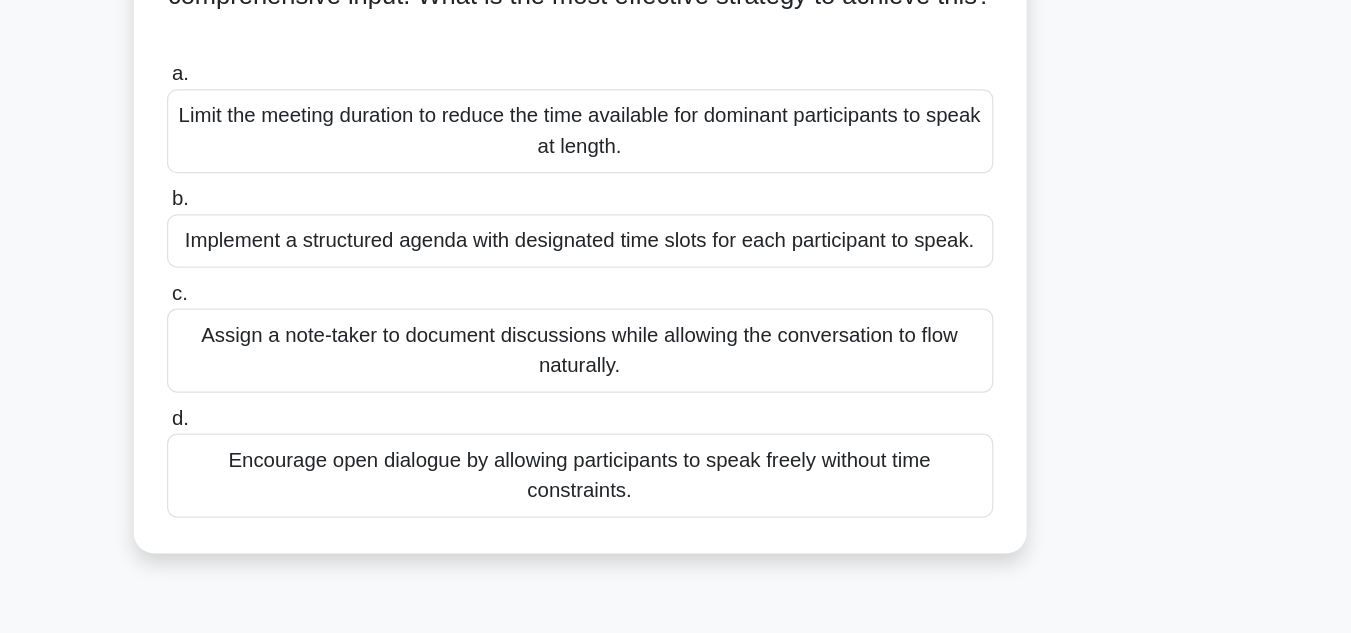 click on "Implement a structured agenda with designated time slots for each participant to speak." at bounding box center (676, 325) 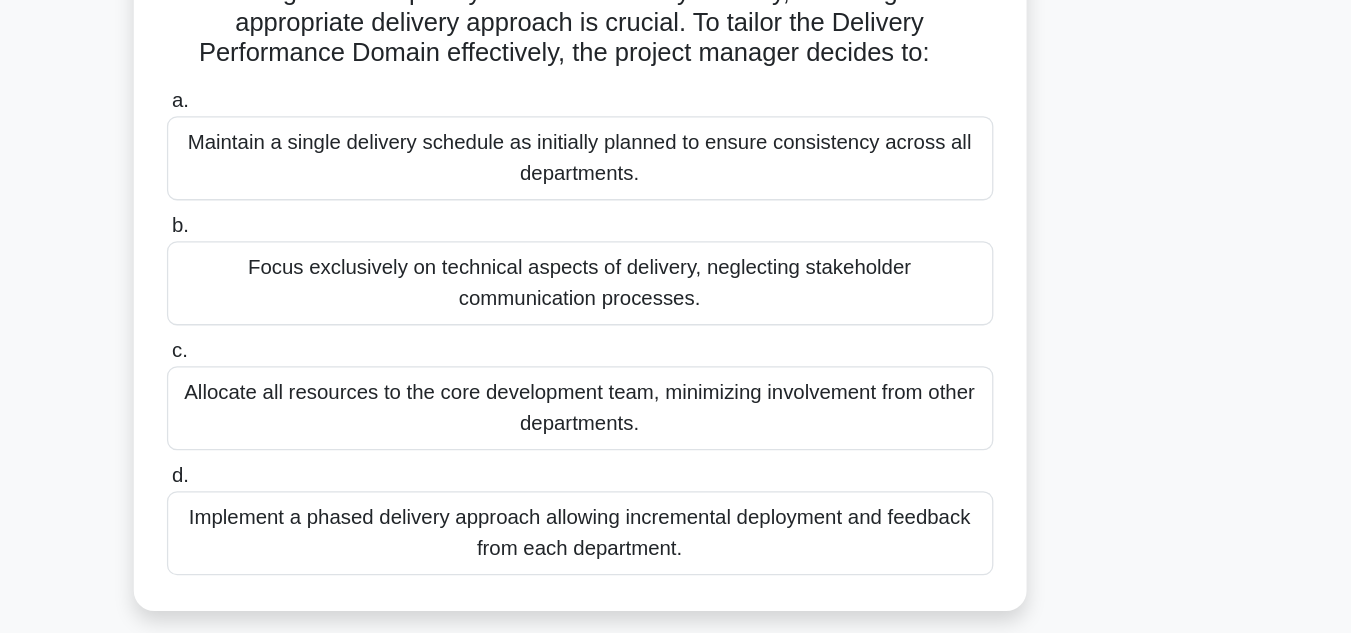 scroll, scrollTop: 225, scrollLeft: 0, axis: vertical 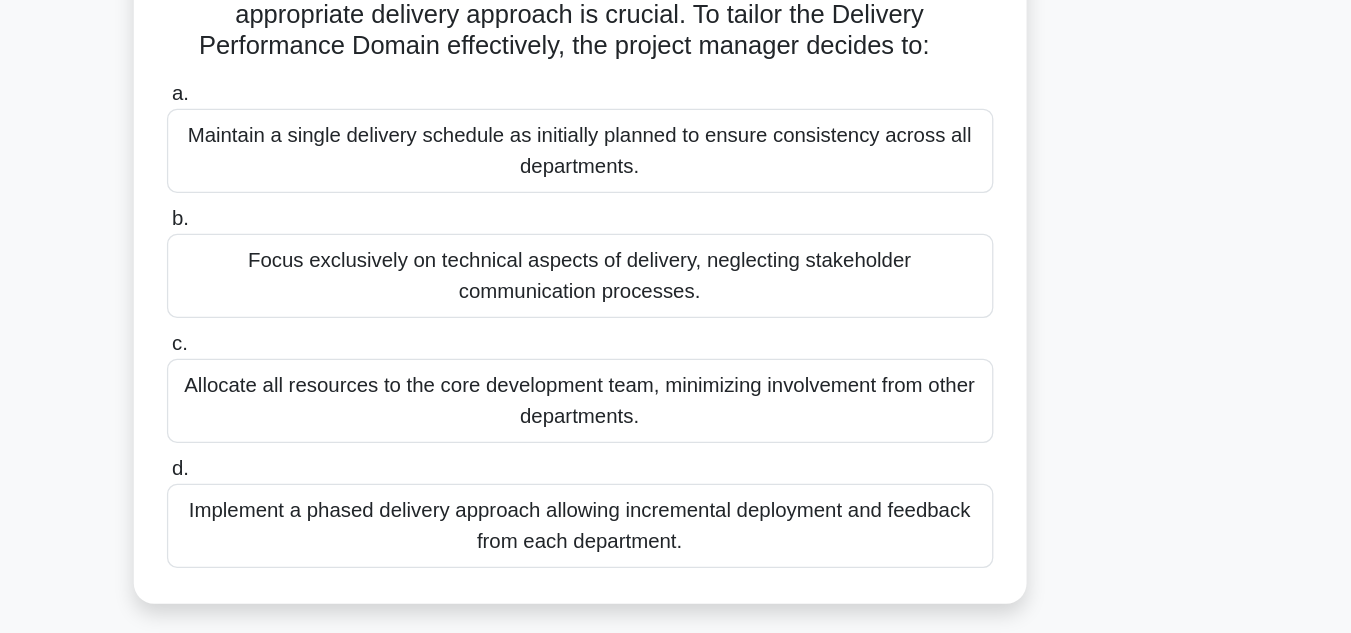 click on "Implement a phased delivery approach allowing incremental deployment and feedback from each department." at bounding box center (676, 548) 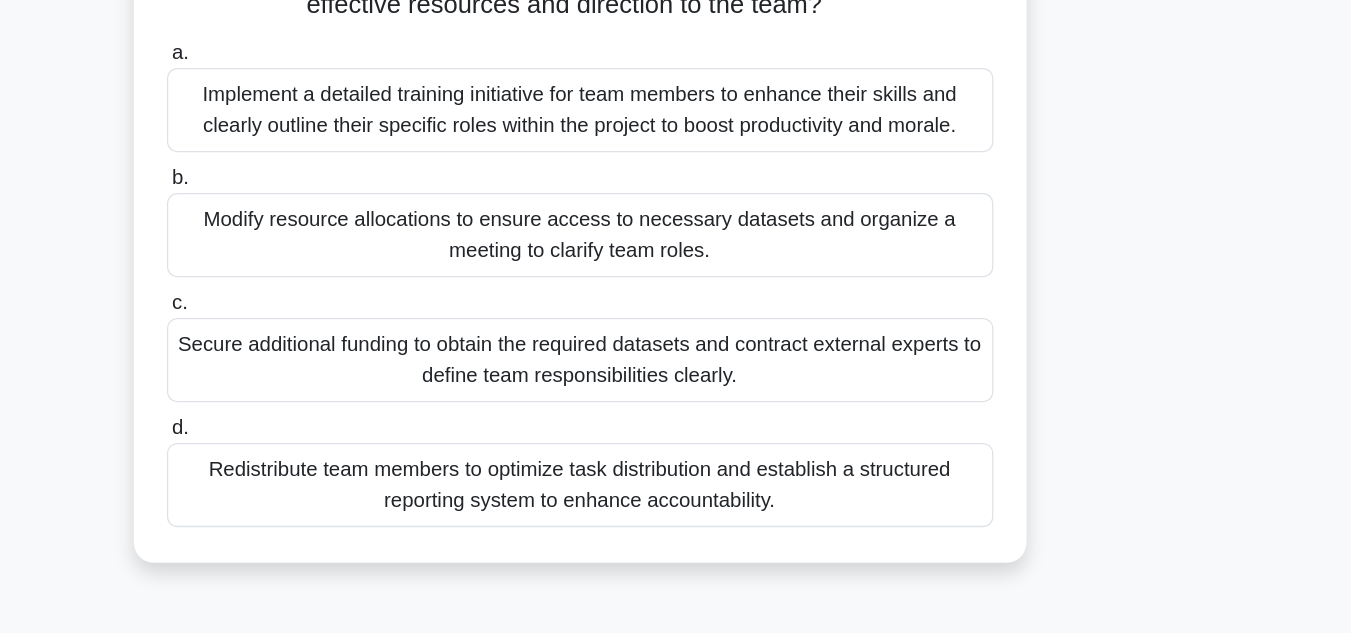 scroll, scrollTop: 187, scrollLeft: 0, axis: vertical 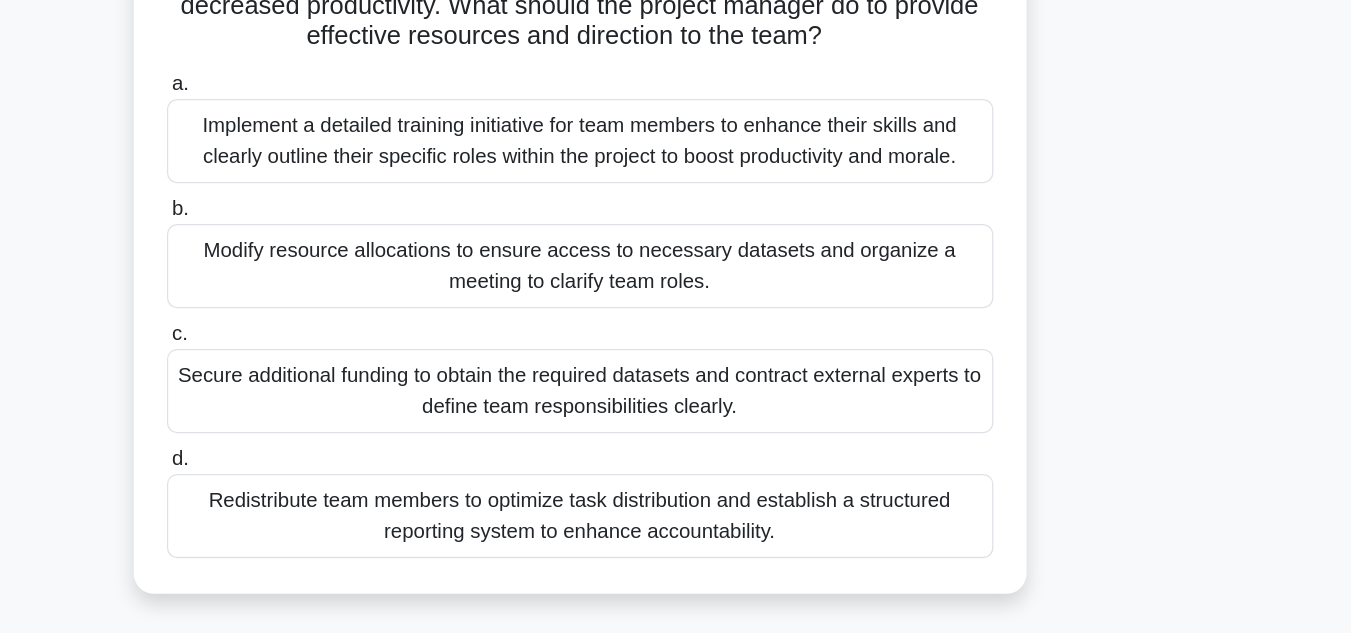 click on "Modify resource allocations to ensure access to necessary datasets and organize a meeting to clarify team roles." at bounding box center [676, 318] 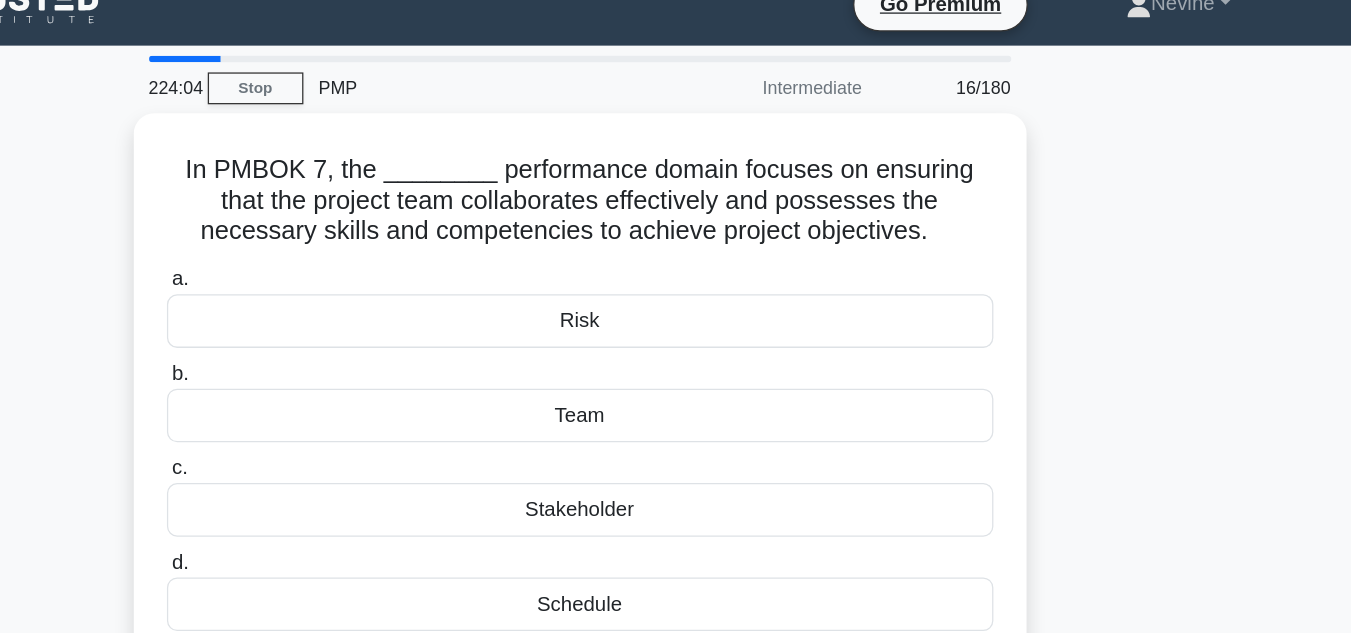scroll, scrollTop: 0, scrollLeft: 0, axis: both 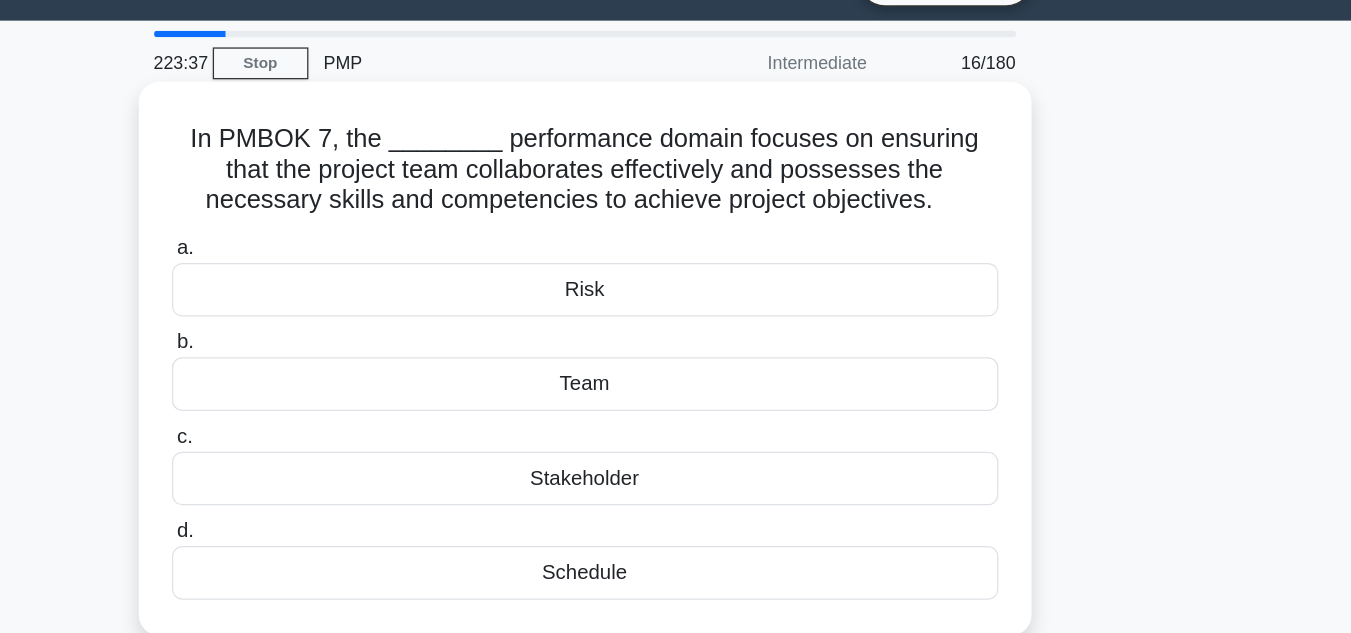click on "Team" at bounding box center (676, 349) 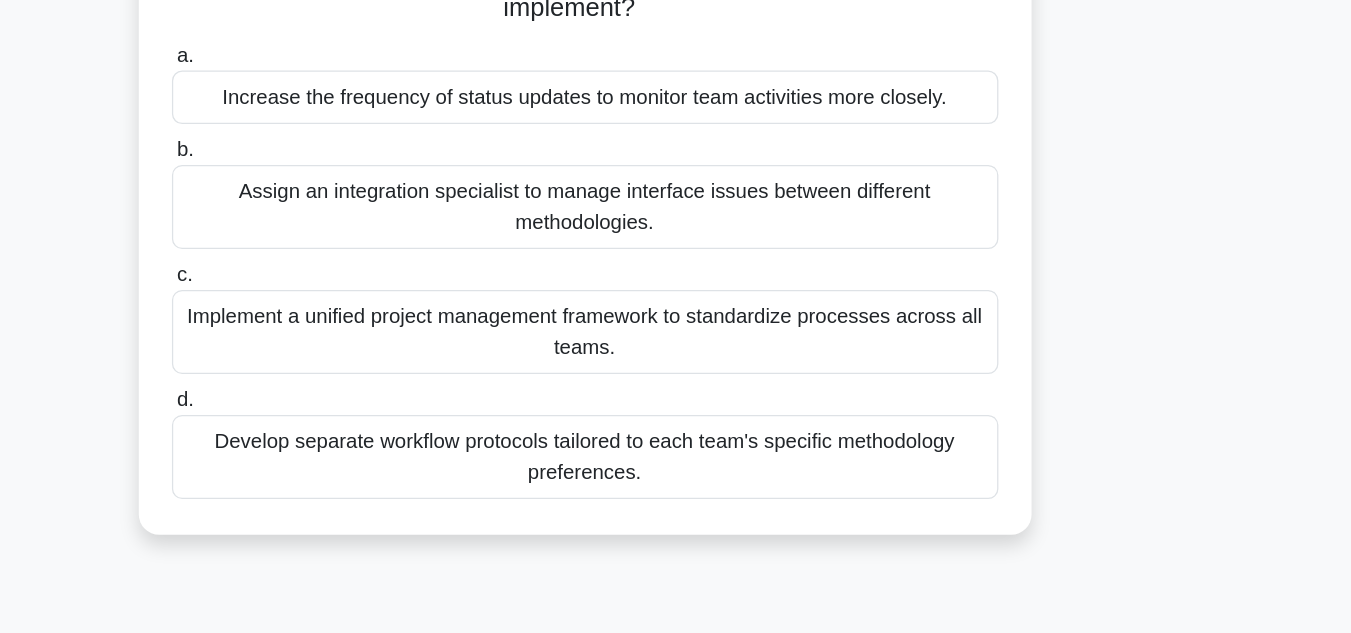 scroll, scrollTop: 118, scrollLeft: 0, axis: vertical 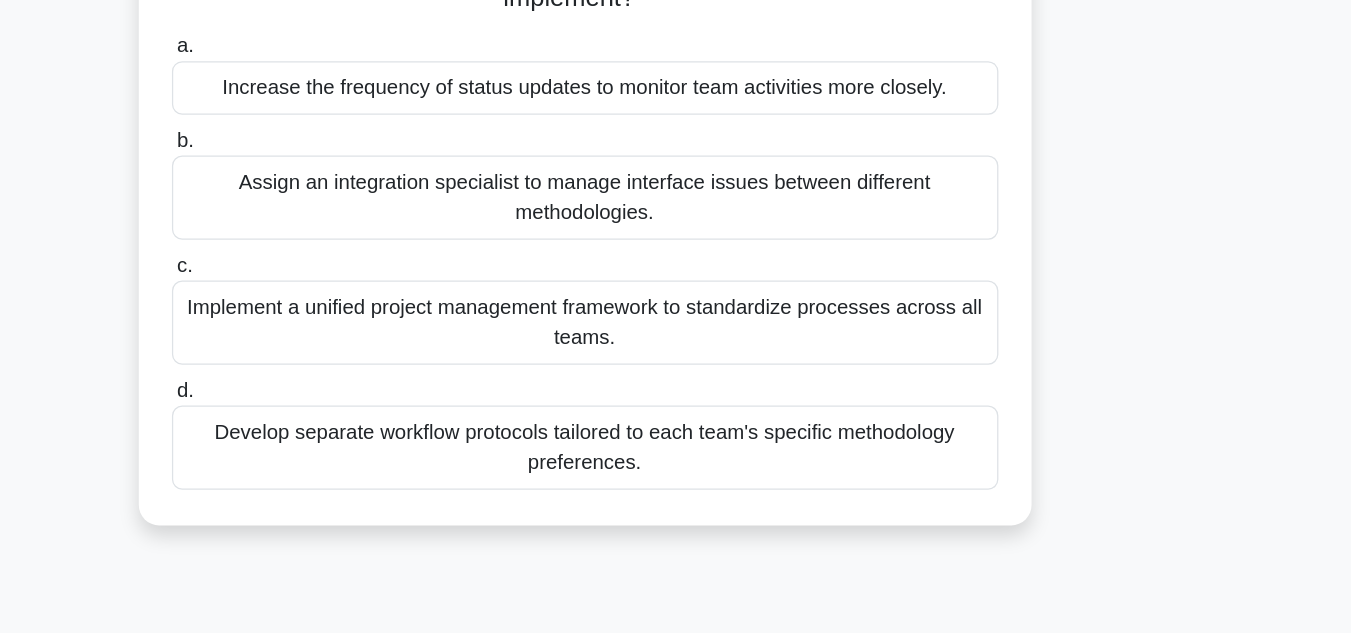 click on "Implement a unified project management framework to standardize processes across all teams." at bounding box center (676, 389) 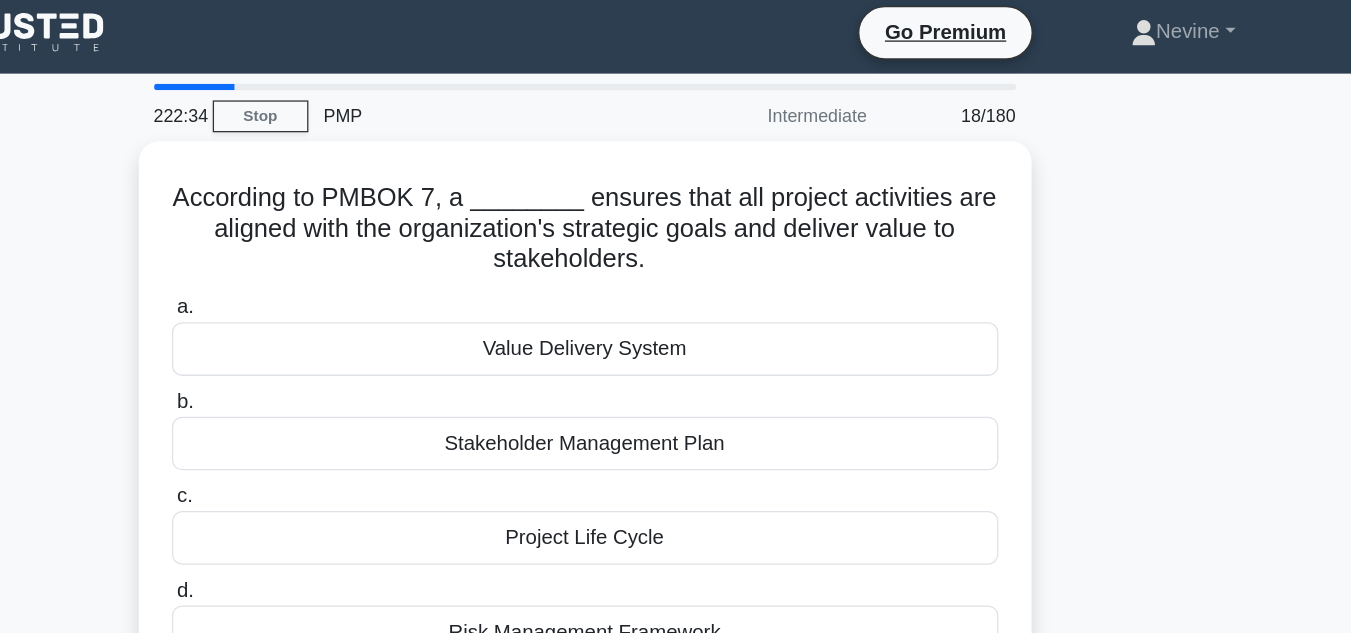 scroll, scrollTop: 0, scrollLeft: 0, axis: both 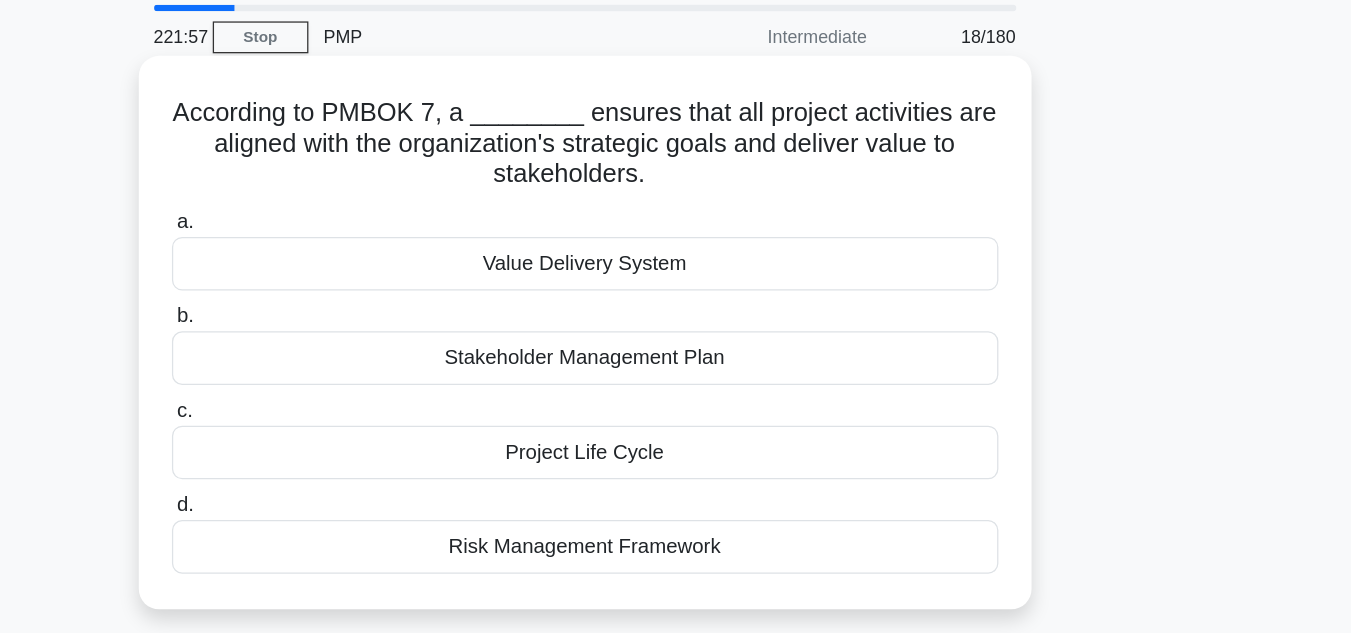 click on "Value Delivery System" at bounding box center (676, 275) 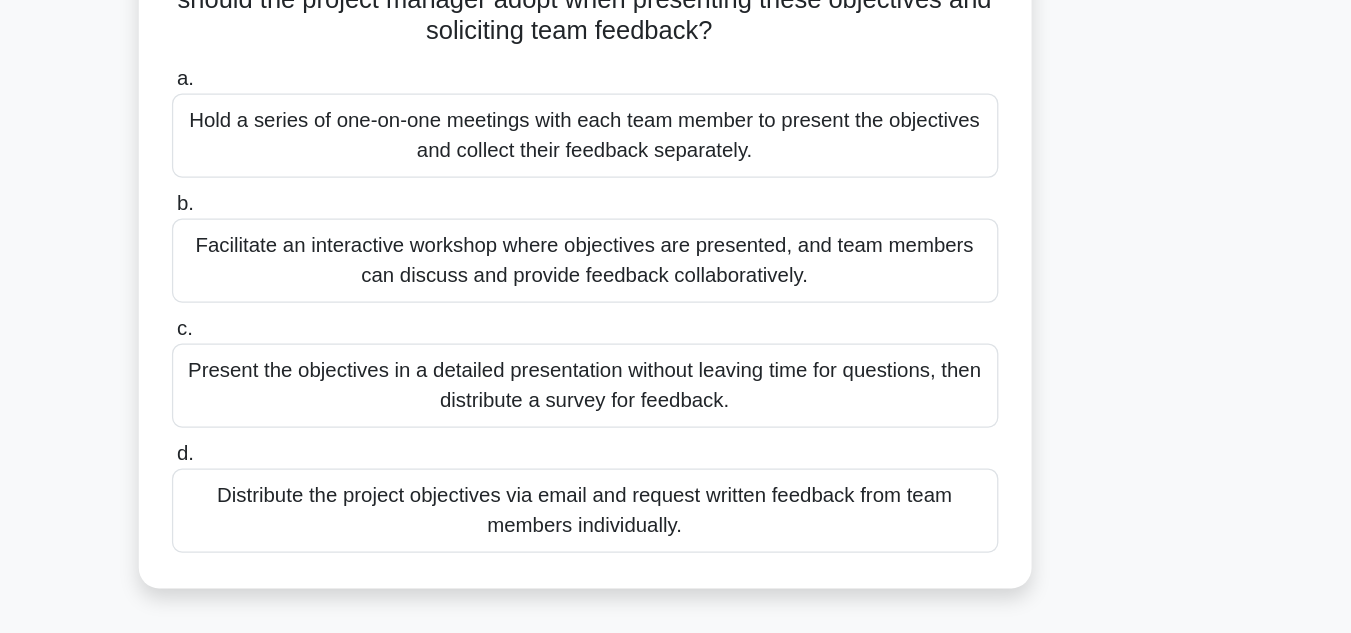 scroll, scrollTop: 108, scrollLeft: 0, axis: vertical 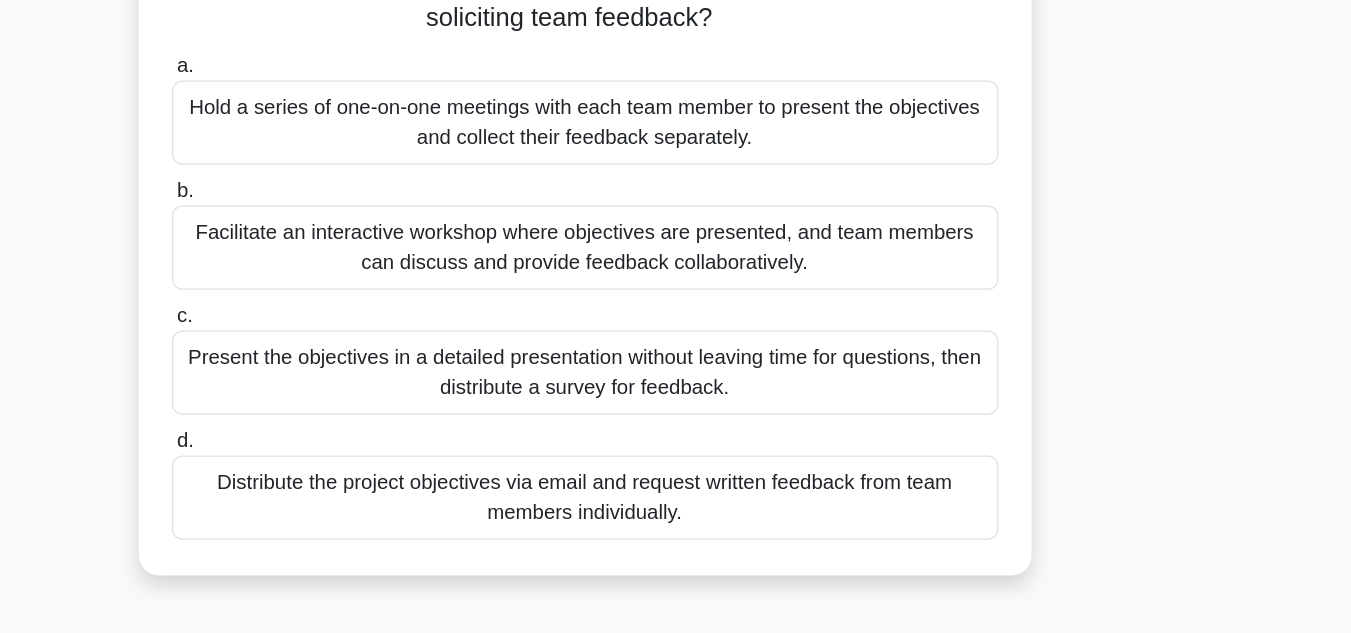 click on "Facilitate an interactive workshop where objectives are presented, and team members can discuss and provide feedback collaboratively." at bounding box center (676, 330) 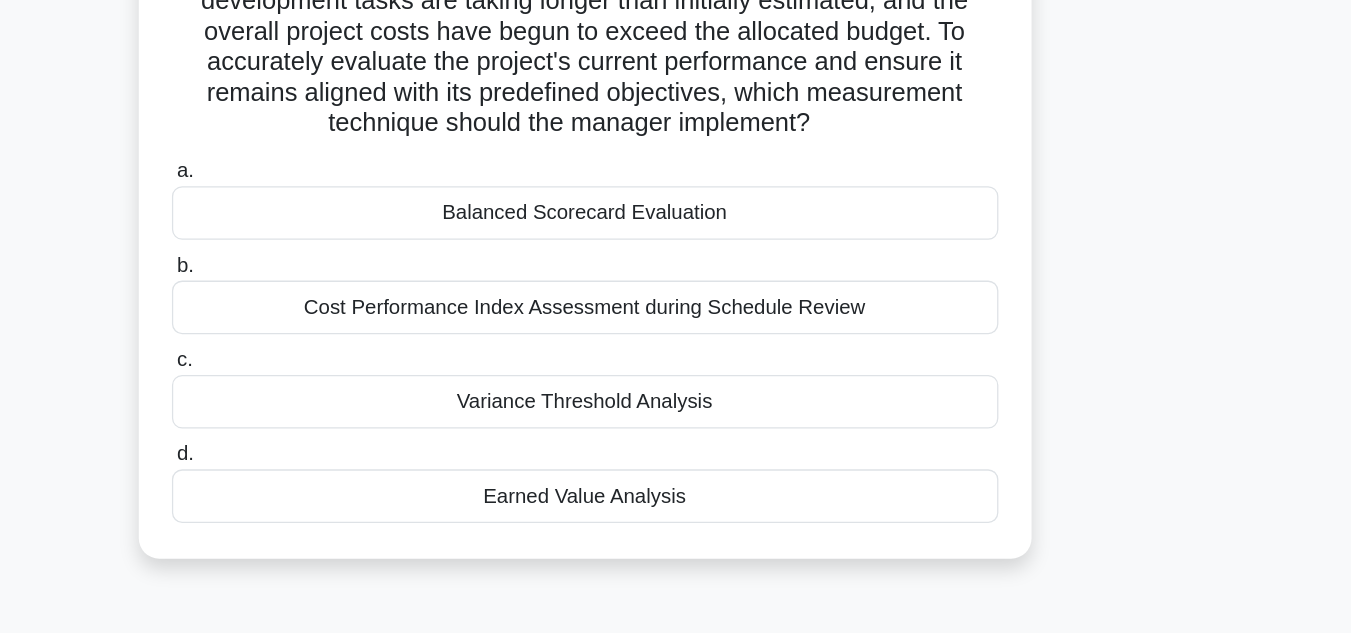 scroll, scrollTop: 156, scrollLeft: 0, axis: vertical 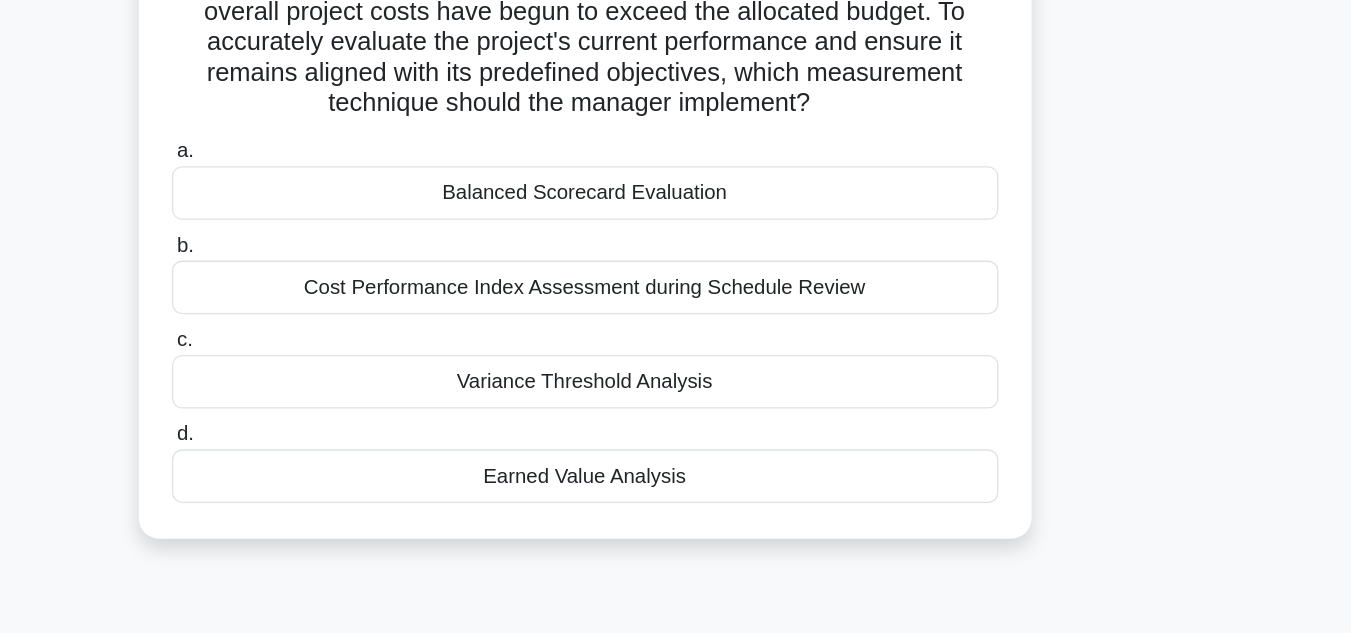 click on "Earned Value Analysis" at bounding box center [676, 509] 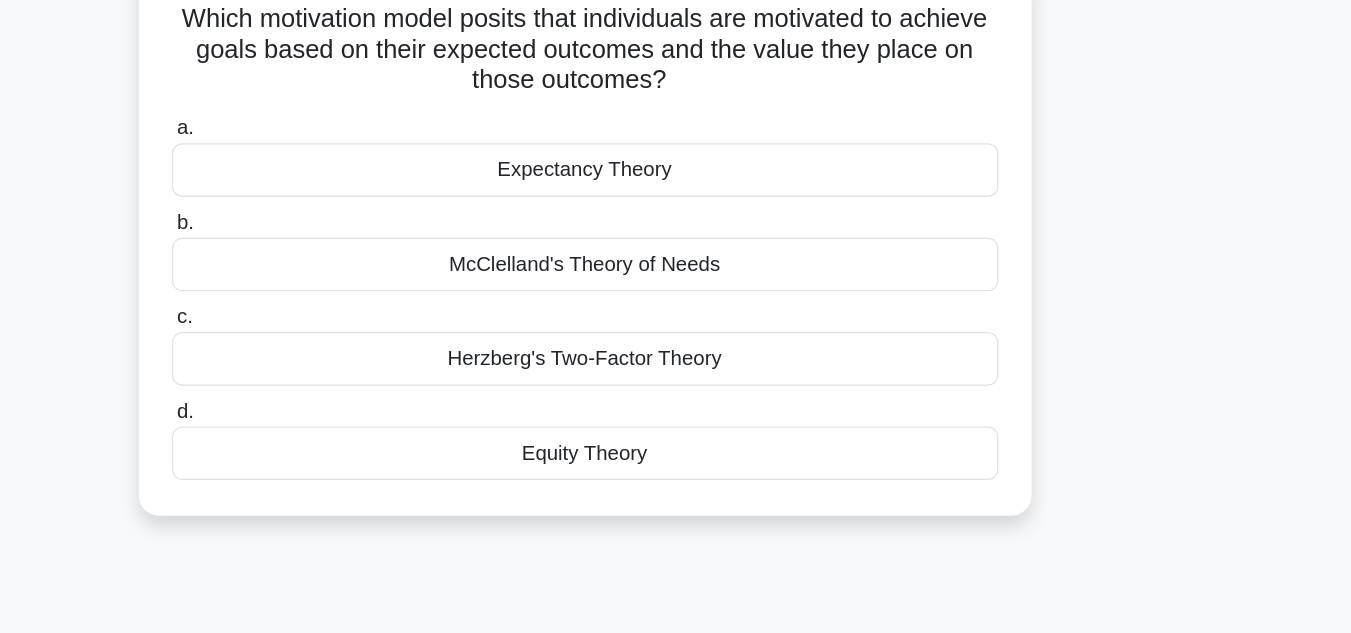 scroll, scrollTop: 0, scrollLeft: 0, axis: both 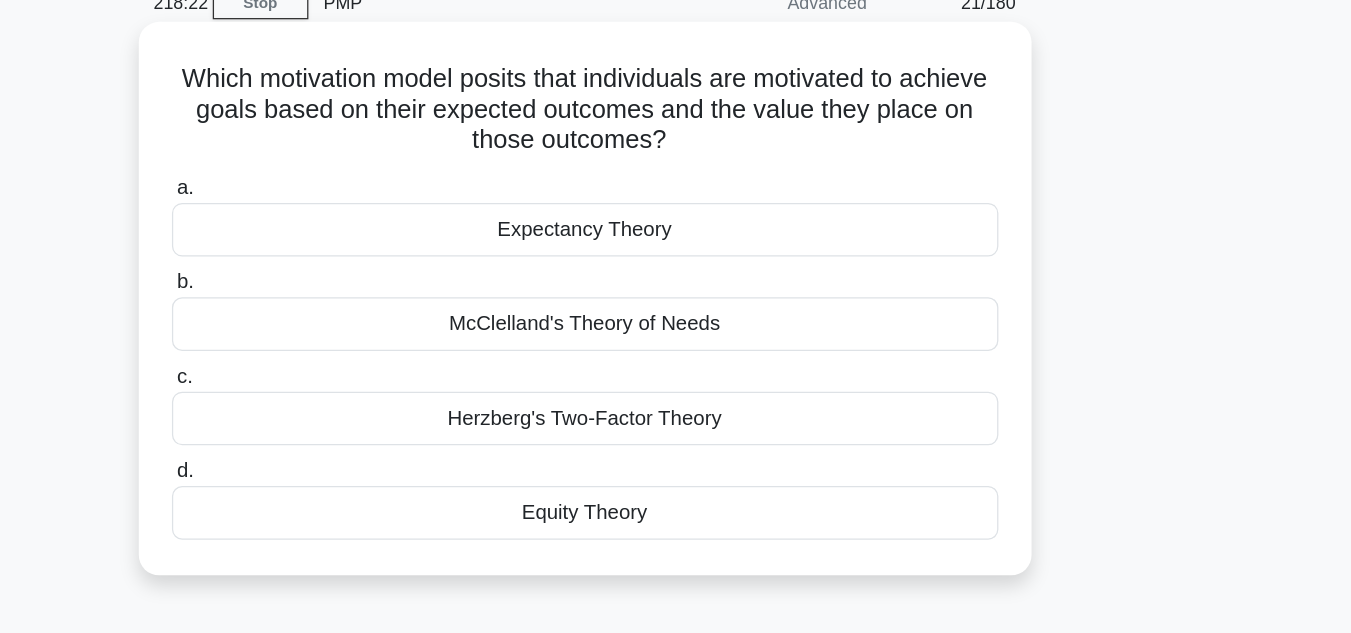 click on "Expectancy Theory" at bounding box center (676, 275) 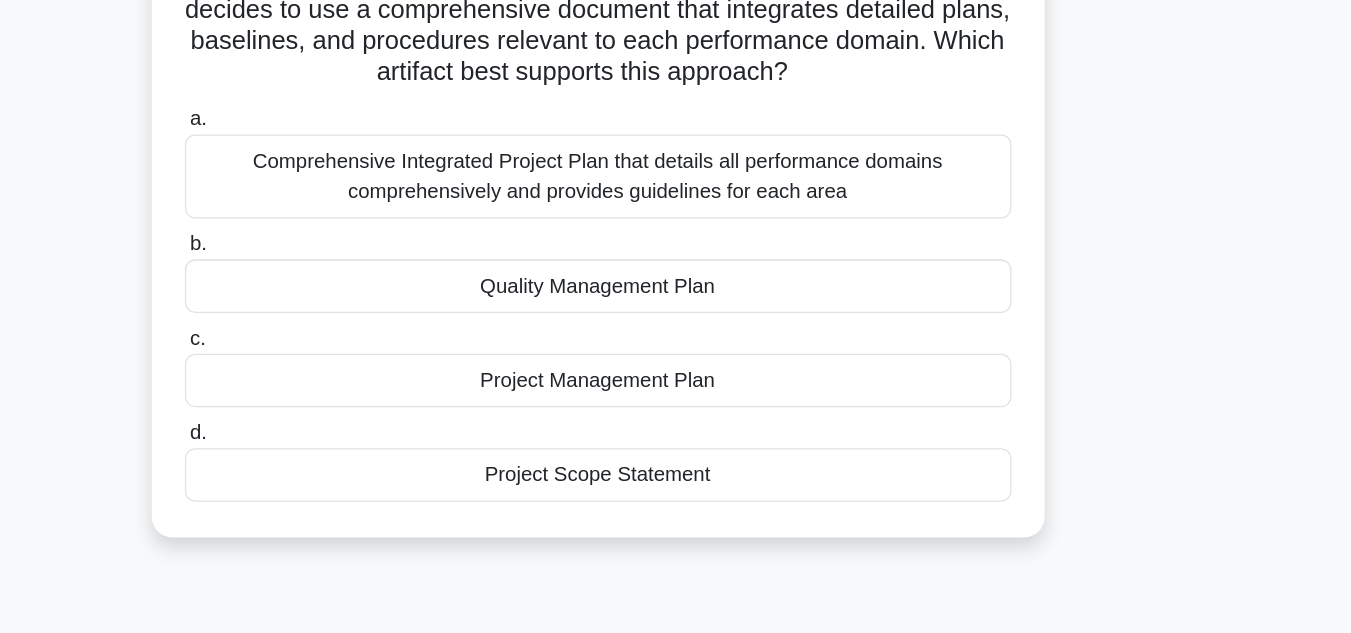 scroll, scrollTop: 139, scrollLeft: 0, axis: vertical 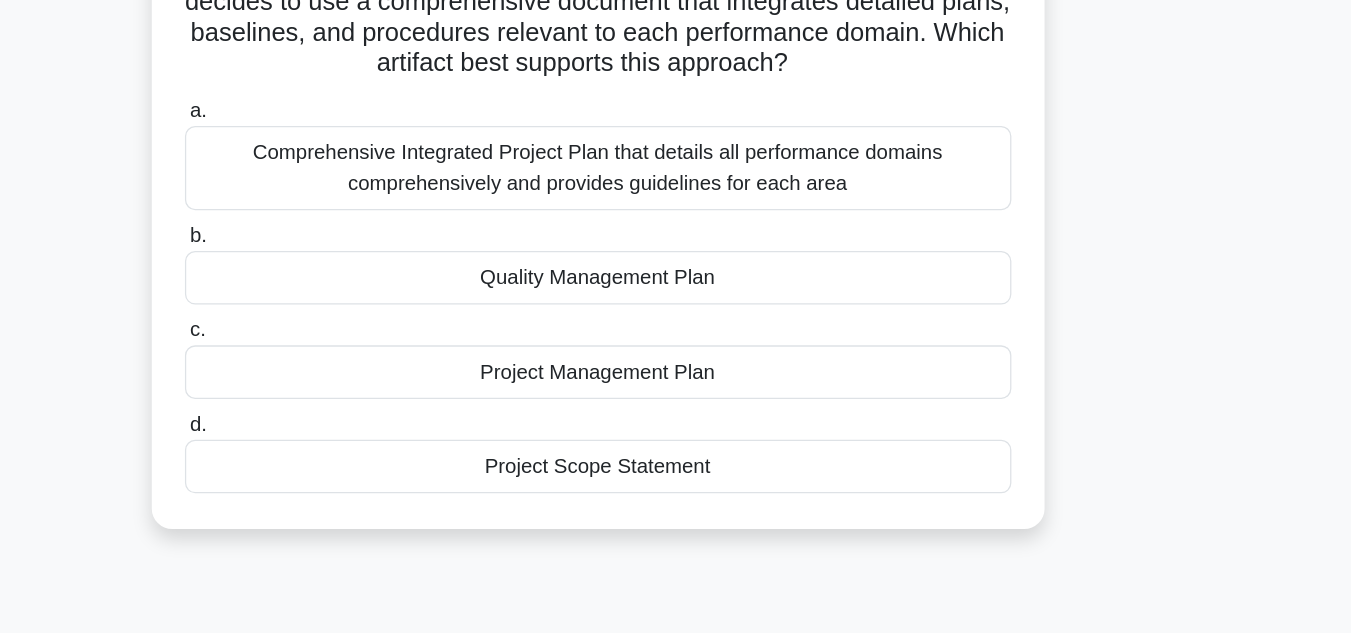 click on "Project Management Plan" at bounding box center [676, 428] 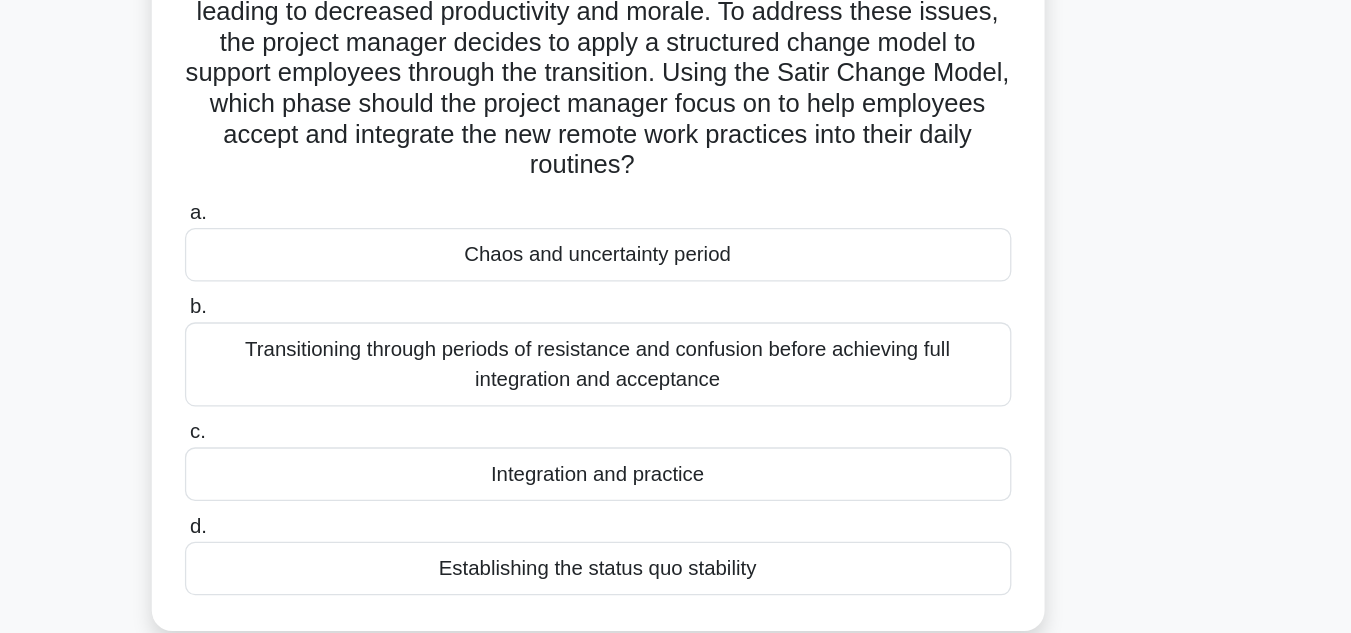 scroll, scrollTop: 89, scrollLeft: 0, axis: vertical 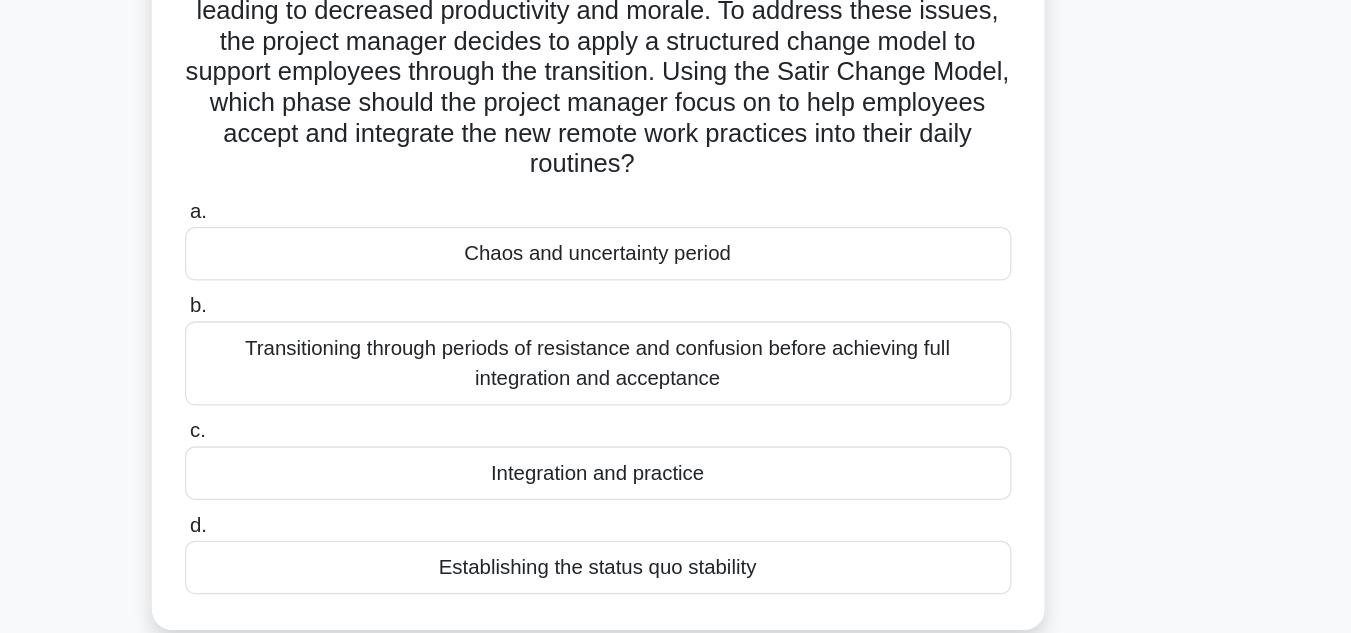 click on "Transitioning through periods of resistance and confusion before achieving full integration and acceptance" at bounding box center [676, 421] 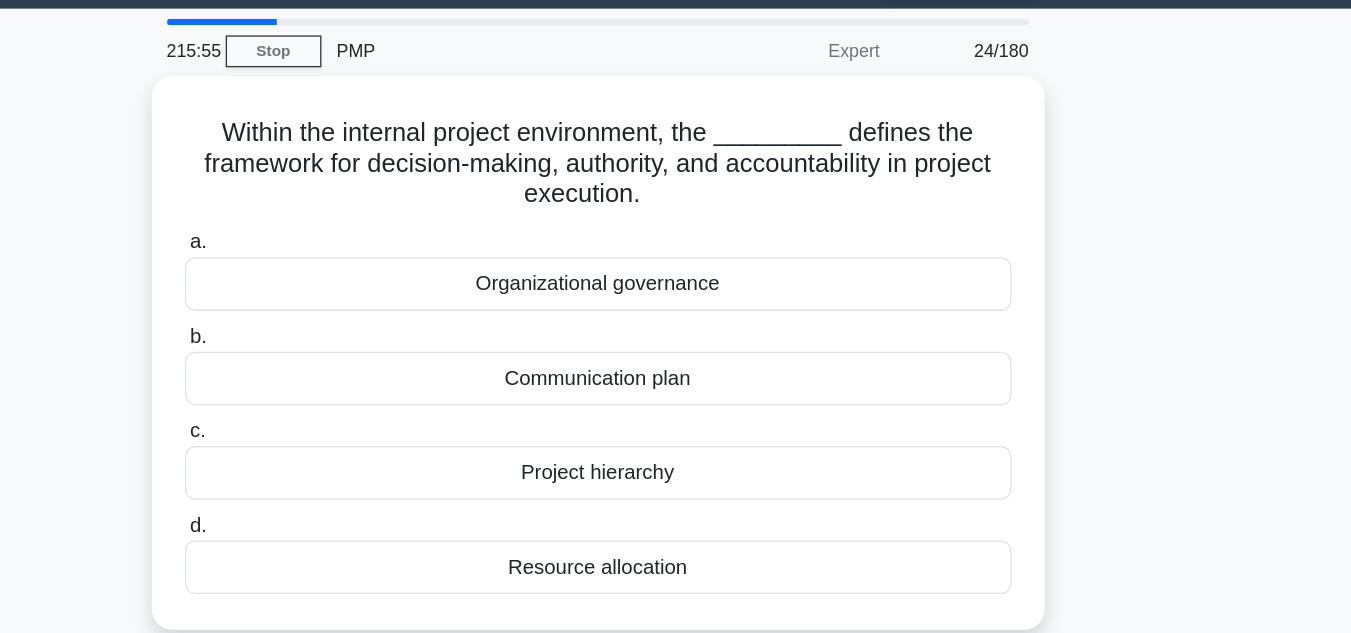 scroll, scrollTop: 0, scrollLeft: 0, axis: both 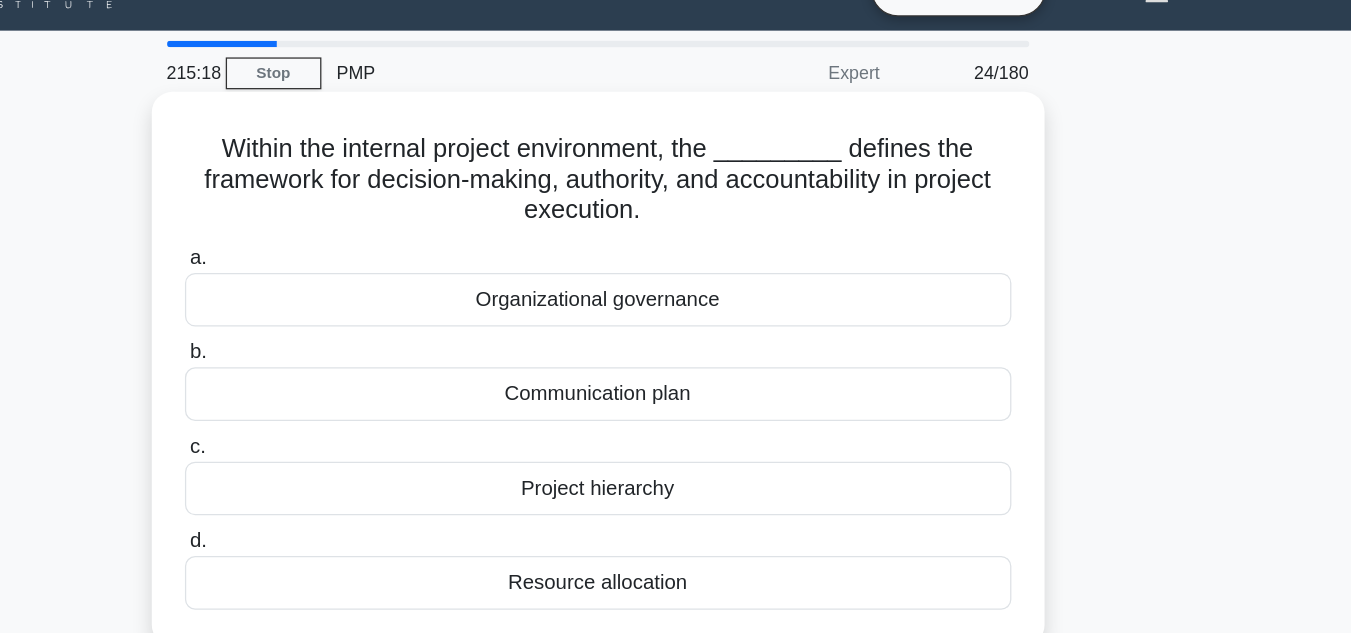 click on "Project hierarchy" at bounding box center (676, 423) 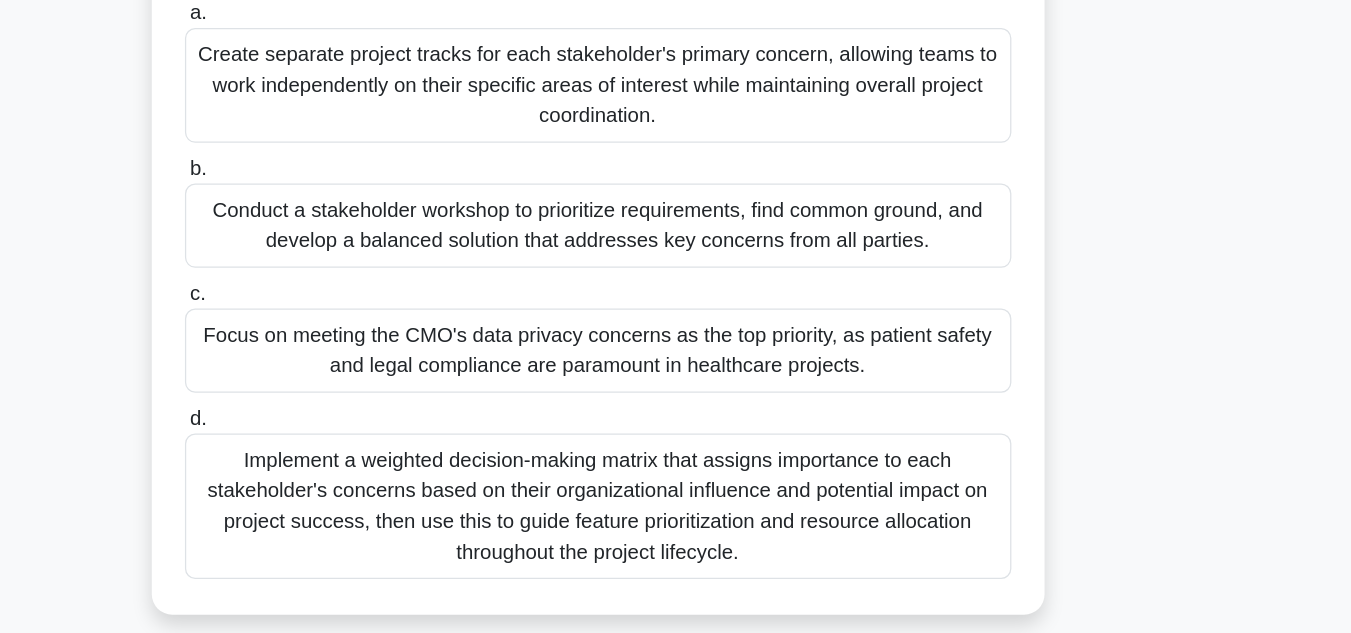 scroll, scrollTop: 246, scrollLeft: 0, axis: vertical 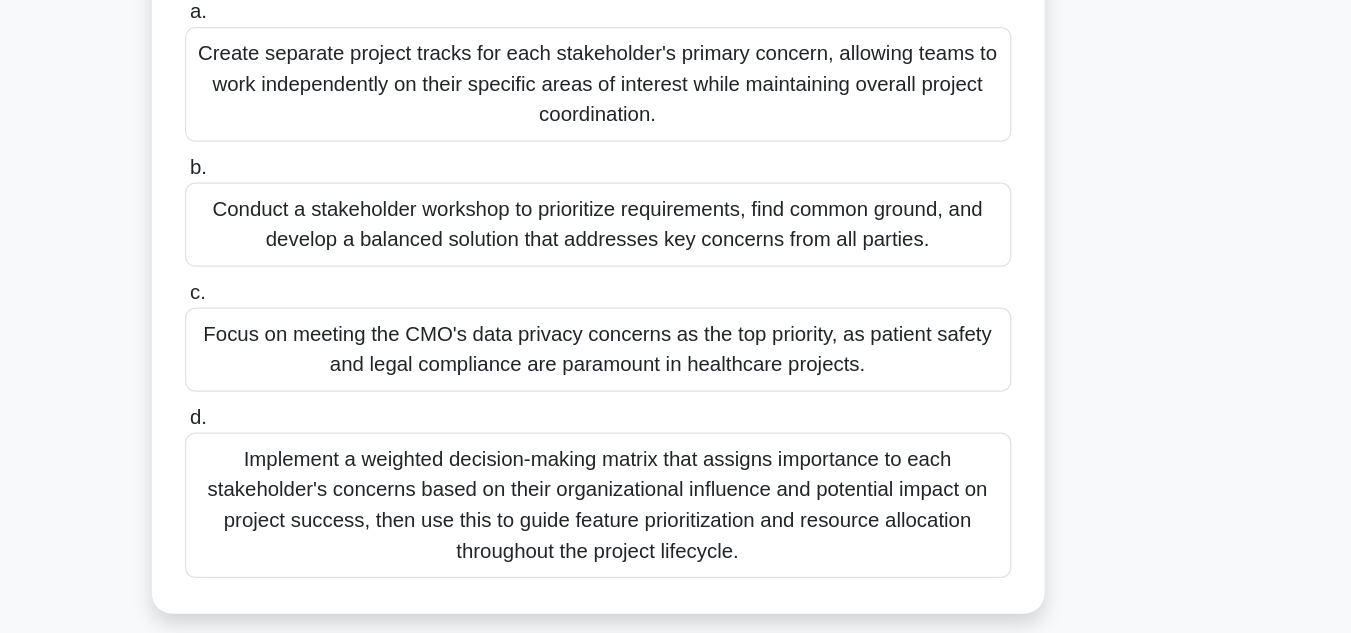 click on "Implement a weighted decision-making matrix that assigns importance to each stakeholder's concerns based on their organizational influence and potential impact on project success, then use this to guide feature prioritization and resource allocation throughout the project lifecycle." at bounding box center [676, 532] 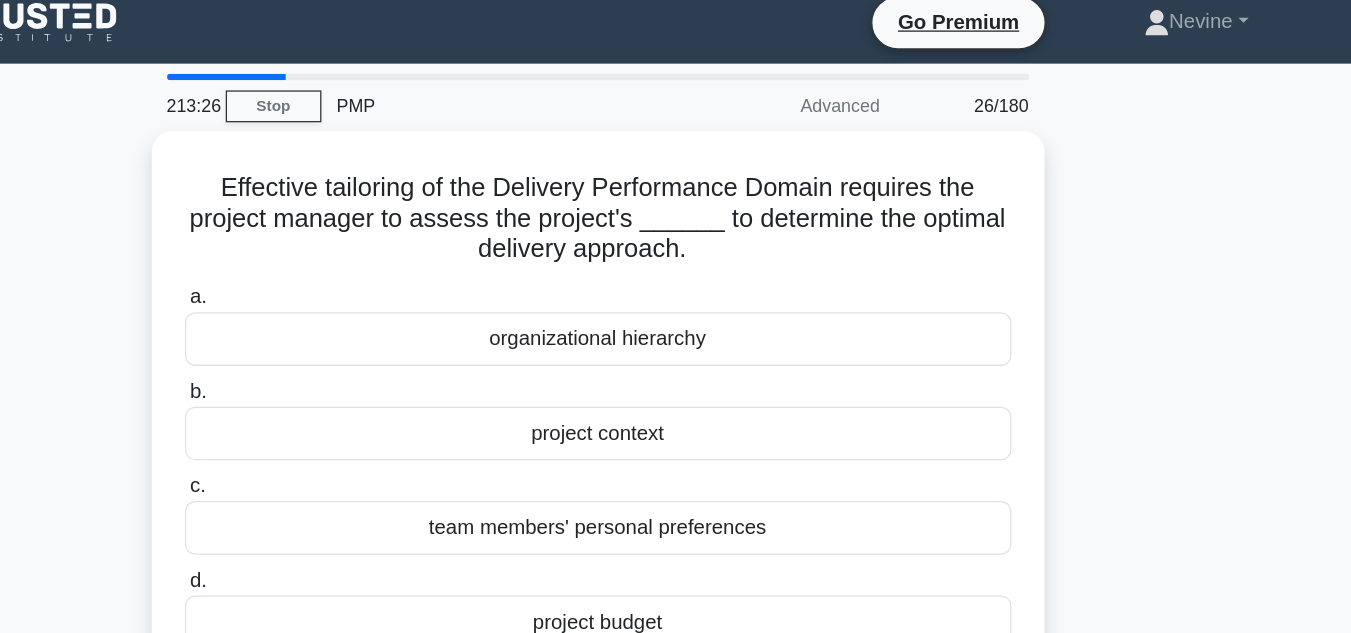 scroll, scrollTop: 0, scrollLeft: 0, axis: both 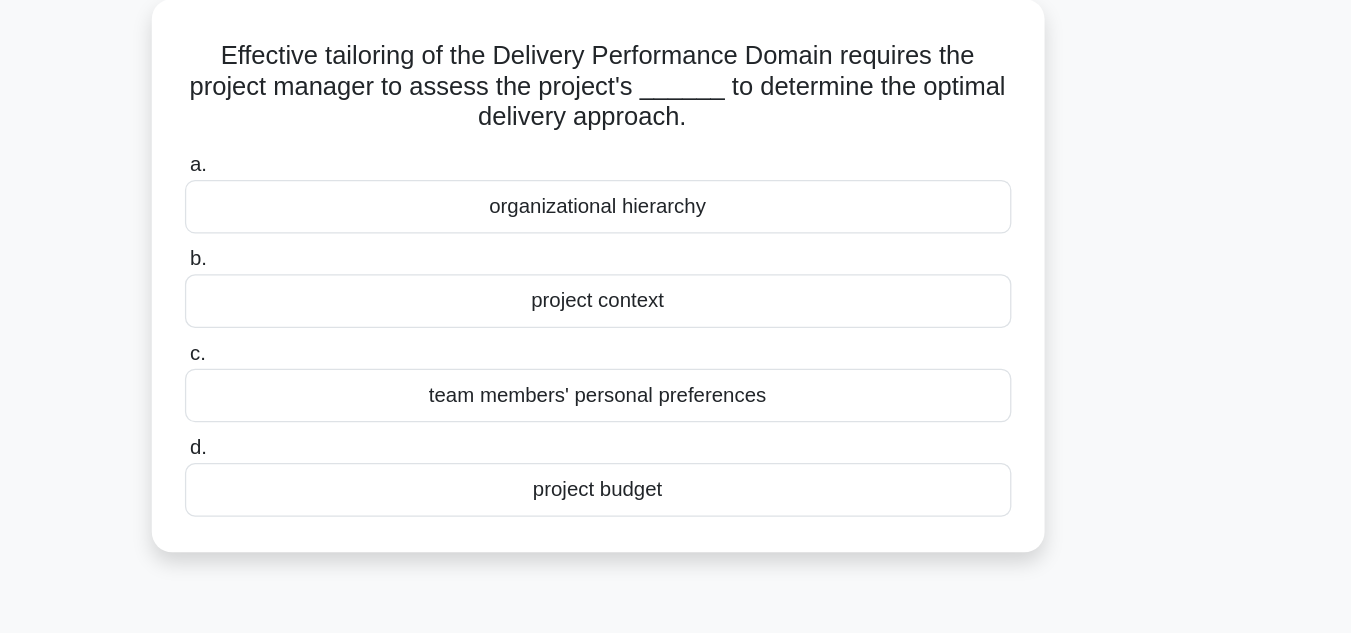 click on "project context" at bounding box center [676, 349] 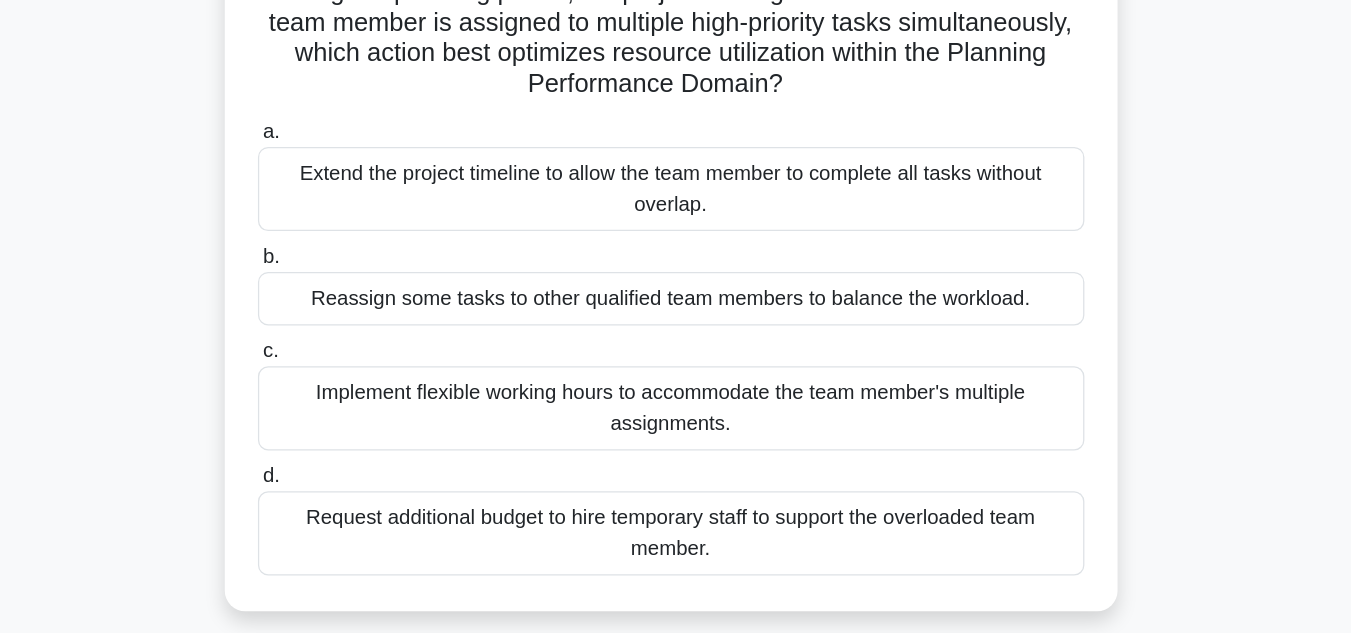 scroll, scrollTop: 38, scrollLeft: 0, axis: vertical 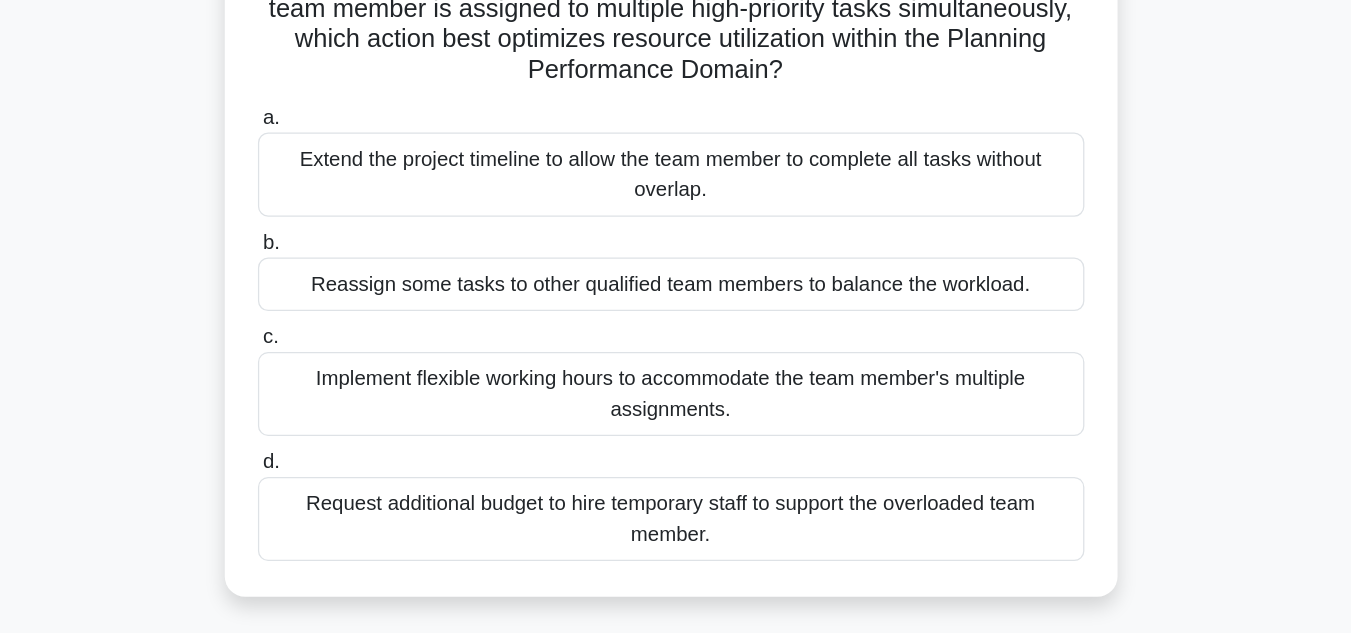 click on "Reassign some tasks to other qualified team members to balance the workload." at bounding box center [676, 359] 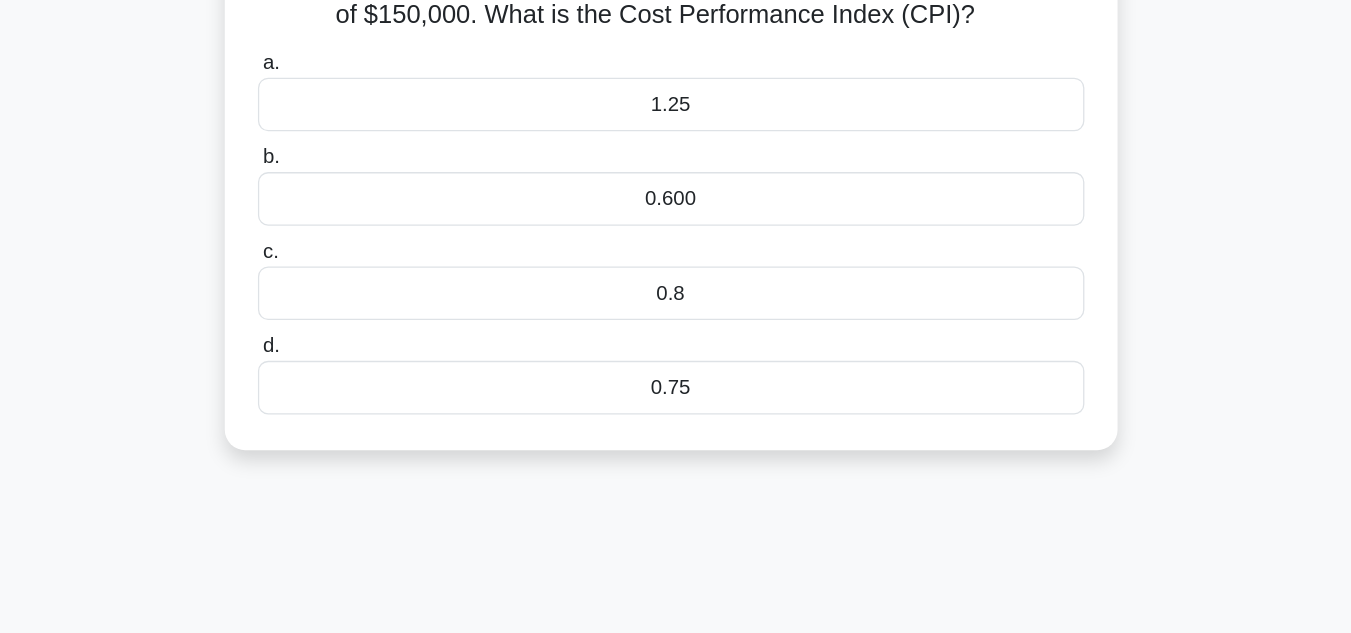 scroll, scrollTop: 0, scrollLeft: 0, axis: both 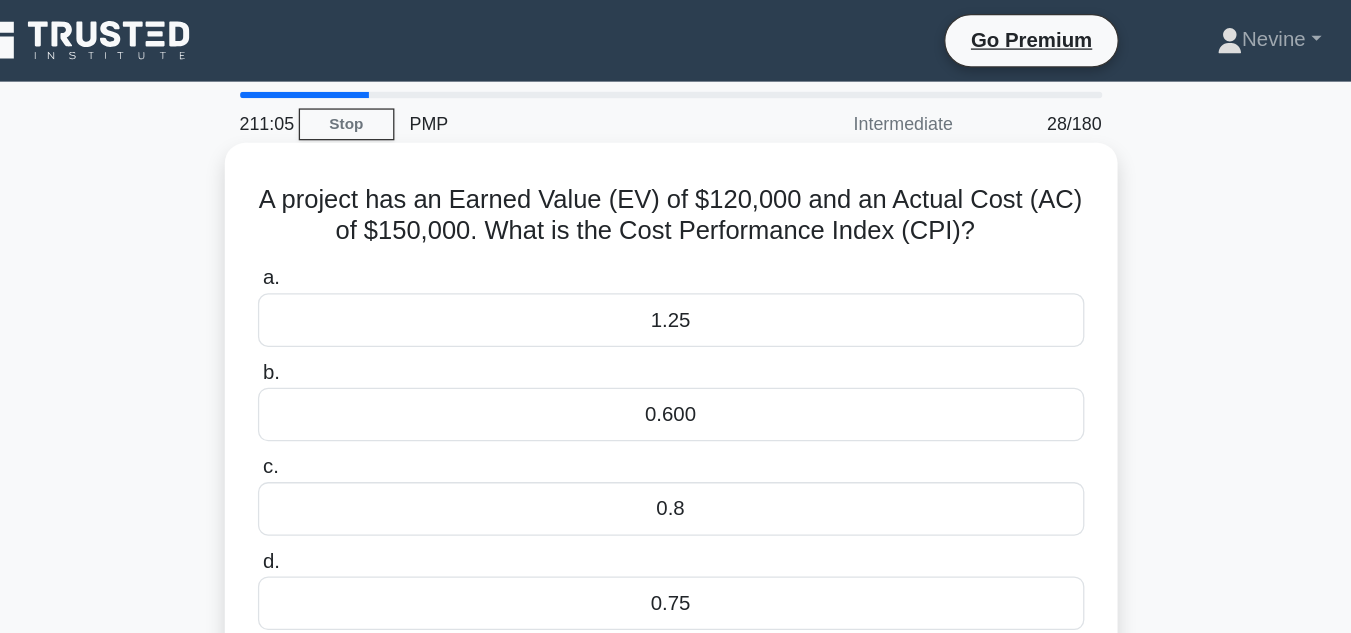 click on "0.8" at bounding box center [676, 399] 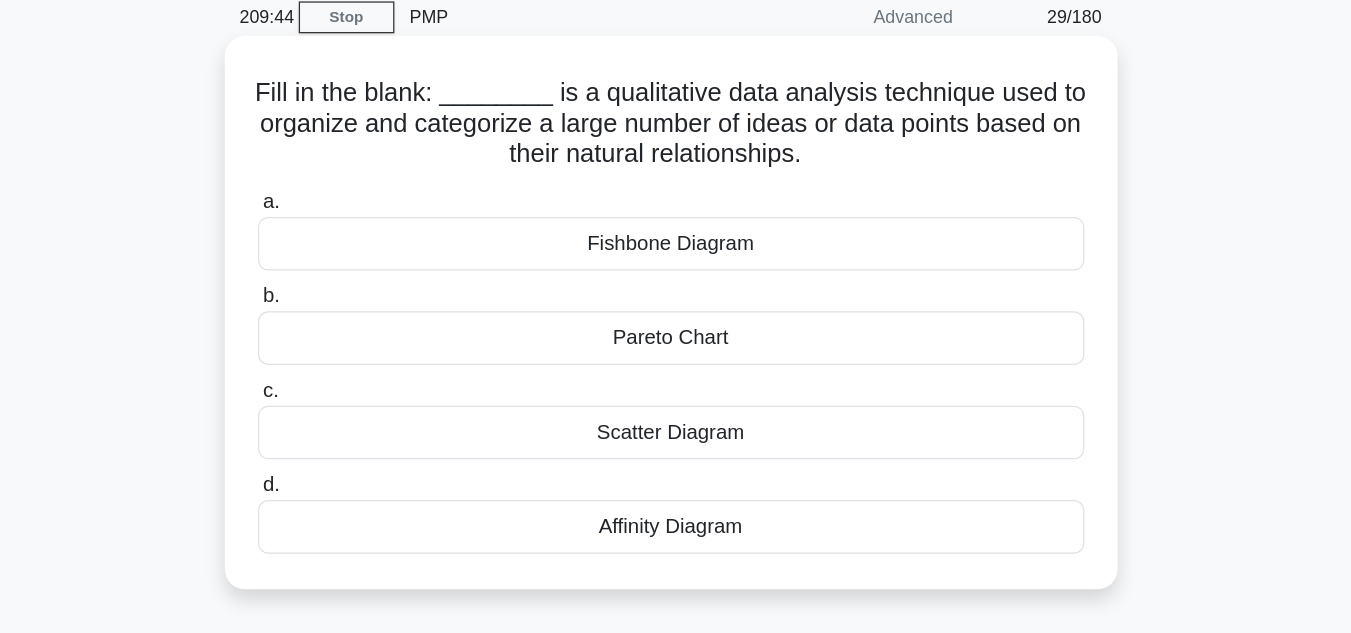 click on "Scatter Diagram" at bounding box center (676, 423) 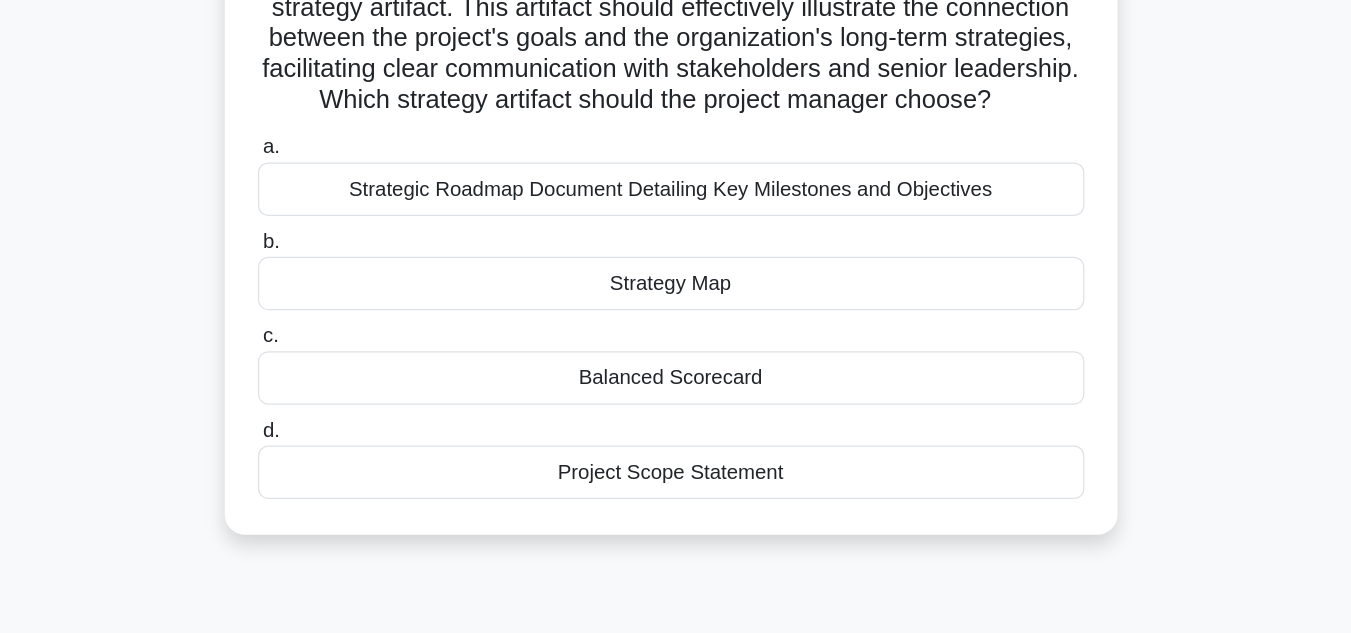 scroll, scrollTop: 118, scrollLeft: 0, axis: vertical 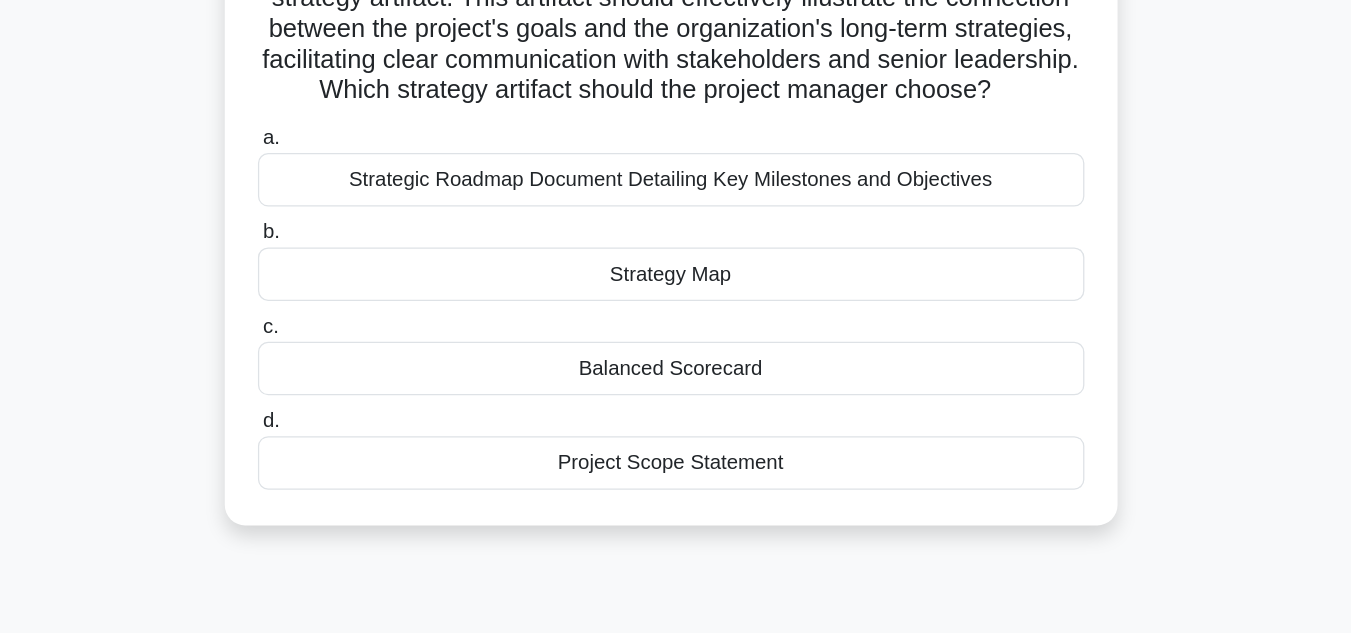 click on "Project Scope Statement" at bounding box center (676, 499) 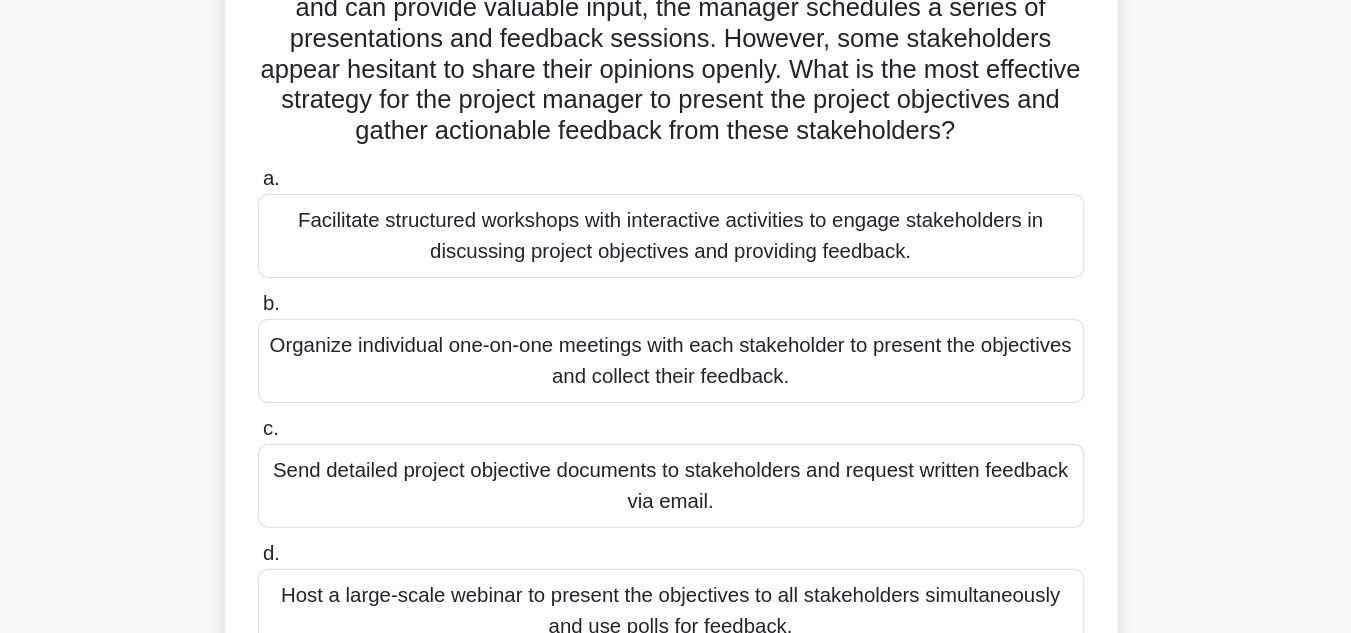 scroll, scrollTop: 68, scrollLeft: 0, axis: vertical 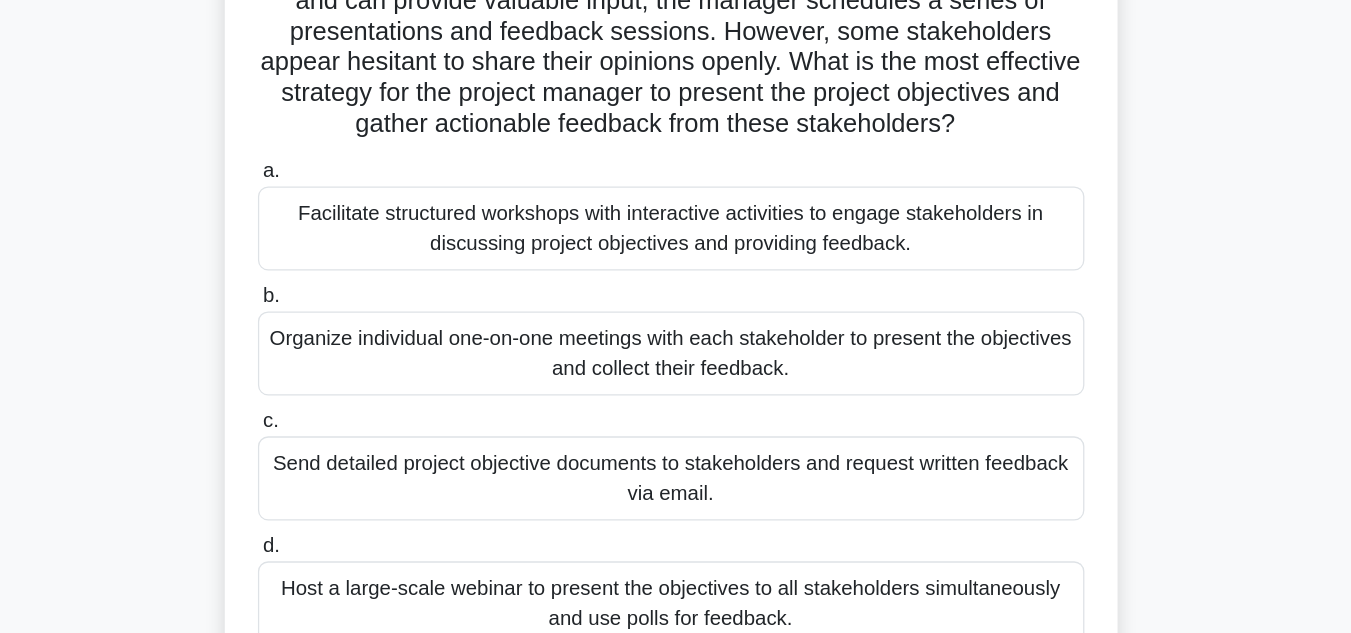 click on "Organize individual one-on-one meetings with each stakeholder to present the objectives and collect their feedback." at bounding box center [676, 413] 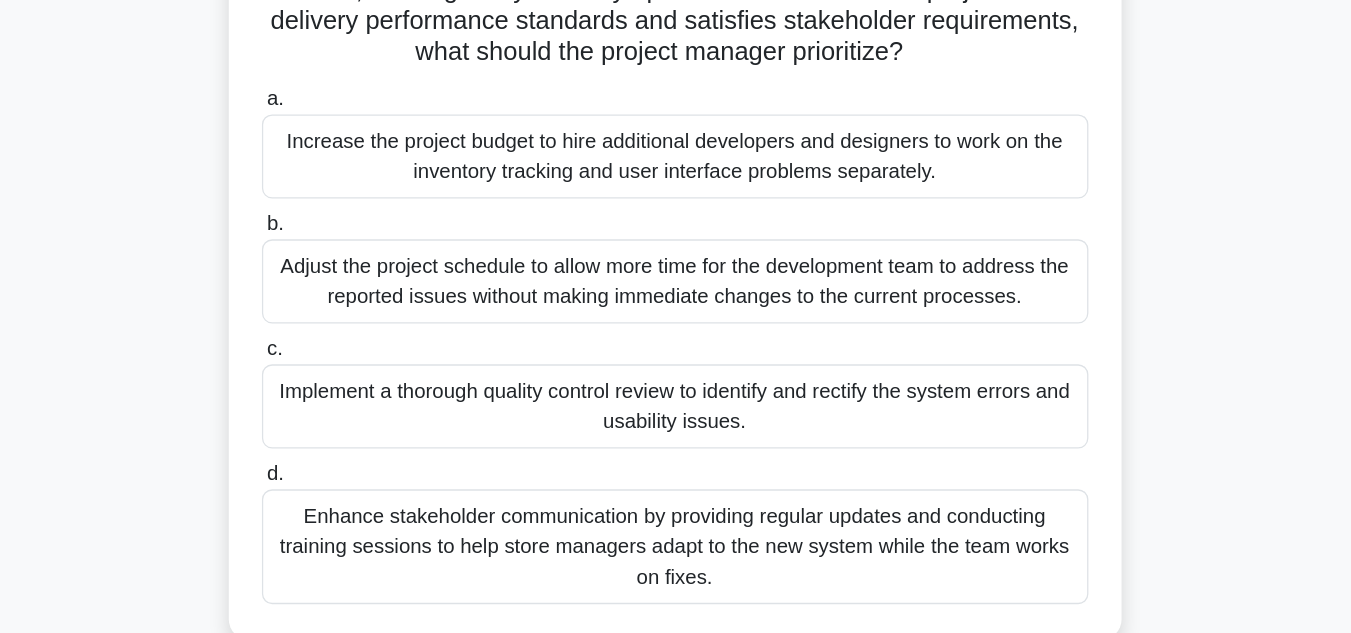 scroll, scrollTop: 154, scrollLeft: 0, axis: vertical 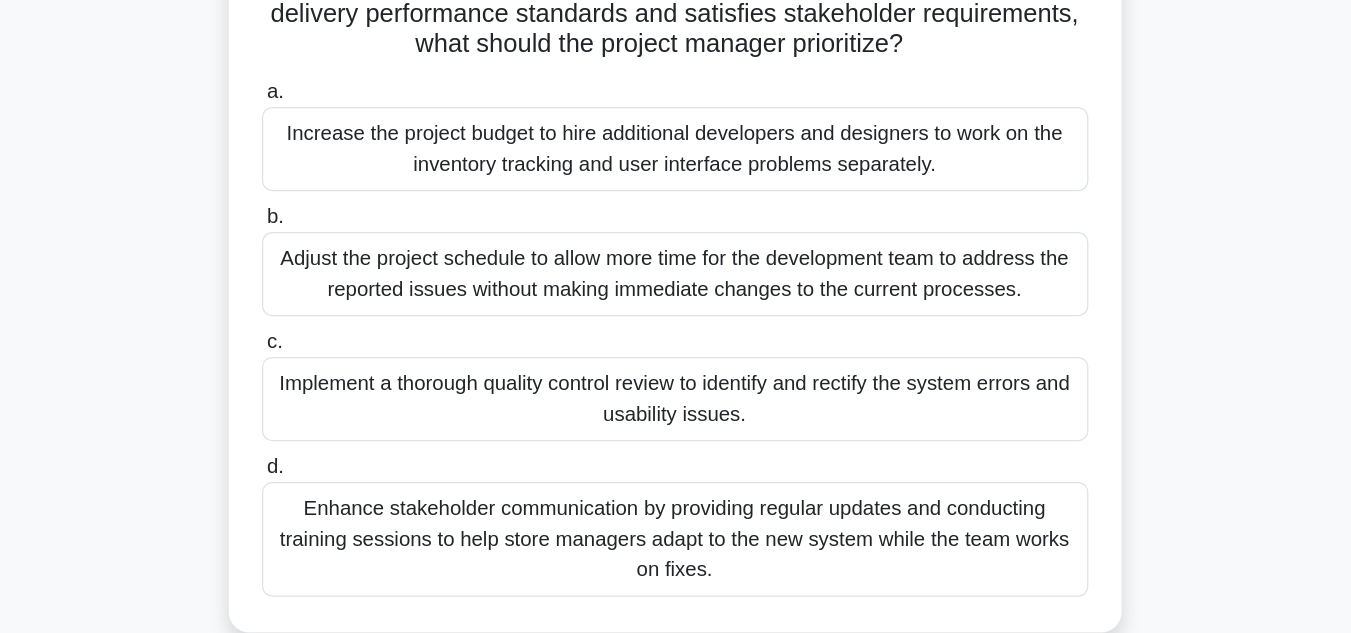 click on "Implement a thorough quality control review to identify and rectify the system errors and usability issues." at bounding box center (676, 449) 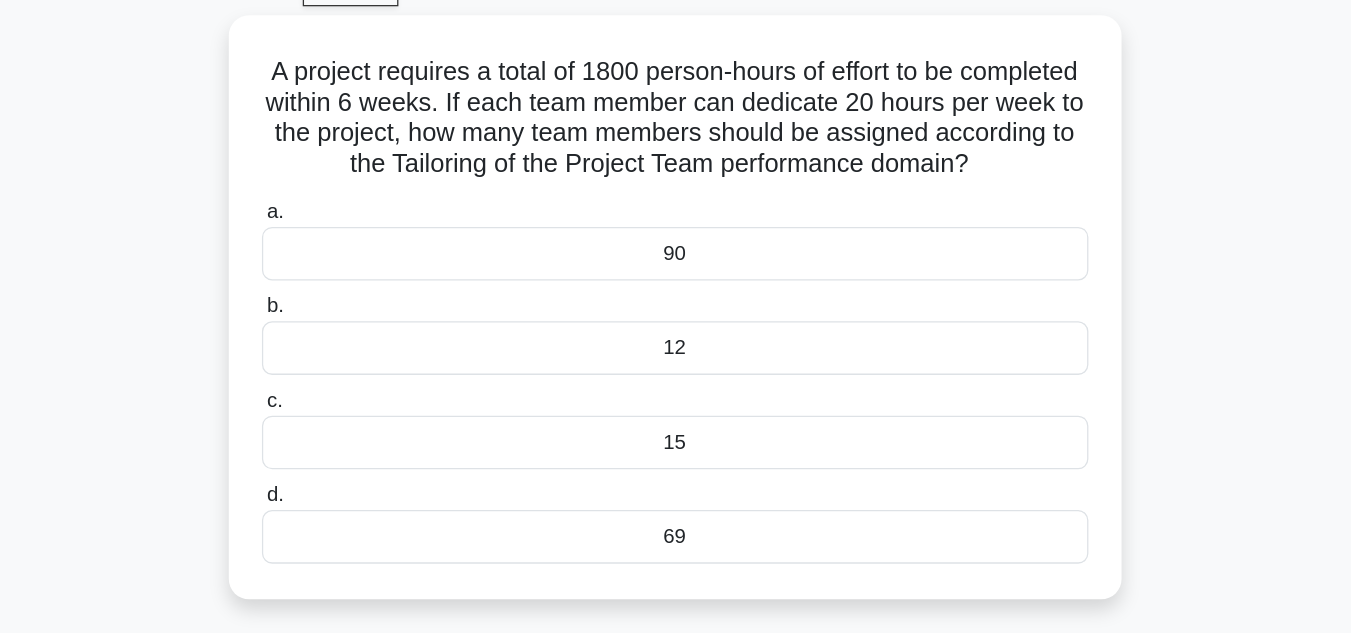 scroll, scrollTop: 0, scrollLeft: 0, axis: both 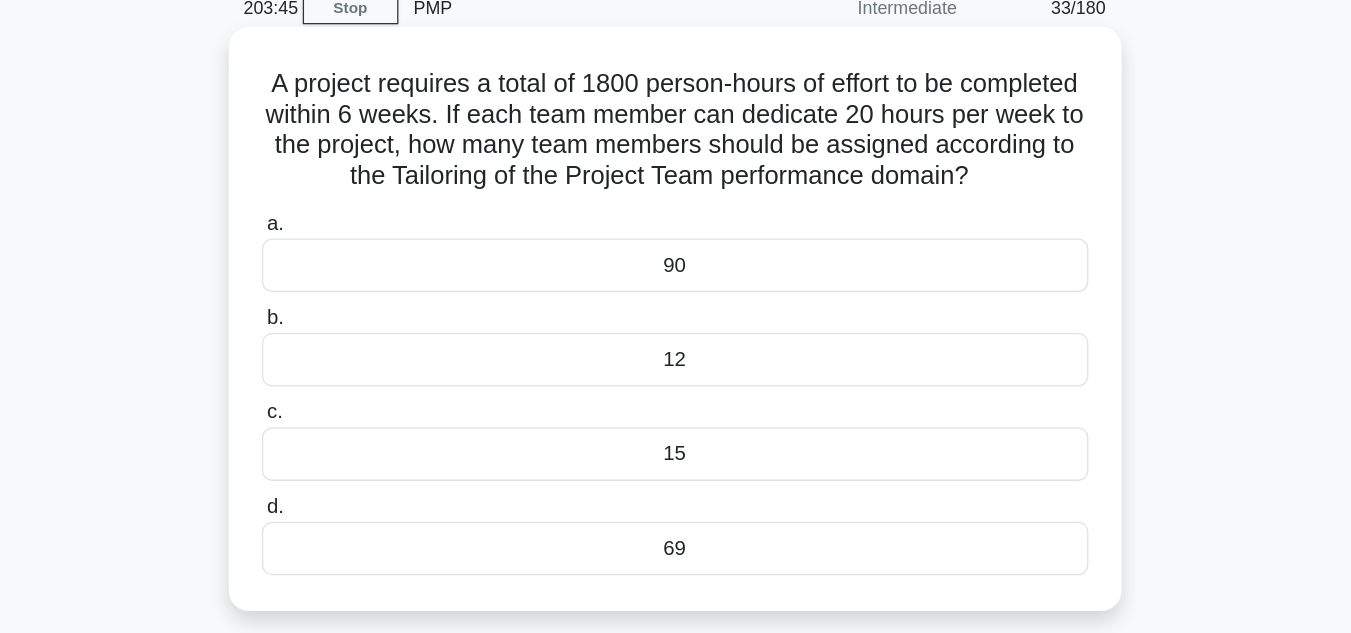 click on "15" at bounding box center [676, 447] 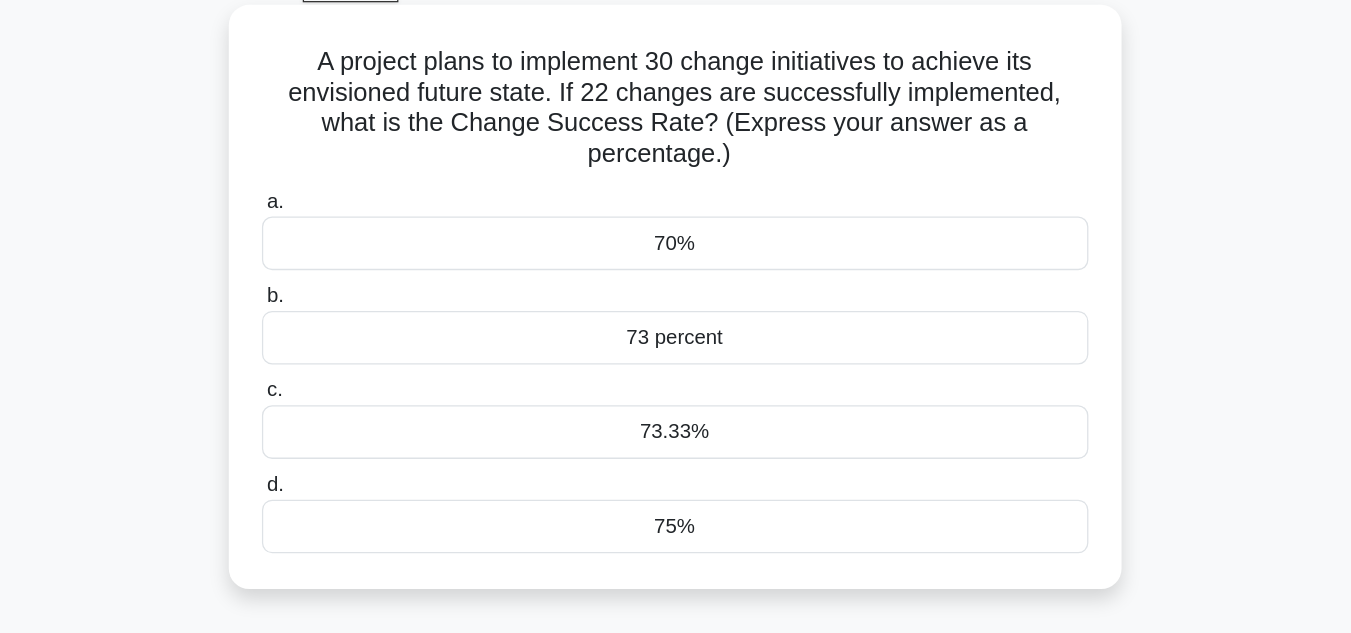 click on "73.33%" at bounding box center (676, 447) 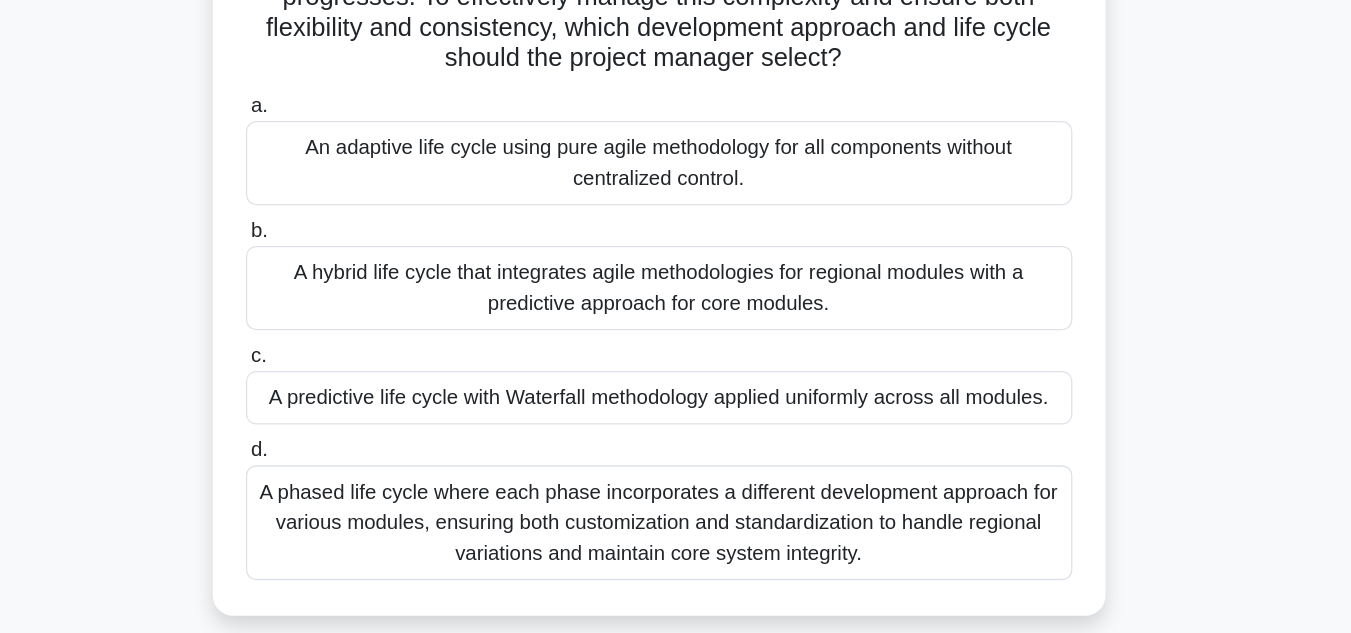 scroll, scrollTop: 176, scrollLeft: 0, axis: vertical 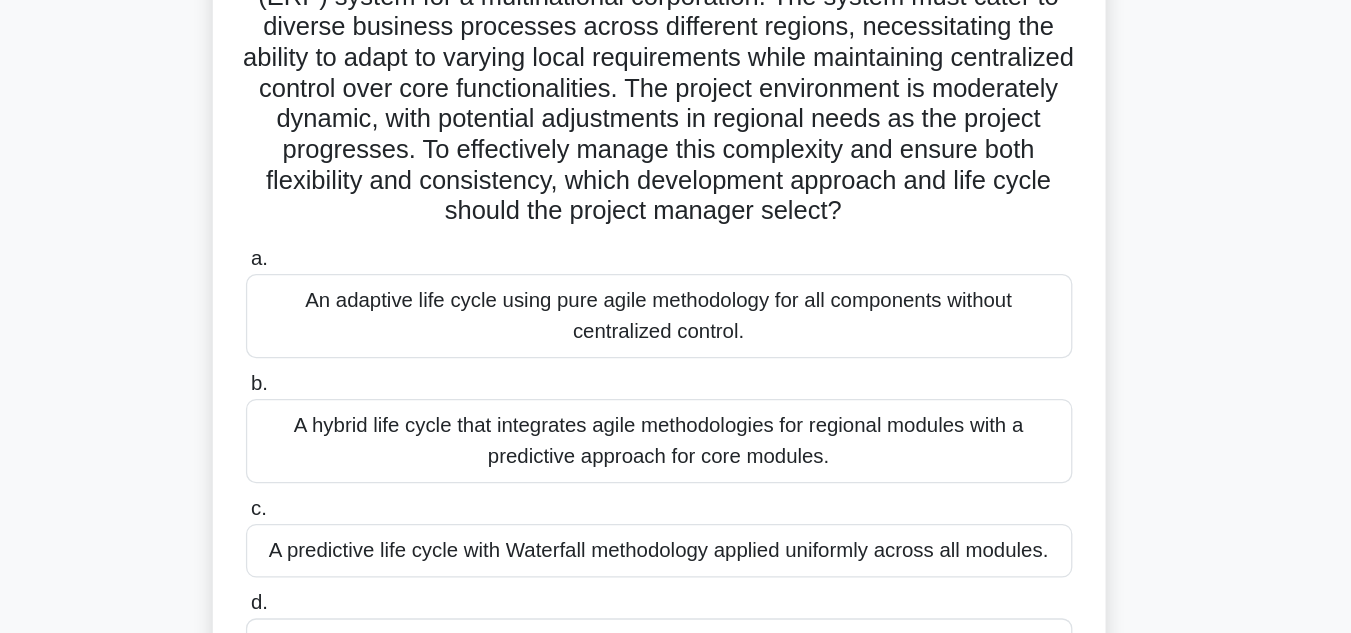 click on "A hybrid life cycle that integrates agile methodologies for regional modules with a predictive approach for core modules." at bounding box center (676, 358) 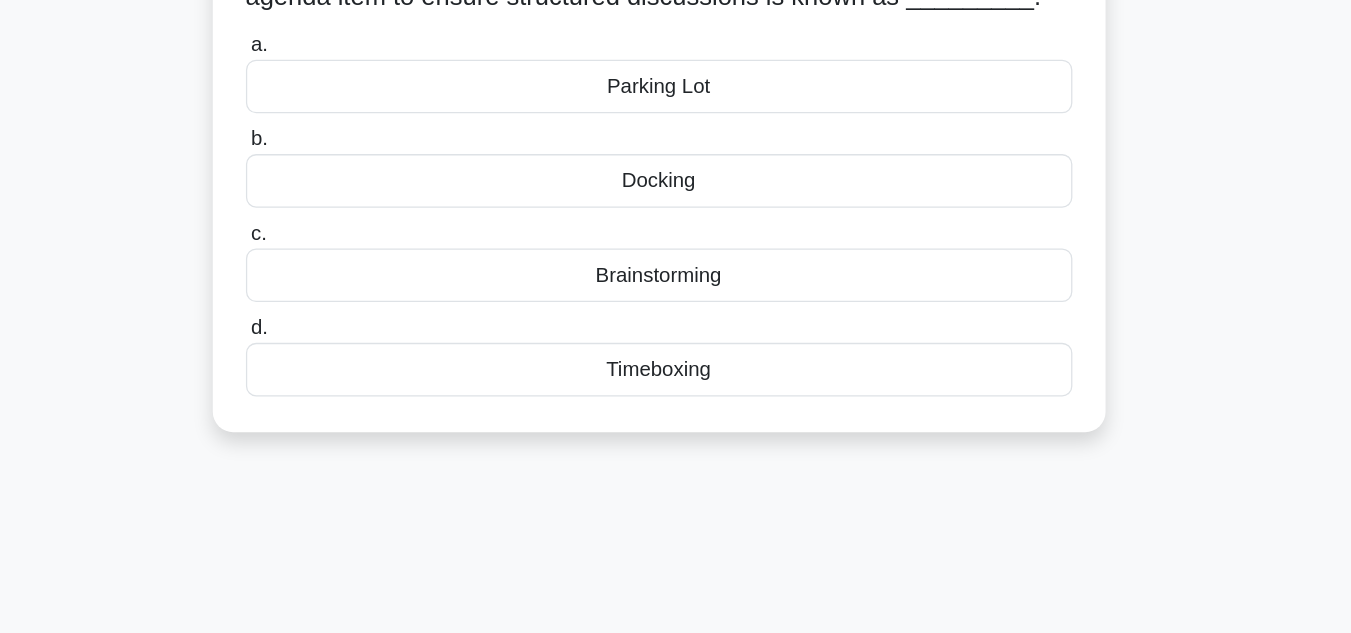 scroll, scrollTop: 0, scrollLeft: 0, axis: both 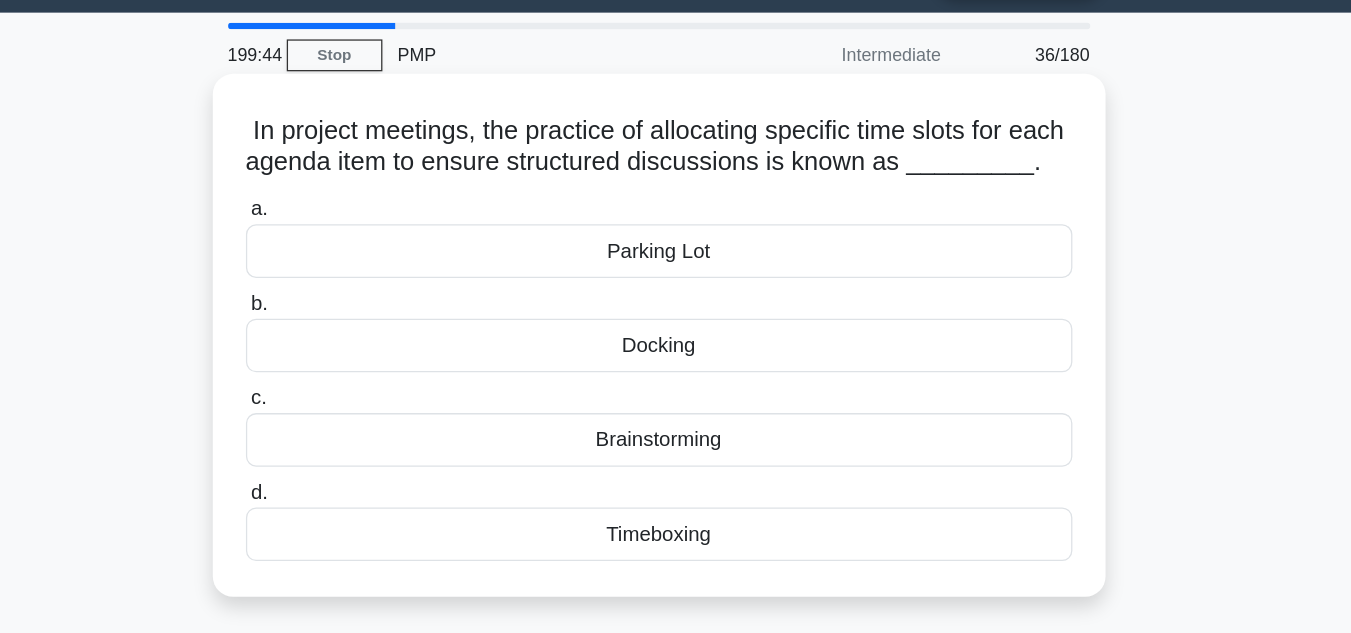 click on "Timeboxing" at bounding box center (676, 473) 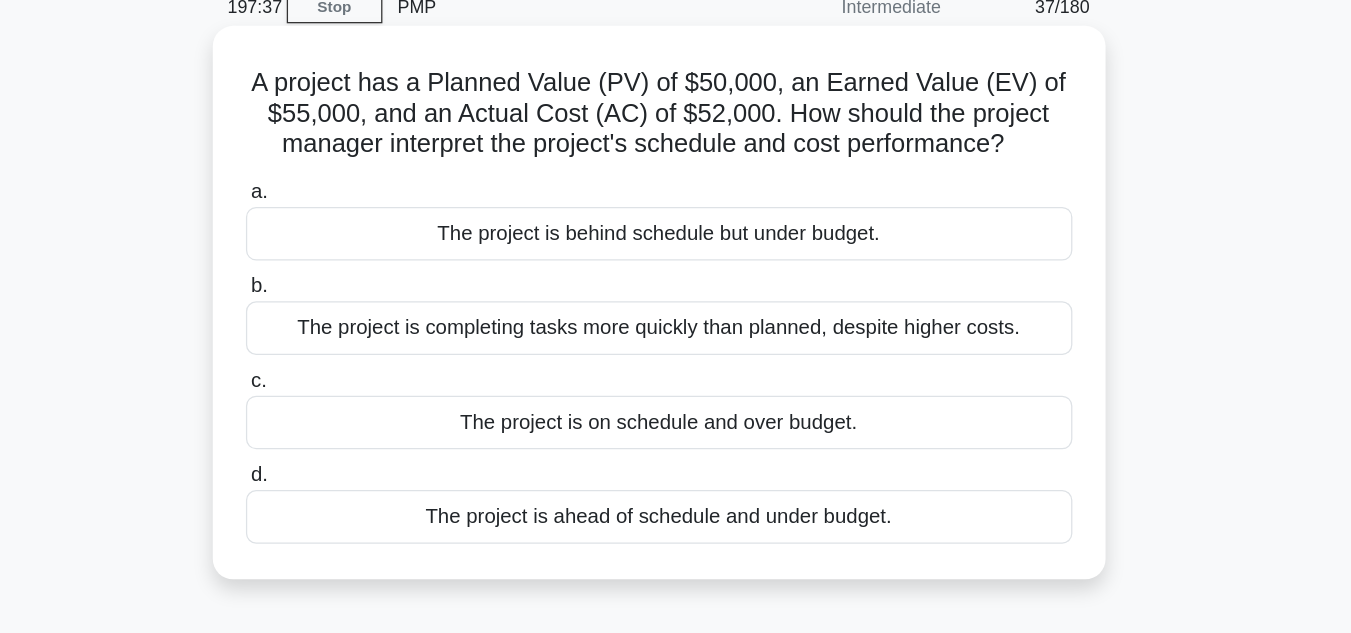 click on "The project is ahead of schedule and under budget." at bounding box center [676, 497] 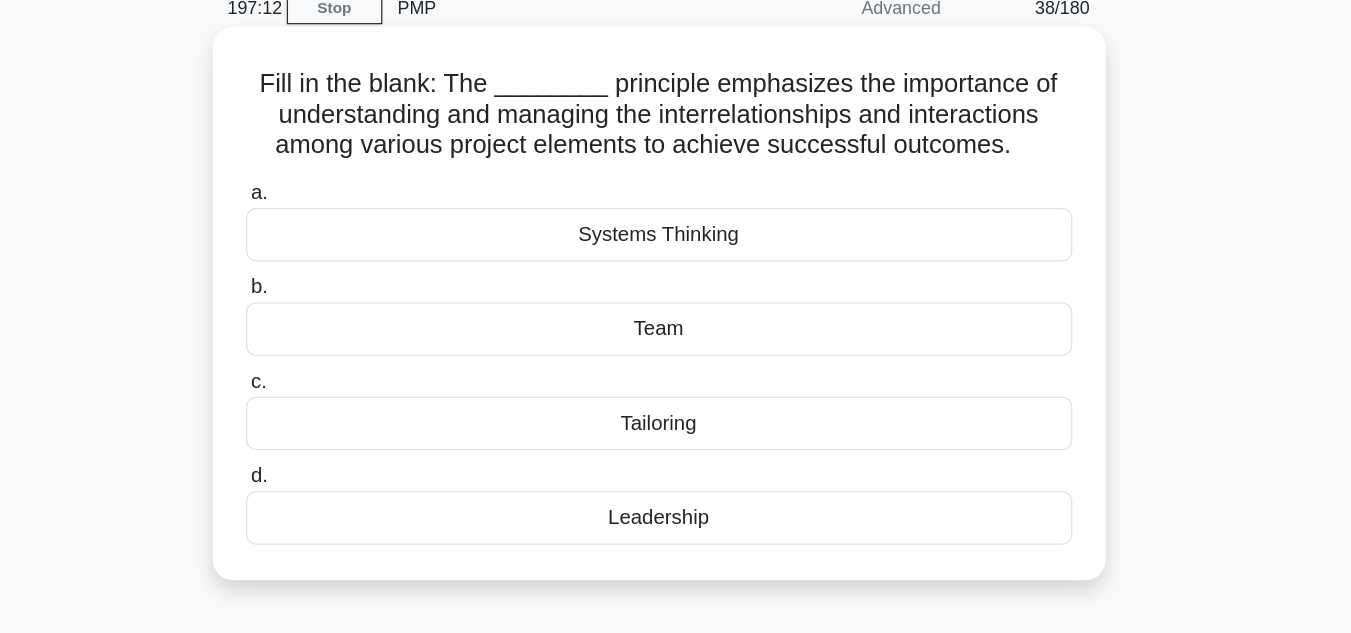click on "Systems Thinking" at bounding box center [676, 275] 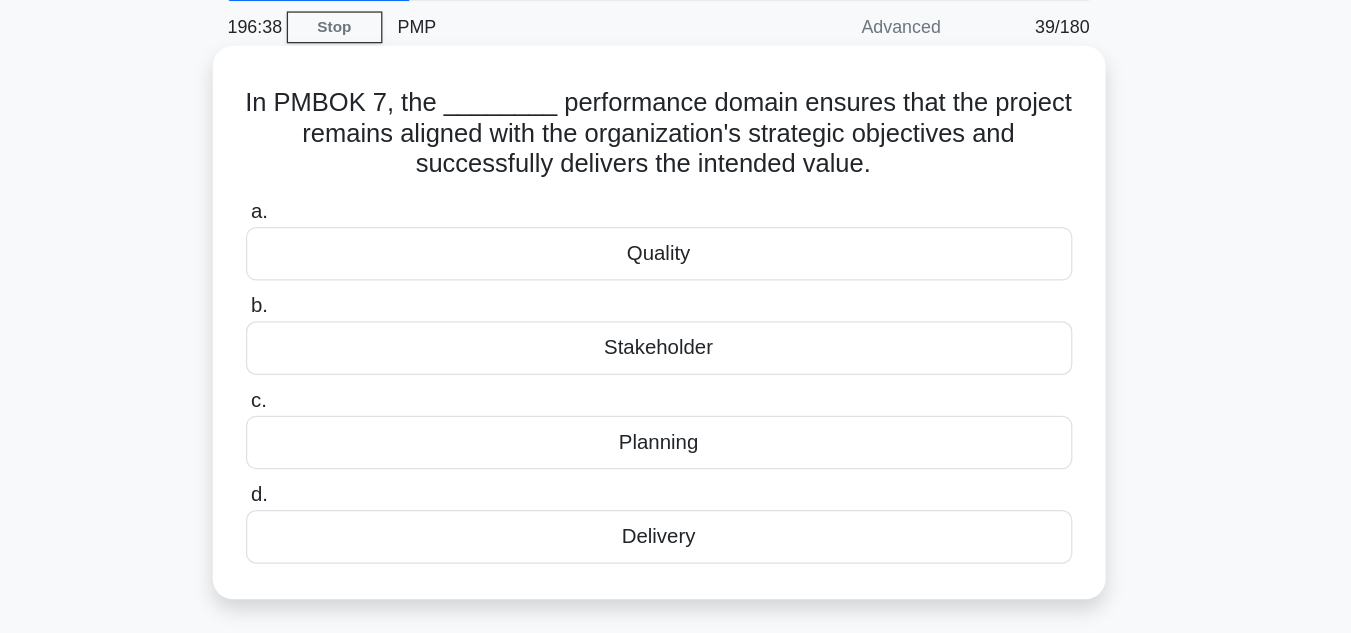 click on "Delivery" at bounding box center [676, 497] 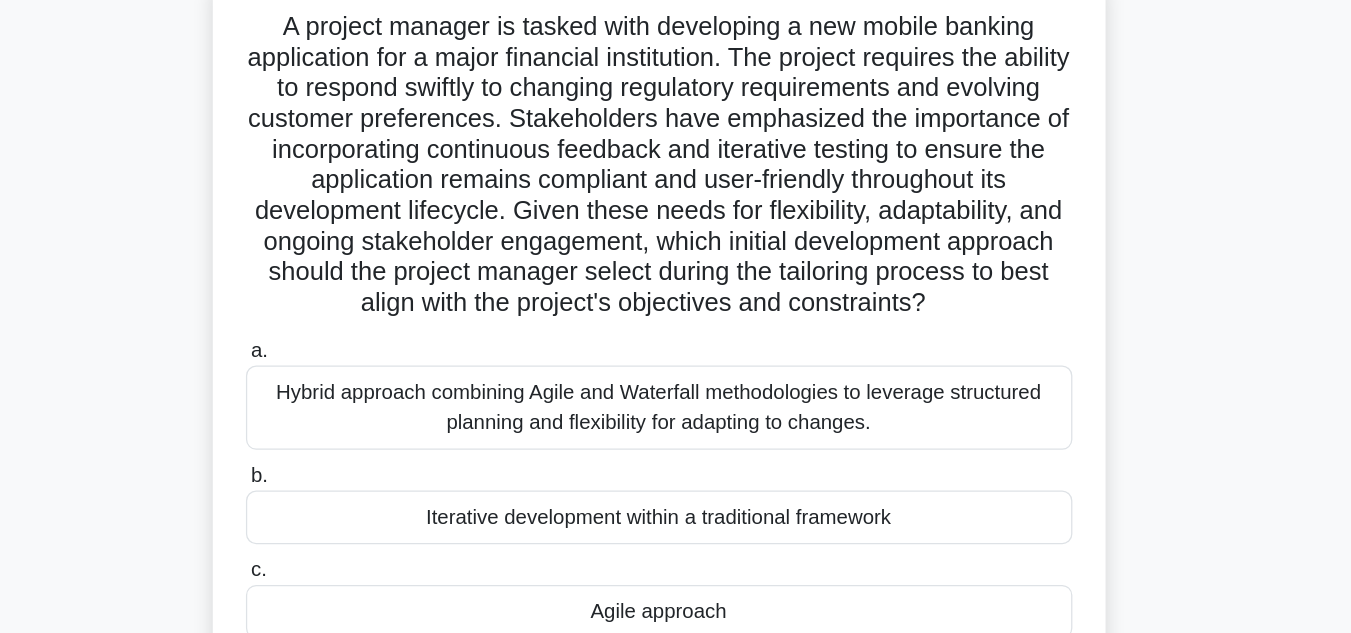 scroll, scrollTop: 136, scrollLeft: 0, axis: vertical 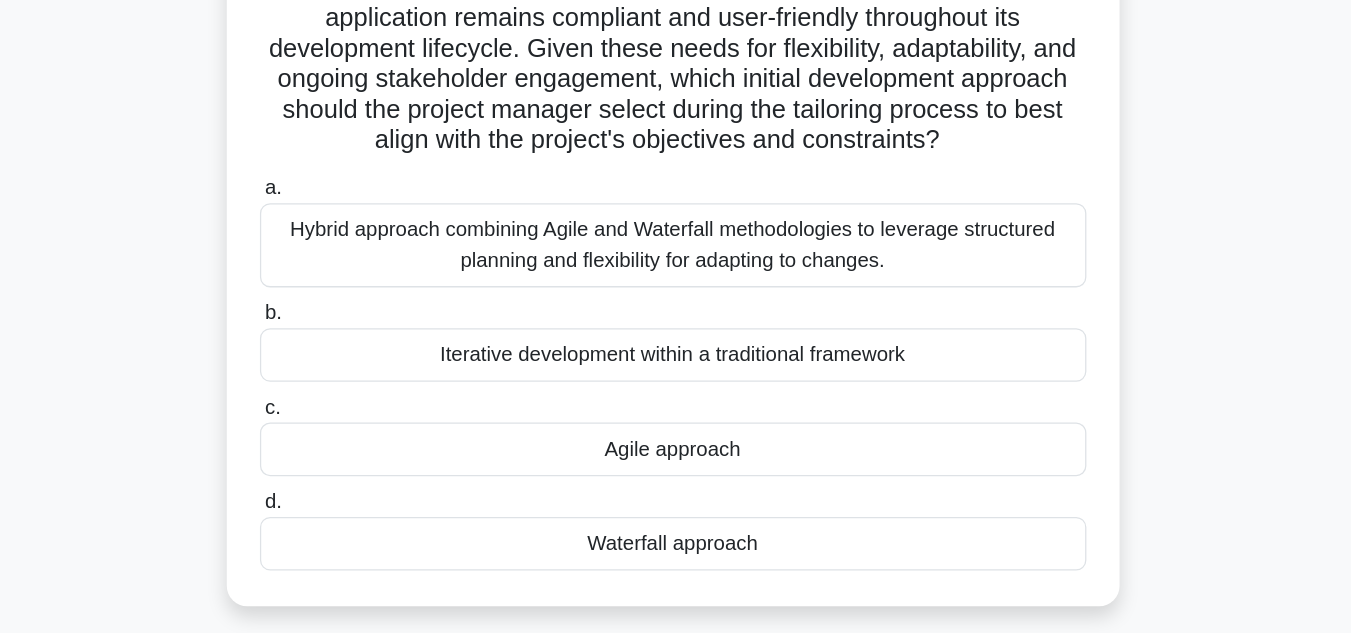 click on "Iterative development within a traditional framework" at bounding box center [676, 405] 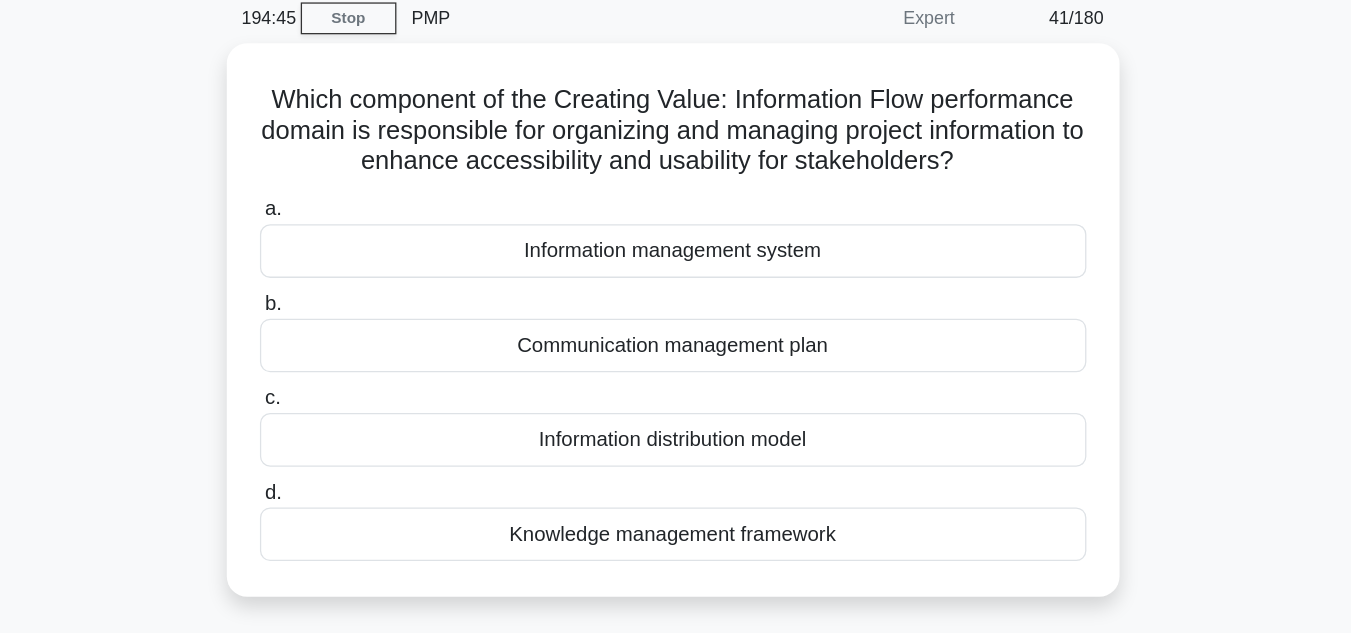scroll, scrollTop: 0, scrollLeft: 0, axis: both 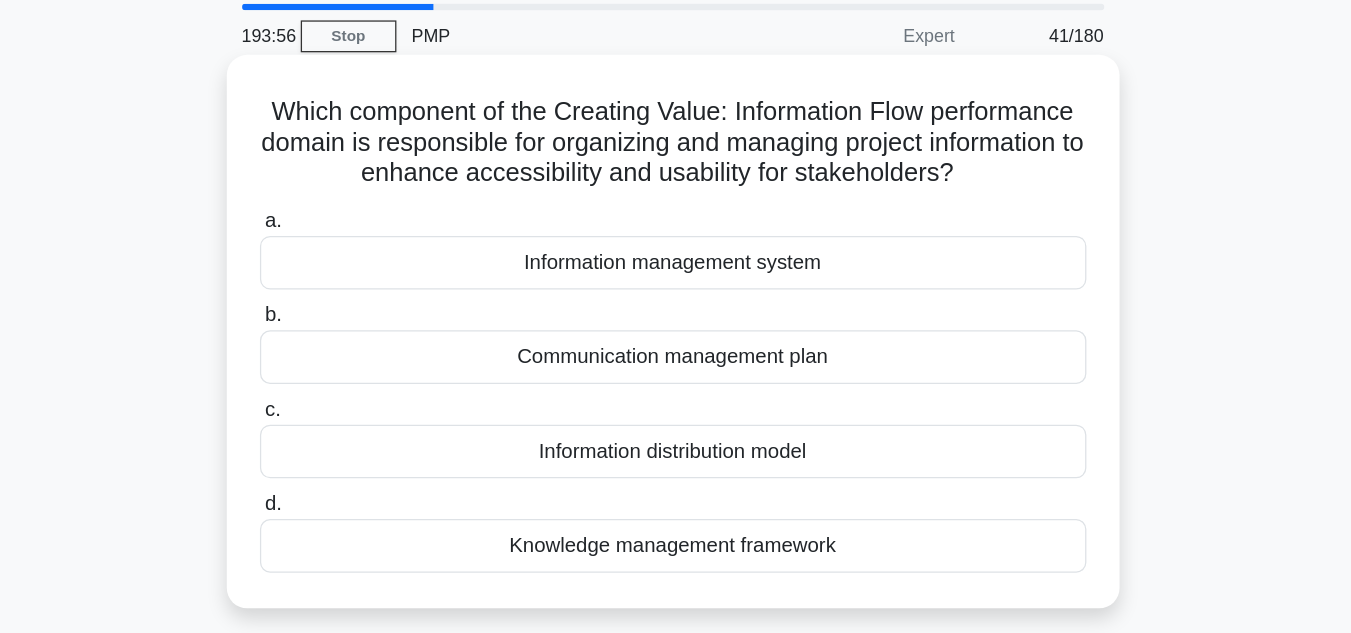 click on "Knowledge management framework" at bounding box center (676, 497) 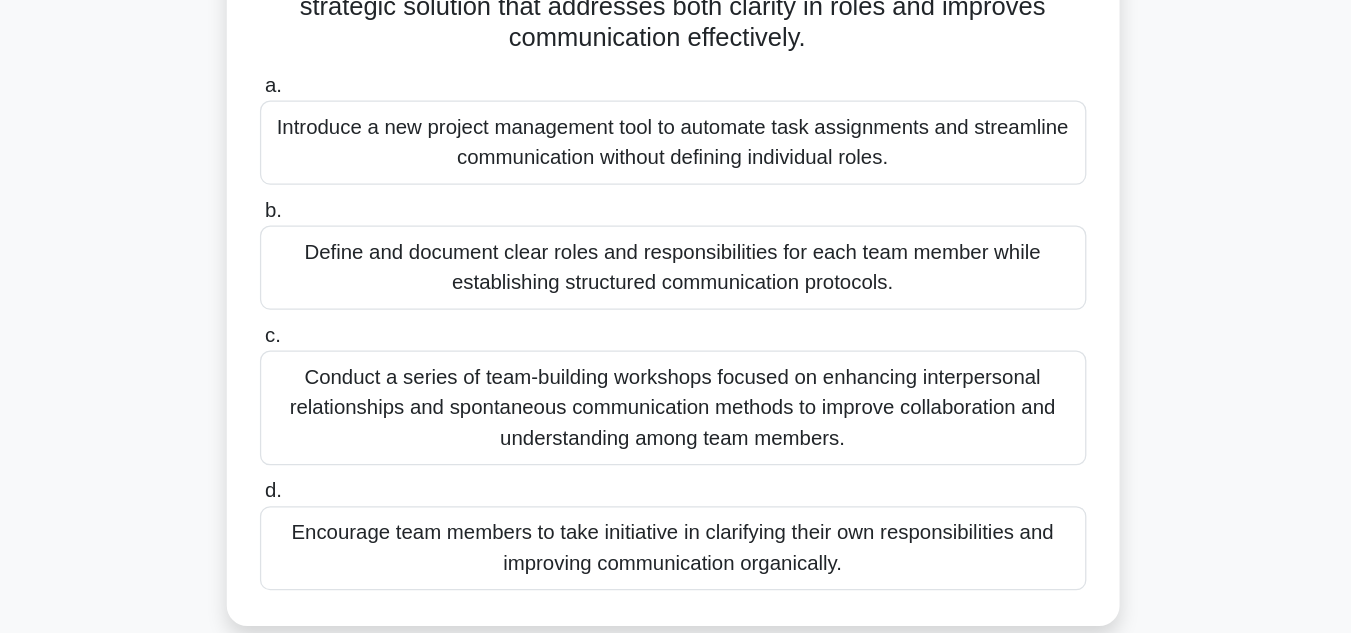 scroll, scrollTop: 214, scrollLeft: 0, axis: vertical 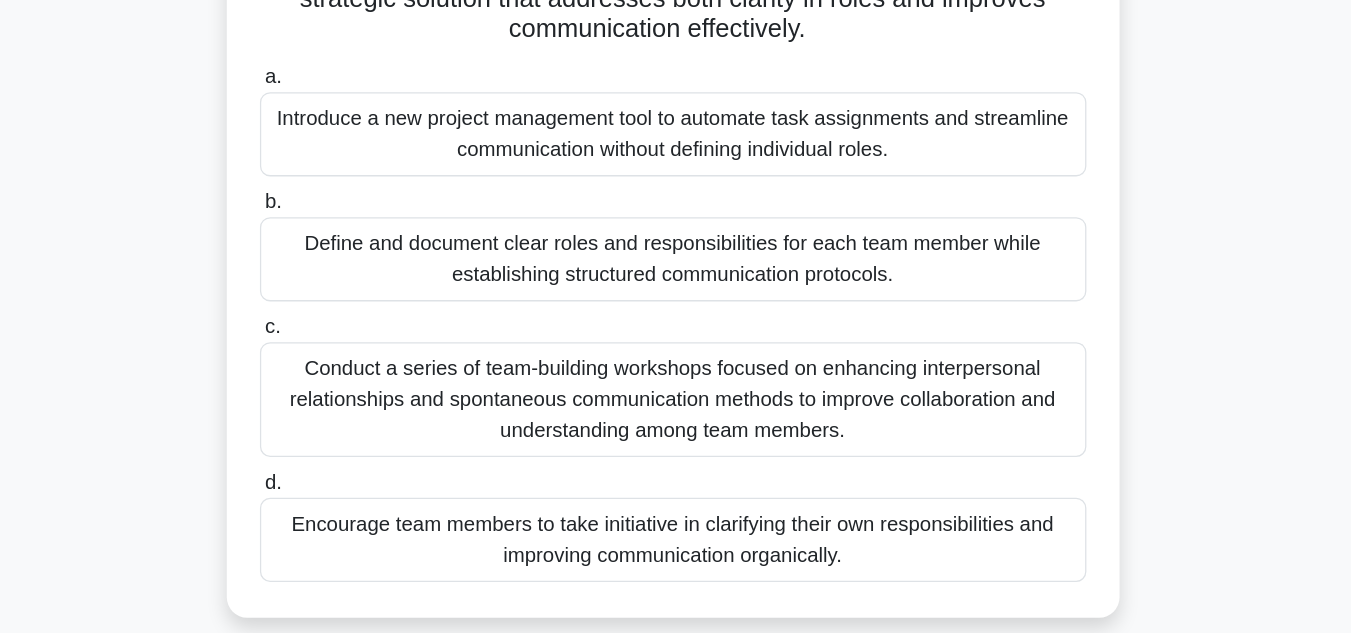 click on "Define and document clear roles and responsibilities for each team member while establishing structured communication protocols." at bounding box center [676, 339] 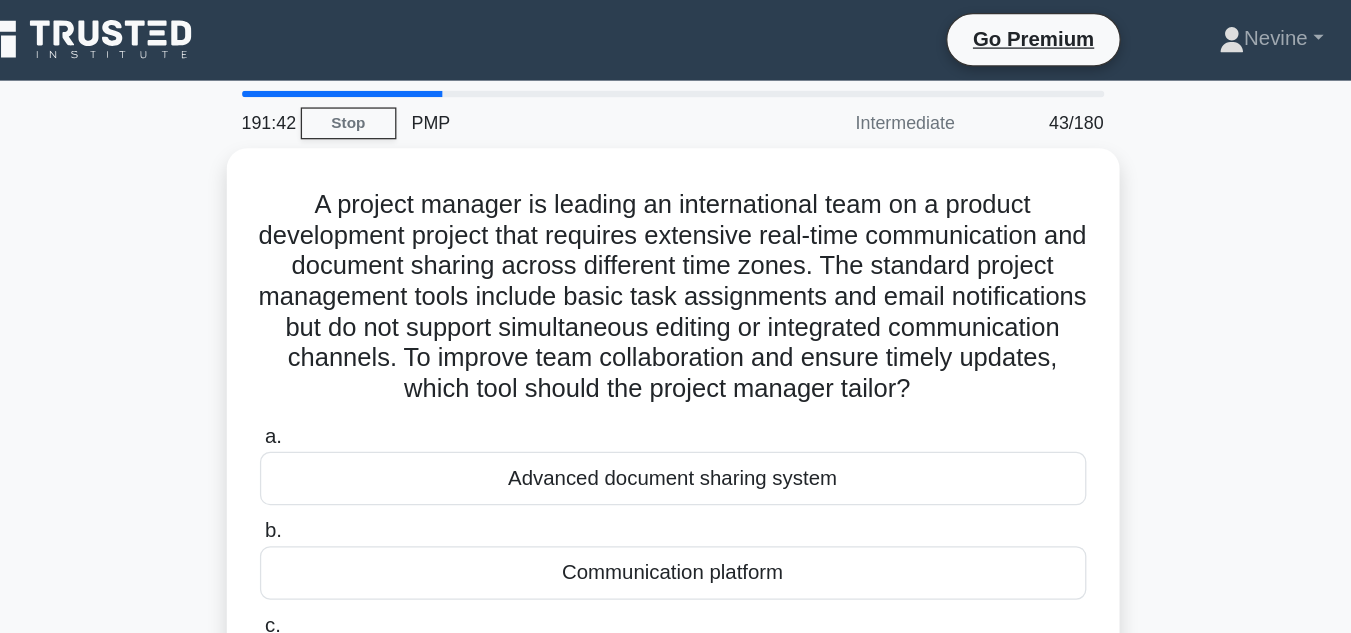 scroll, scrollTop: 0, scrollLeft: 0, axis: both 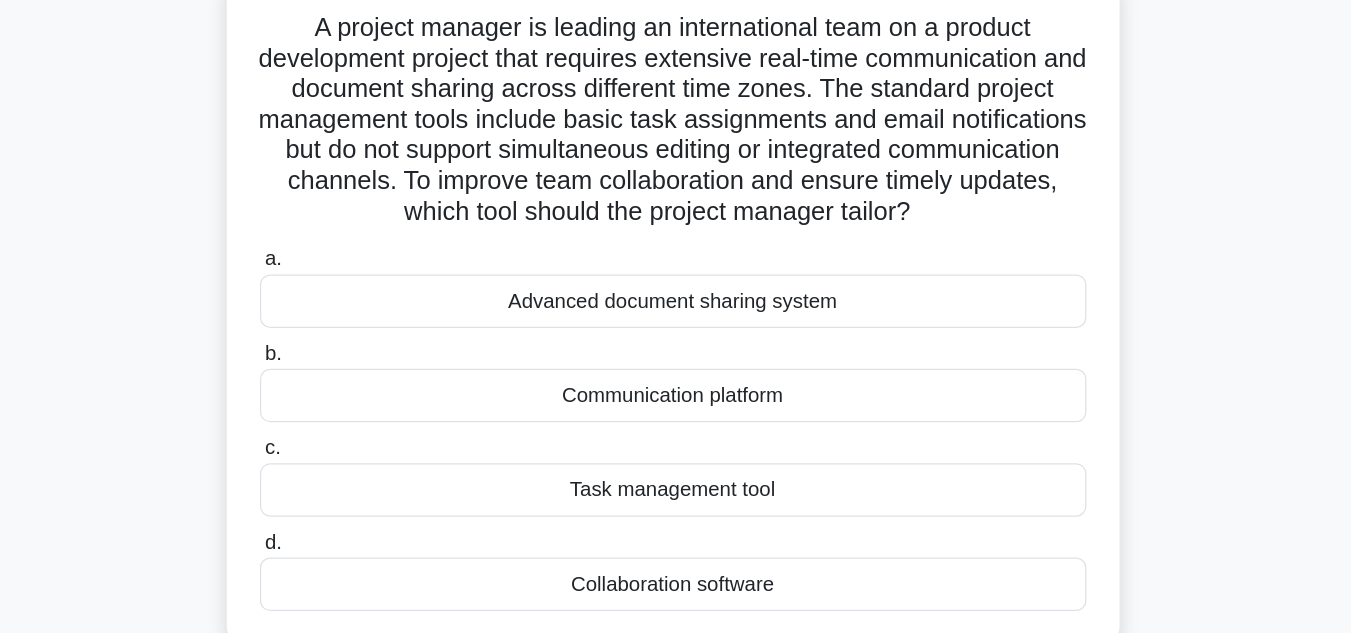 click on "Task management tool" at bounding box center (676, 519) 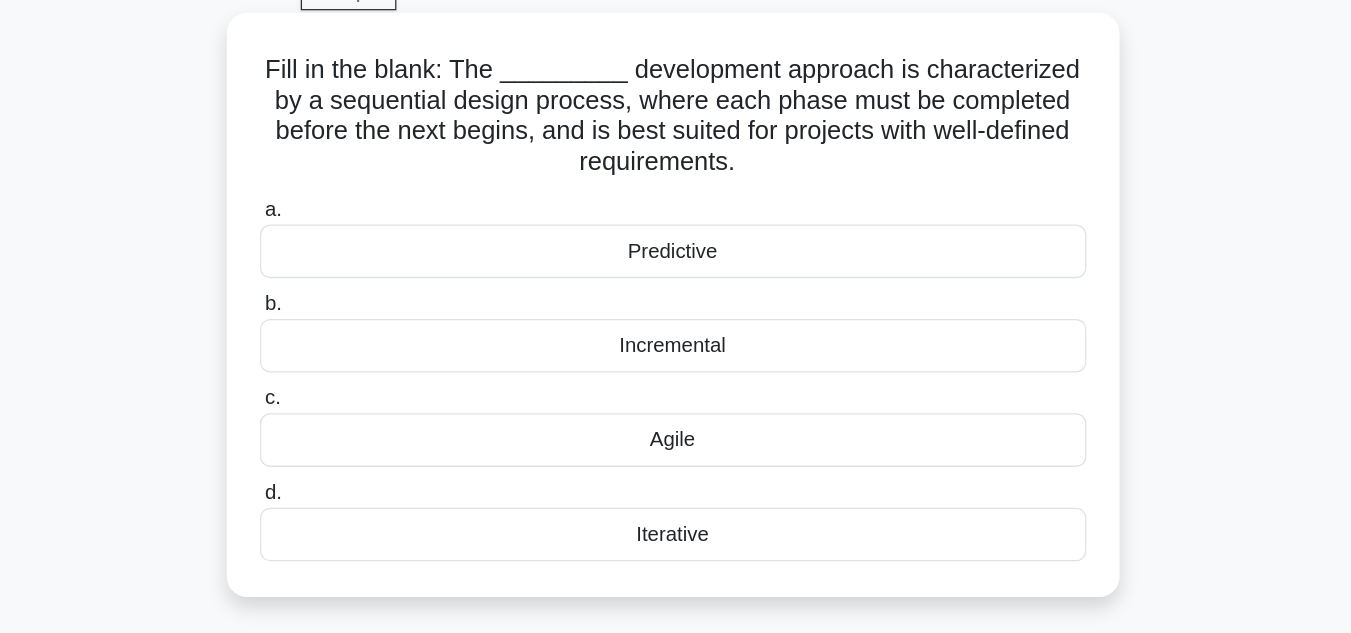 scroll, scrollTop: 4, scrollLeft: 0, axis: vertical 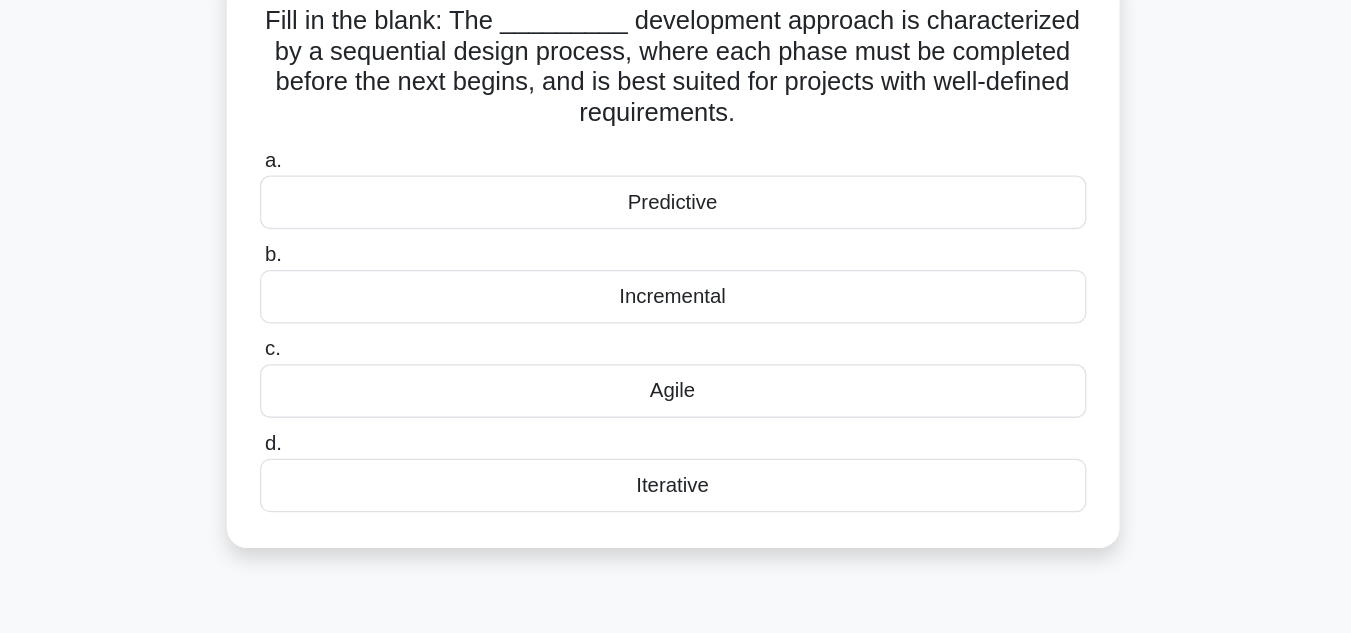 click on "Predictive" at bounding box center (676, 295) 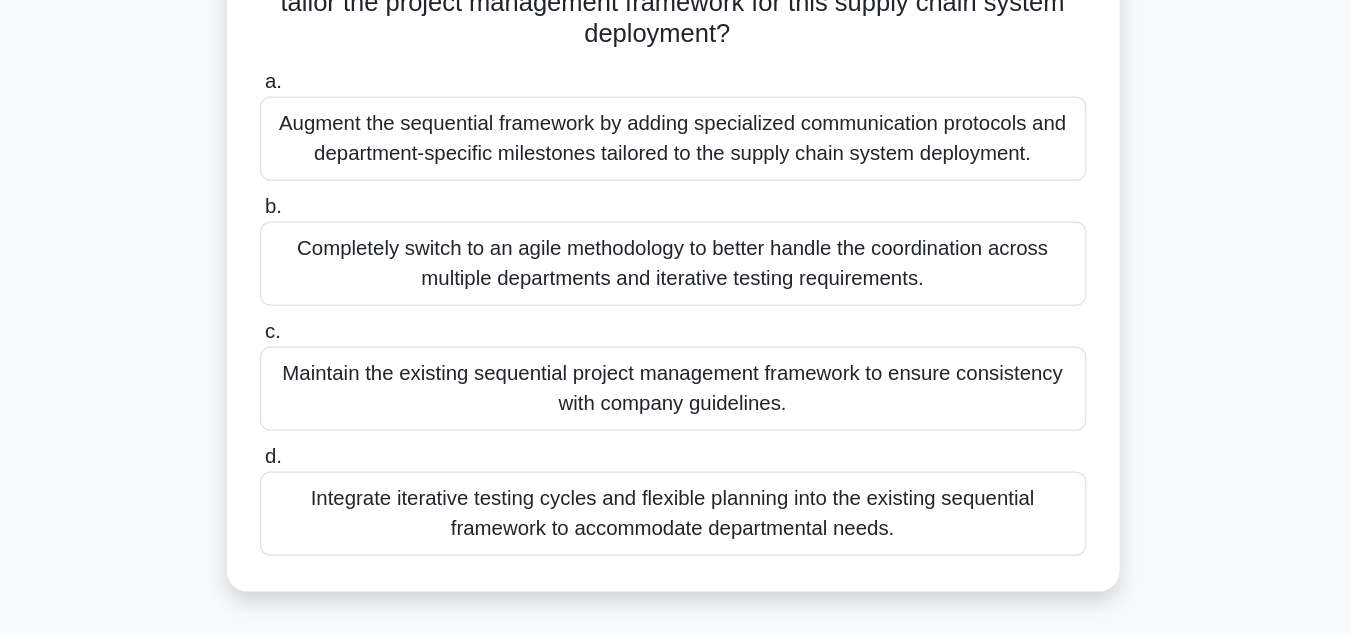 scroll, scrollTop: 216, scrollLeft: 0, axis: vertical 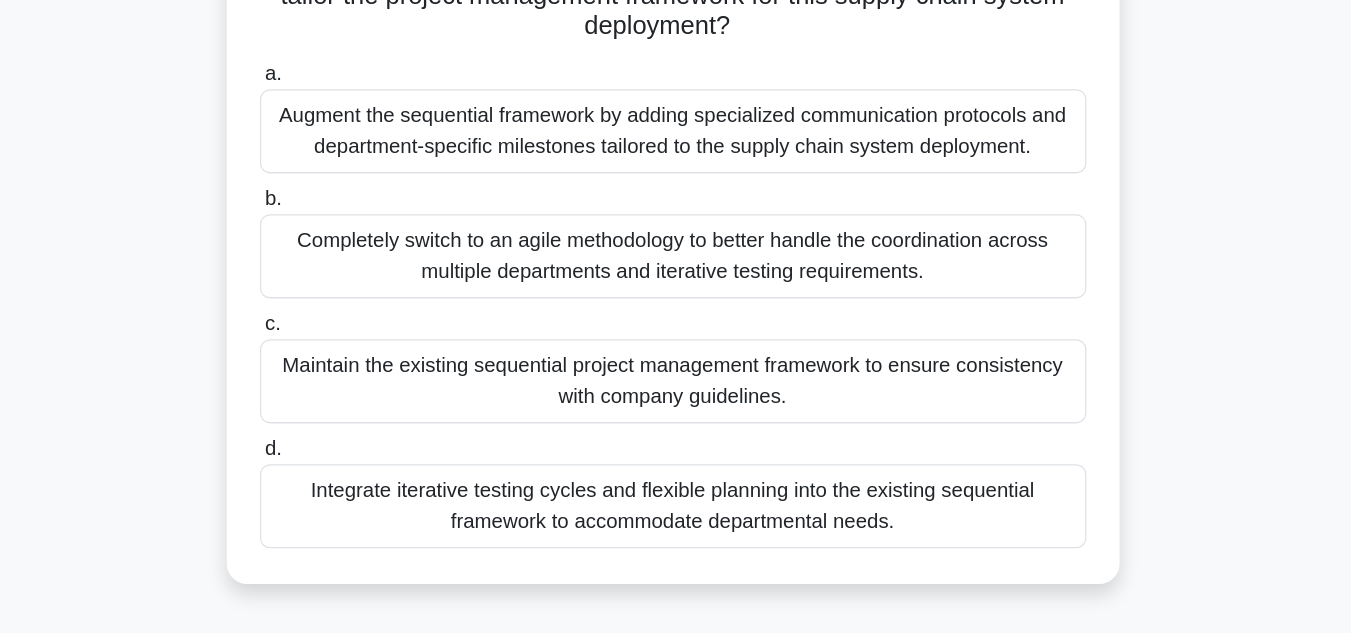 click on "Integrate iterative testing cycles and flexible planning into the existing sequential framework to accommodate departmental needs." at bounding box center [676, 533] 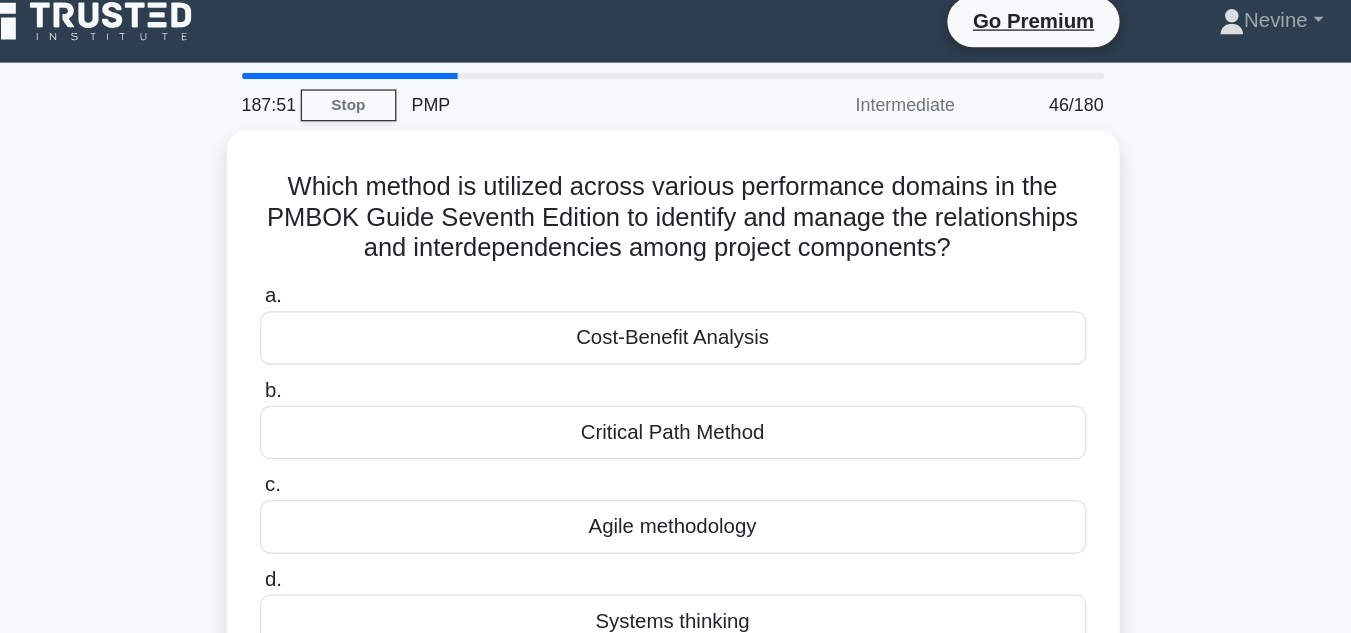 scroll, scrollTop: 0, scrollLeft: 0, axis: both 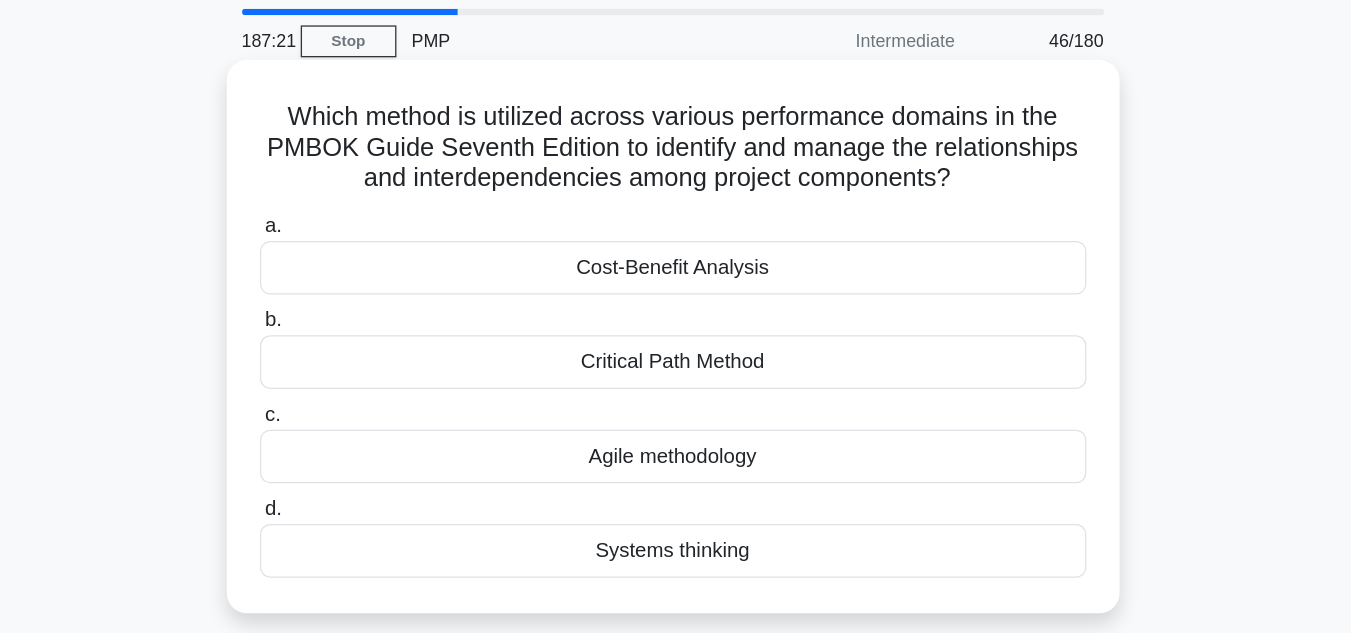 click on "Systems thinking" at bounding box center (676, 497) 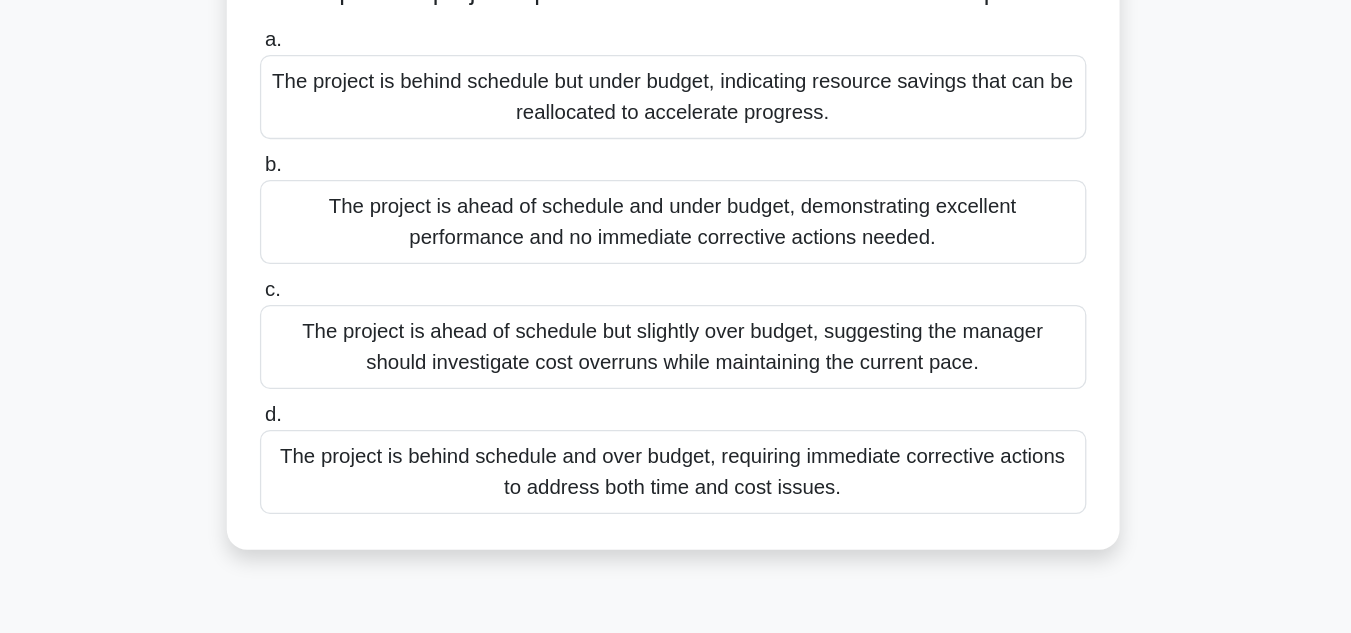scroll, scrollTop: 76, scrollLeft: 0, axis: vertical 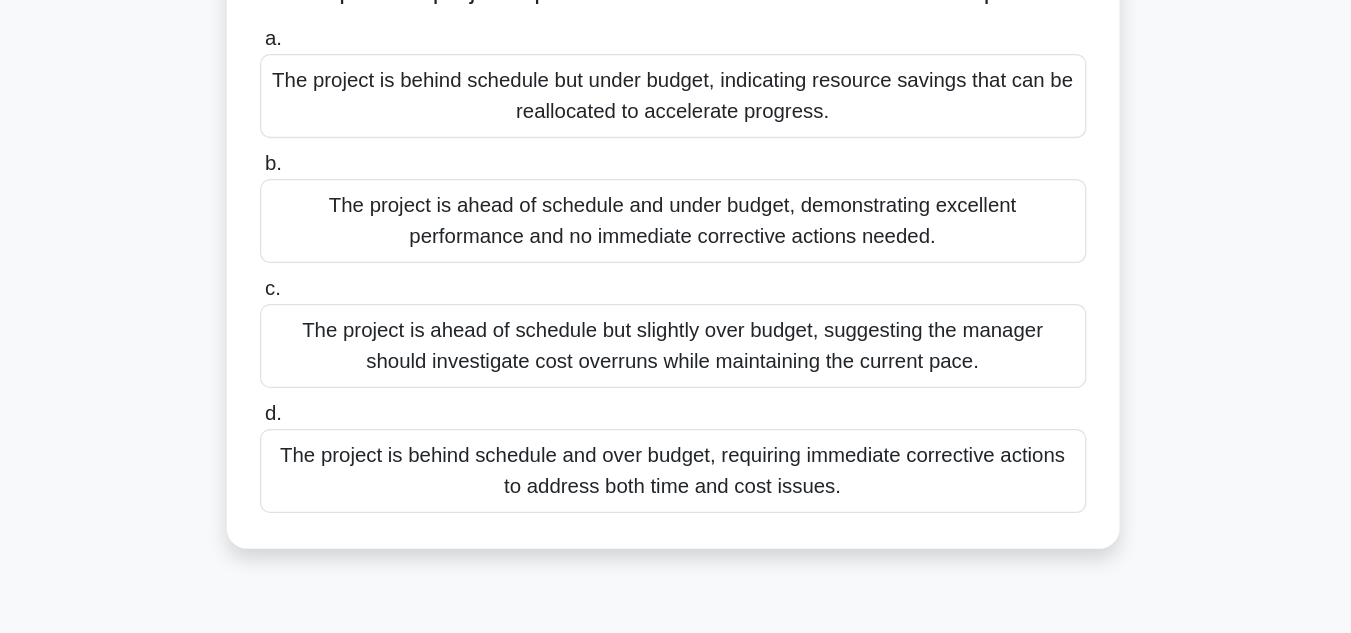 click on "The project is ahead of schedule but slightly over budget, suggesting the manager should investigate cost overruns while maintaining the current pace." at bounding box center [676, 407] 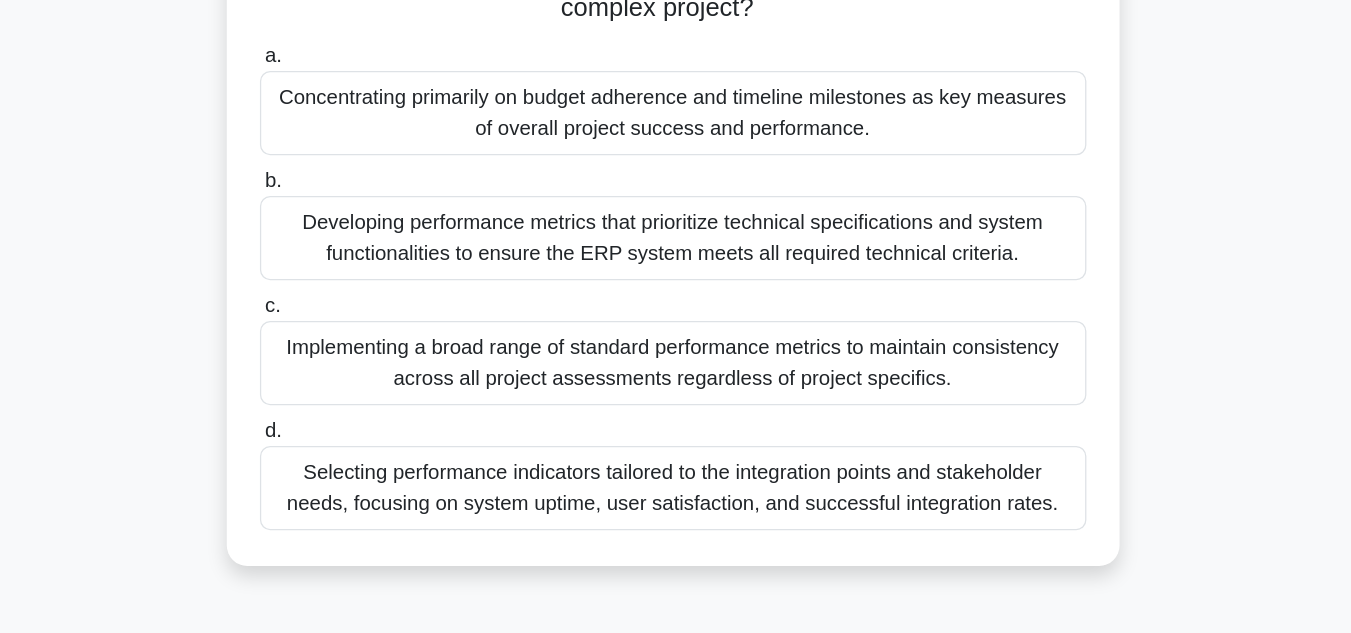 scroll, scrollTop: 335, scrollLeft: 0, axis: vertical 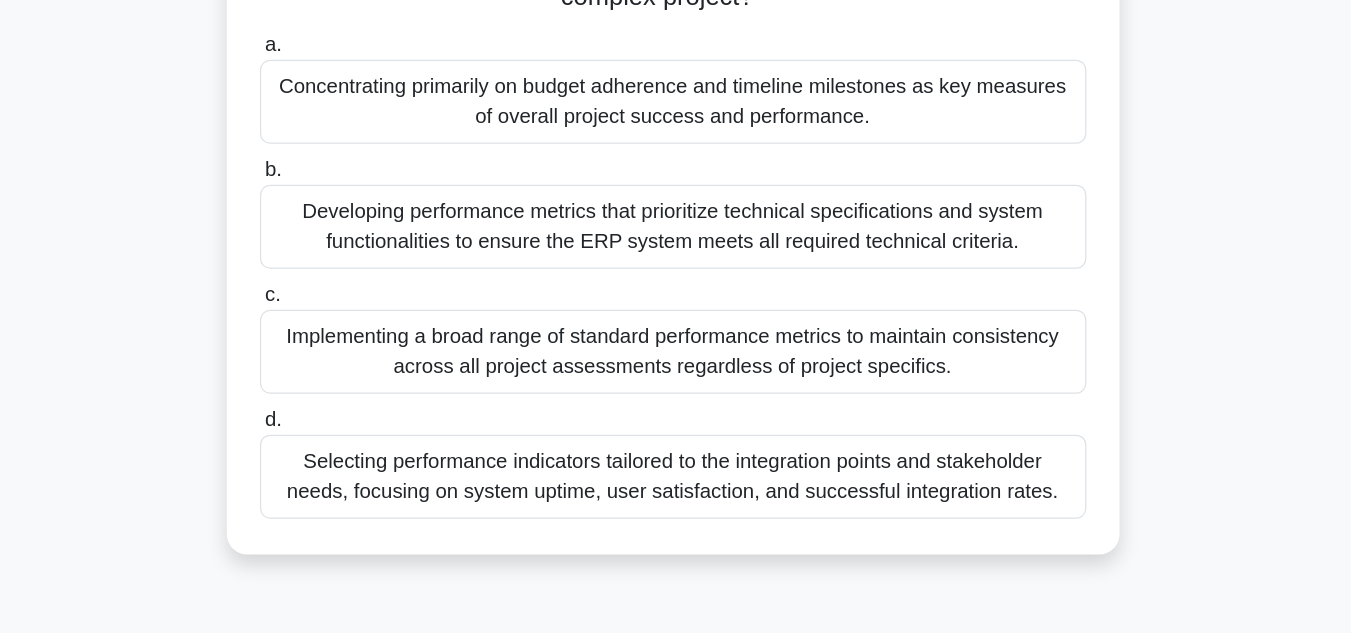 click on "Selecting performance indicators tailored to the integration points and stakeholder needs, focusing on system uptime, user satisfaction, and successful integration rates." at bounding box center [676, 510] 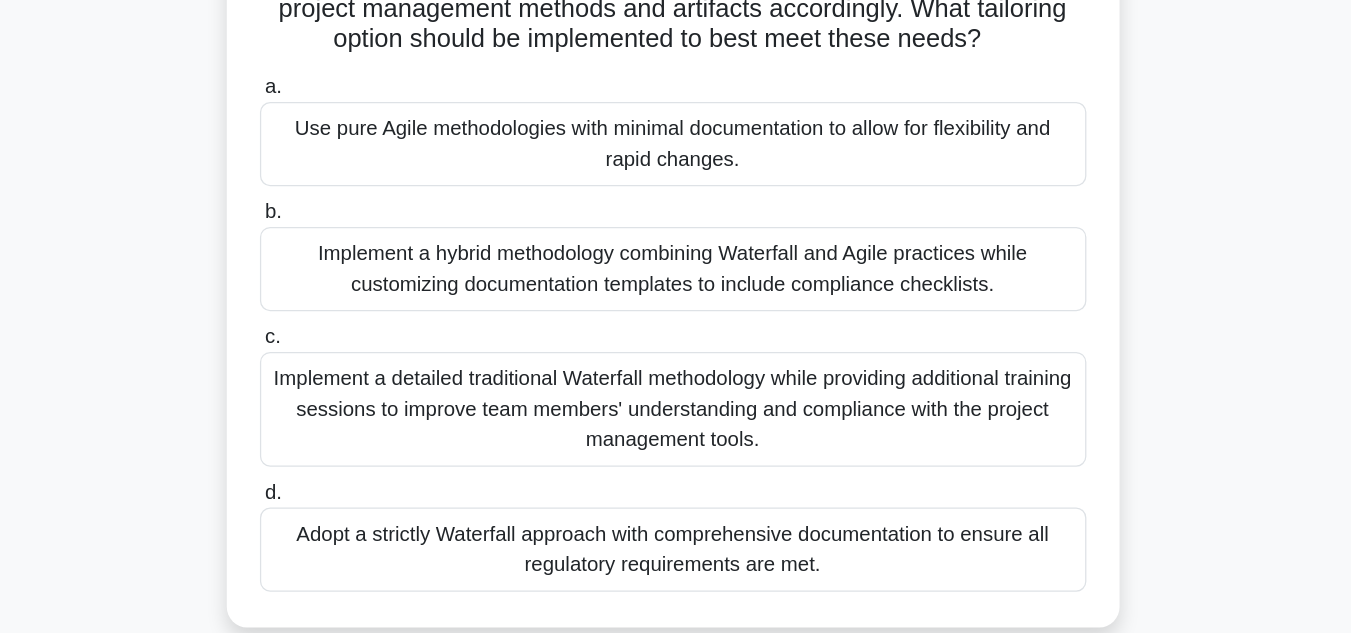 scroll, scrollTop: 188, scrollLeft: 0, axis: vertical 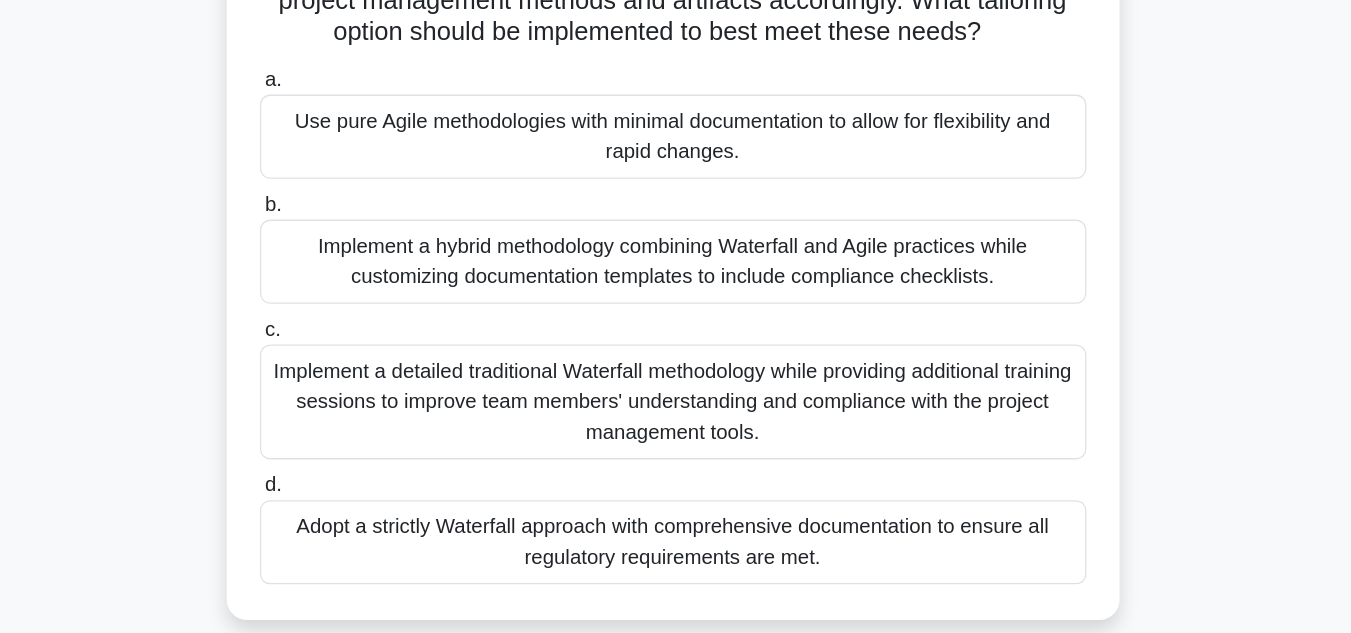 click on "Implement a hybrid methodology combining Waterfall and Agile practices while customizing documentation templates to include compliance checklists." at bounding box center (676, 341) 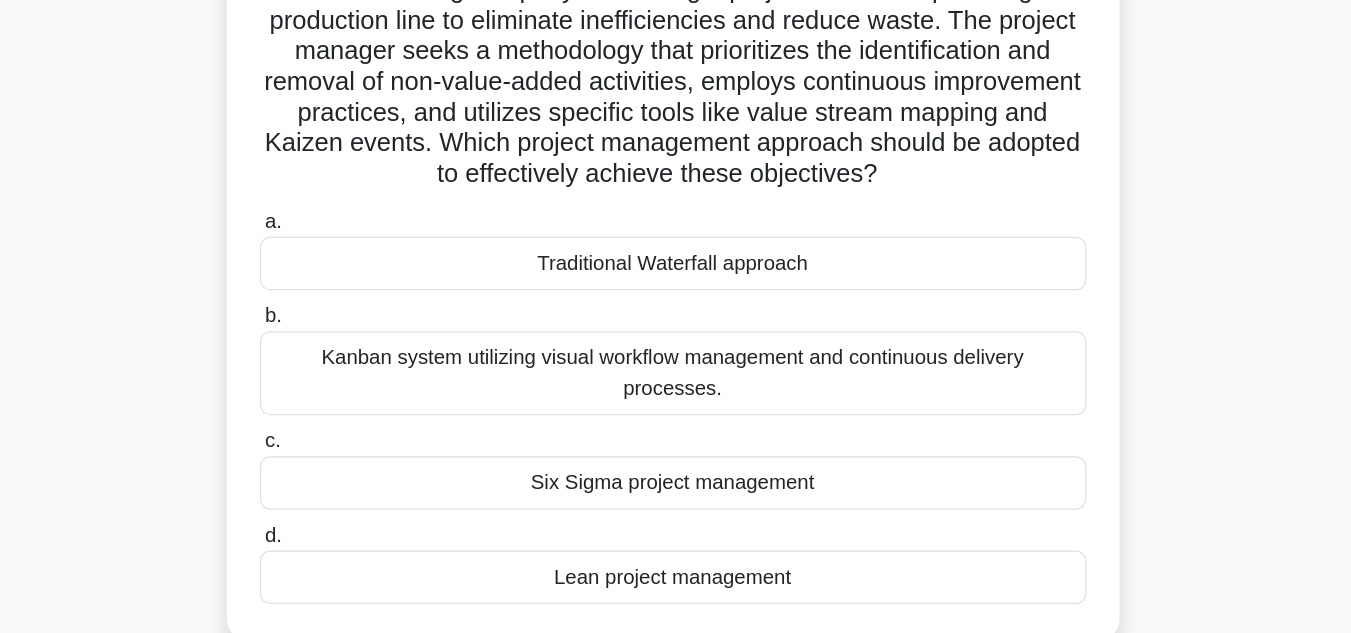 scroll, scrollTop: 34, scrollLeft: 0, axis: vertical 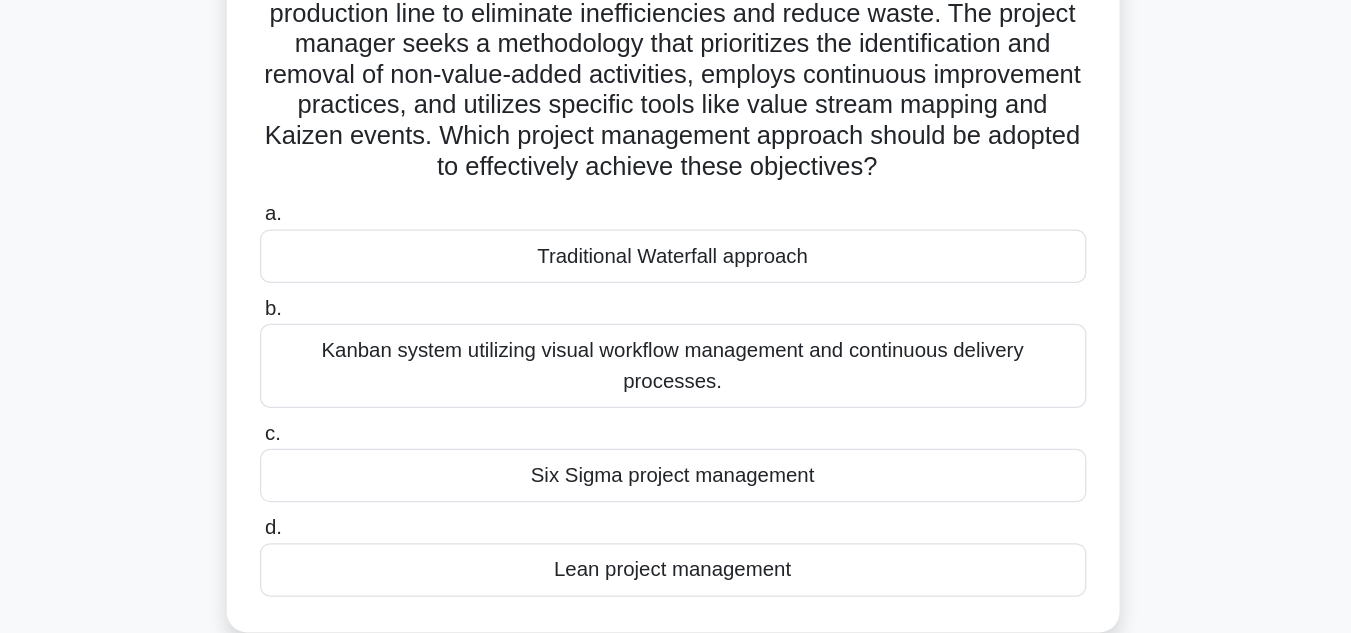 click on "Lean project management" at bounding box center (676, 583) 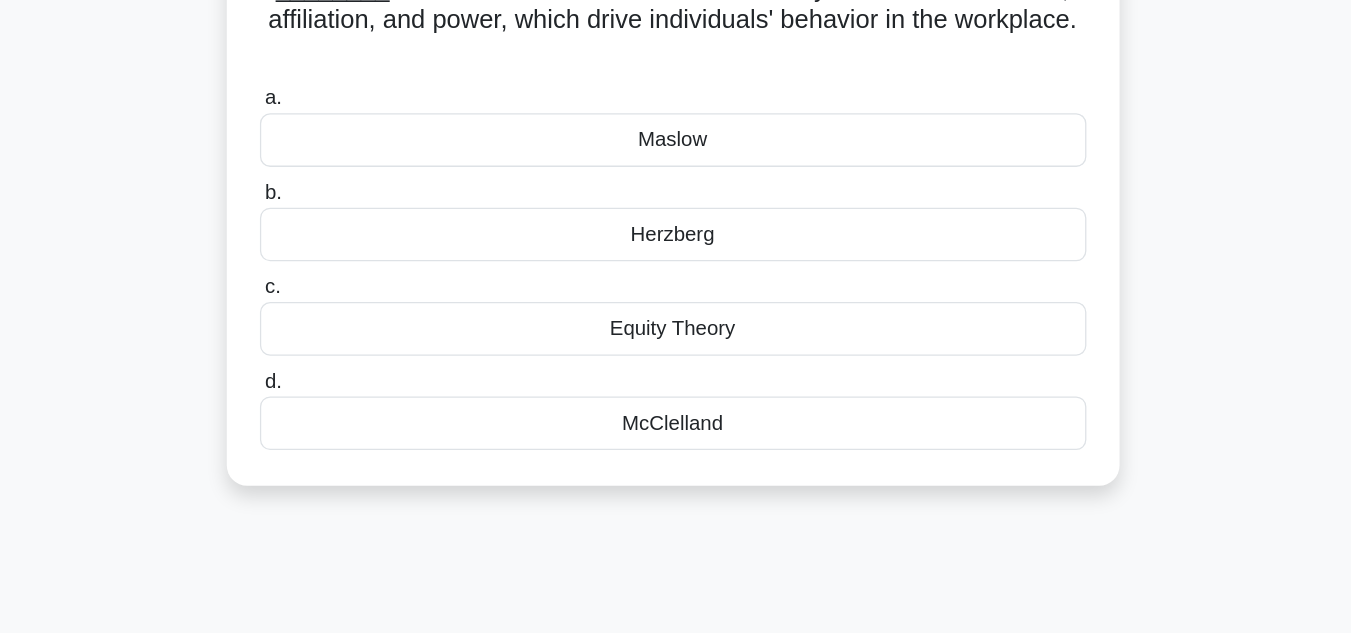 scroll, scrollTop: 0, scrollLeft: 0, axis: both 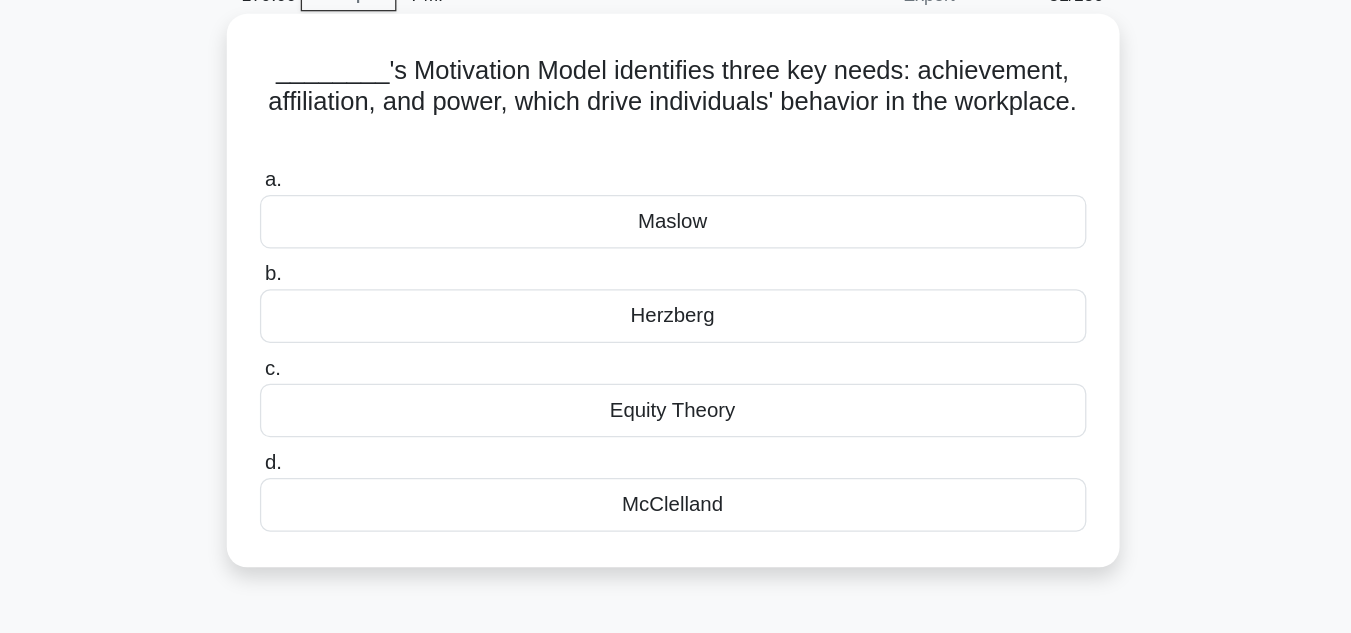 click on "McClelland" at bounding box center [676, 497] 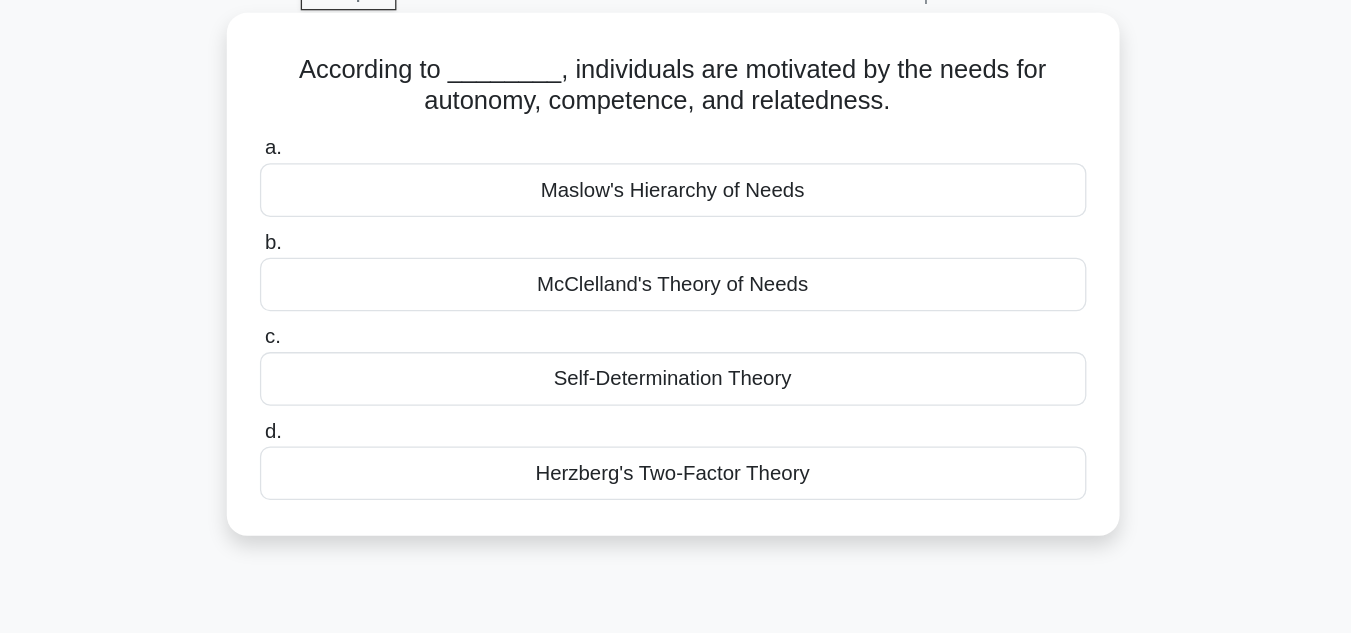 click on "Self-Determination Theory" at bounding box center [676, 399] 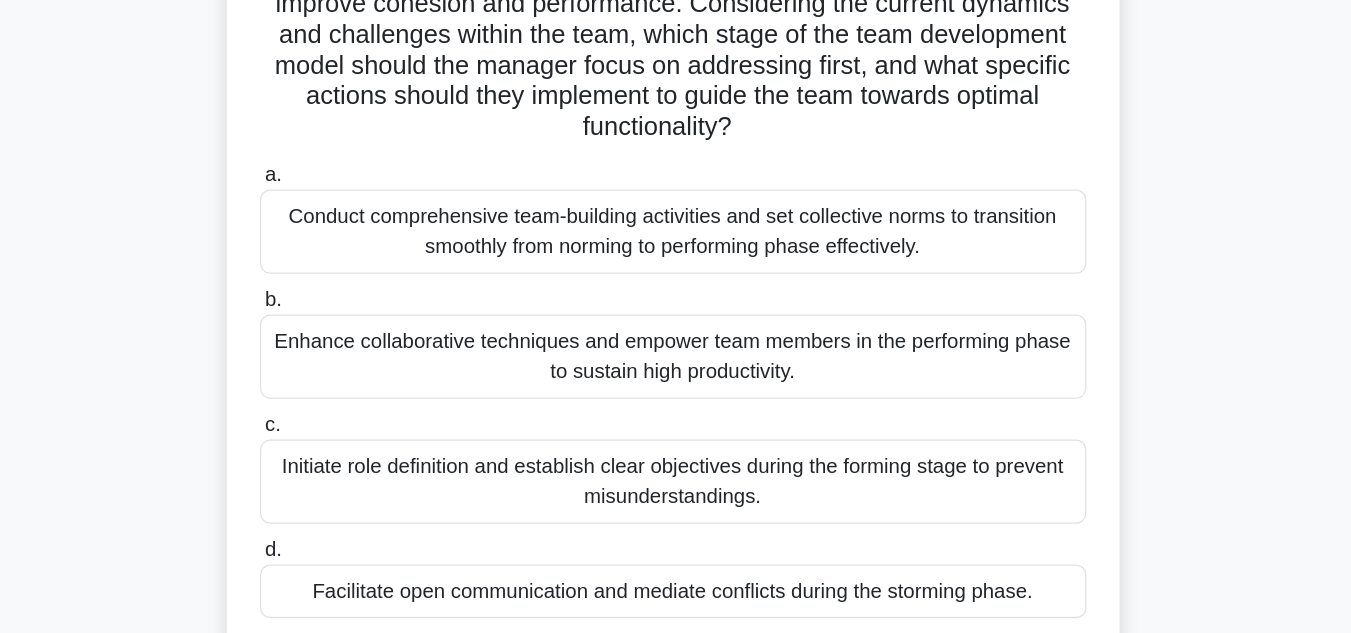 scroll, scrollTop: 143, scrollLeft: 0, axis: vertical 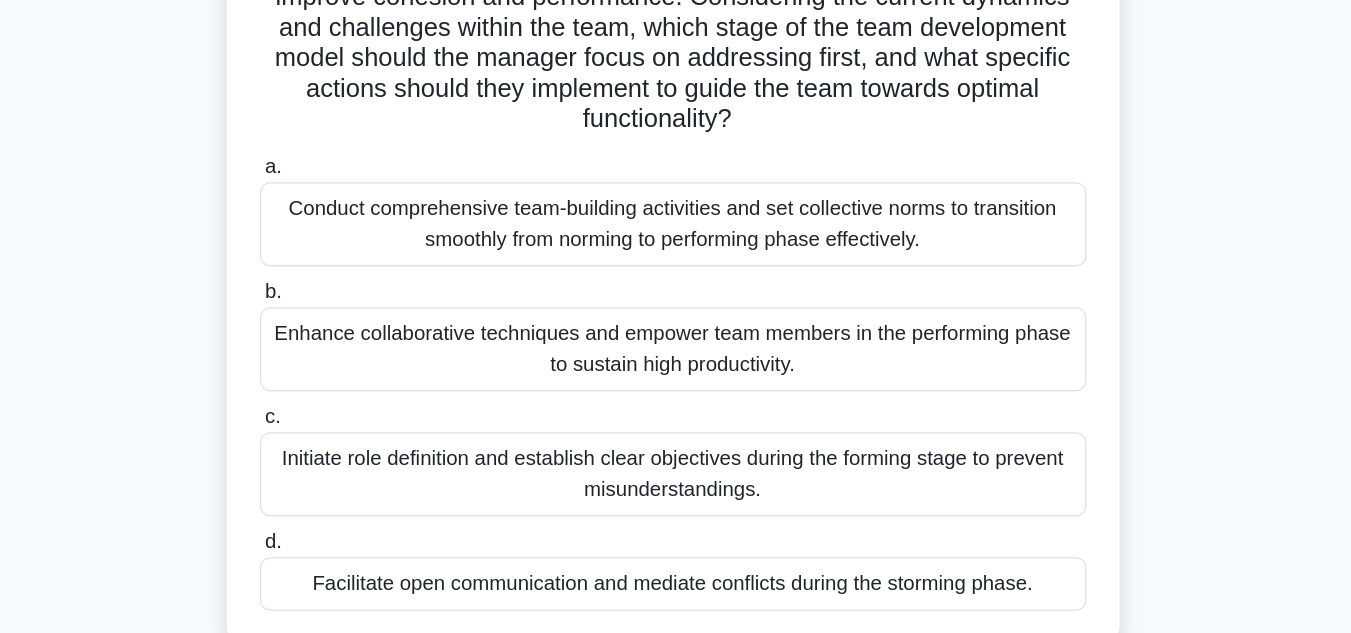 click on "Conduct comprehensive team-building activities and set collective norms to transition smoothly from norming to performing phase effectively." at bounding box center [676, 312] 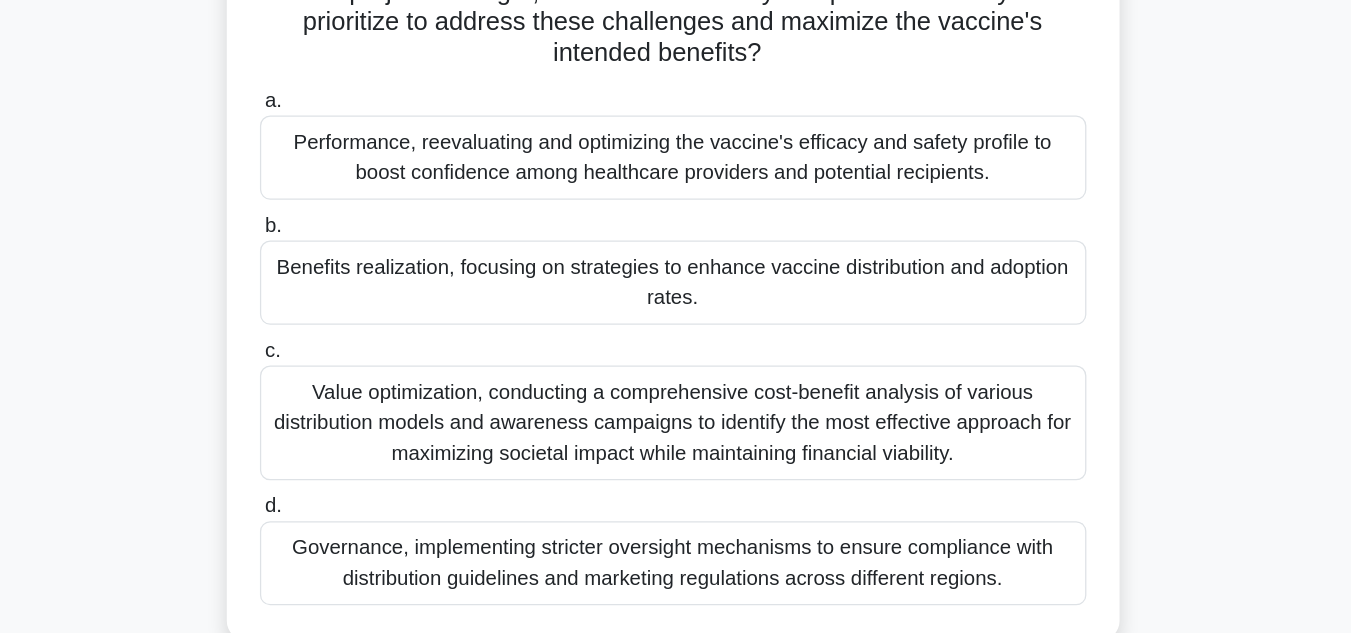 scroll, scrollTop: 202, scrollLeft: 0, axis: vertical 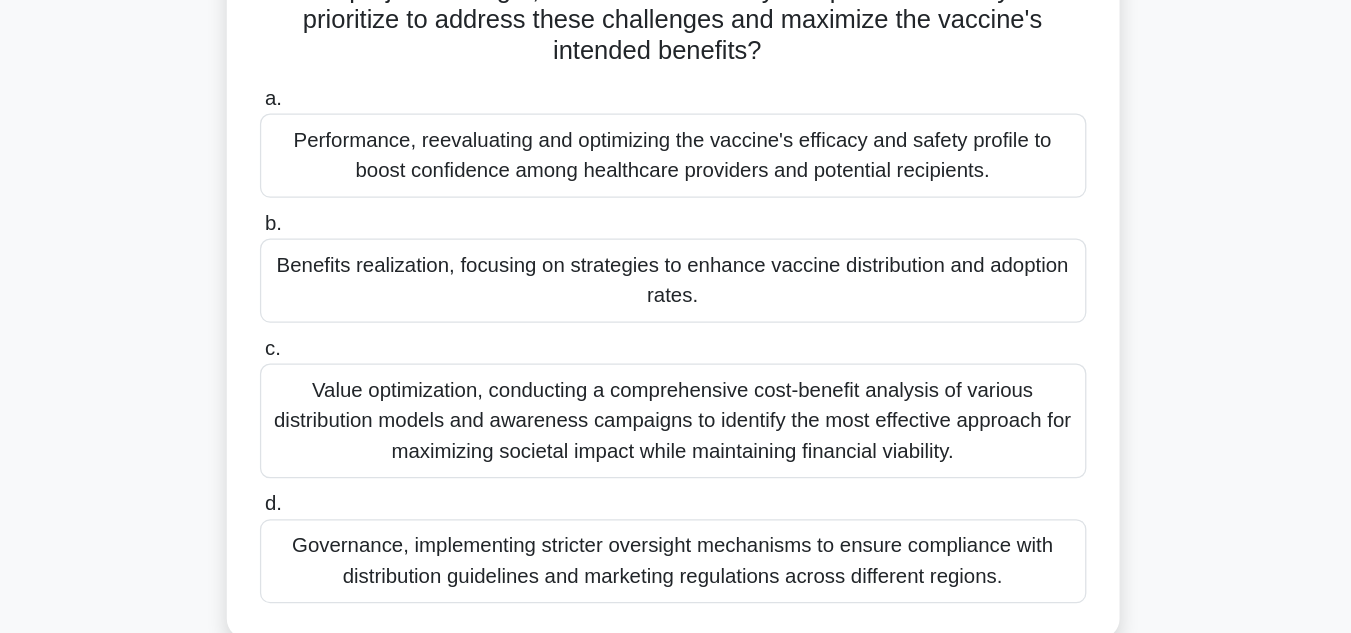 click on "Benefits realization, focusing on strategies to enhance vaccine distribution and adoption rates." at bounding box center (676, 356) 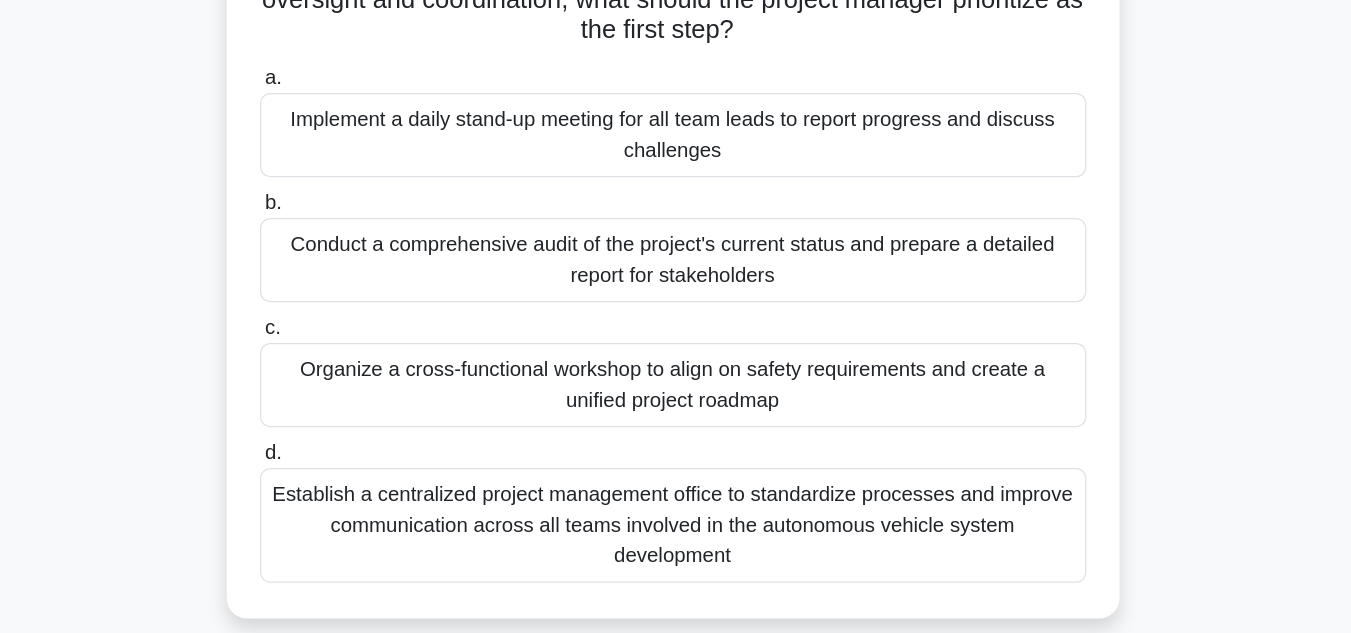 scroll, scrollTop: 287, scrollLeft: 0, axis: vertical 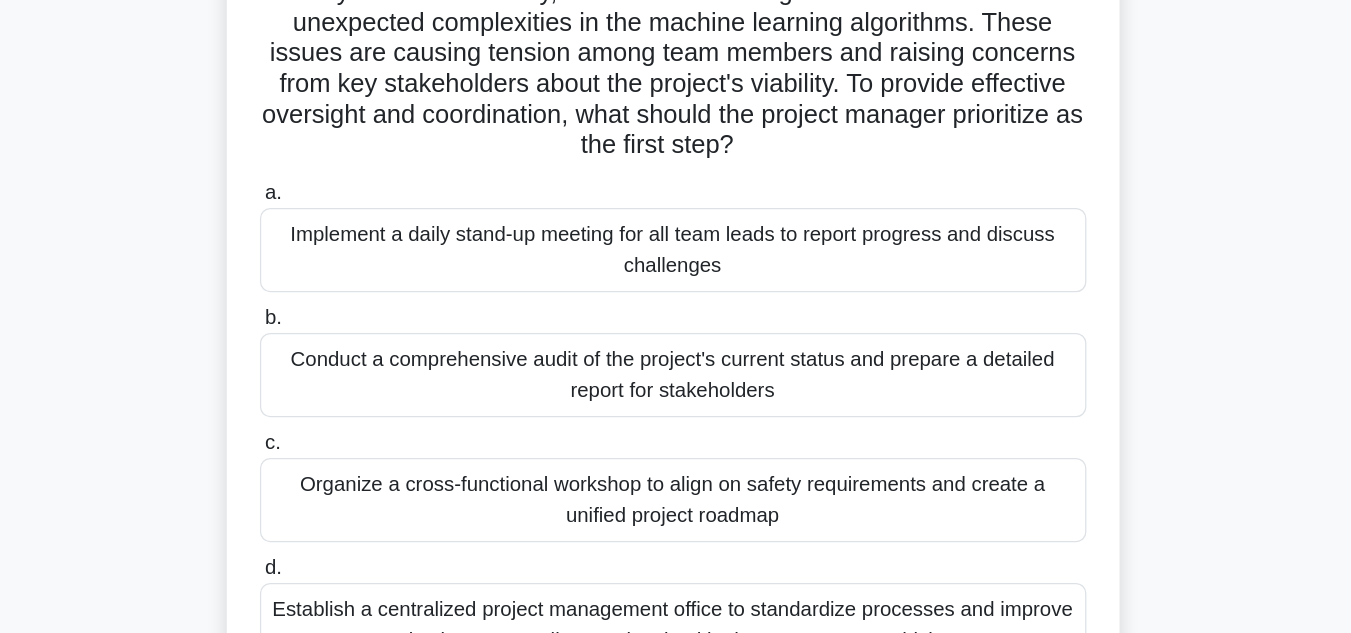 click on "Conduct a comprehensive audit of the project's current status and prepare a detailed report for stakeholders" at bounding box center [676, 338] 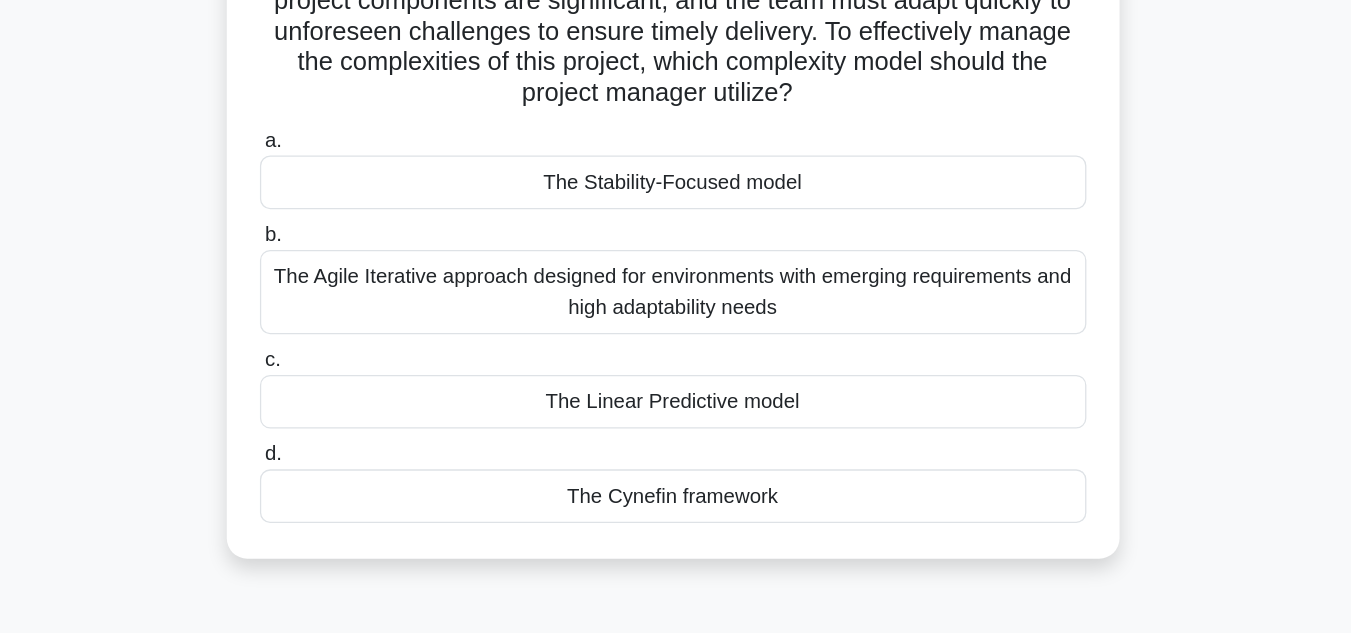scroll, scrollTop: 194, scrollLeft: 0, axis: vertical 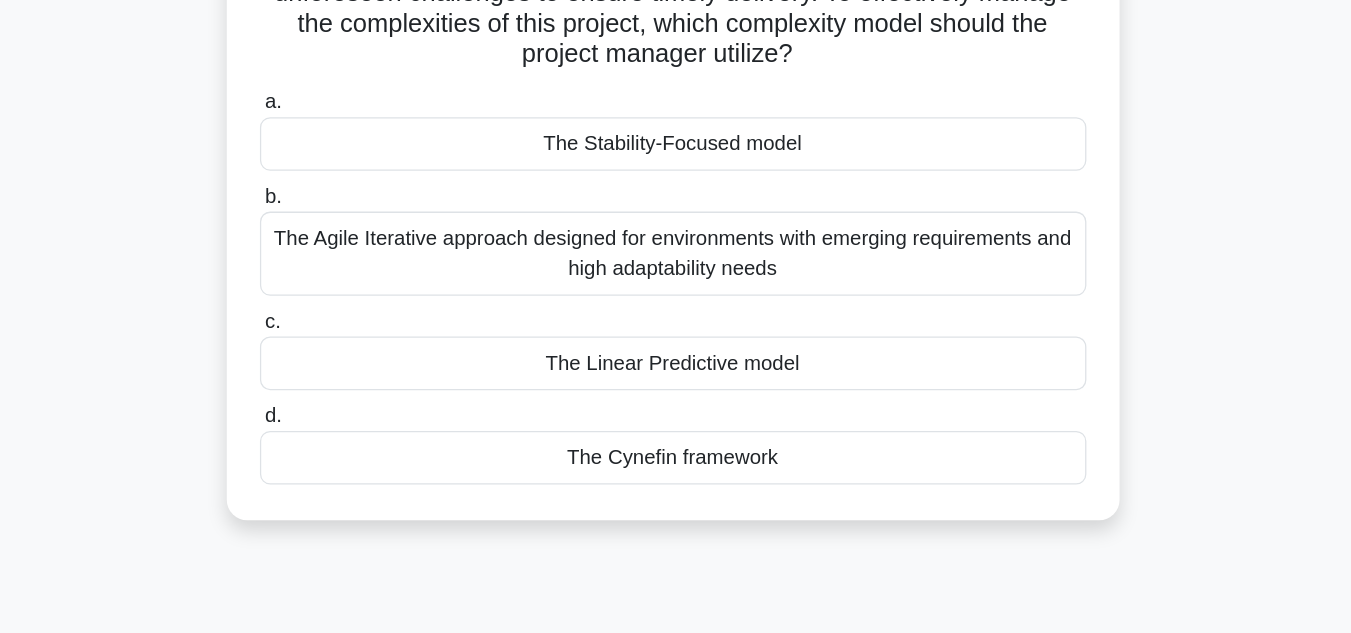 click on "The Agile Iterative approach designed for environments with emerging requirements and high adaptability needs" at bounding box center [676, 335] 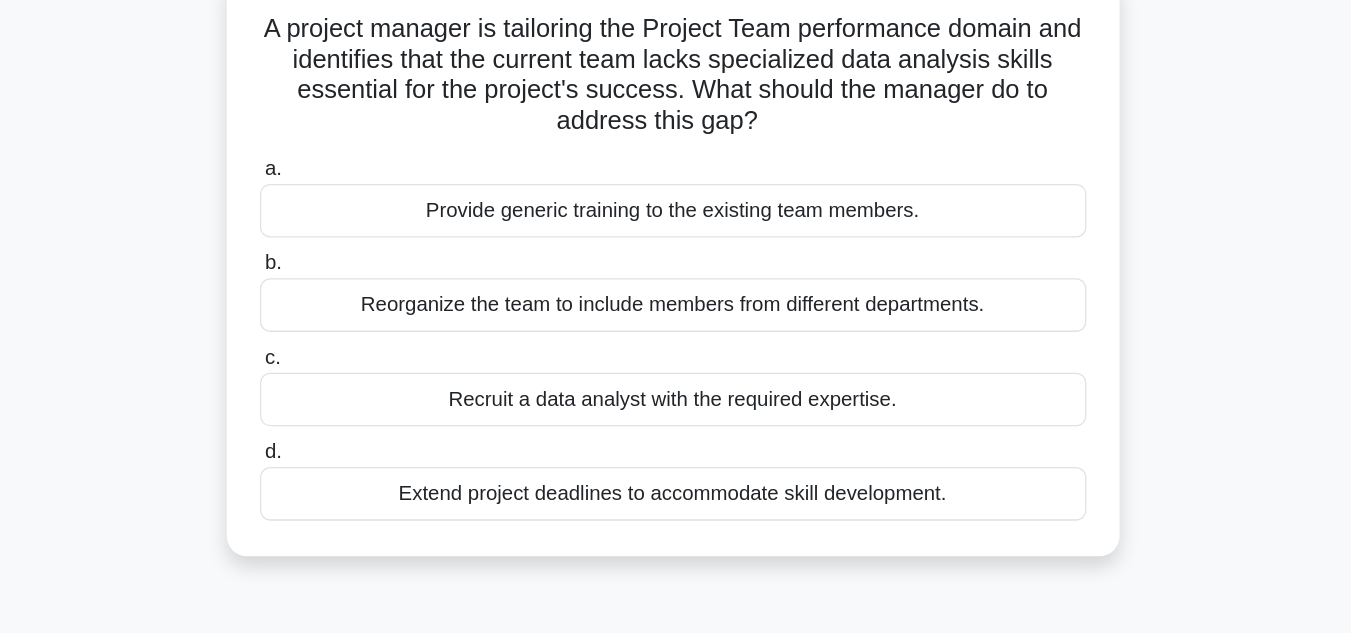 scroll, scrollTop: 4, scrollLeft: 0, axis: vertical 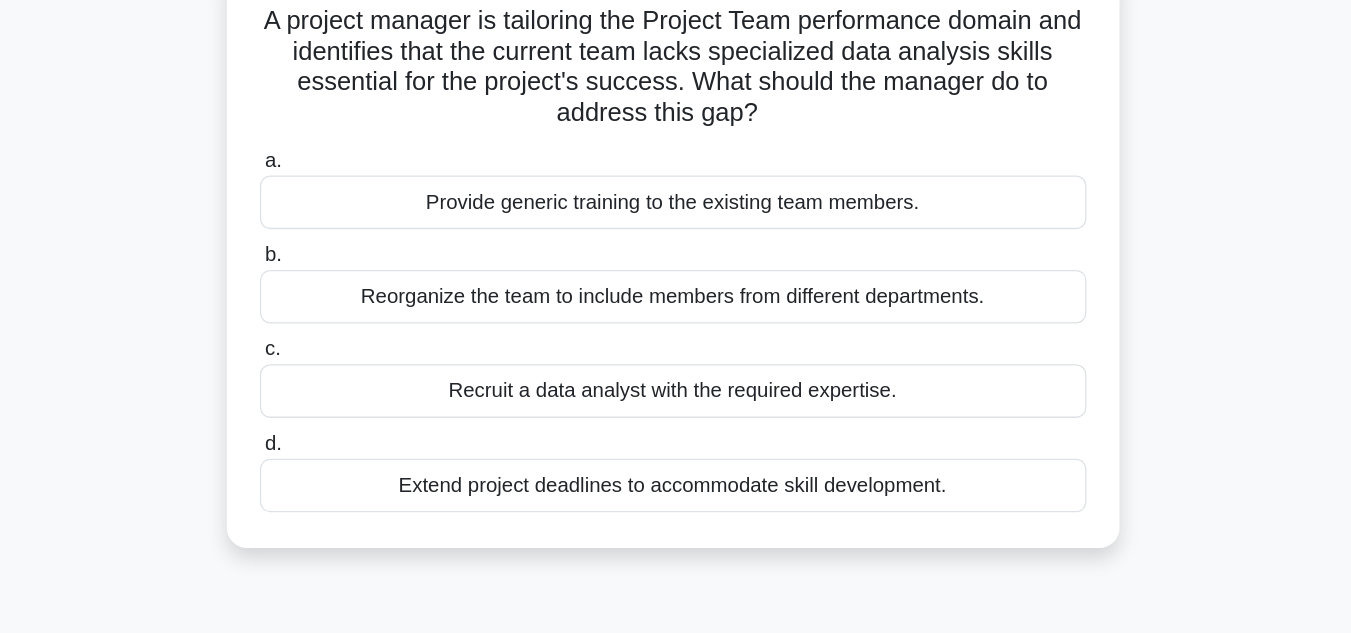 click on "Recruit a data analyst with the required expertise." at bounding box center (676, 443) 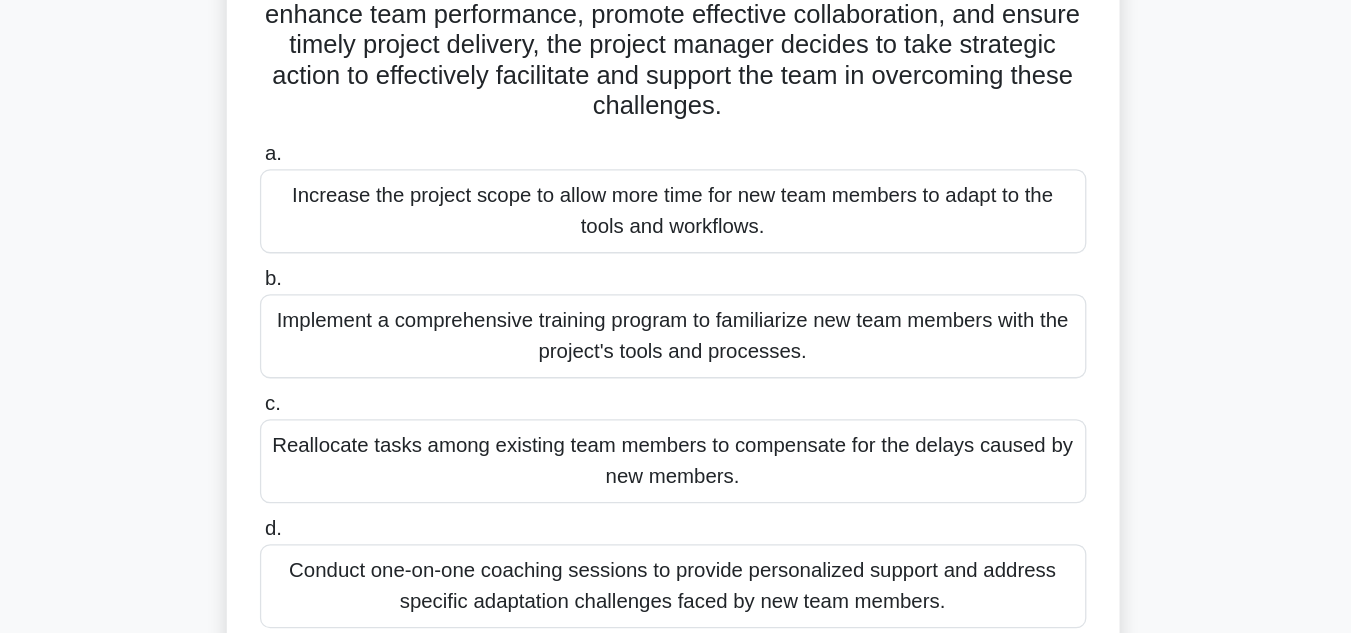 scroll, scrollTop: 183, scrollLeft: 0, axis: vertical 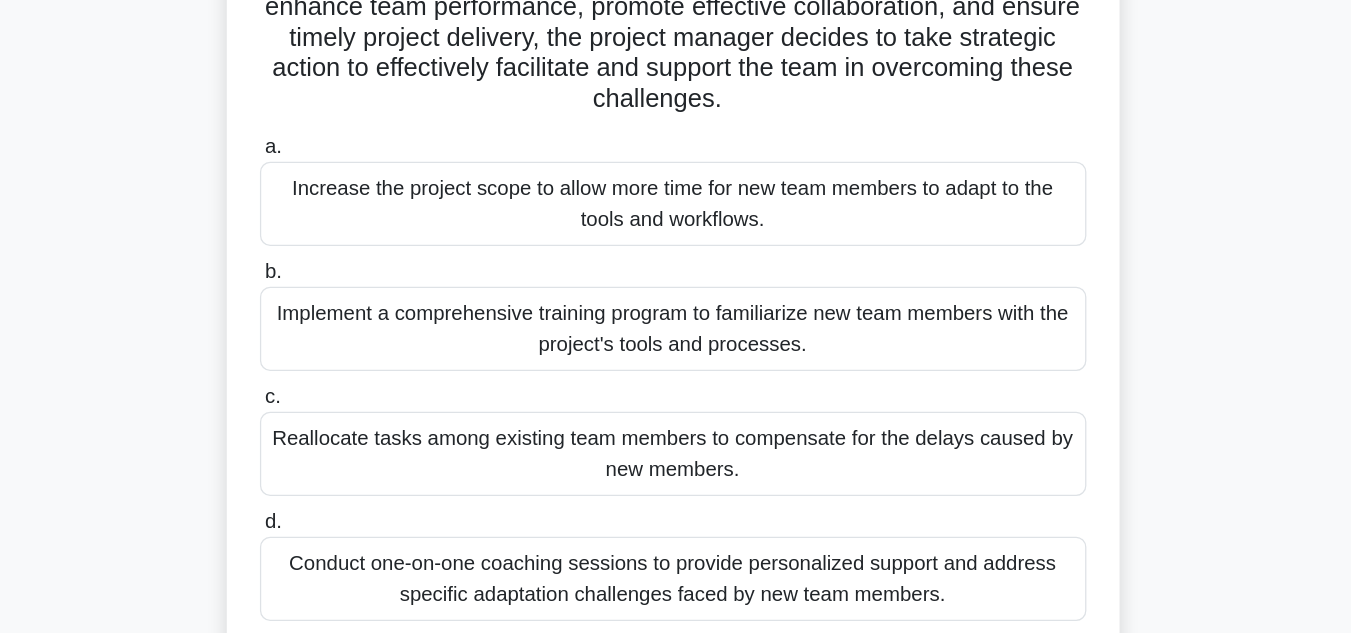 click on "Implement a comprehensive training program to familiarize new team members with the project's tools and processes." at bounding box center [676, 394] 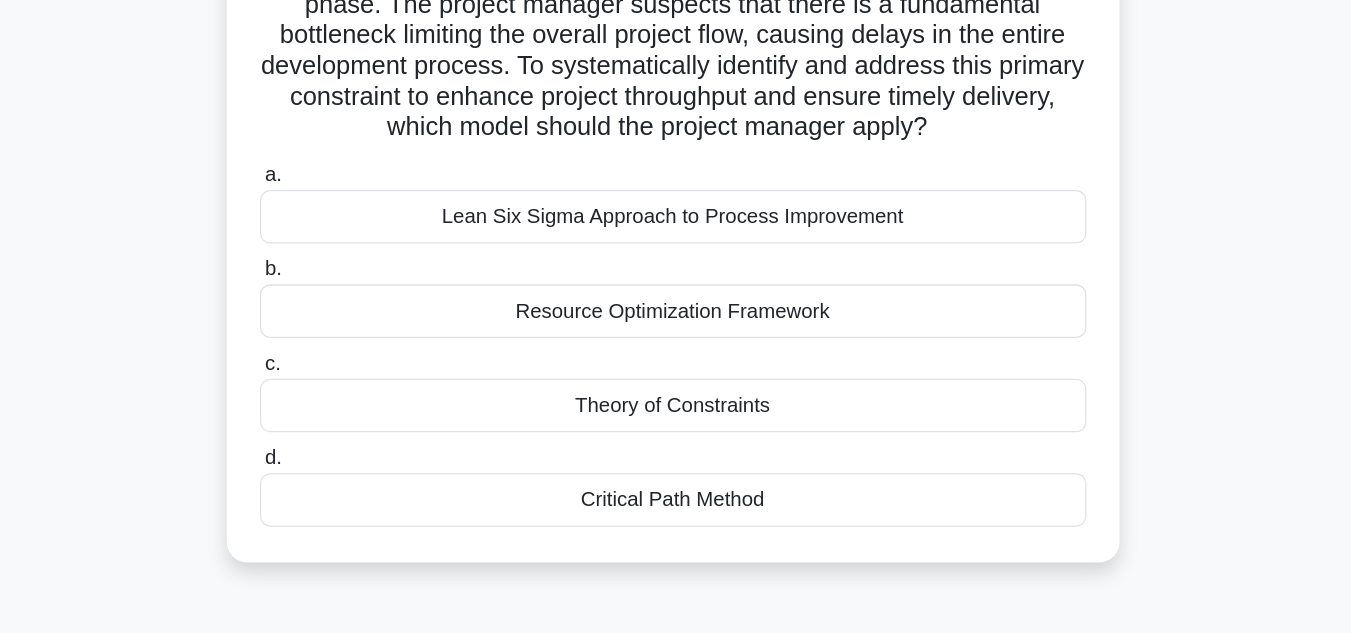 scroll, scrollTop: 119, scrollLeft: 0, axis: vertical 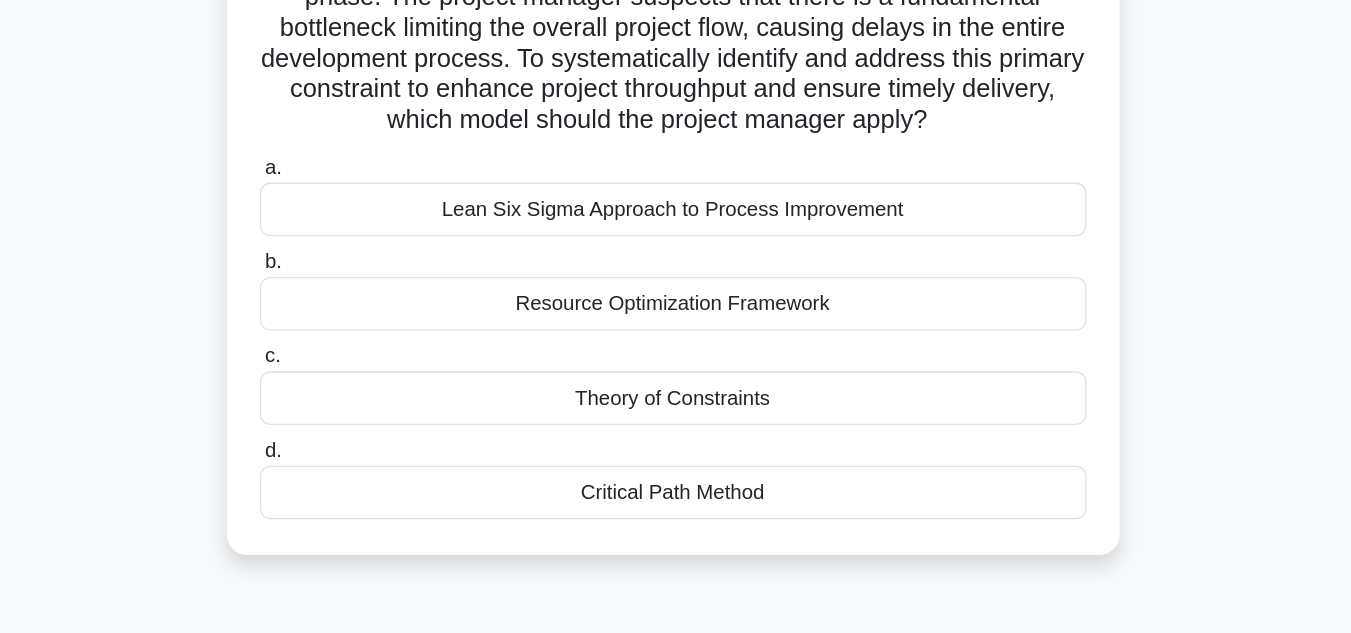 click on "Lean Six Sigma Approach to Process Improvement" at bounding box center (676, 300) 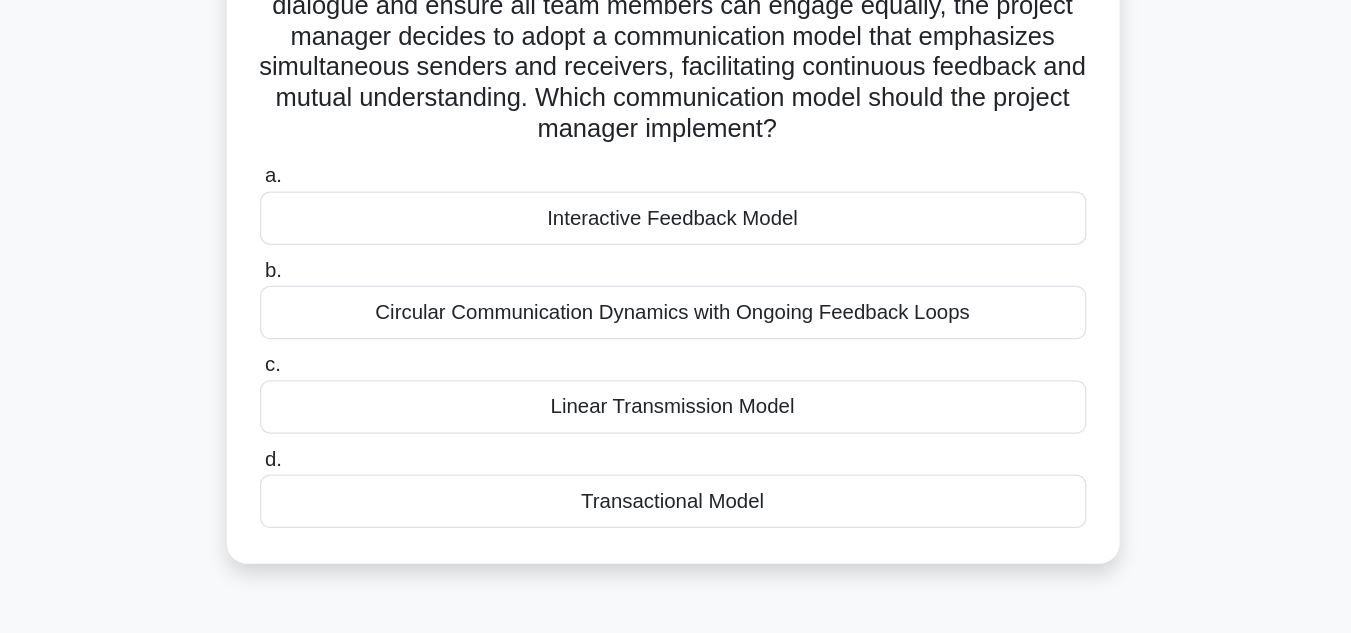 scroll, scrollTop: 97, scrollLeft: 0, axis: vertical 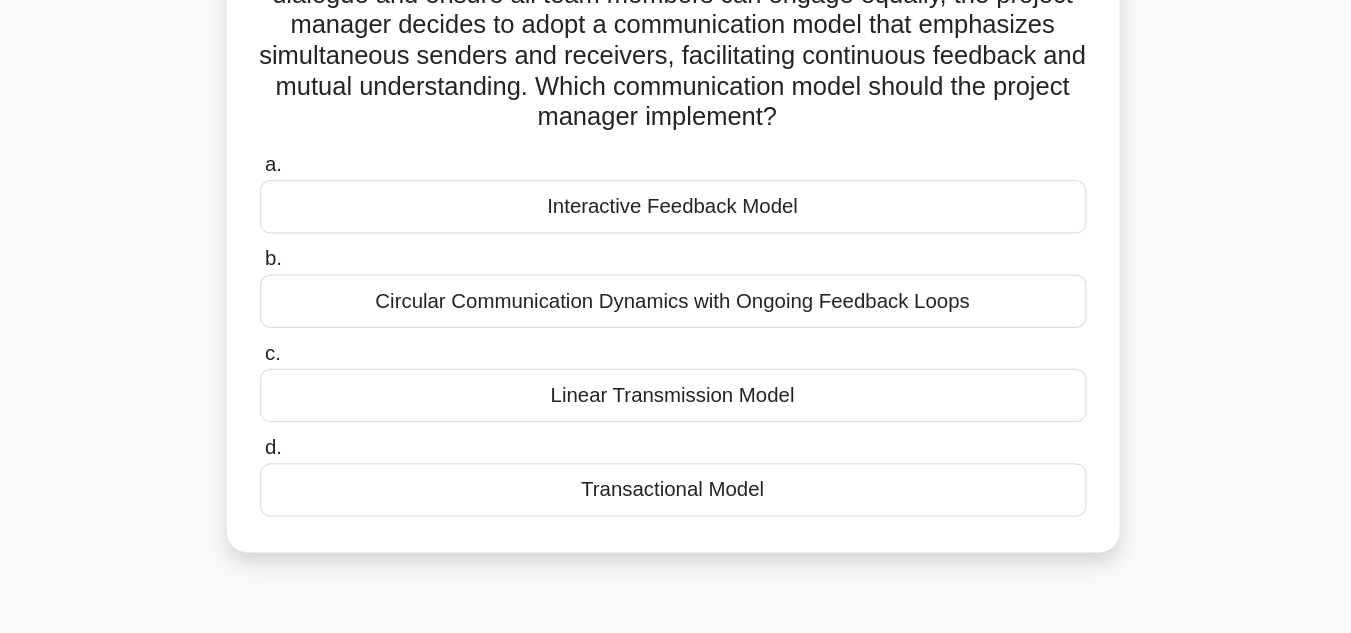 click on "Transactional Model" at bounding box center (676, 520) 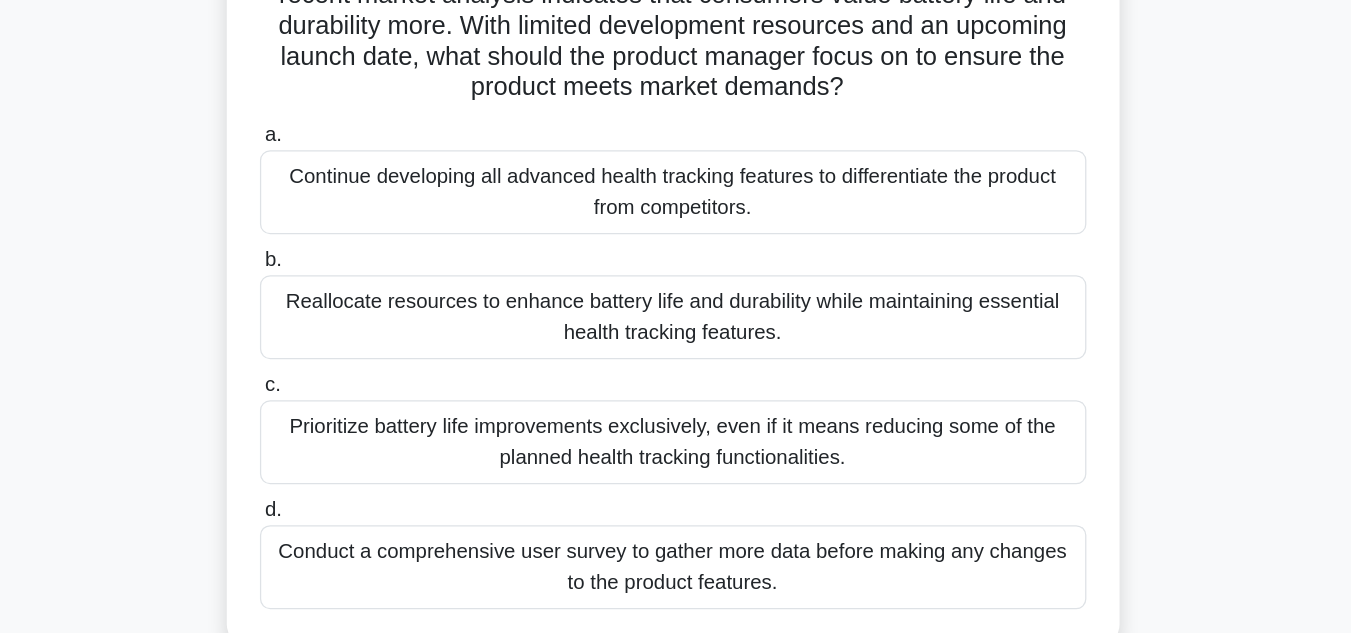 scroll, scrollTop: 78, scrollLeft: 0, axis: vertical 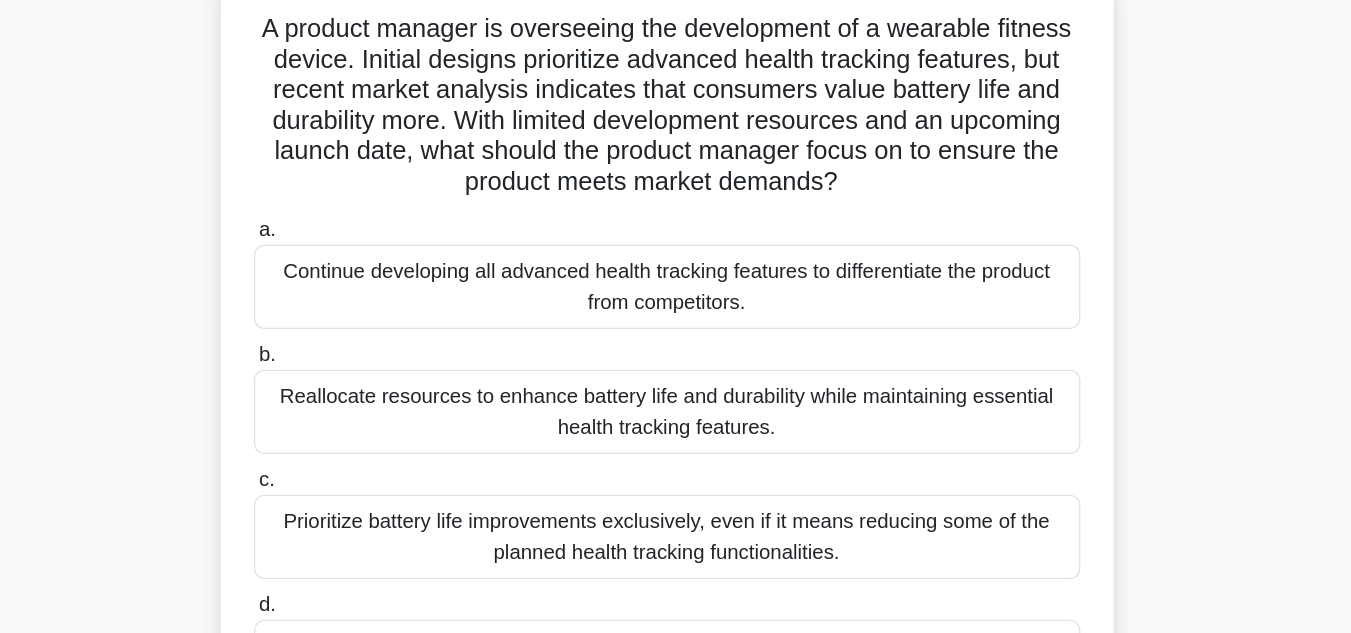 click on "Reallocate resources to enhance battery life and durability while maintaining essential health tracking features." at bounding box center [676, 379] 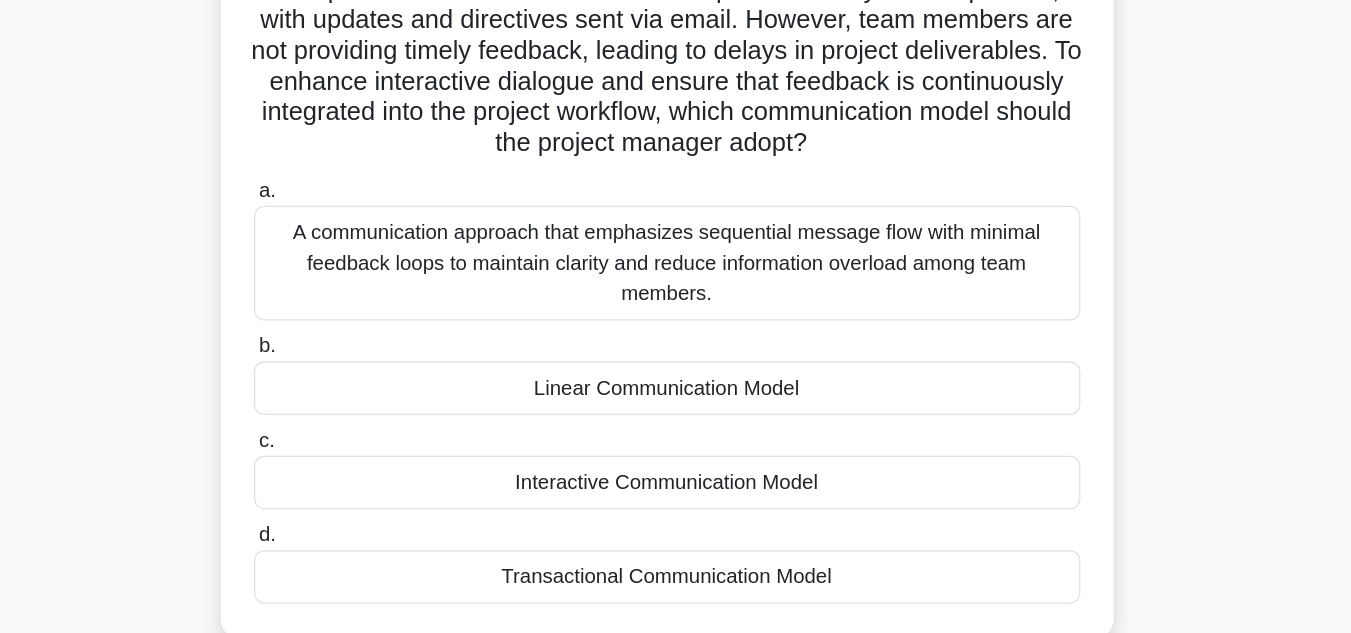 scroll, scrollTop: 74, scrollLeft: 0, axis: vertical 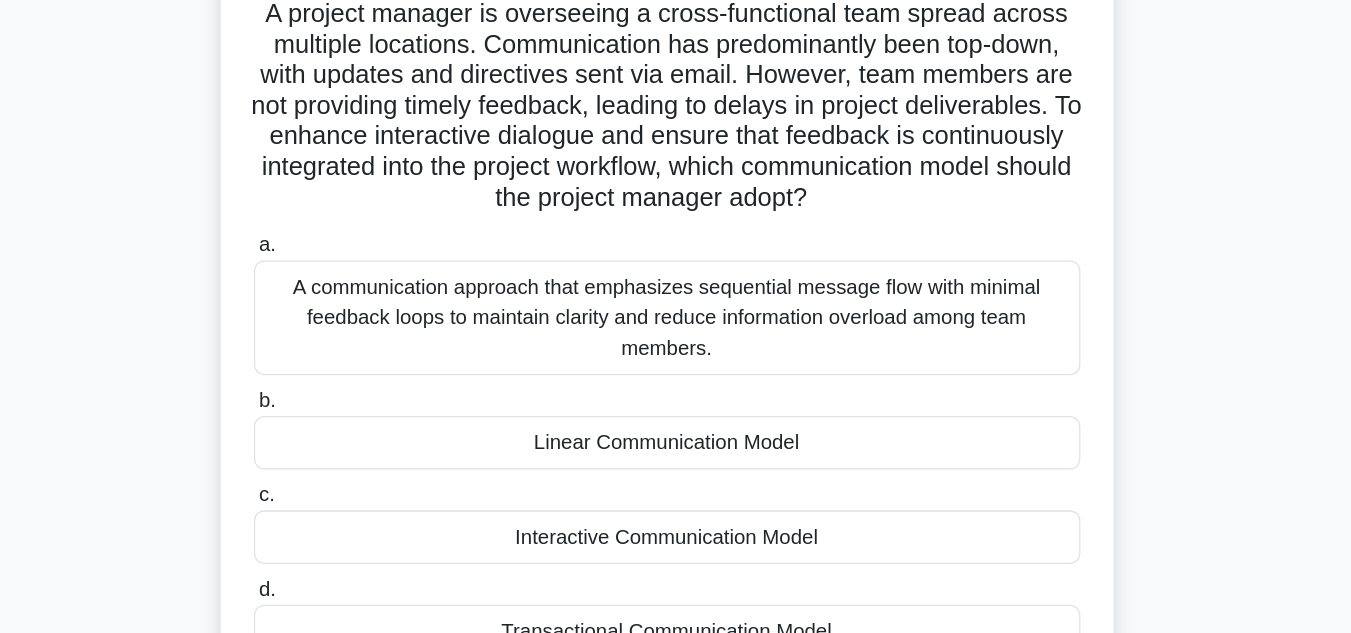 click on "Interactive Communication Model" at bounding box center [676, 493] 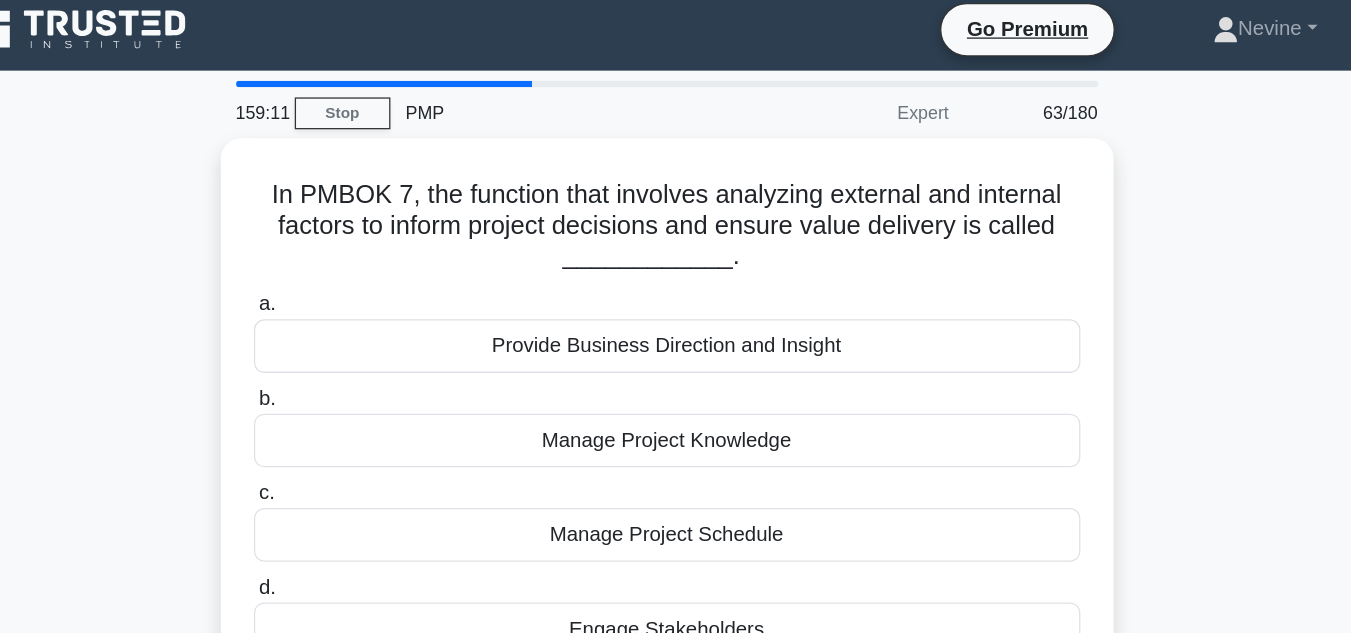 scroll, scrollTop: 0, scrollLeft: 0, axis: both 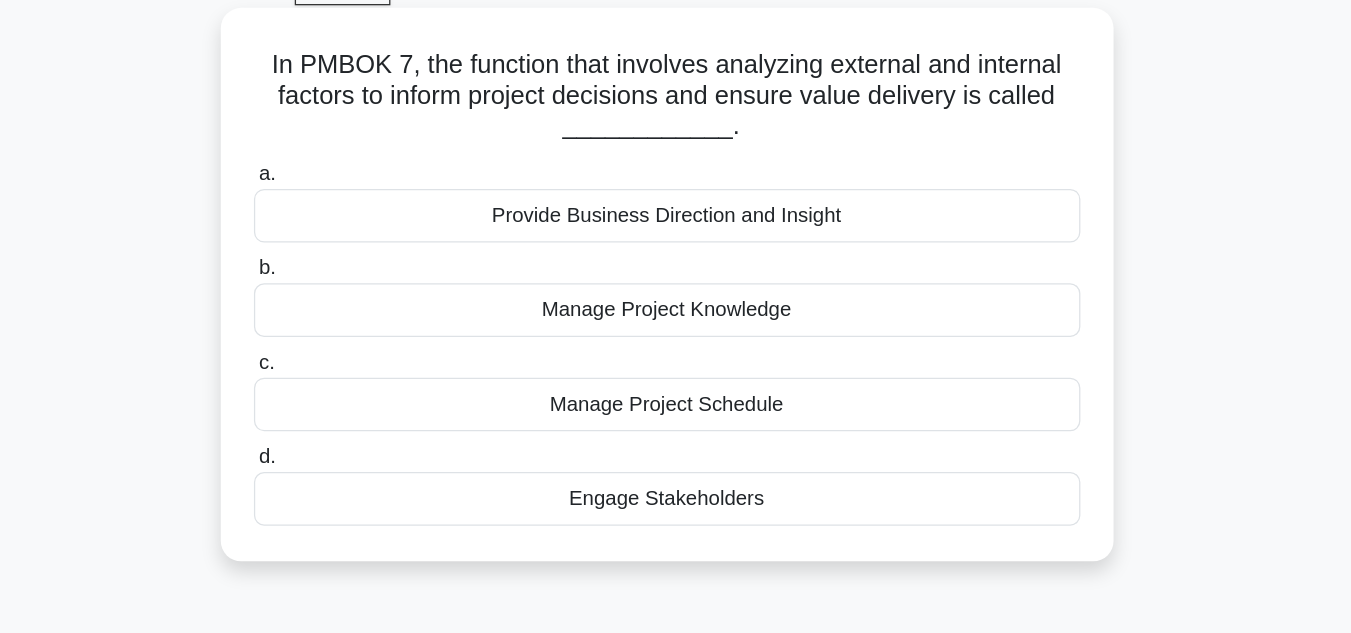 click on "Manage Project Schedule" at bounding box center [676, 423] 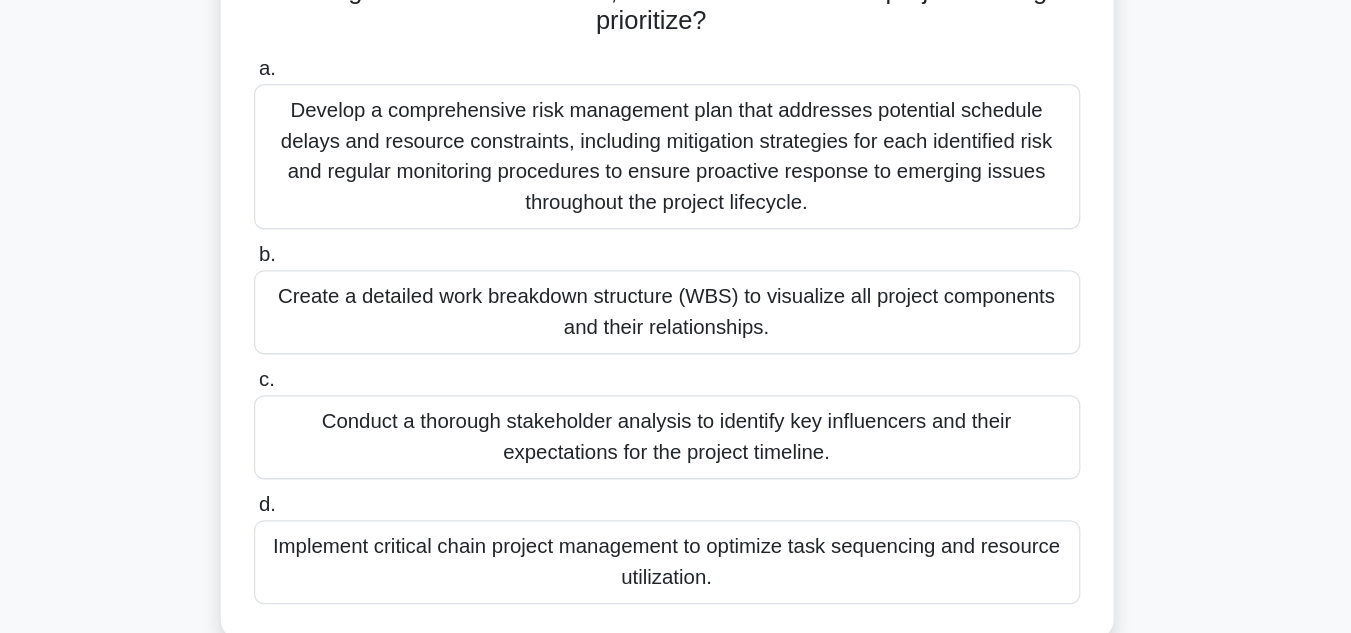 scroll, scrollTop: 183, scrollLeft: 0, axis: vertical 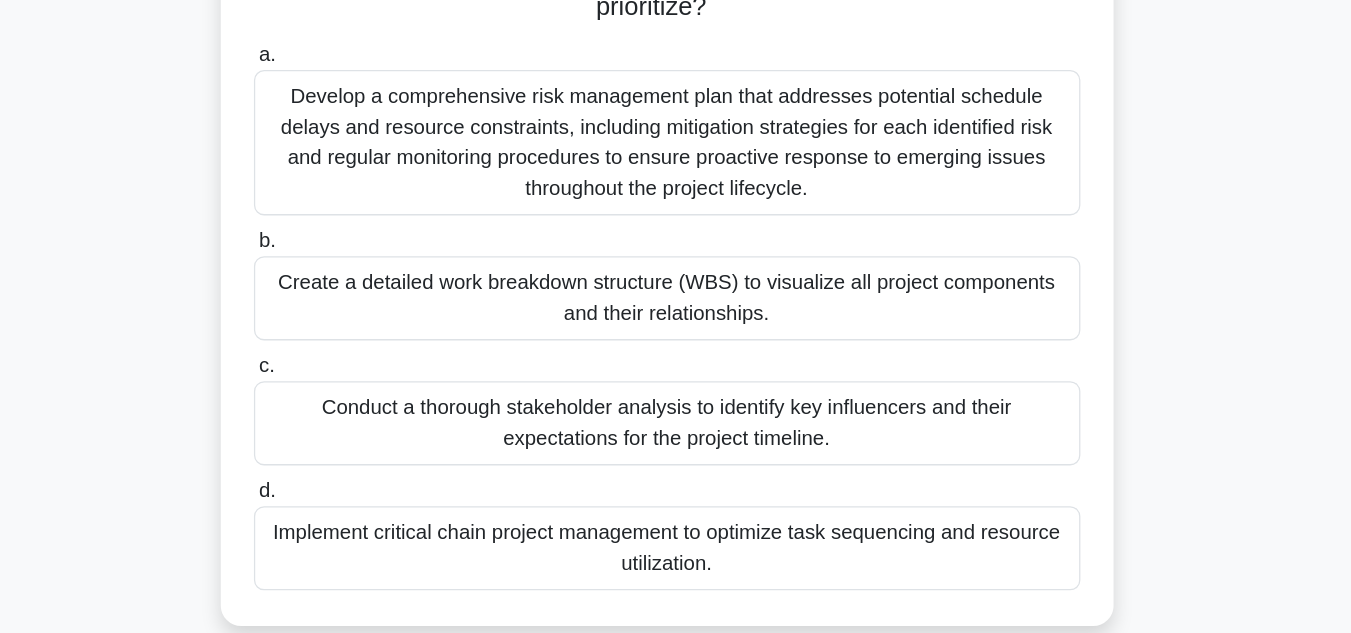 click on "Implement critical chain project management to optimize task sequencing and resource utilization." at bounding box center [676, 566] 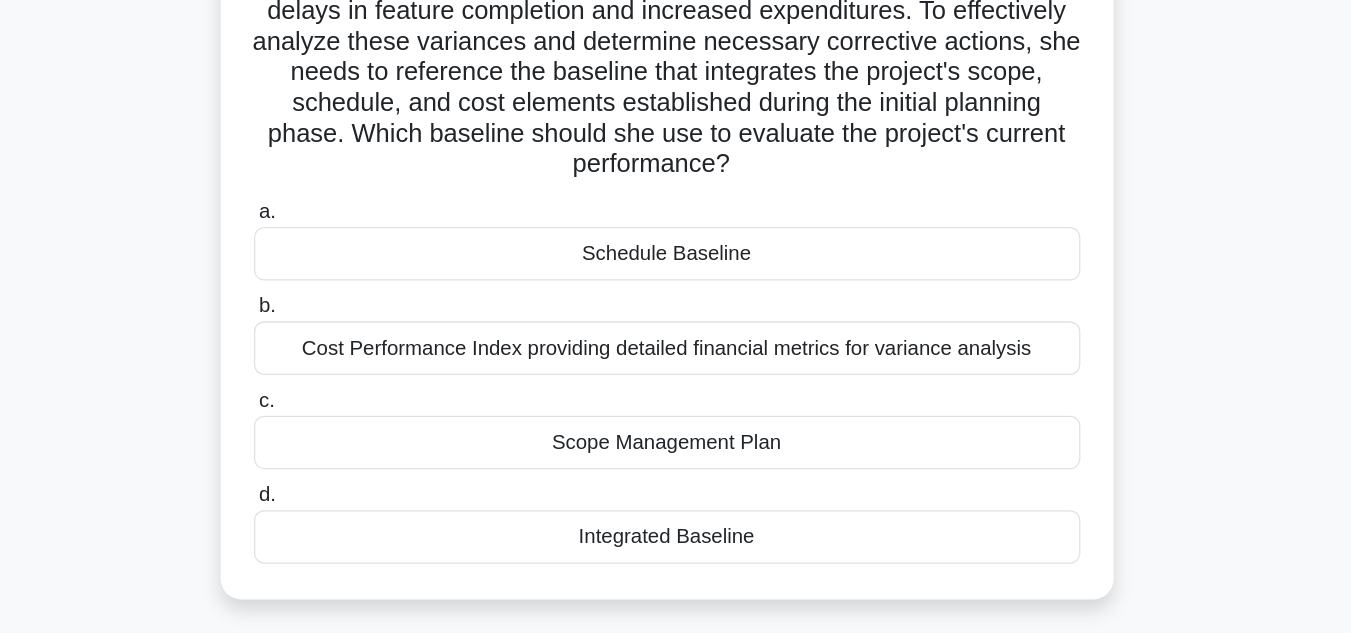scroll, scrollTop: 91, scrollLeft: 0, axis: vertical 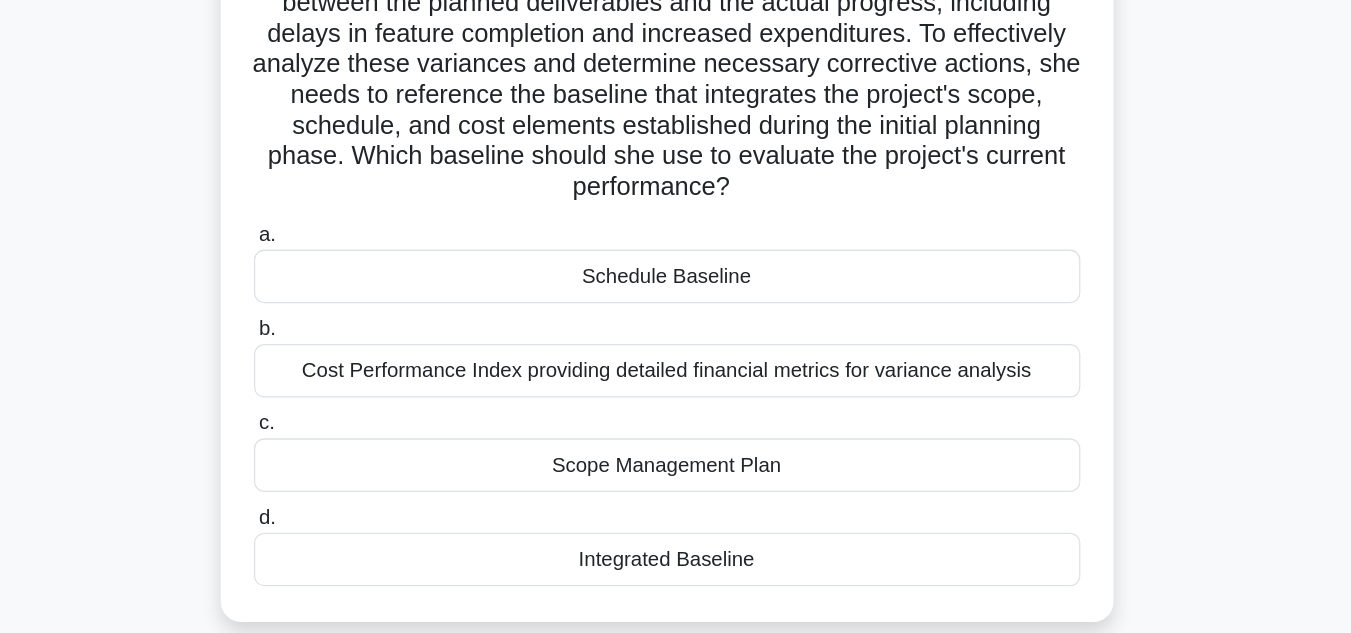 click on "Scope Management Plan" at bounding box center [676, 476] 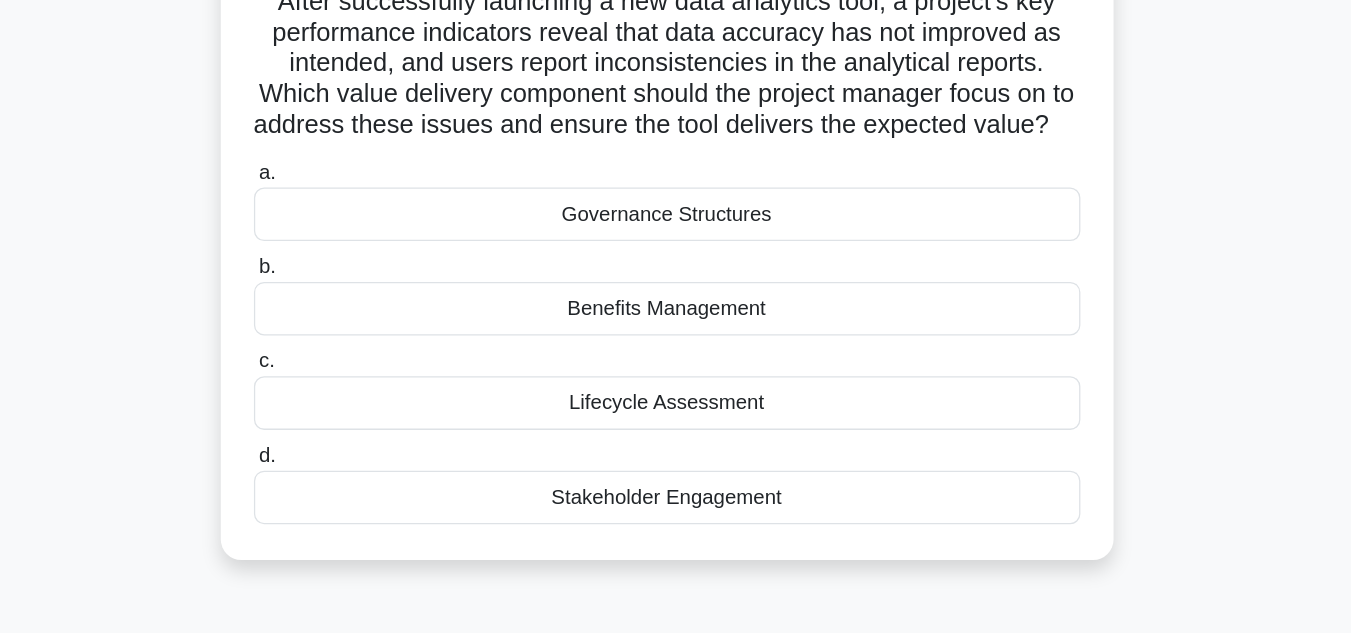scroll, scrollTop: 26, scrollLeft: 0, axis: vertical 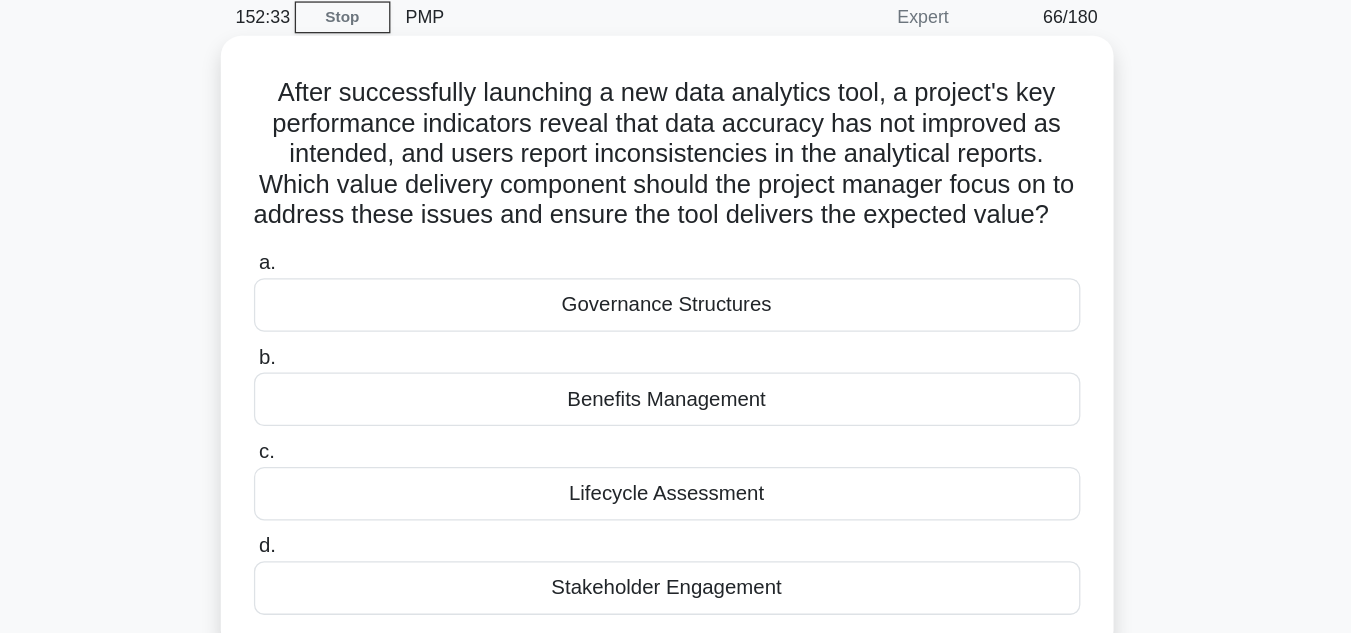 click on "Benefits Management" at bounding box center (676, 371) 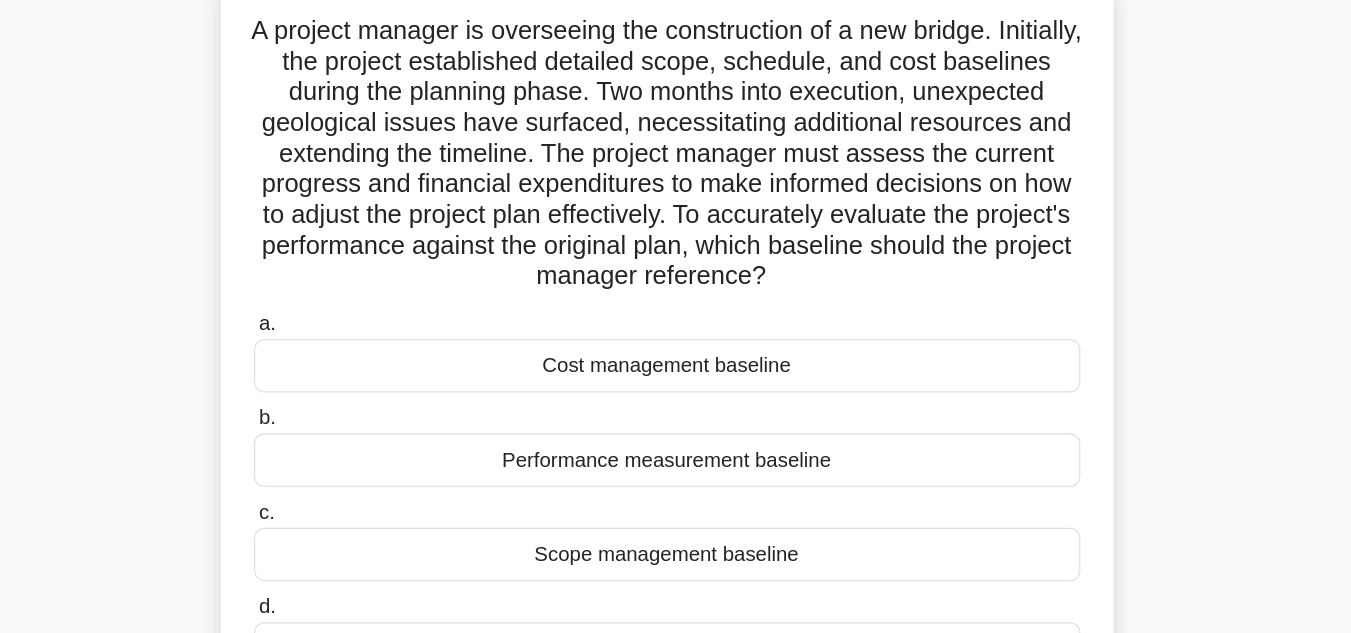 scroll, scrollTop: 130, scrollLeft: 0, axis: vertical 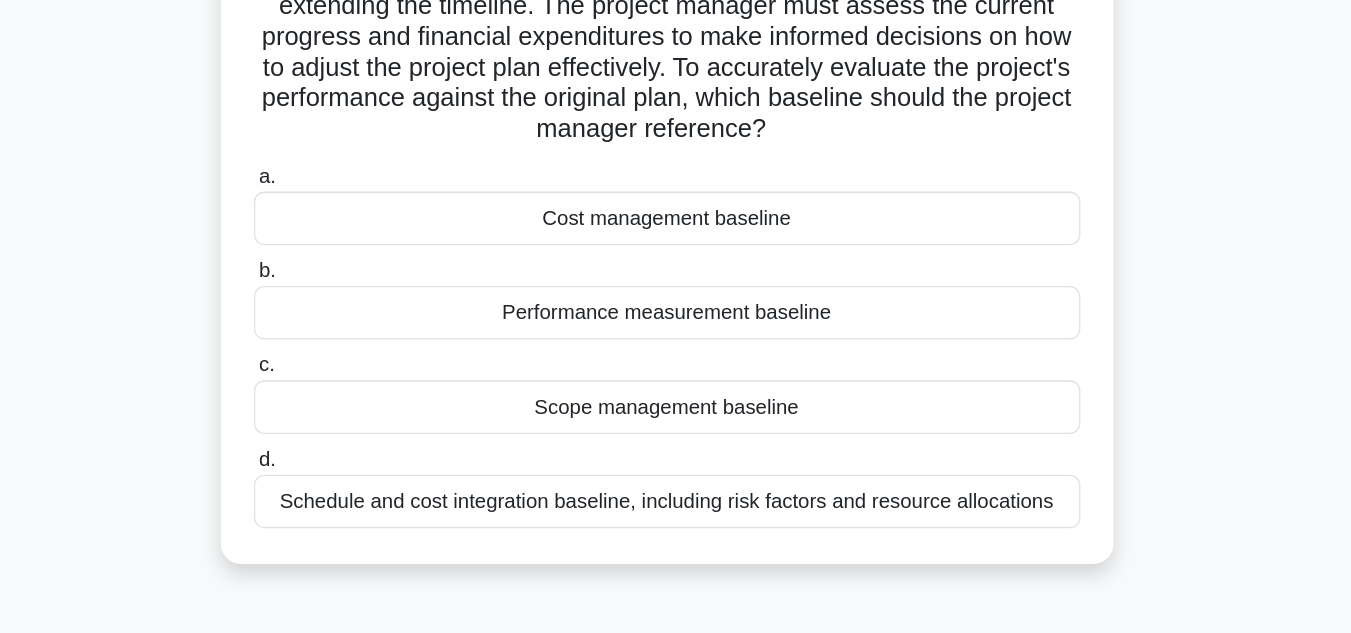 click on "Performance measurement baseline" at bounding box center (676, 363) 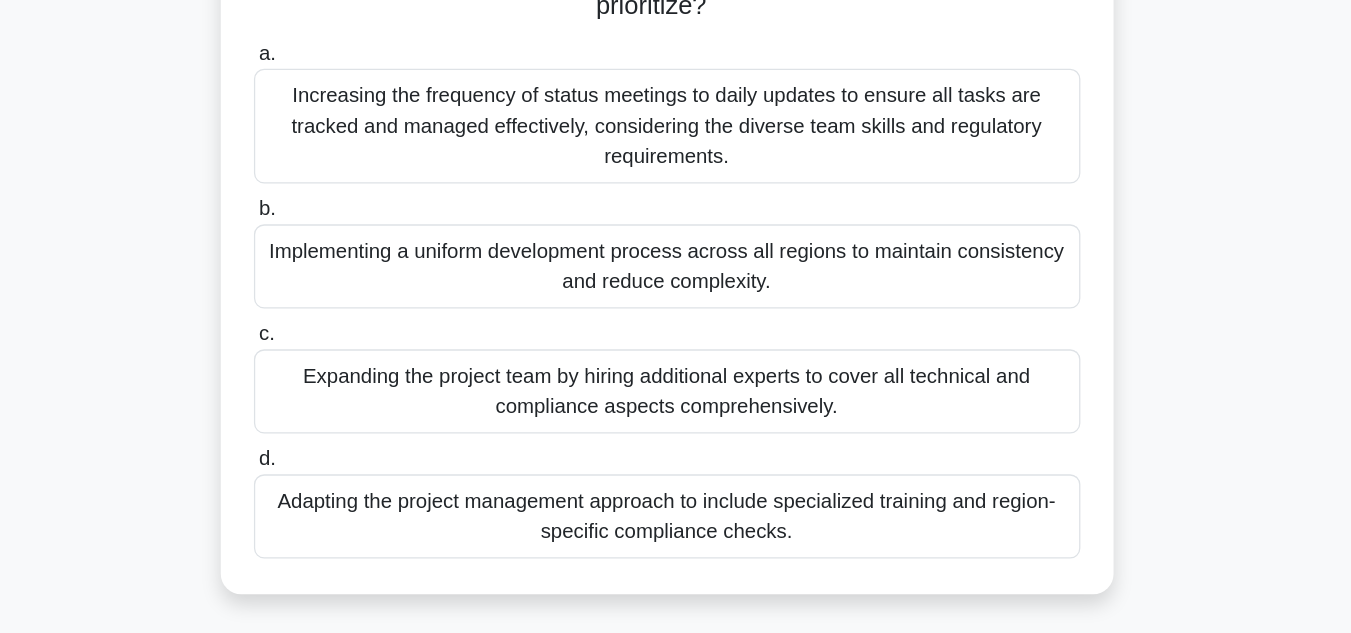 scroll, scrollTop: 168, scrollLeft: 0, axis: vertical 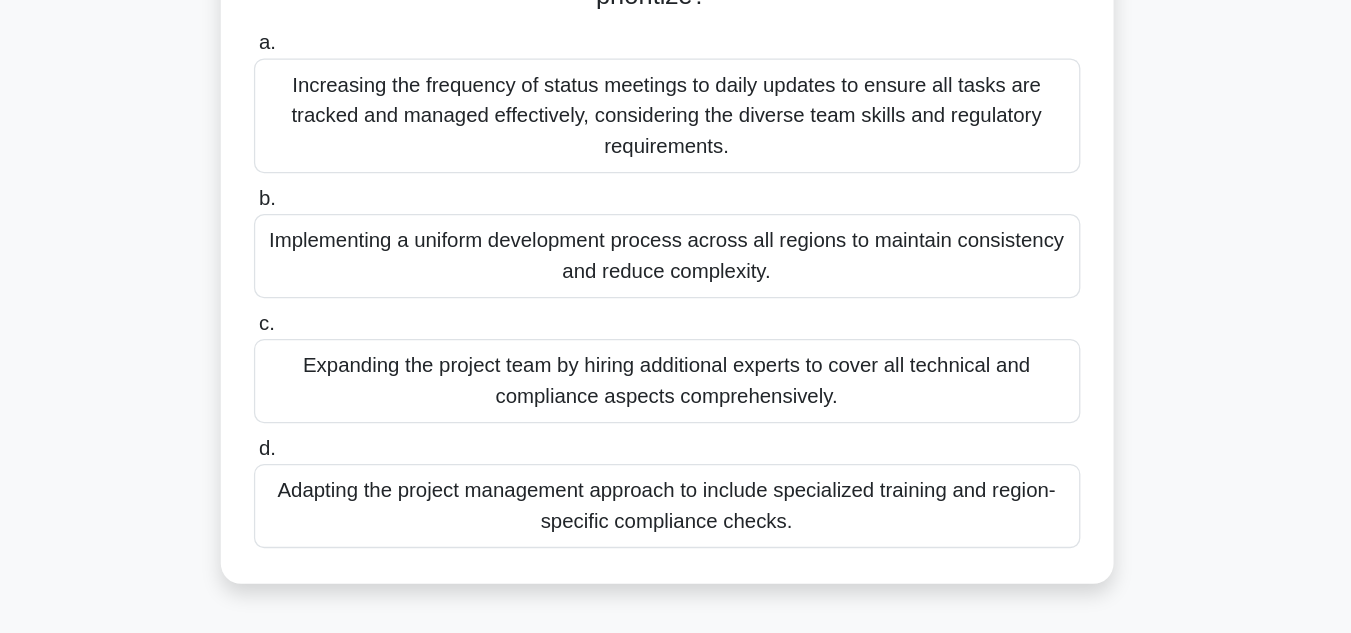 click on "Adapting the project management approach to include specialized training and region-specific compliance checks." at bounding box center [676, 533] 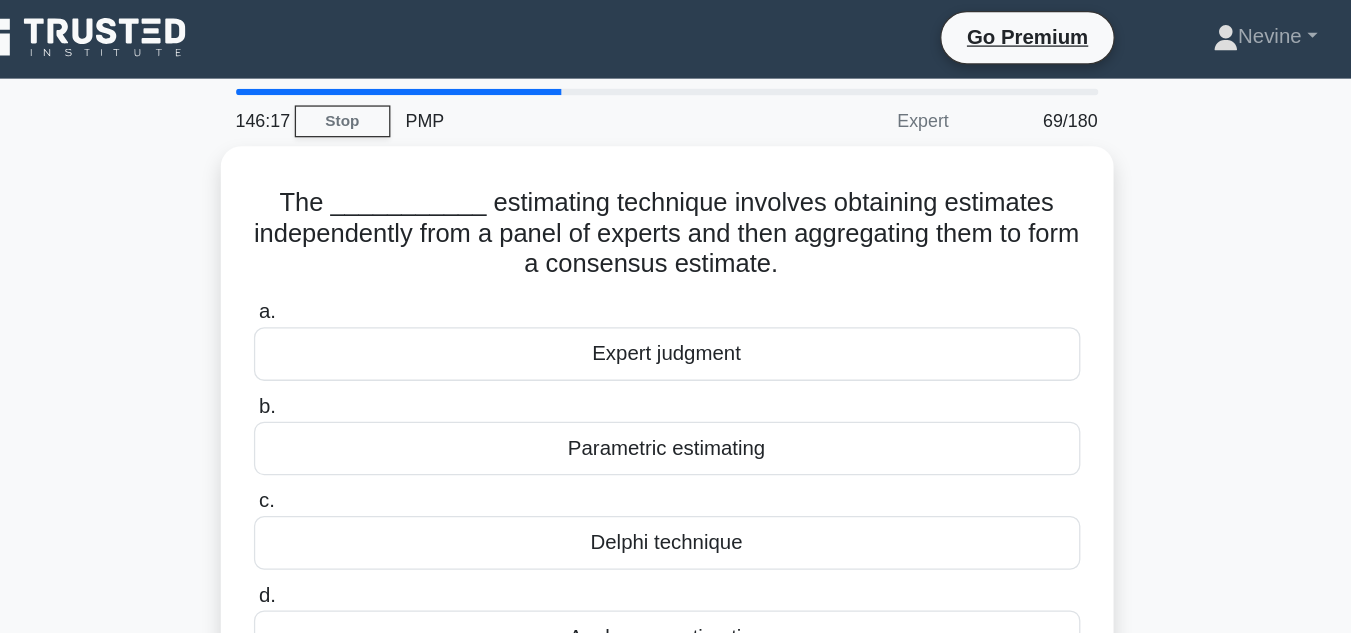 scroll, scrollTop: 0, scrollLeft: 0, axis: both 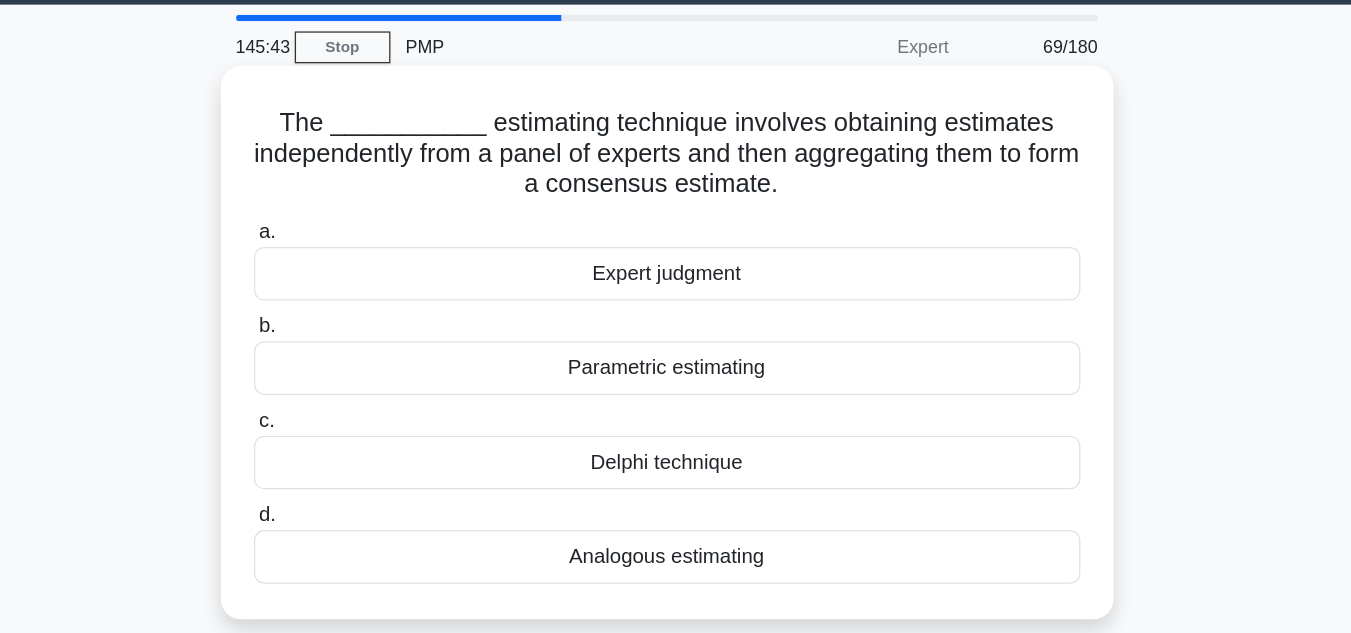 click on "Delphi technique" at bounding box center (676, 423) 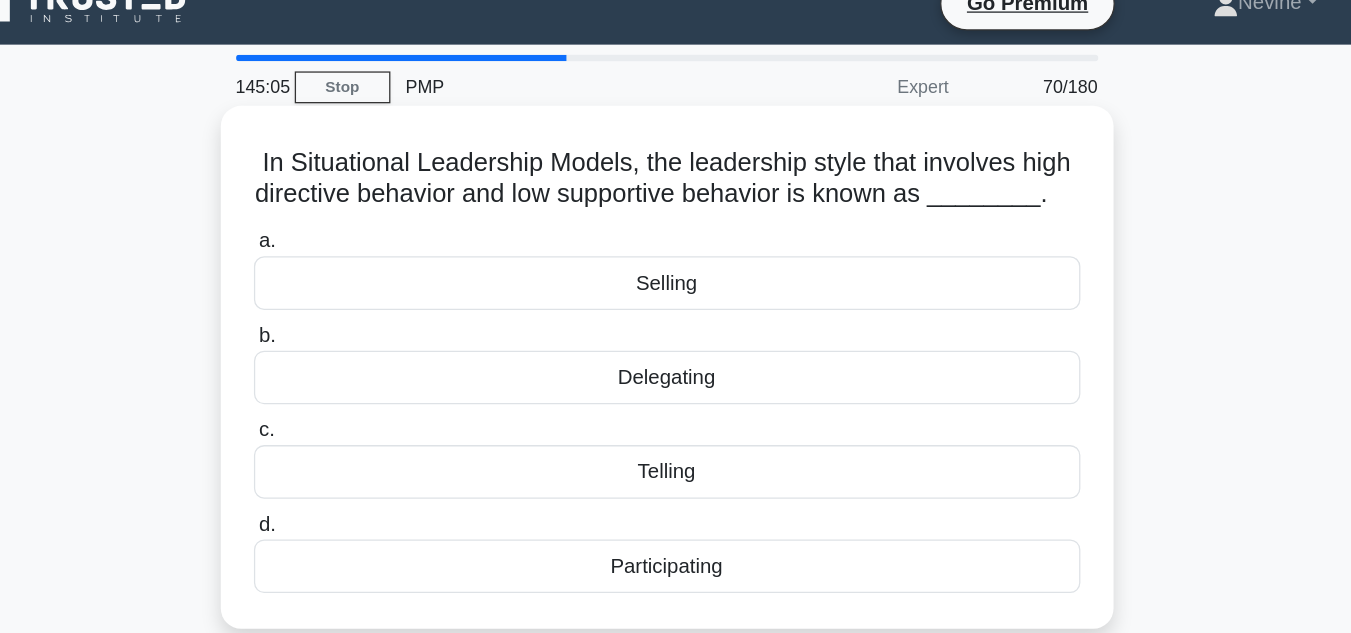 click on "Delegating" at bounding box center [676, 325] 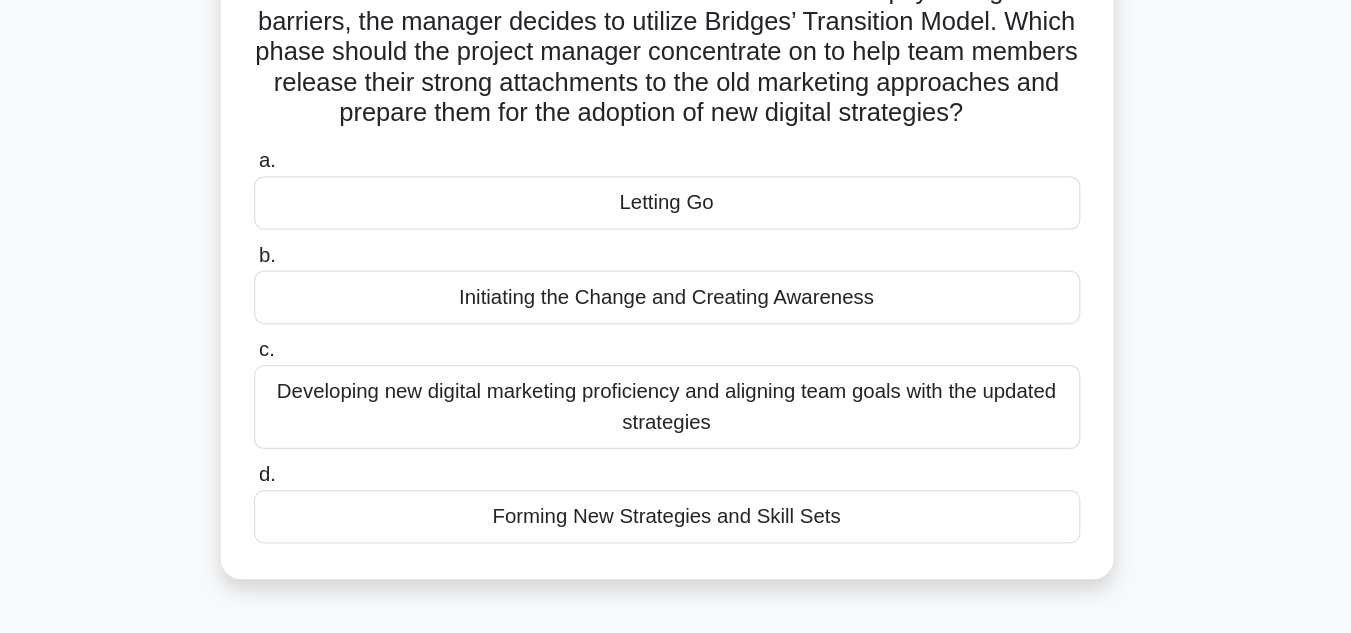 scroll, scrollTop: 178, scrollLeft: 0, axis: vertical 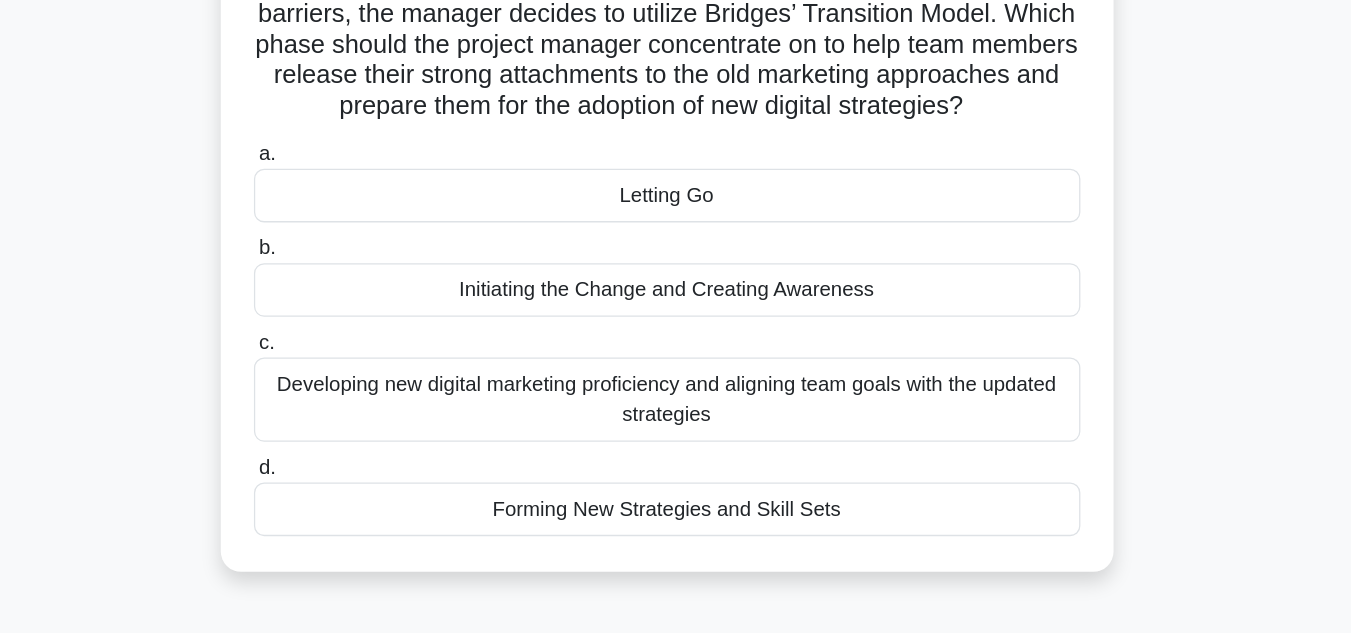 click on "Initiating the Change and Creating Awareness" at bounding box center (676, 363) 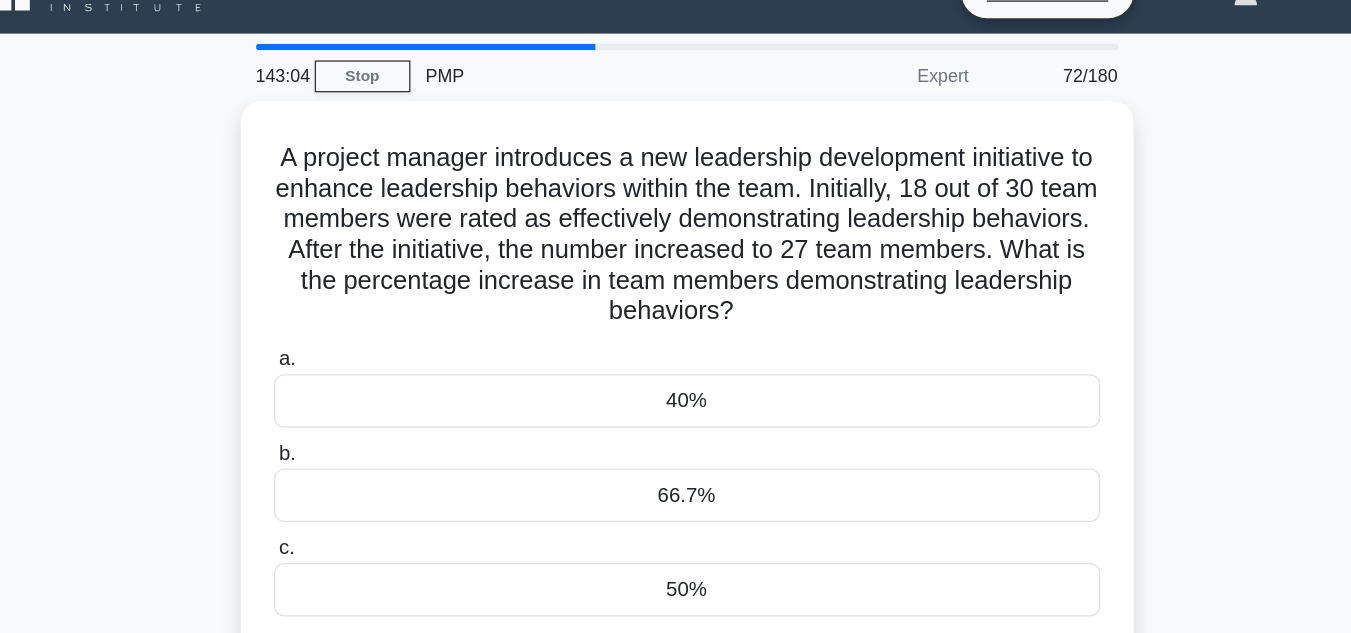 scroll, scrollTop: 37, scrollLeft: 0, axis: vertical 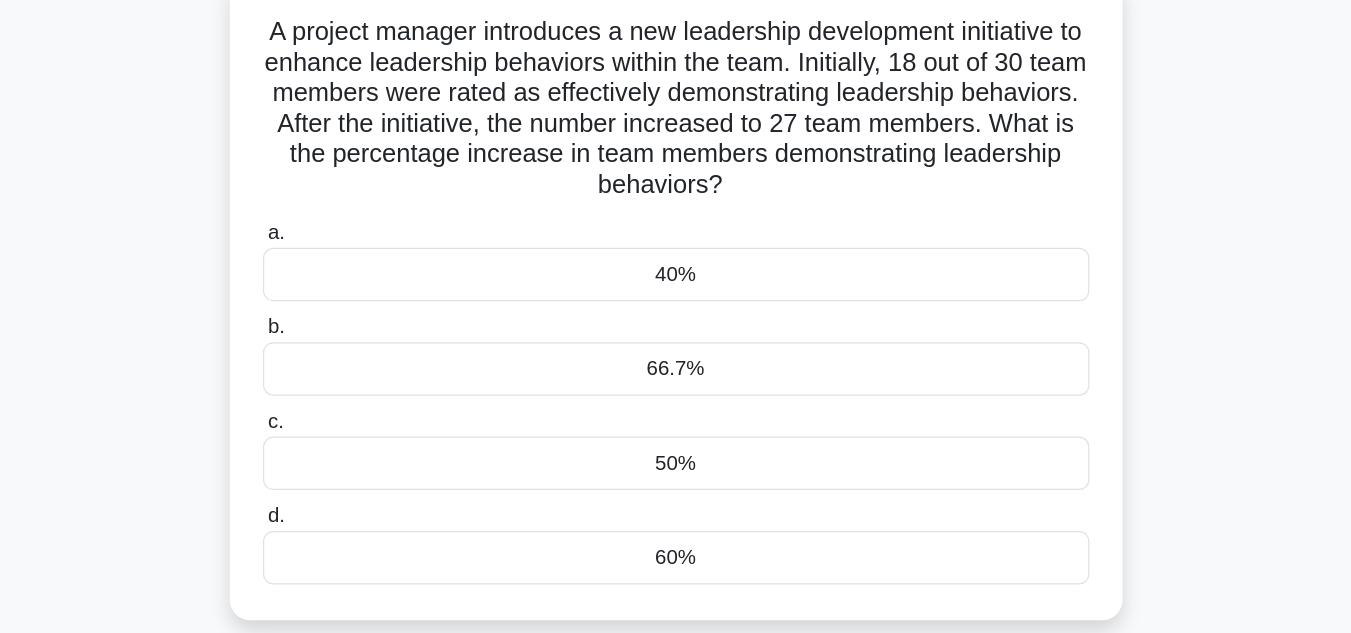 click on "40%" at bounding box center (676, 310) 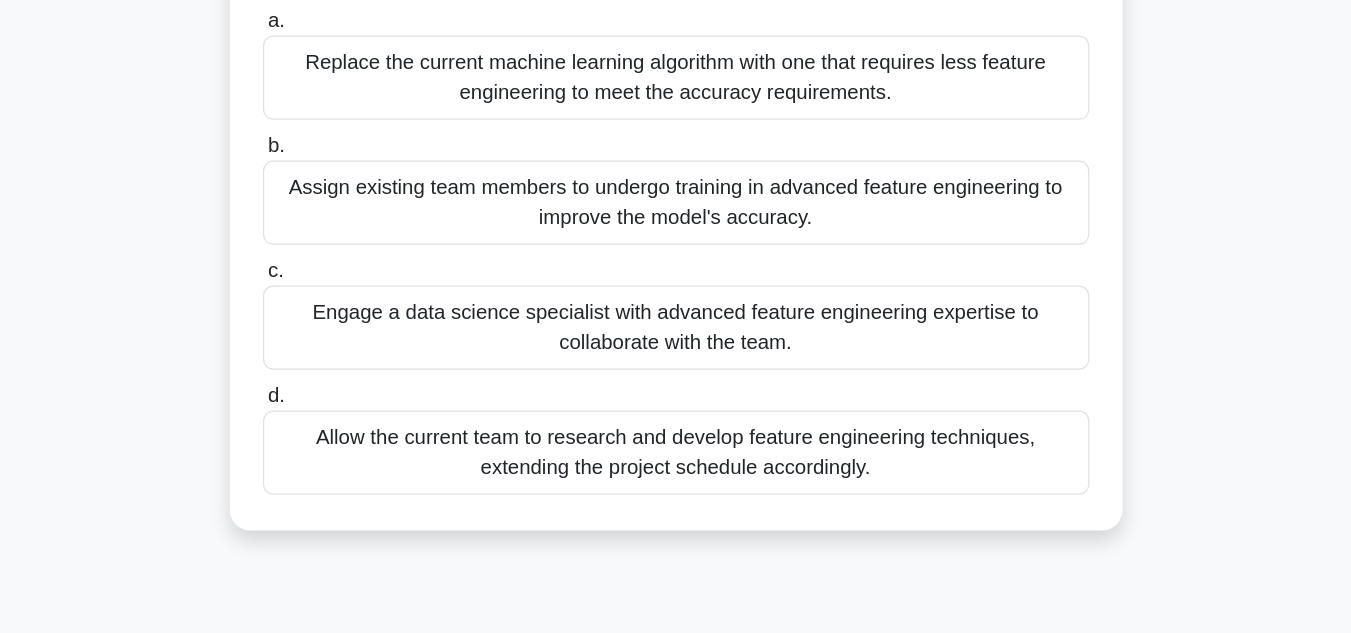 scroll, scrollTop: 264, scrollLeft: 0, axis: vertical 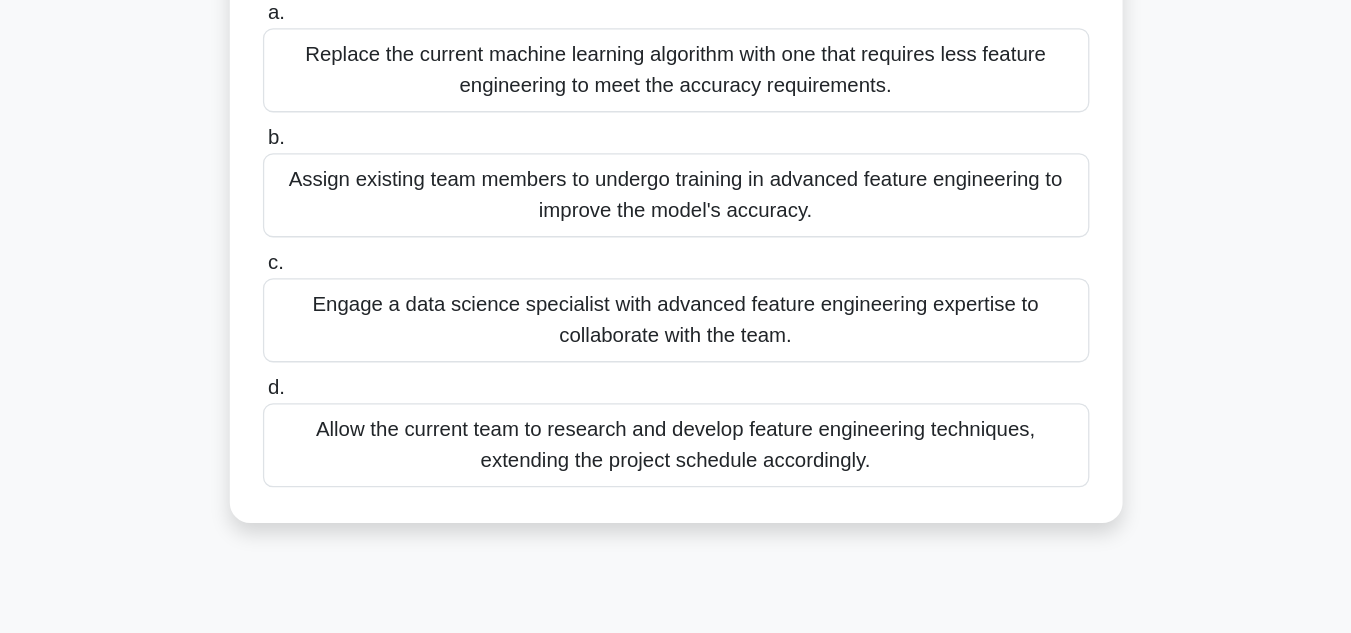 click on "Engage a data science specialist with advanced feature engineering expertise to collaborate with the team." at bounding box center (676, 387) 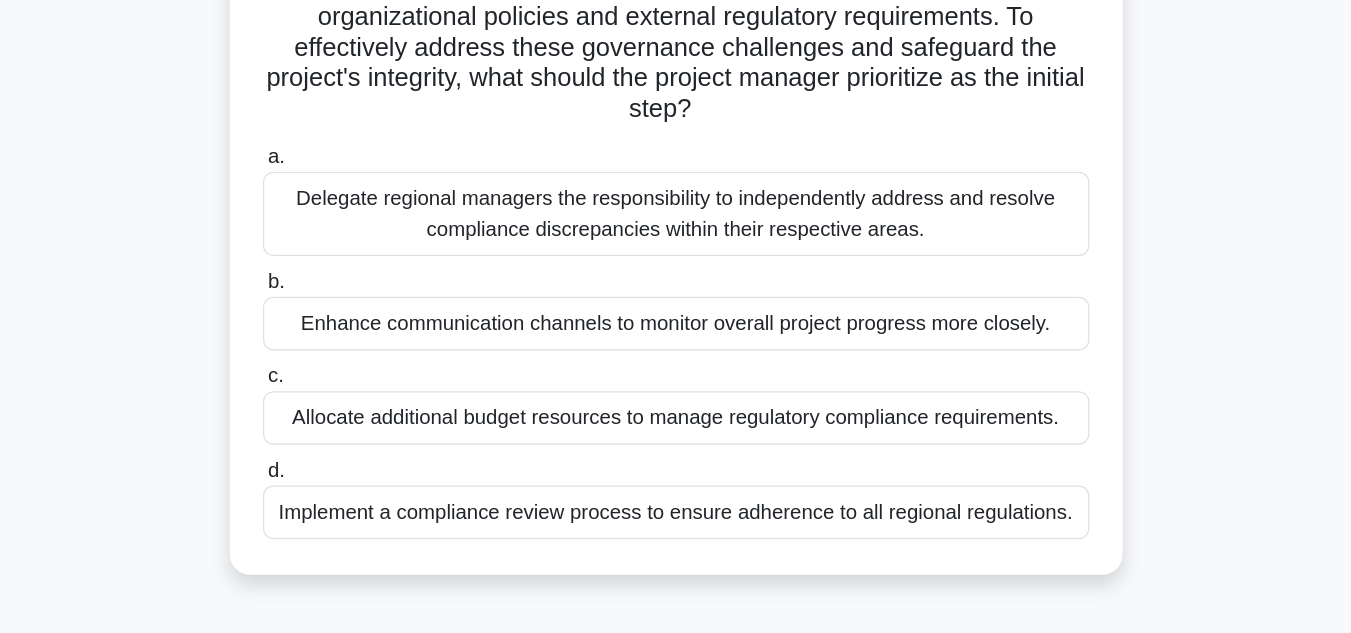 scroll, scrollTop: 205, scrollLeft: 0, axis: vertical 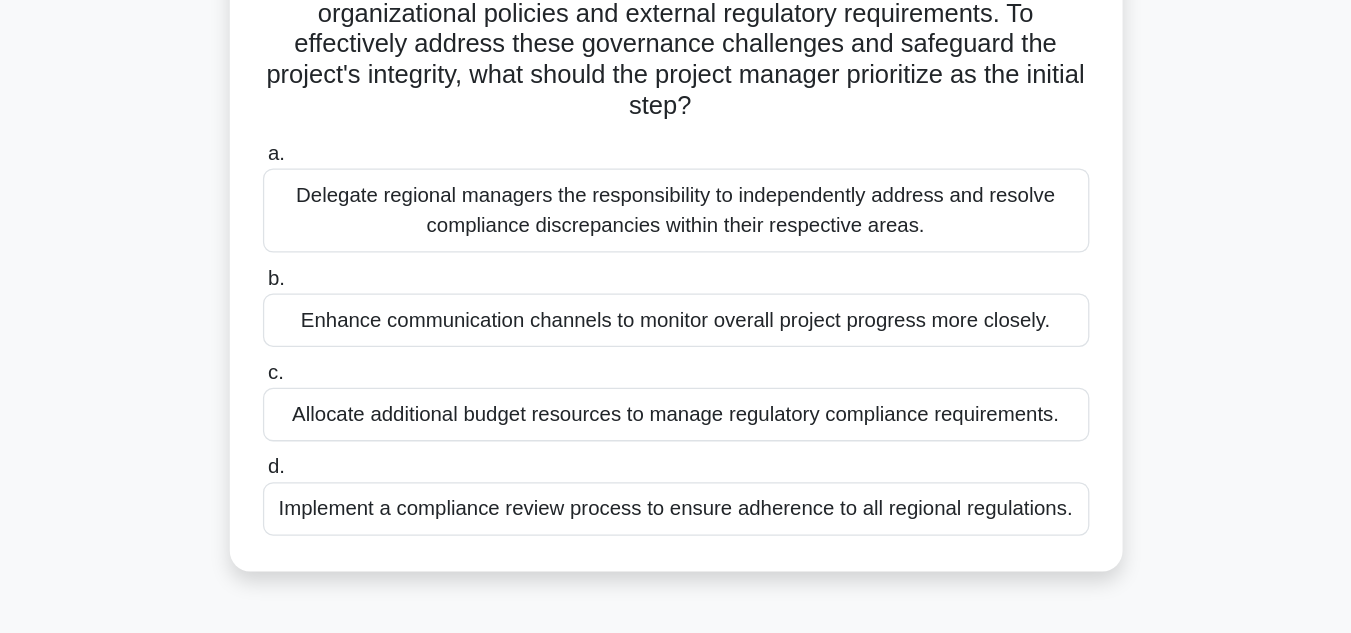 click on "Implement a compliance review process to ensure adherence to all regional regulations." at bounding box center [676, 532] 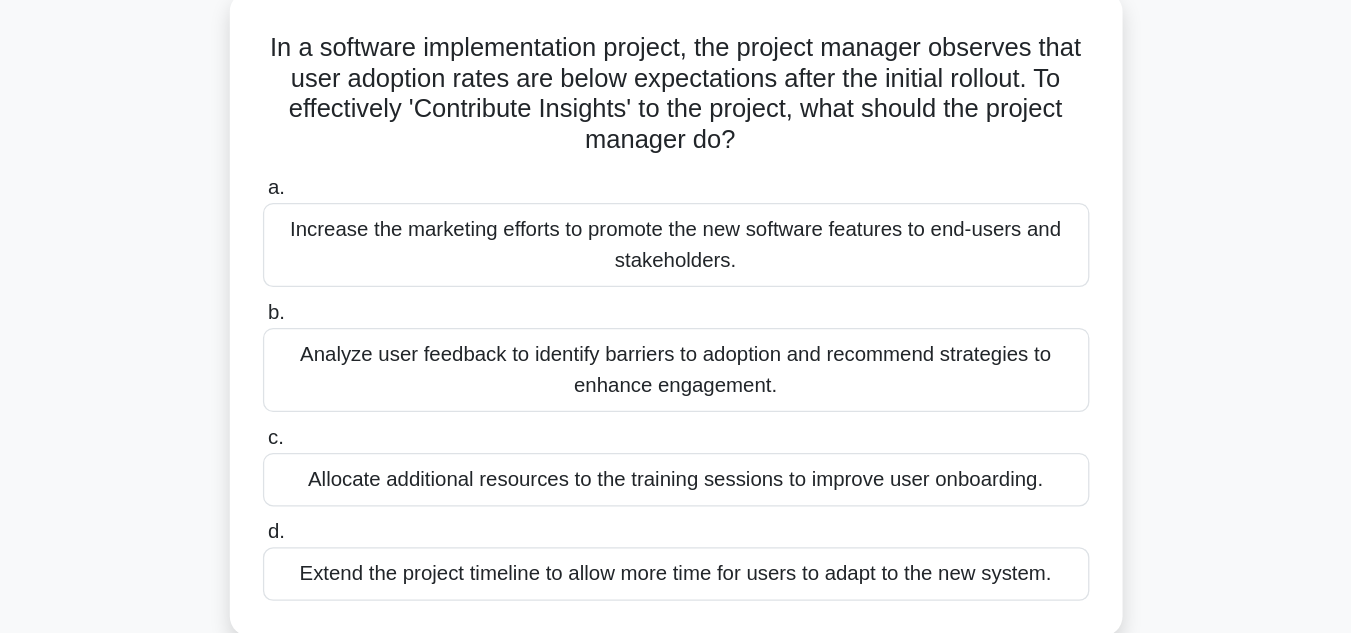scroll, scrollTop: 18, scrollLeft: 0, axis: vertical 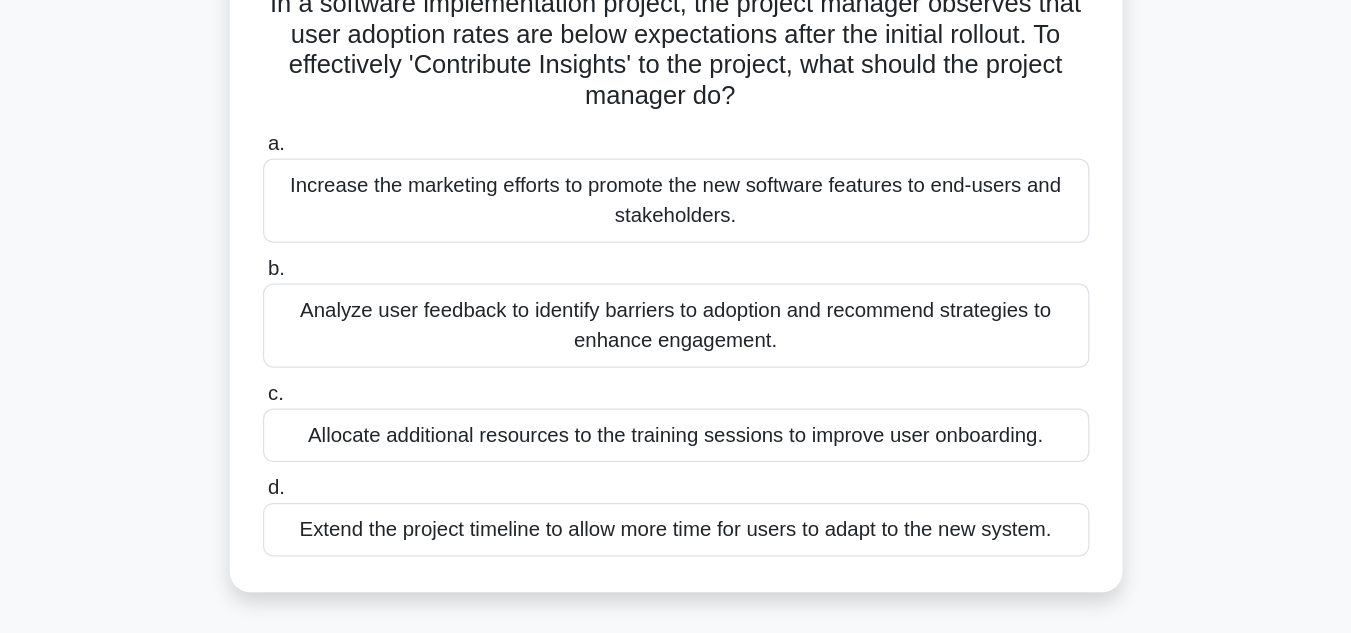 click on "Analyze user feedback to identify barriers to adoption and recommend strategies to enhance engagement." at bounding box center [676, 391] 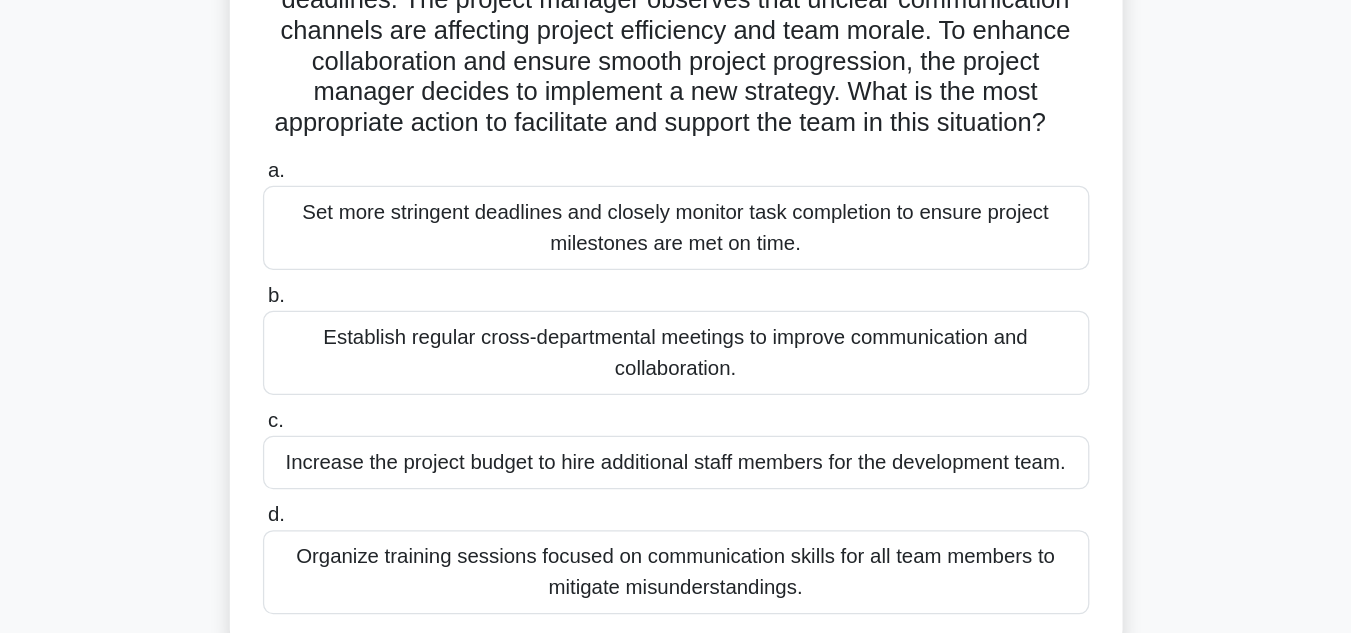 scroll, scrollTop: 74, scrollLeft: 0, axis: vertical 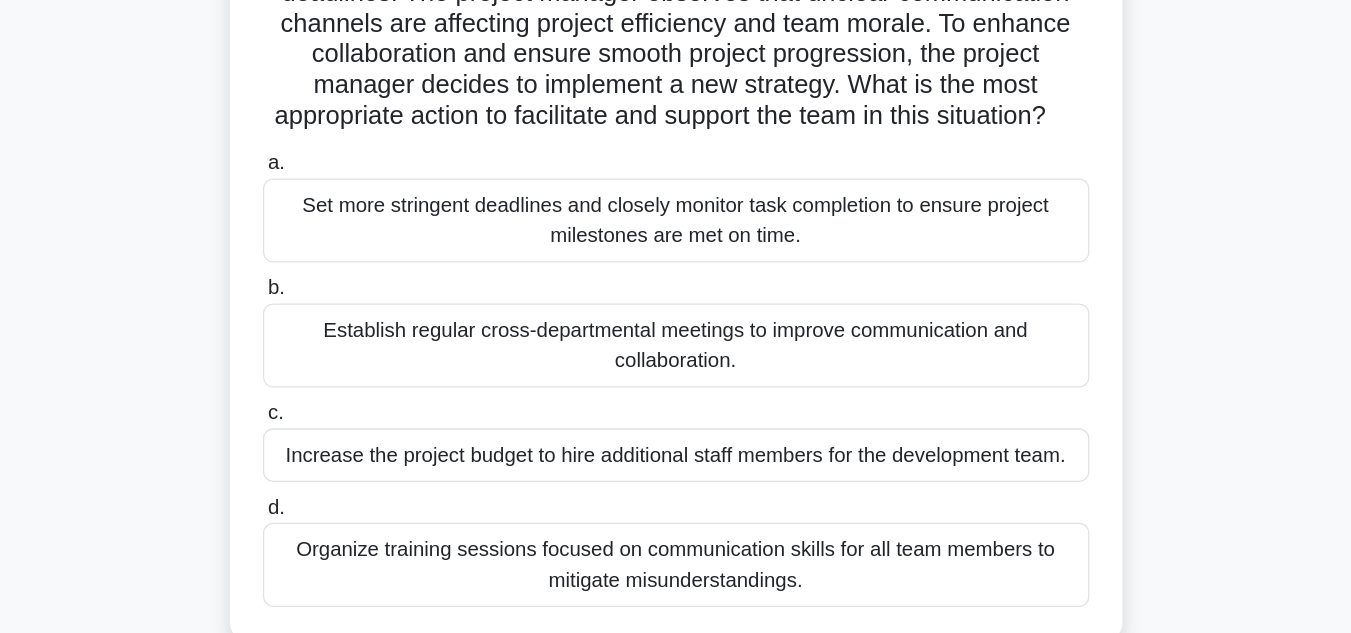 click on "Establish regular cross-departmental meetings to improve communication and collaboration." at bounding box center (676, 407) 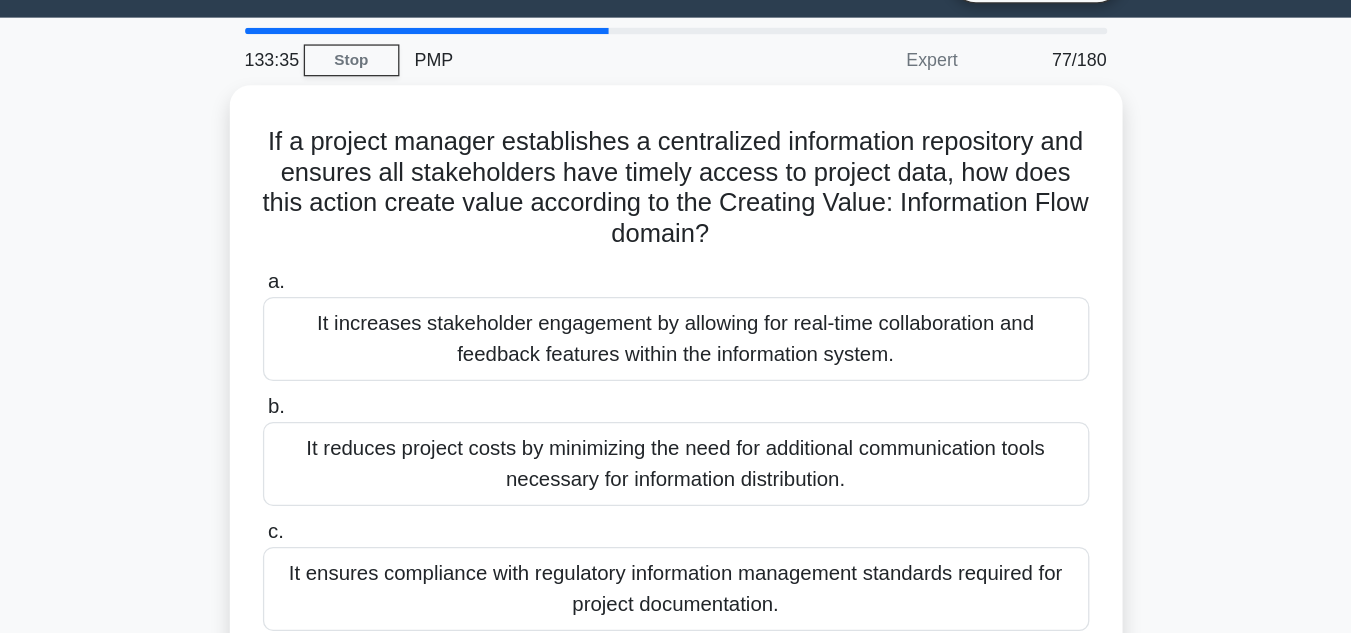 scroll, scrollTop: 0, scrollLeft: 0, axis: both 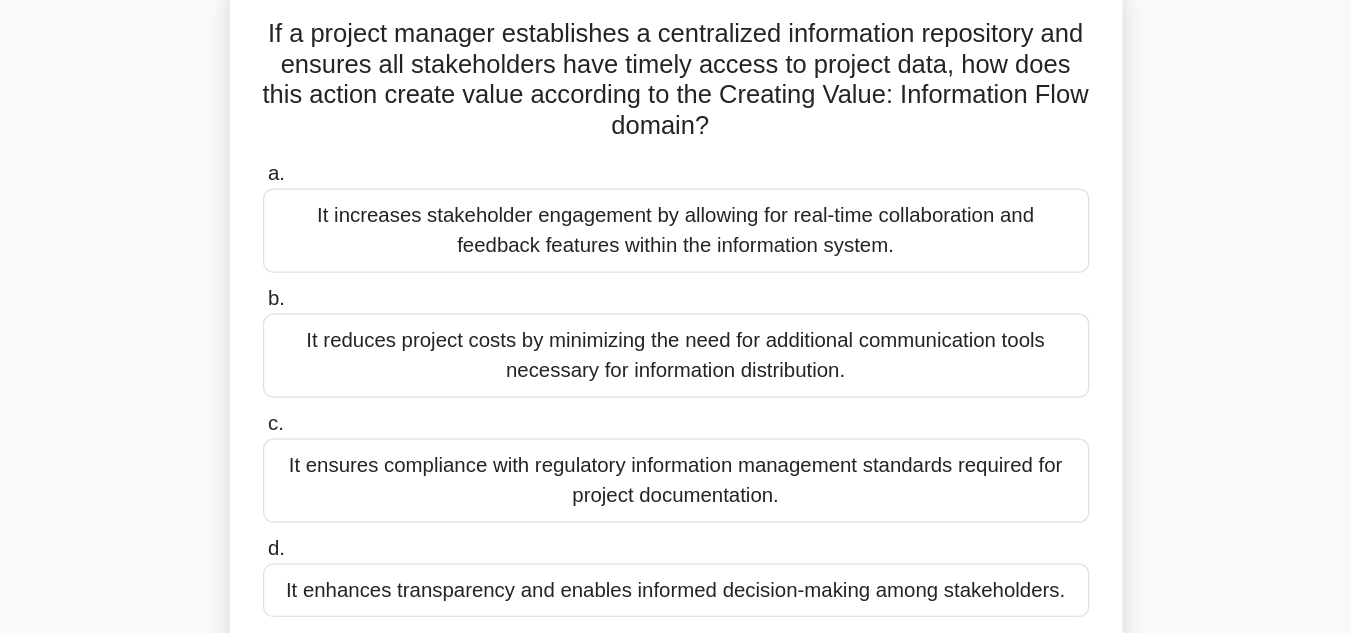 click on "It increases stakeholder engagement by allowing for real-time collaboration and feedback features within the information system." at bounding box center [676, 311] 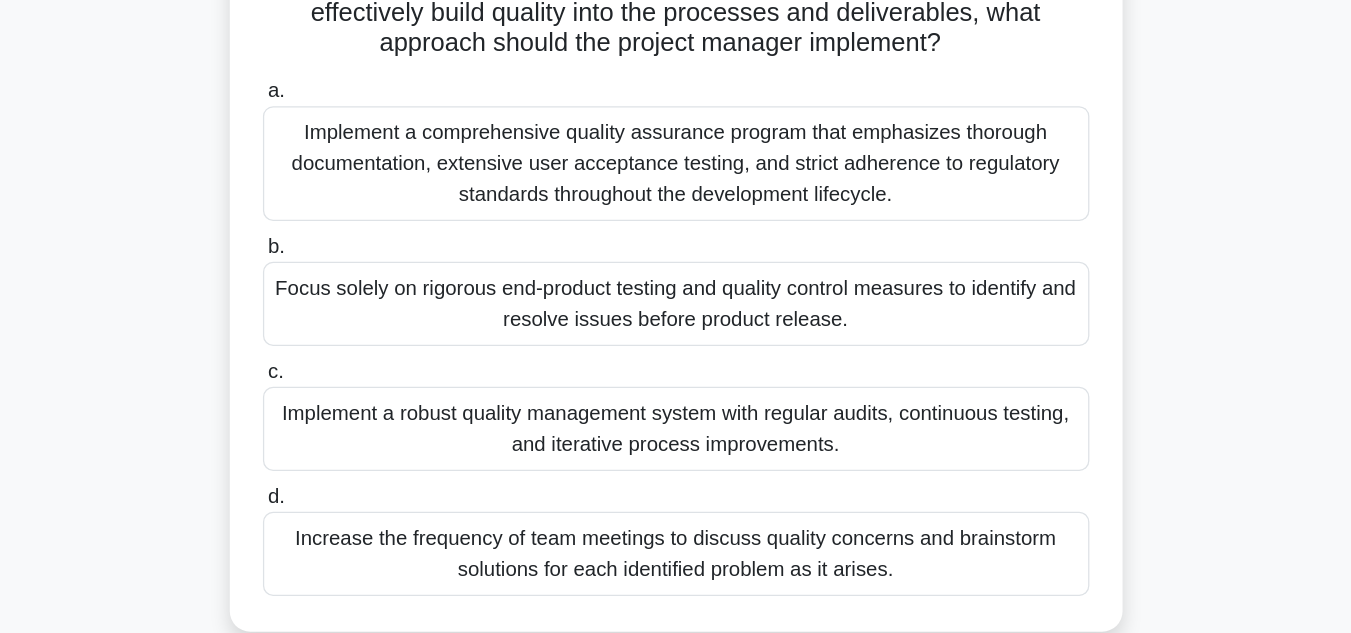 scroll, scrollTop: 113, scrollLeft: 0, axis: vertical 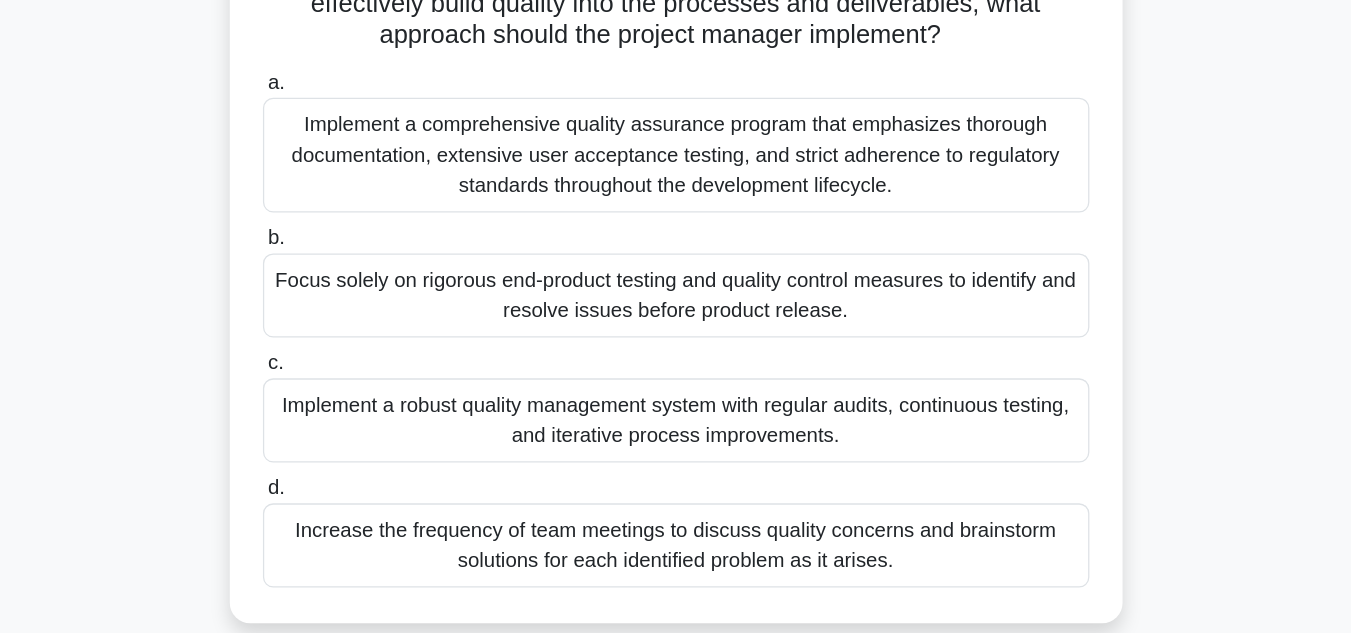click on "Implement a robust quality management system with regular audits, continuous testing, and iterative process improvements." at bounding box center (676, 466) 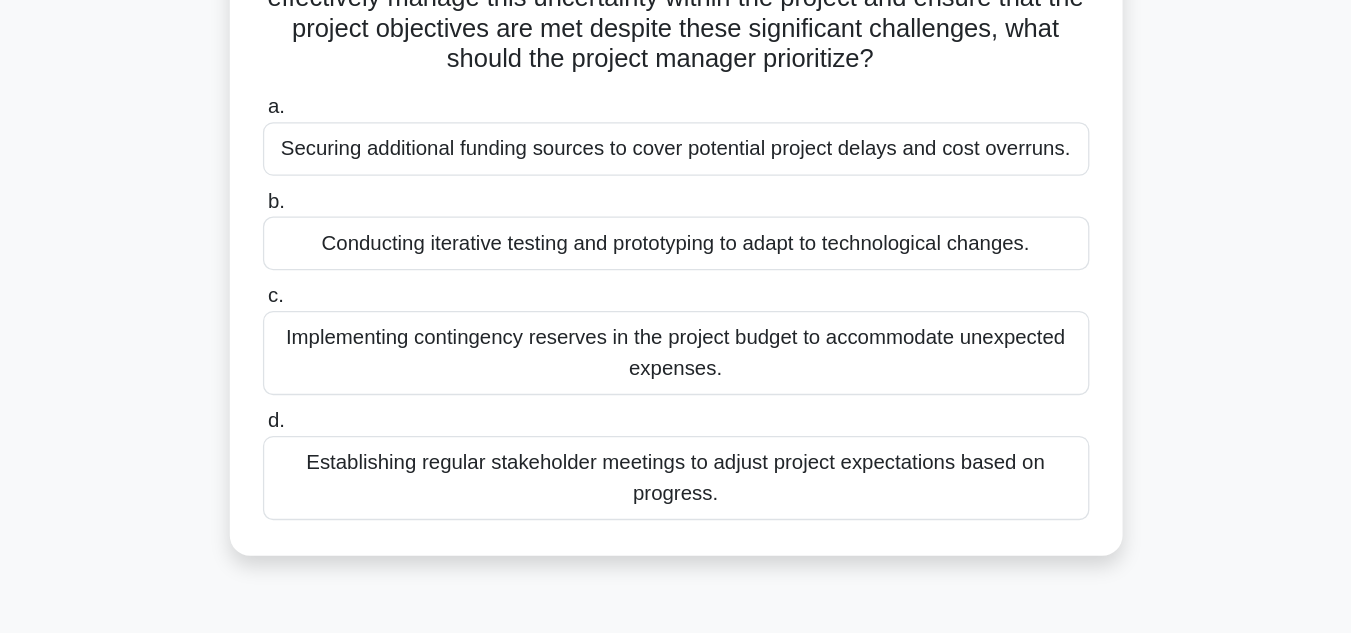 scroll, scrollTop: 222, scrollLeft: 0, axis: vertical 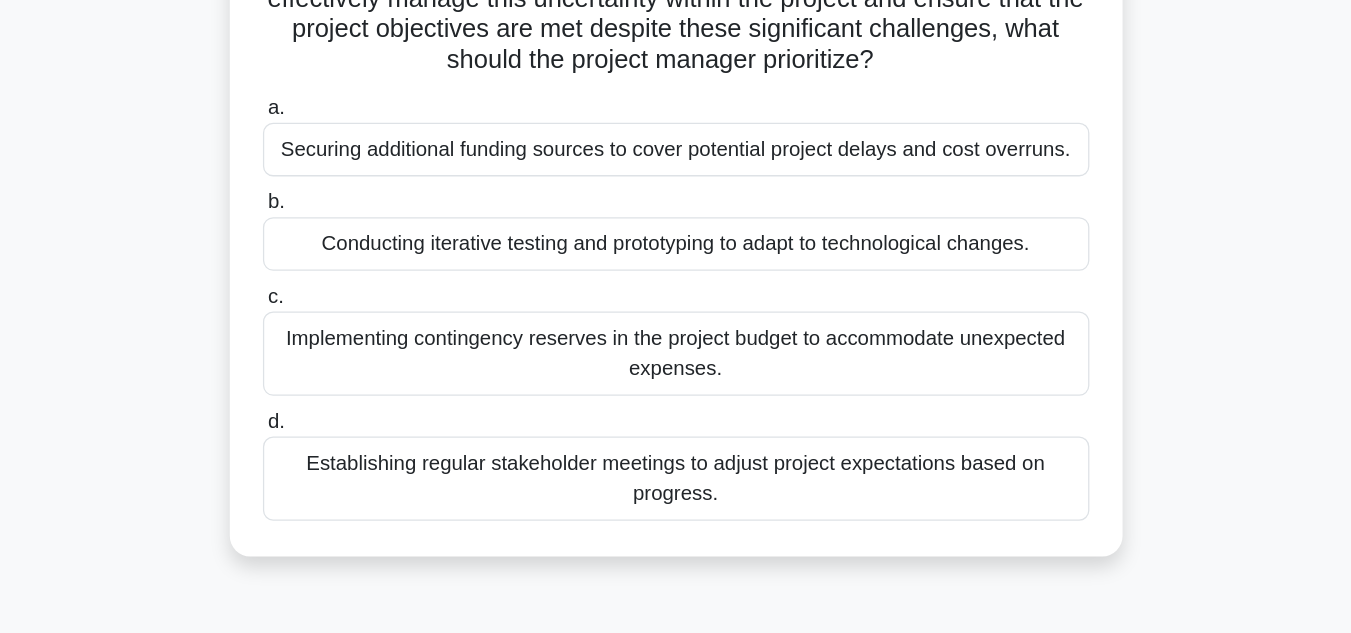 click on "Conducting iterative testing and prototyping to adapt to technological changes." at bounding box center (676, 319) 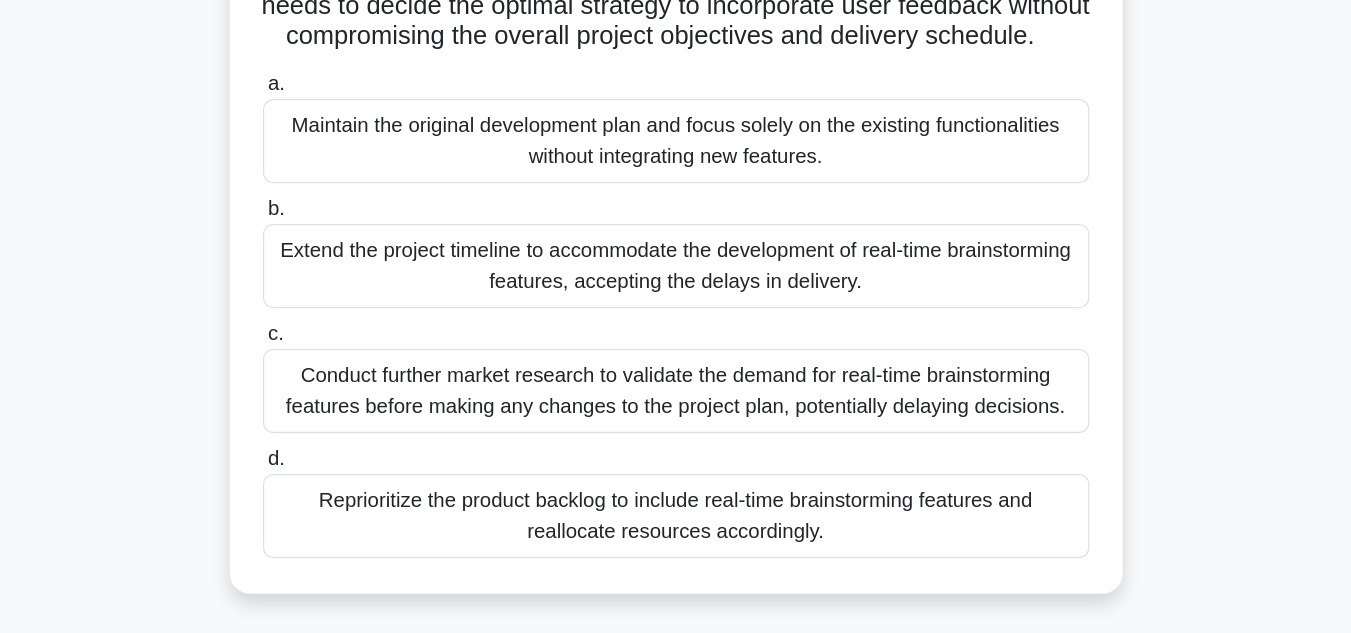 scroll, scrollTop: 191, scrollLeft: 0, axis: vertical 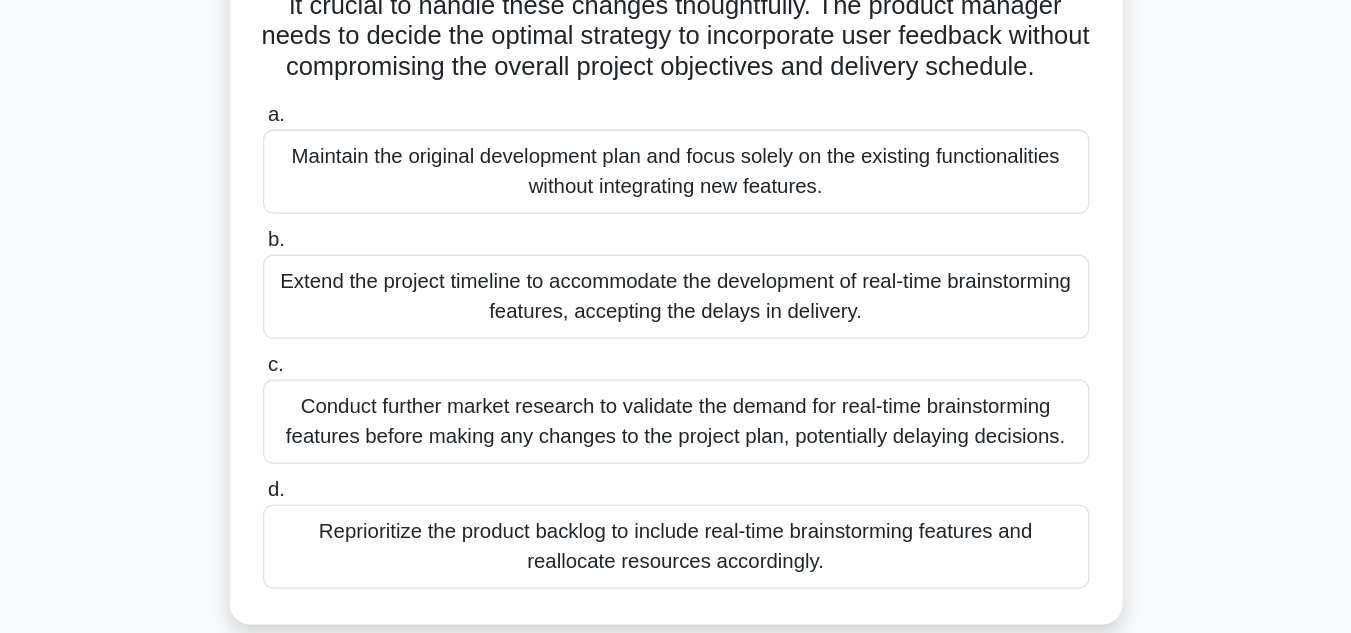 click on "Reprioritize the product backlog to include real-time brainstorming features and reallocate resources accordingly." at bounding box center (676, 534) 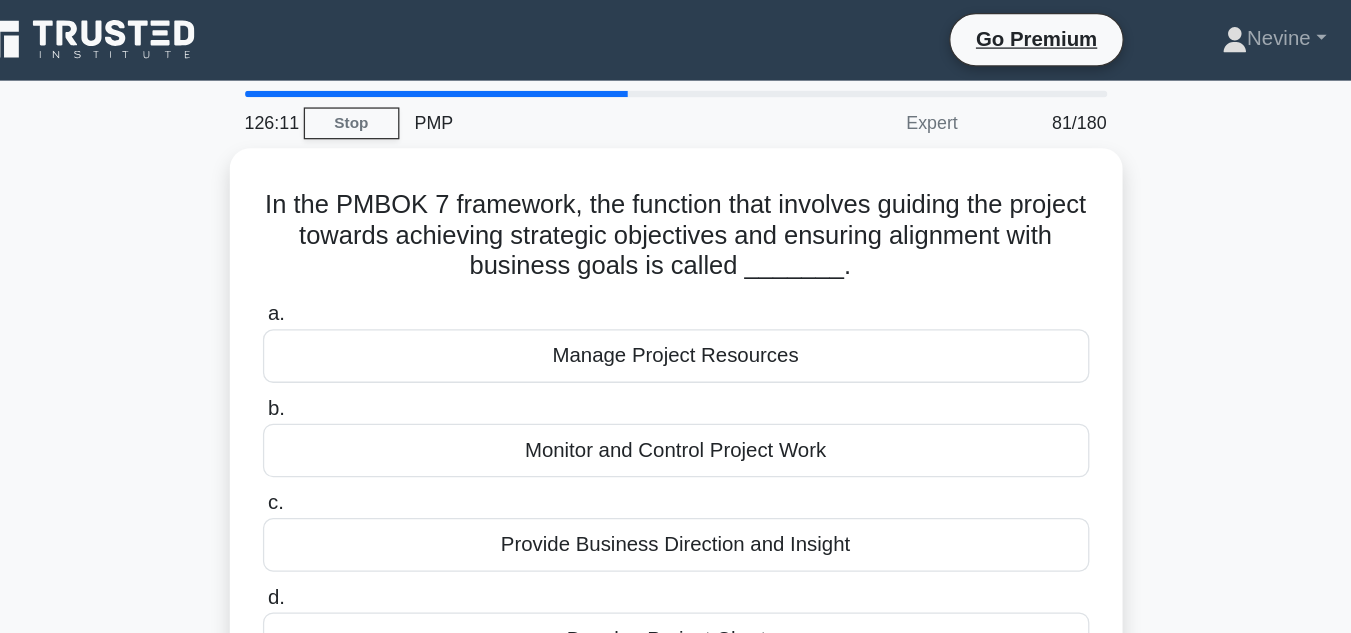scroll, scrollTop: 0, scrollLeft: 0, axis: both 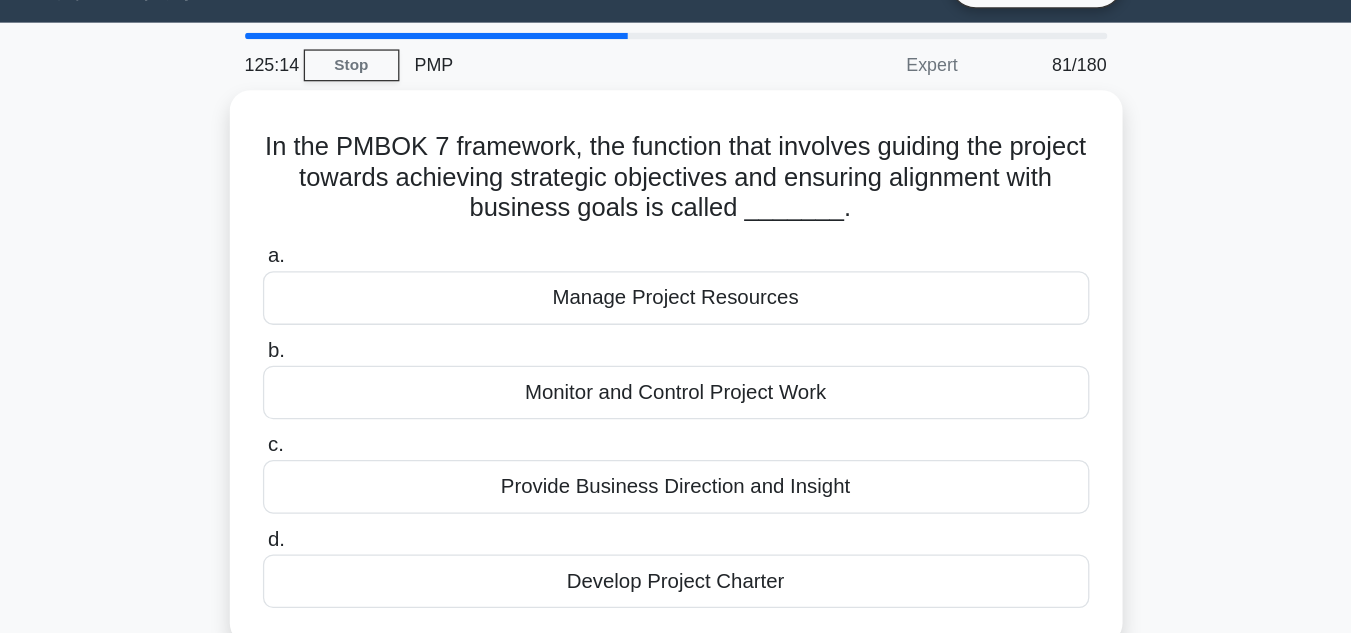 click on "Develop Project Charter" at bounding box center (676, 502) 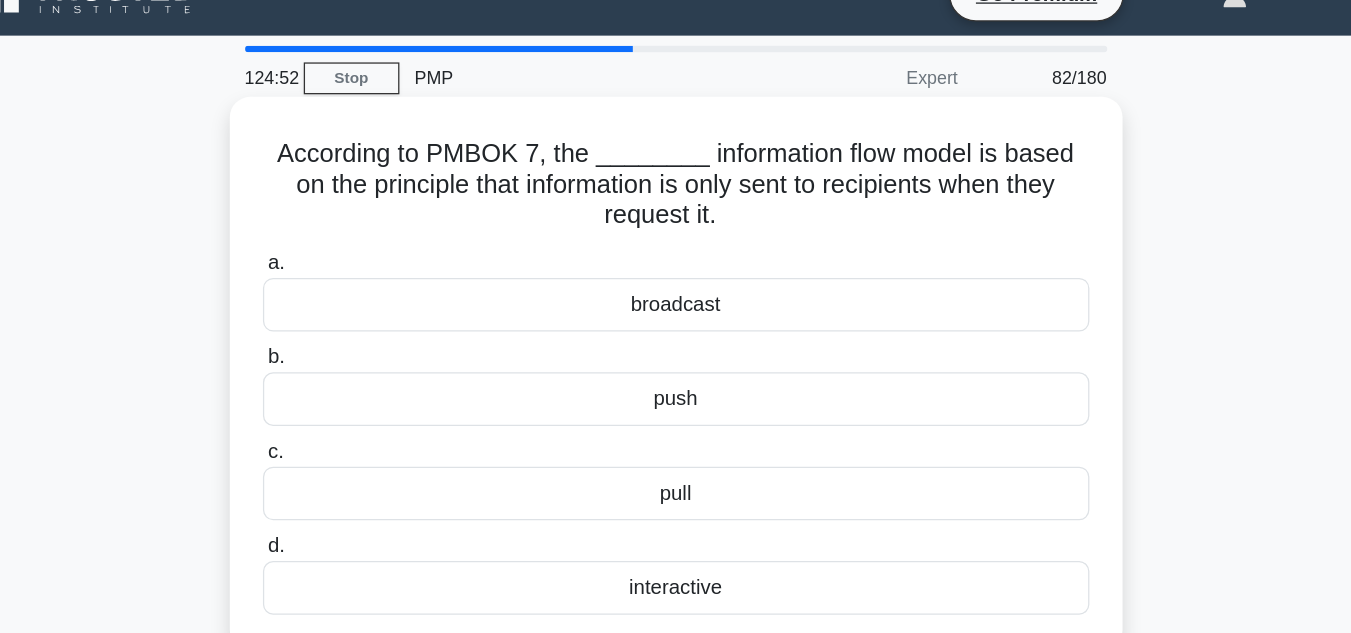click on "push" at bounding box center [676, 349] 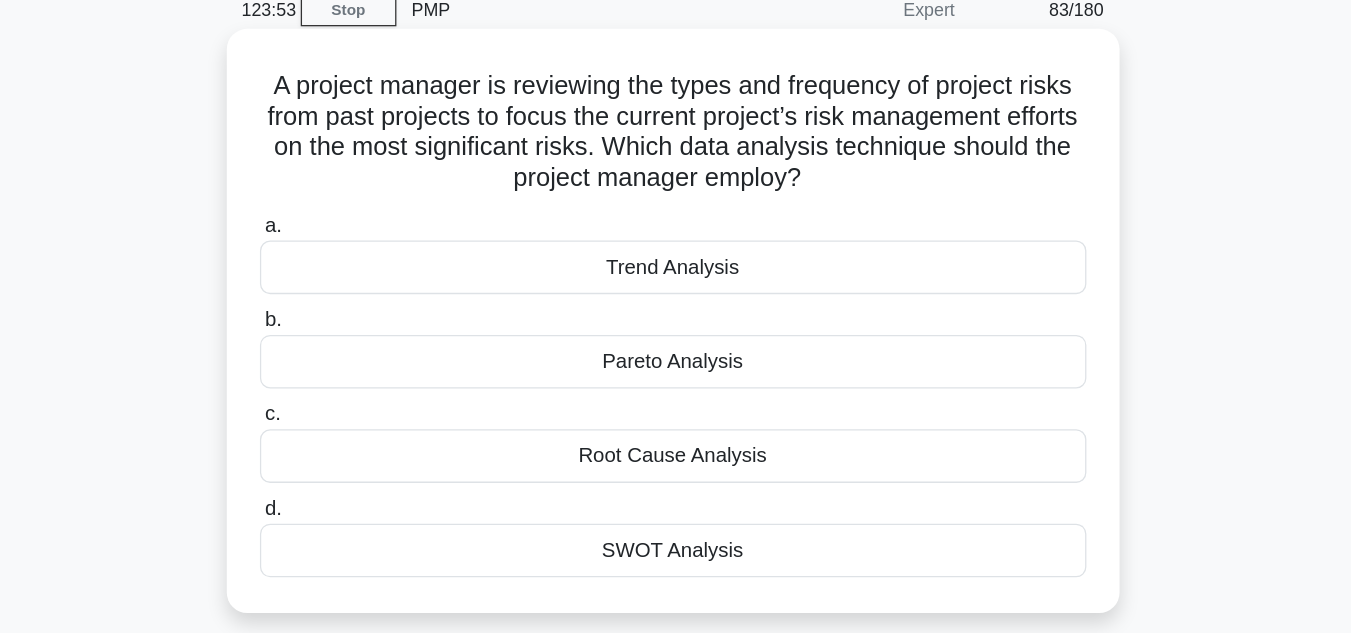 click on "Pareto Analysis" at bounding box center [676, 373] 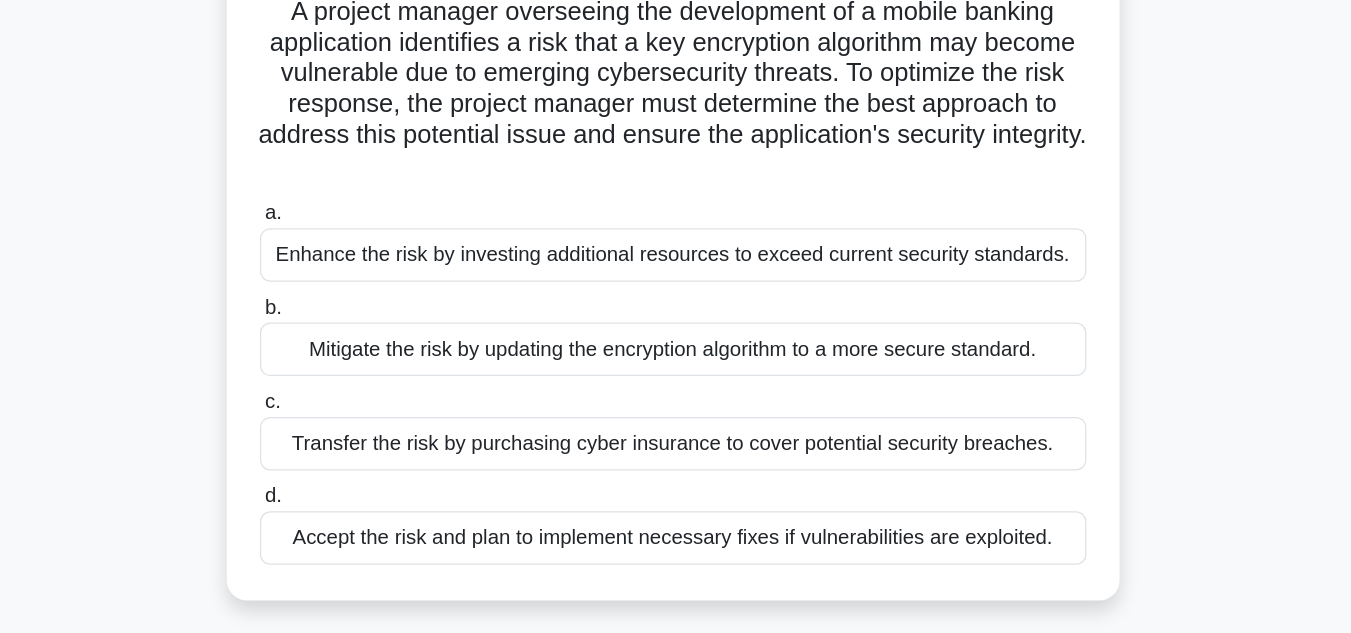 scroll, scrollTop: 30, scrollLeft: 0, axis: vertical 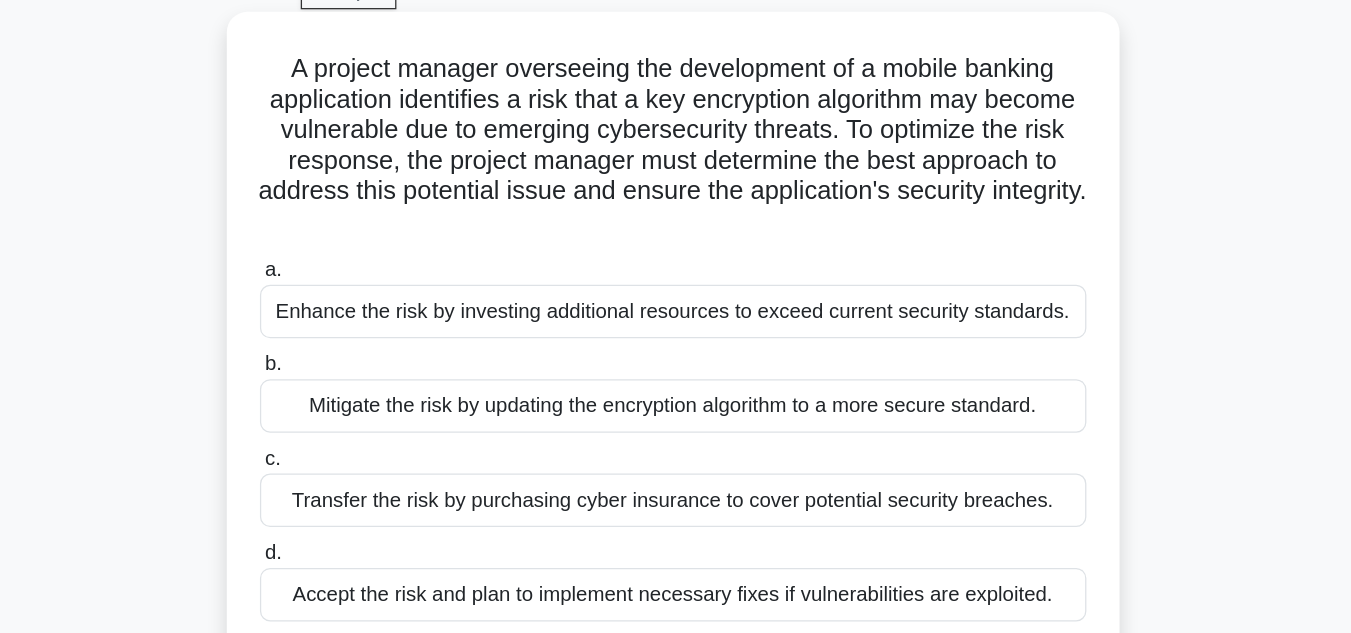 click on "Transfer the risk by purchasing cyber insurance to cover potential security breaches." at bounding box center [676, 465] 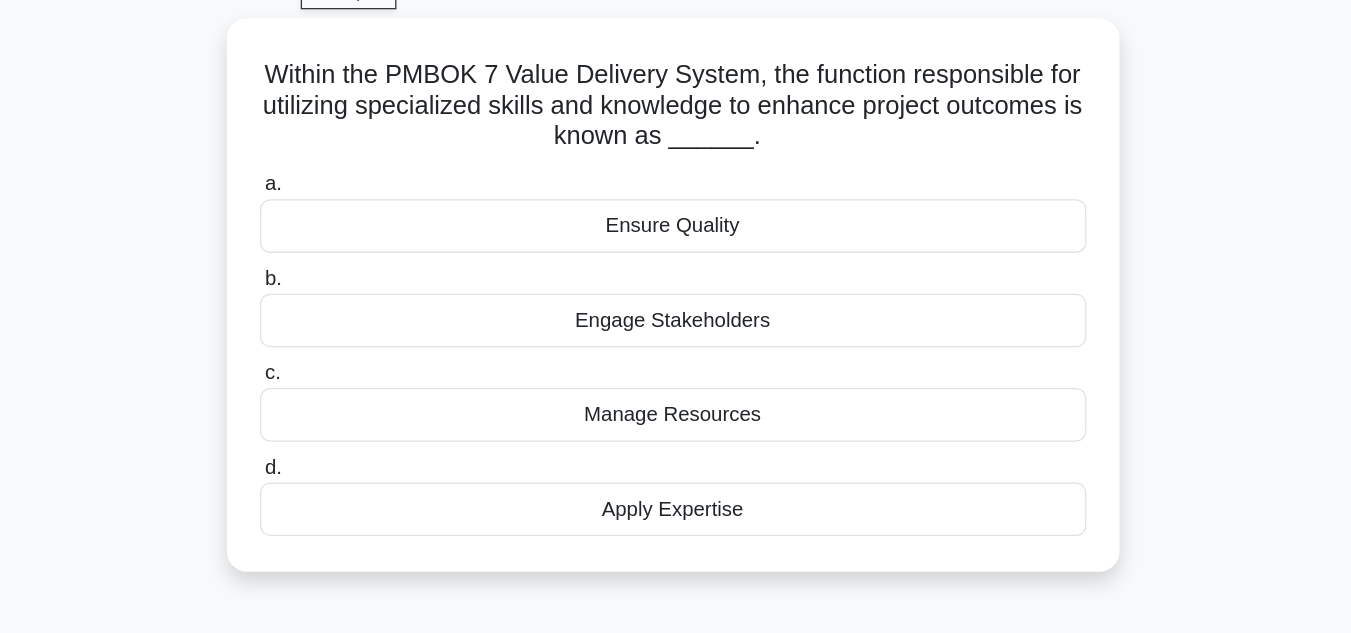 scroll, scrollTop: 0, scrollLeft: 0, axis: both 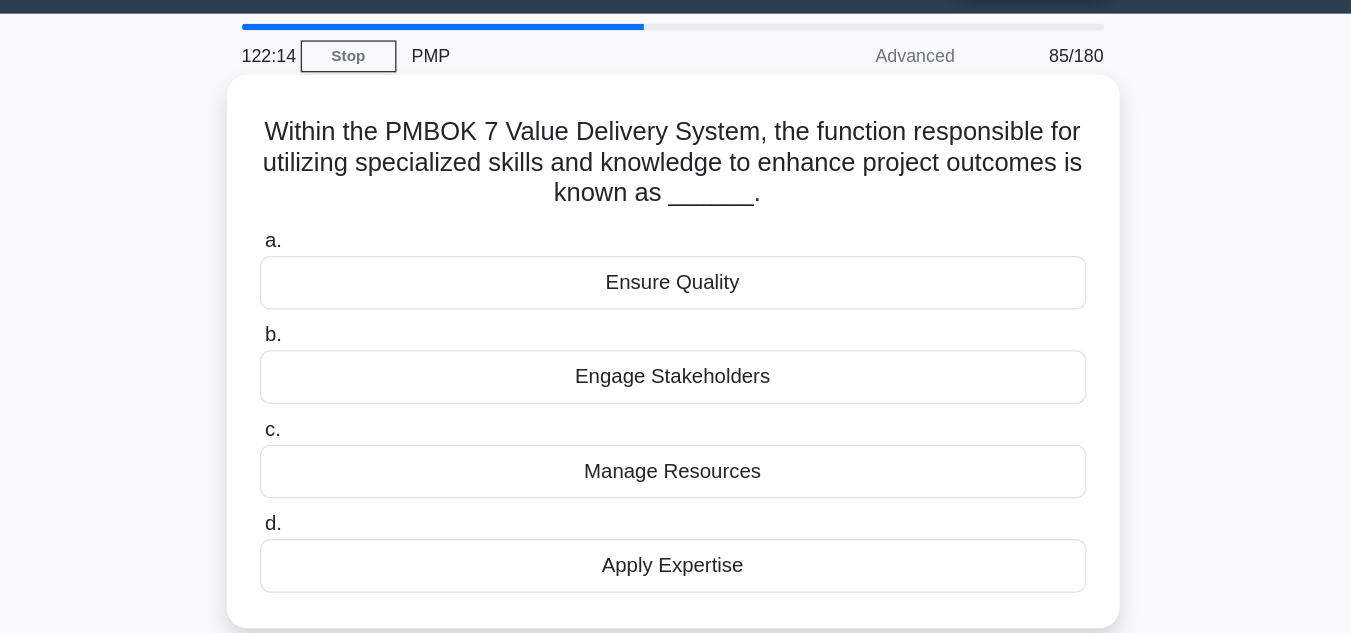 click on "Manage Resources" at bounding box center (676, 423) 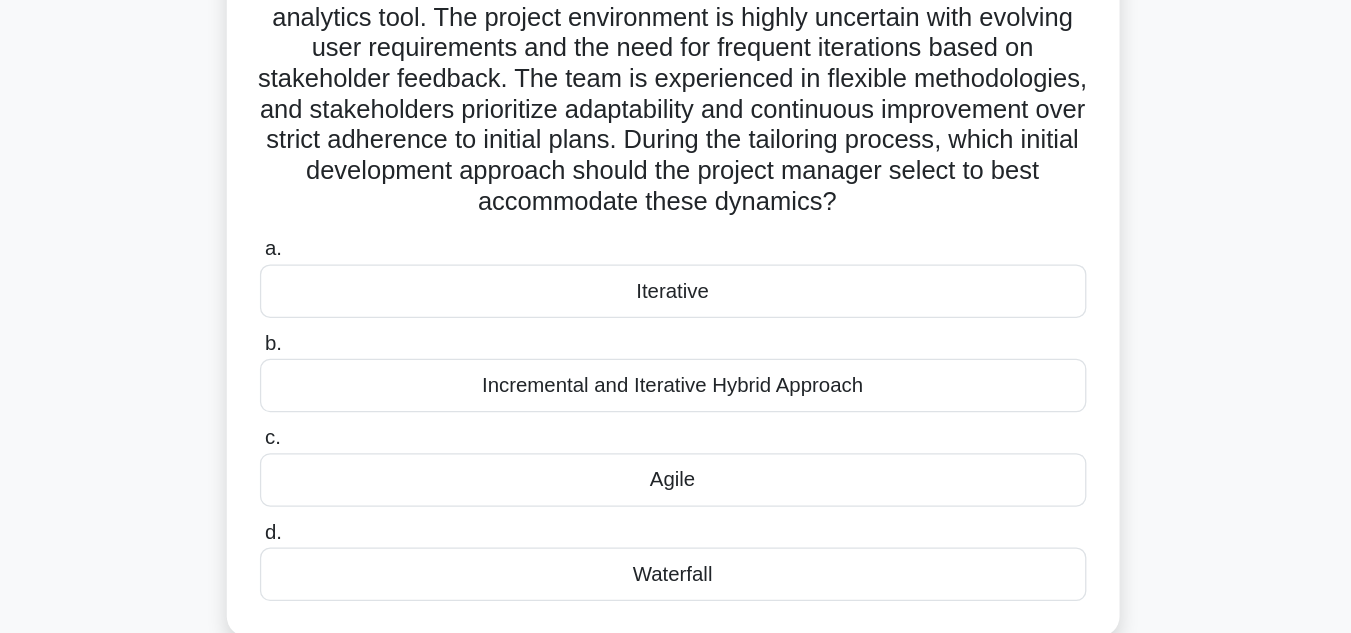 scroll, scrollTop: 37, scrollLeft: 0, axis: vertical 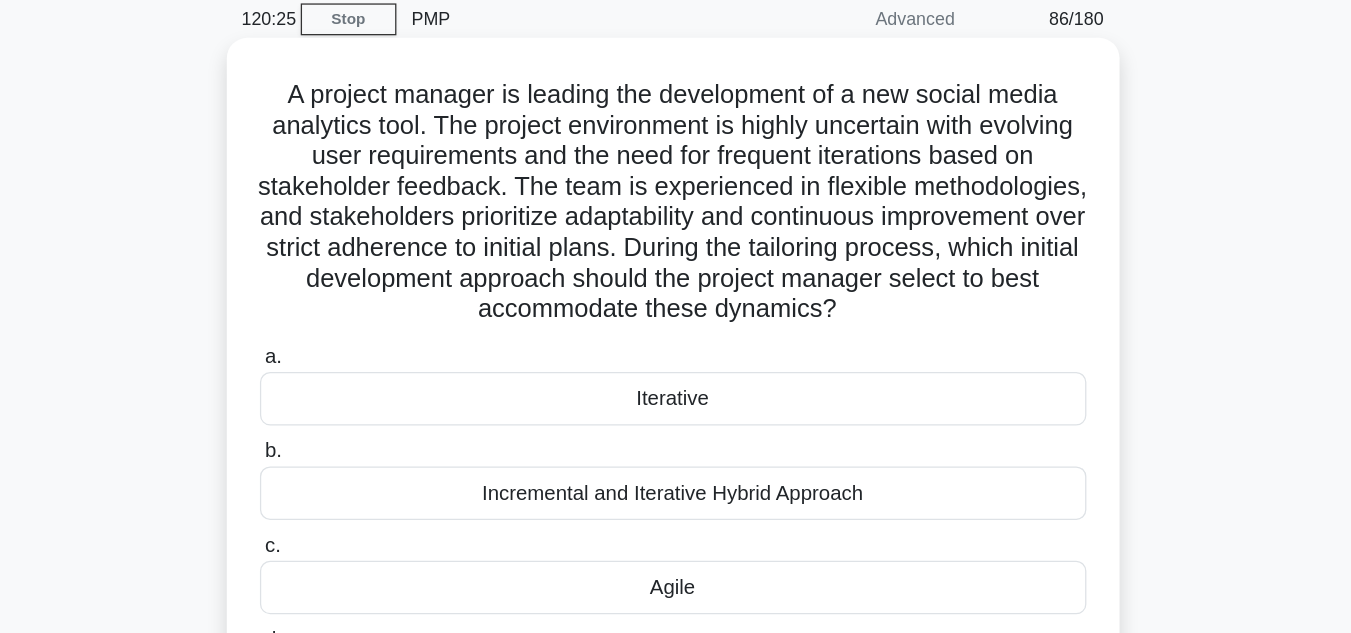 click on "Iterative" at bounding box center (676, 358) 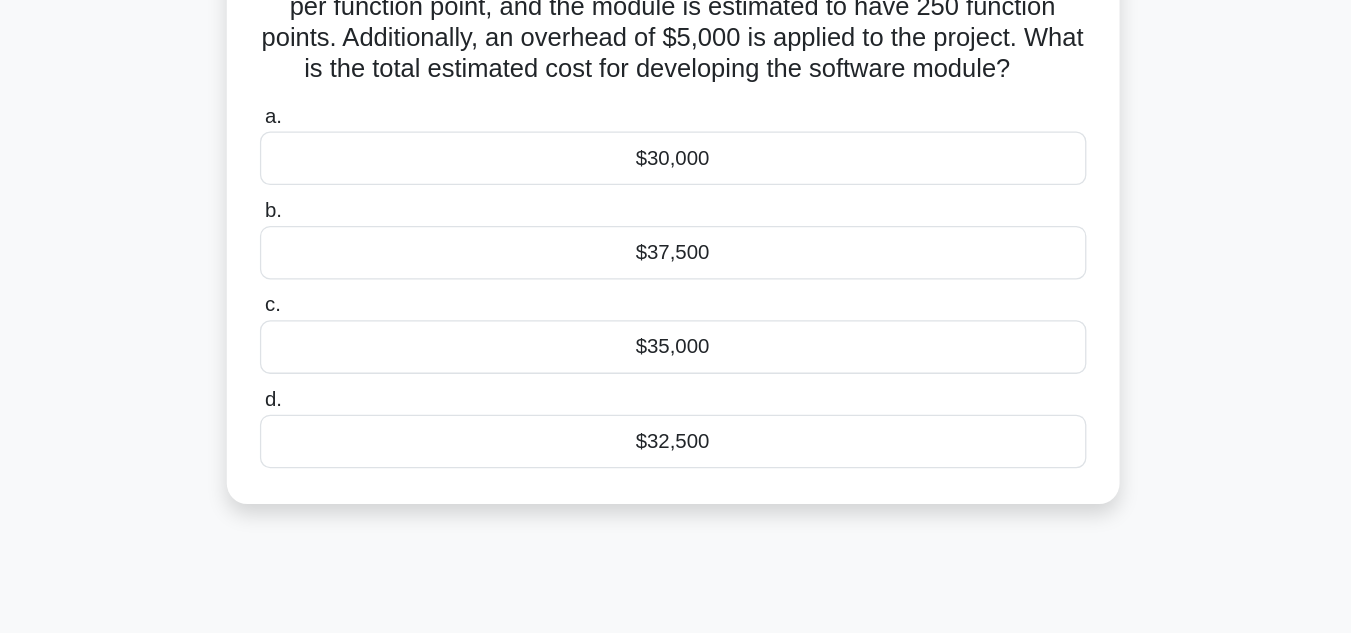scroll, scrollTop: 71, scrollLeft: 0, axis: vertical 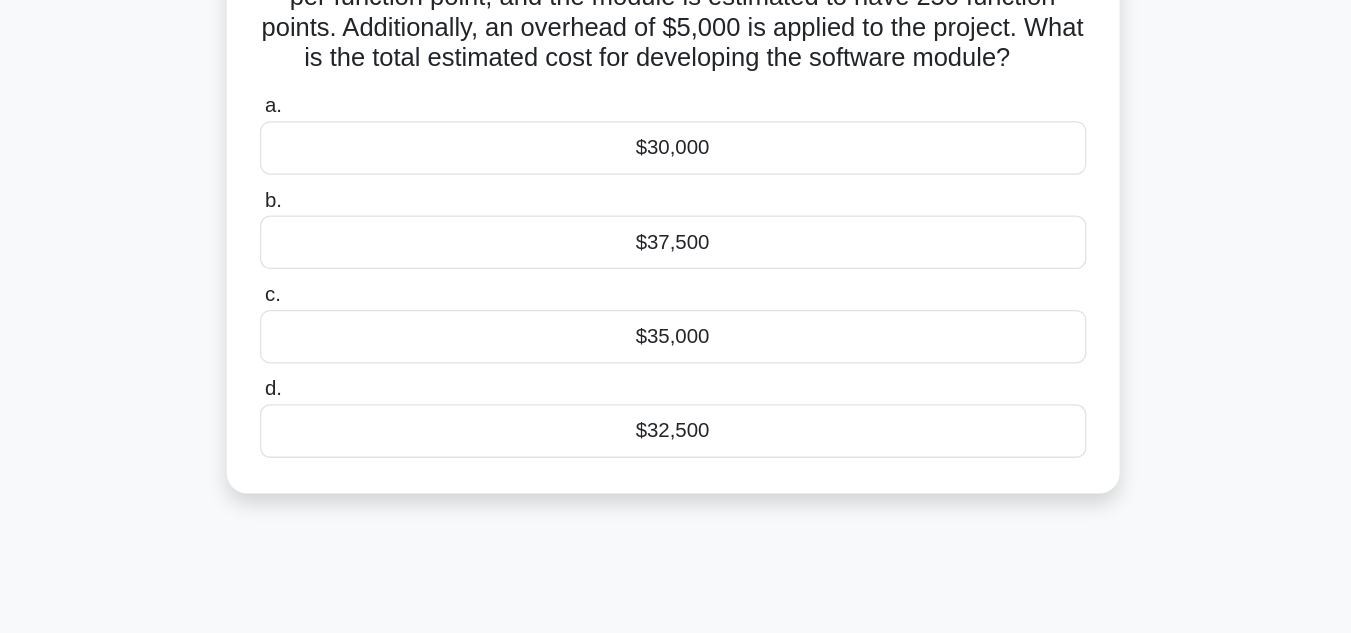 click on "$35,000" at bounding box center (676, 400) 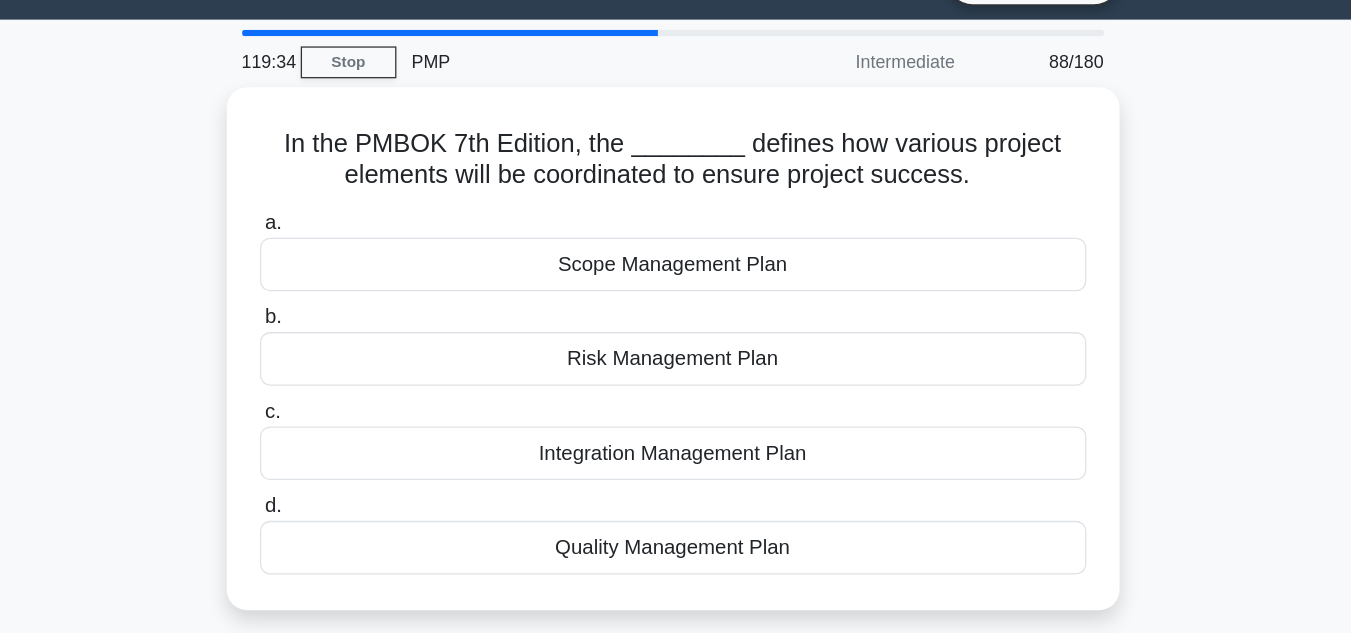 scroll, scrollTop: 0, scrollLeft: 0, axis: both 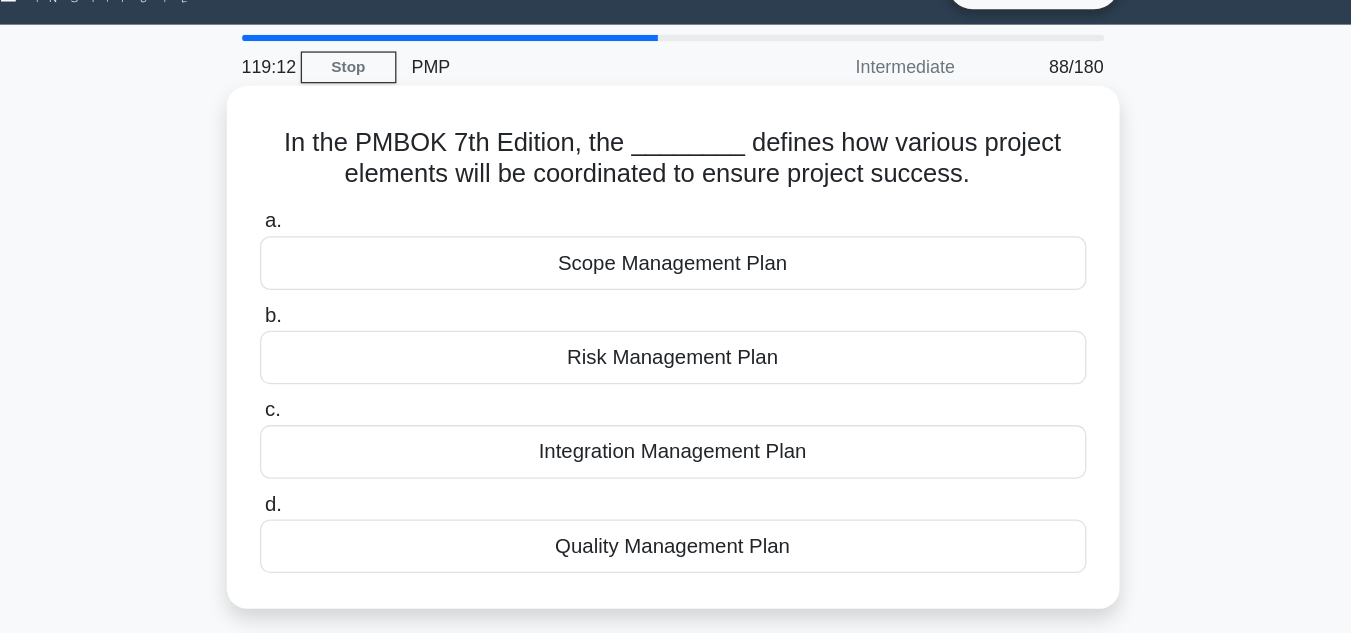 click on "Scope Management Plan" at bounding box center (676, 251) 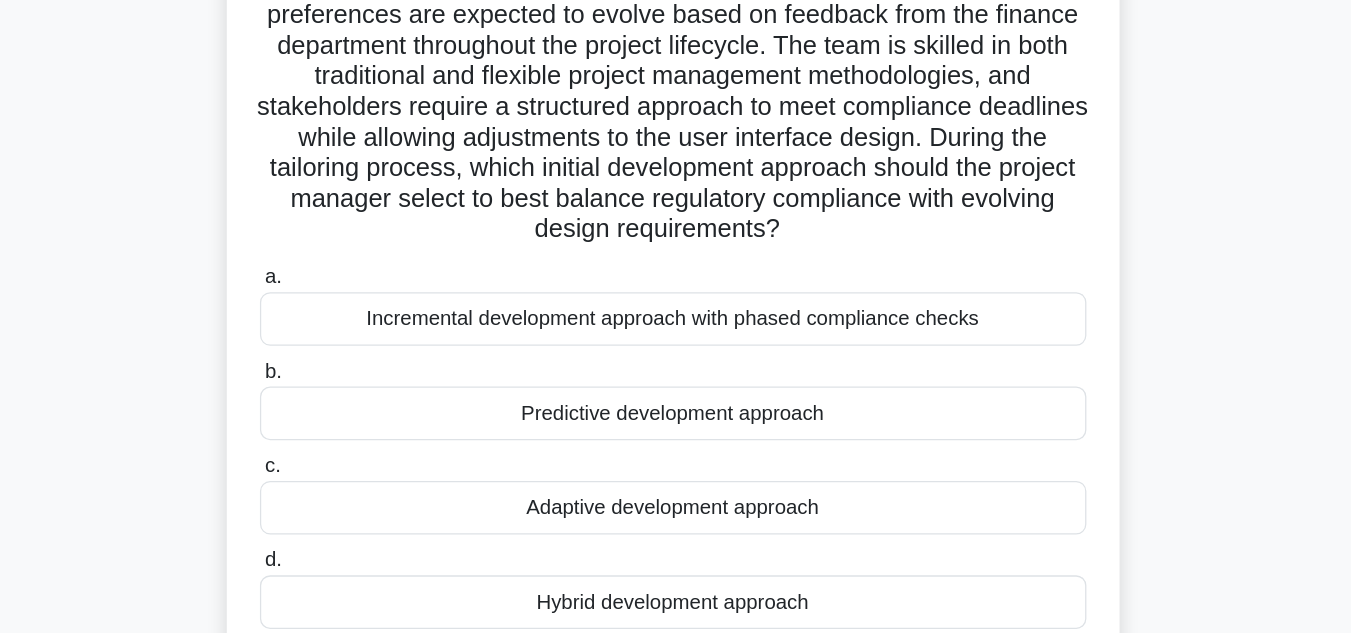 scroll, scrollTop: 103, scrollLeft: 0, axis: vertical 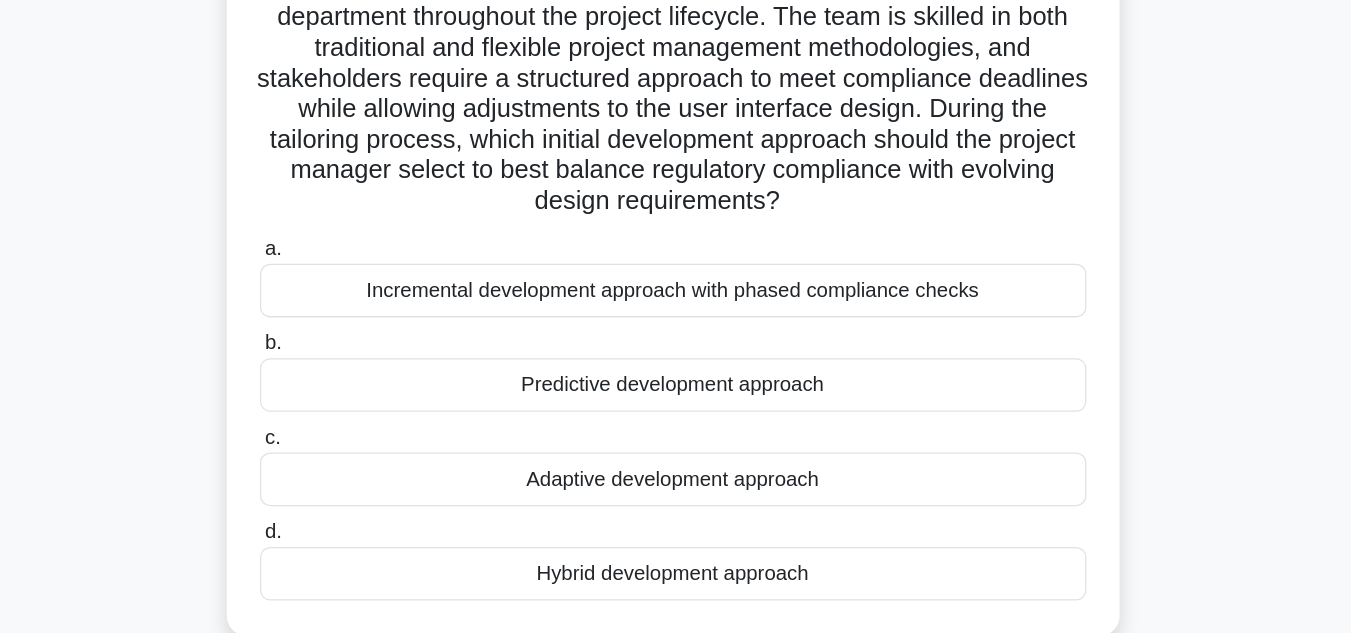 click on "Hybrid development approach" at bounding box center [676, 586] 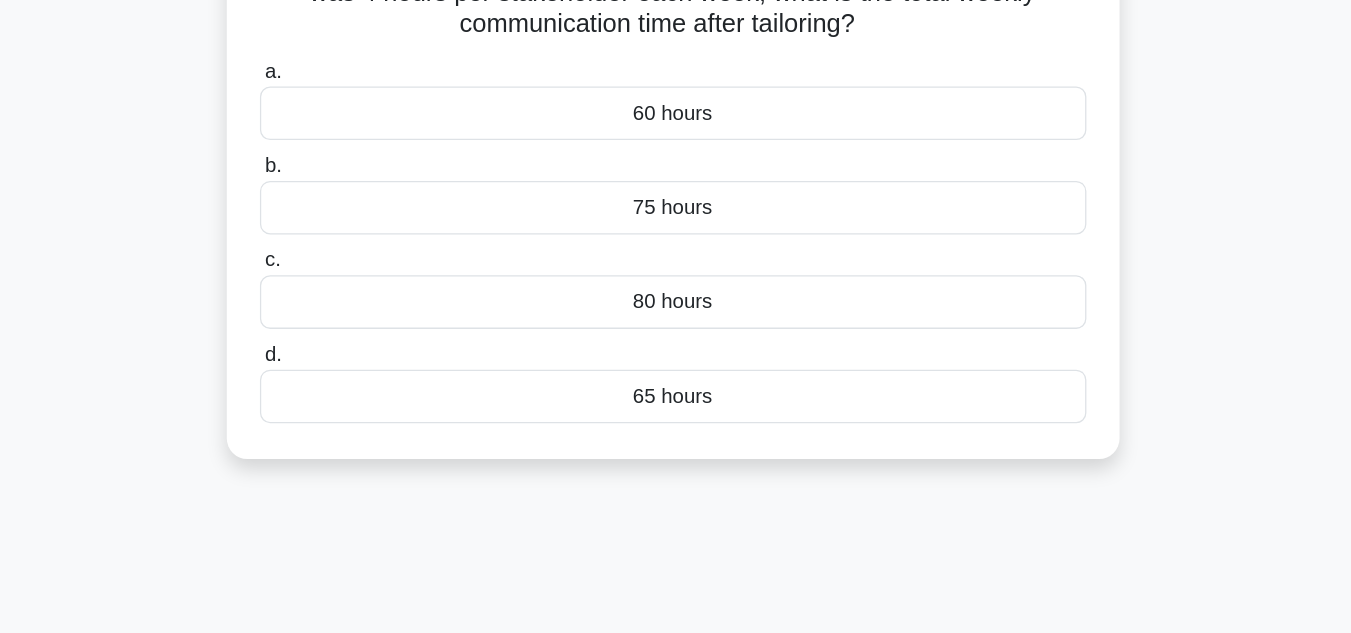 scroll, scrollTop: 0, scrollLeft: 0, axis: both 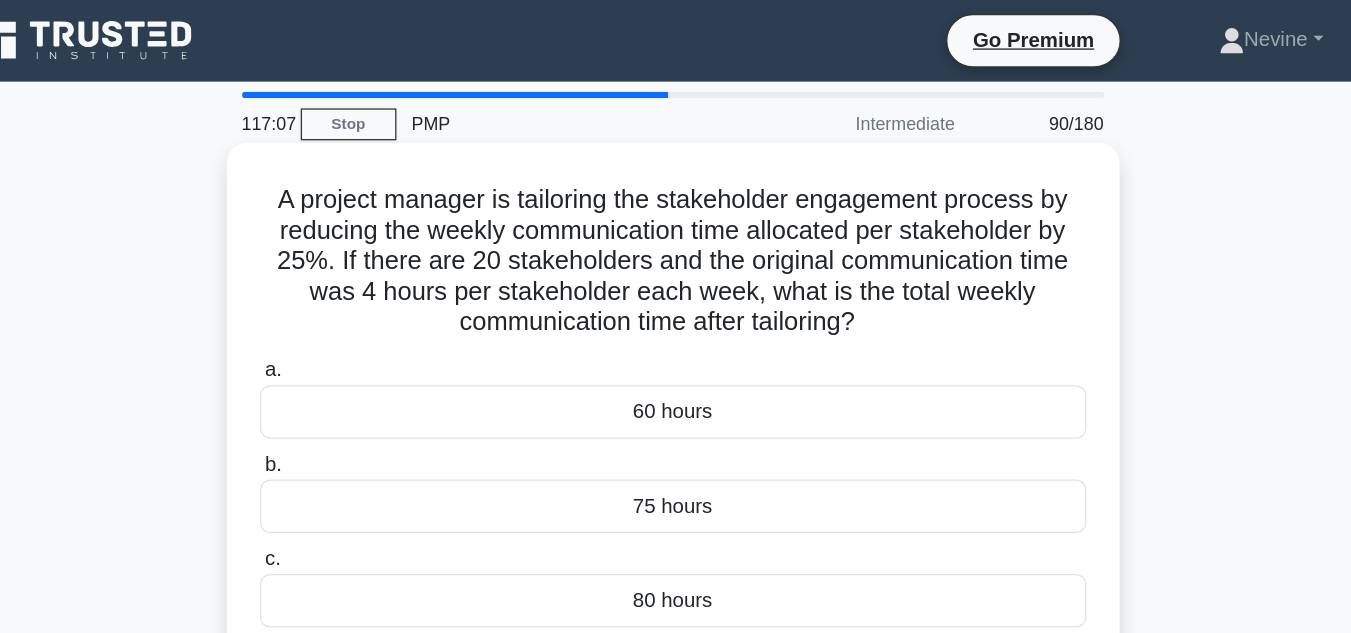 click on "60 hours" at bounding box center (676, 323) 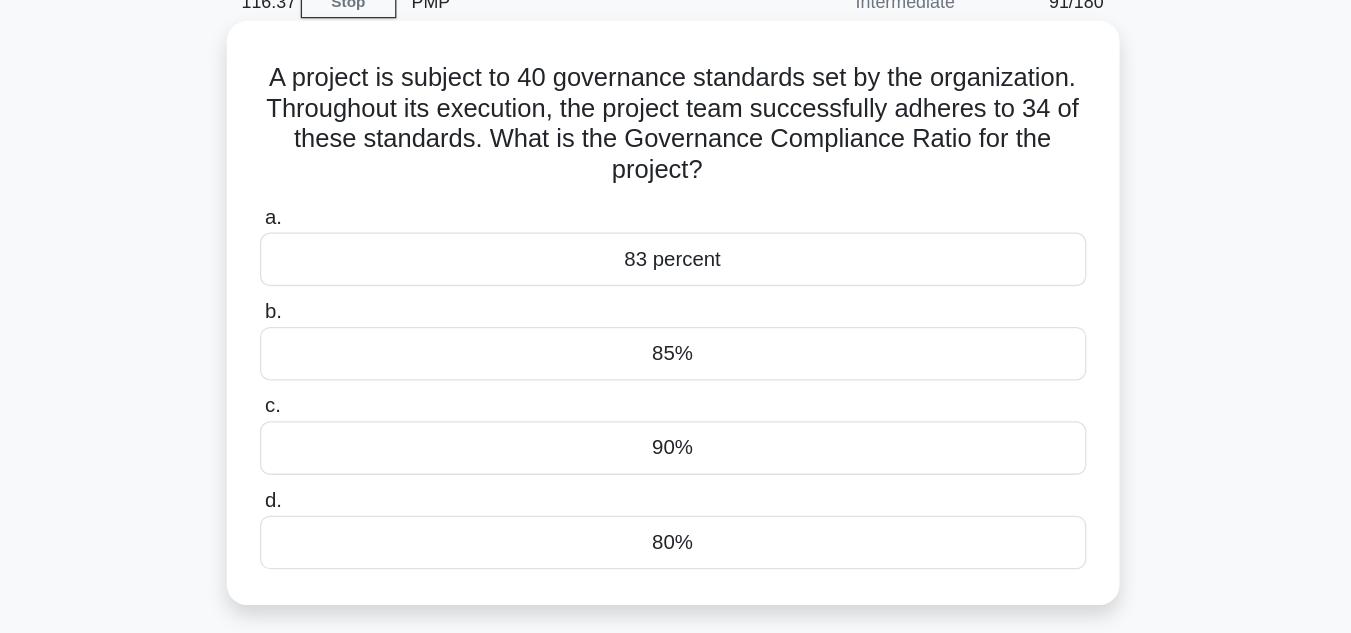 click on "85%" at bounding box center [676, 373] 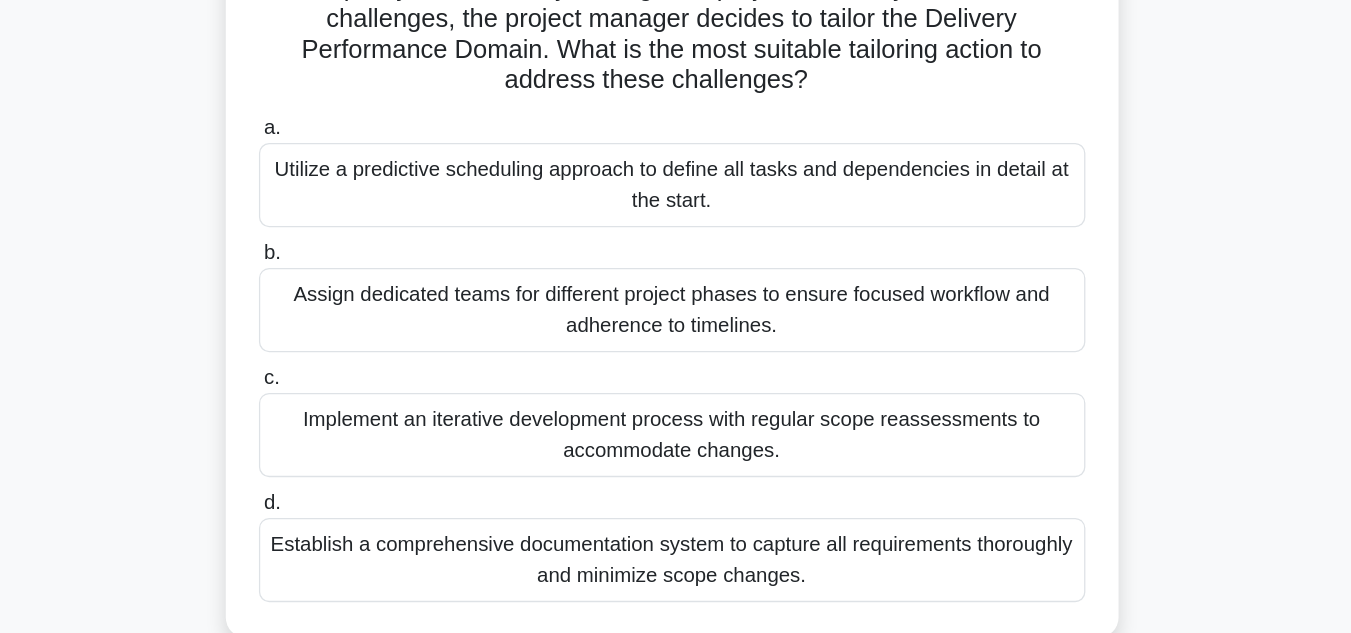 scroll, scrollTop: 162, scrollLeft: 0, axis: vertical 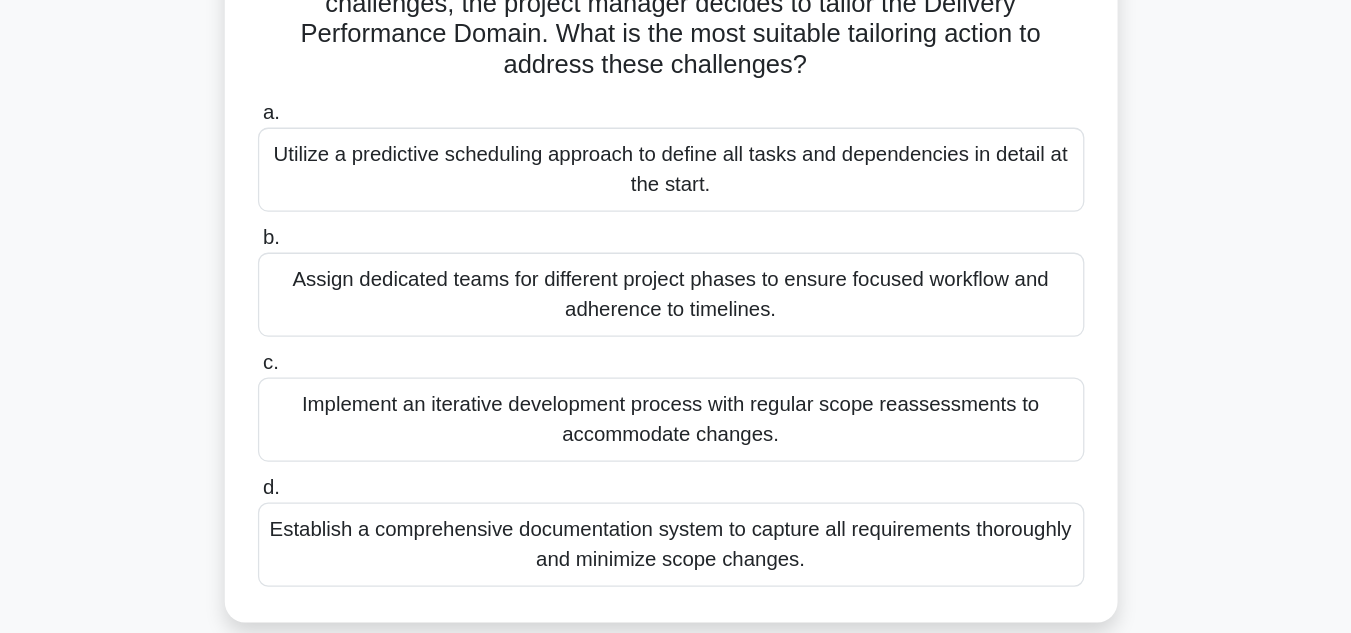 click on "Implement an iterative development process with regular scope reassessments to accommodate changes." at bounding box center [676, 465] 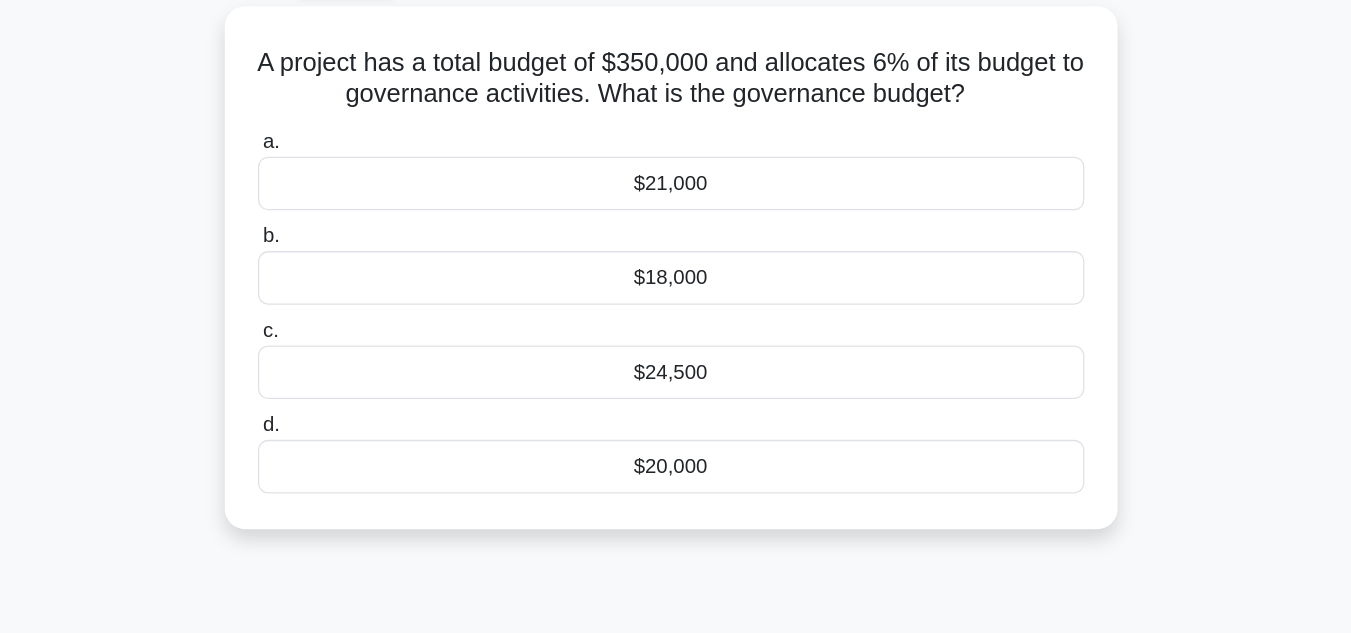 scroll, scrollTop: 0, scrollLeft: 0, axis: both 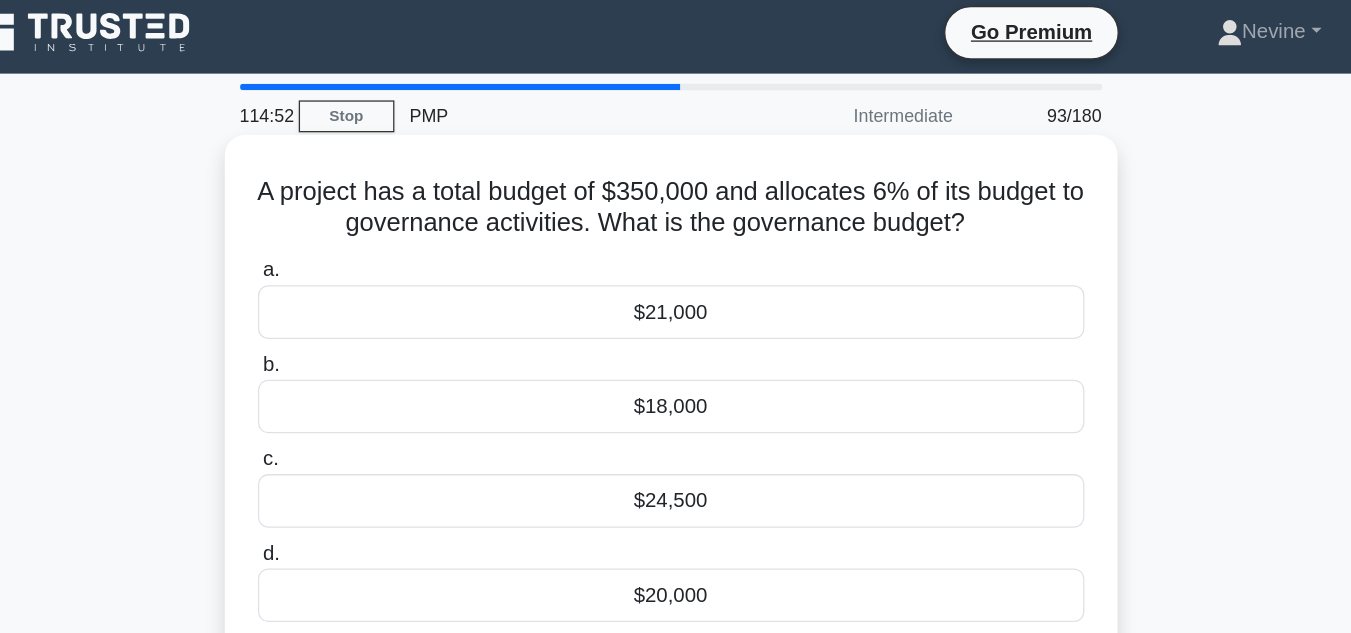 click on "$21,000" at bounding box center (676, 251) 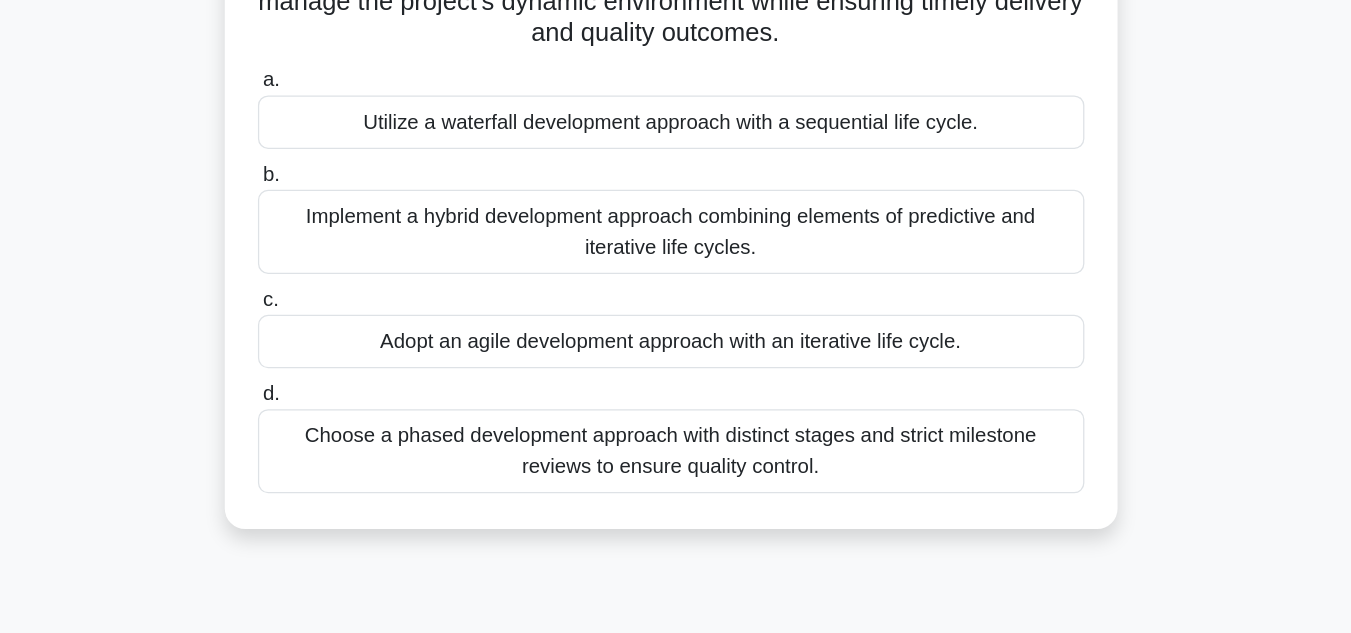 scroll, scrollTop: 169, scrollLeft: 0, axis: vertical 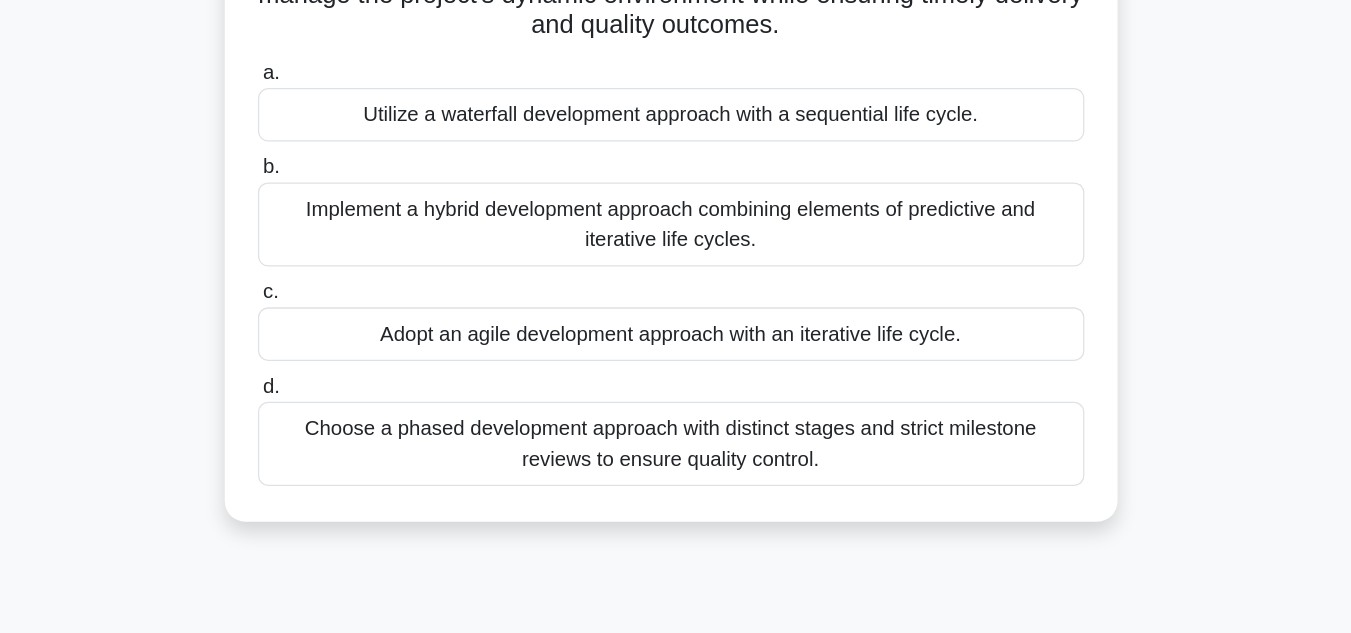 click on "Adopt an agile development approach with an iterative life cycle." at bounding box center [676, 398] 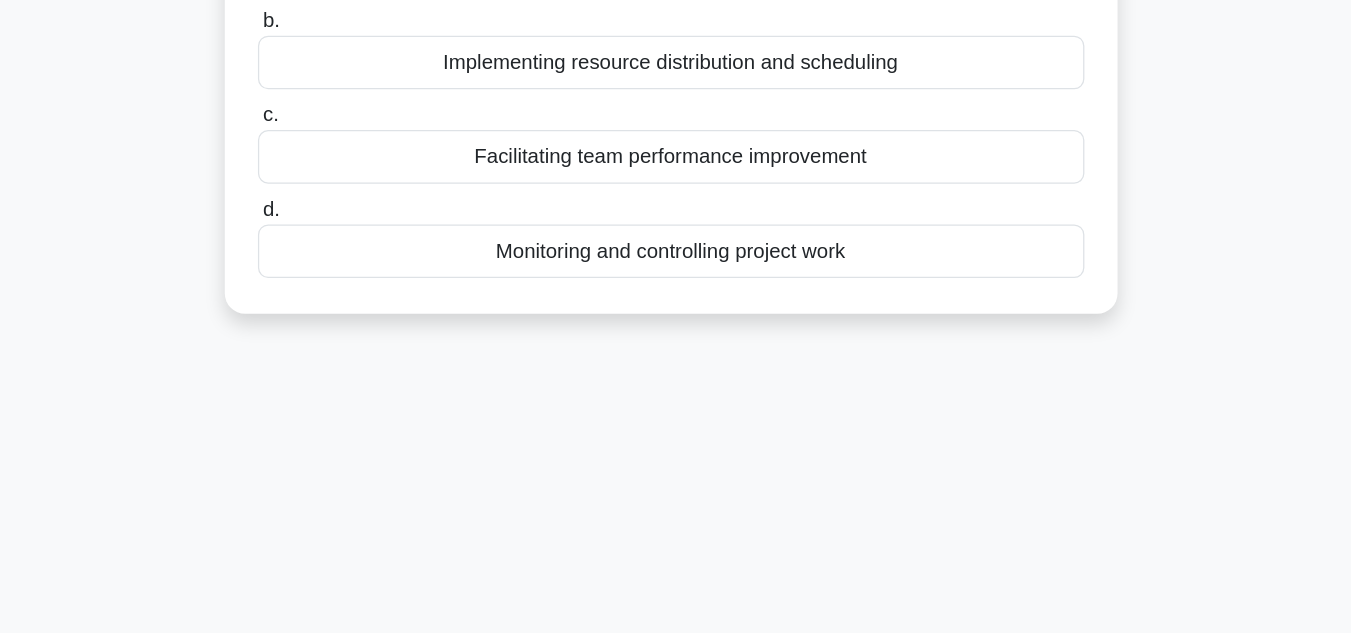 scroll, scrollTop: 0, scrollLeft: 0, axis: both 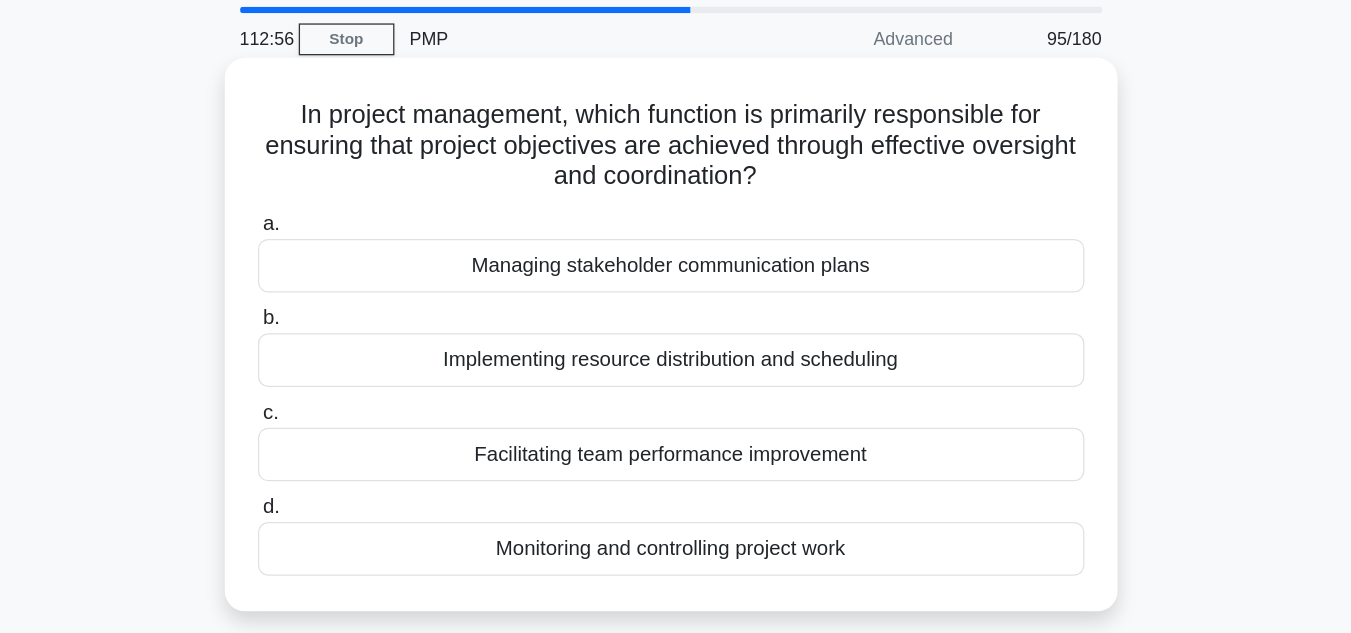 click on "Monitoring and controlling project work" at bounding box center (676, 497) 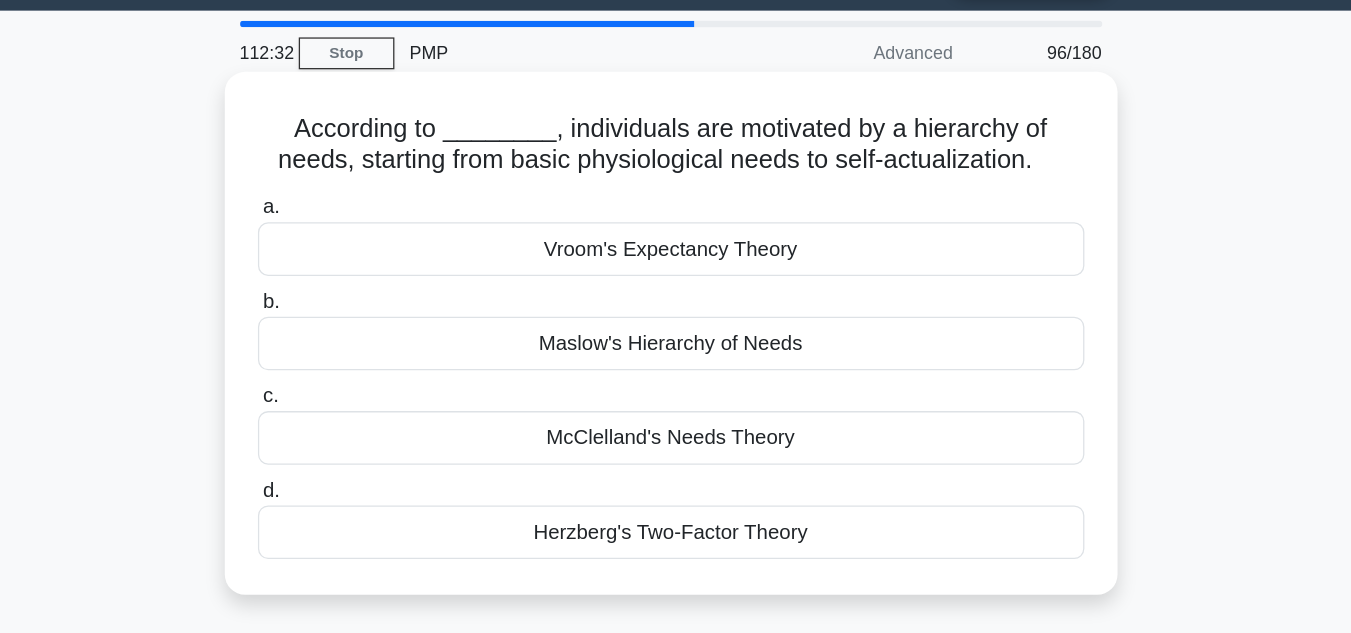 click on "Maslow's Hierarchy of Needs" at bounding box center [676, 325] 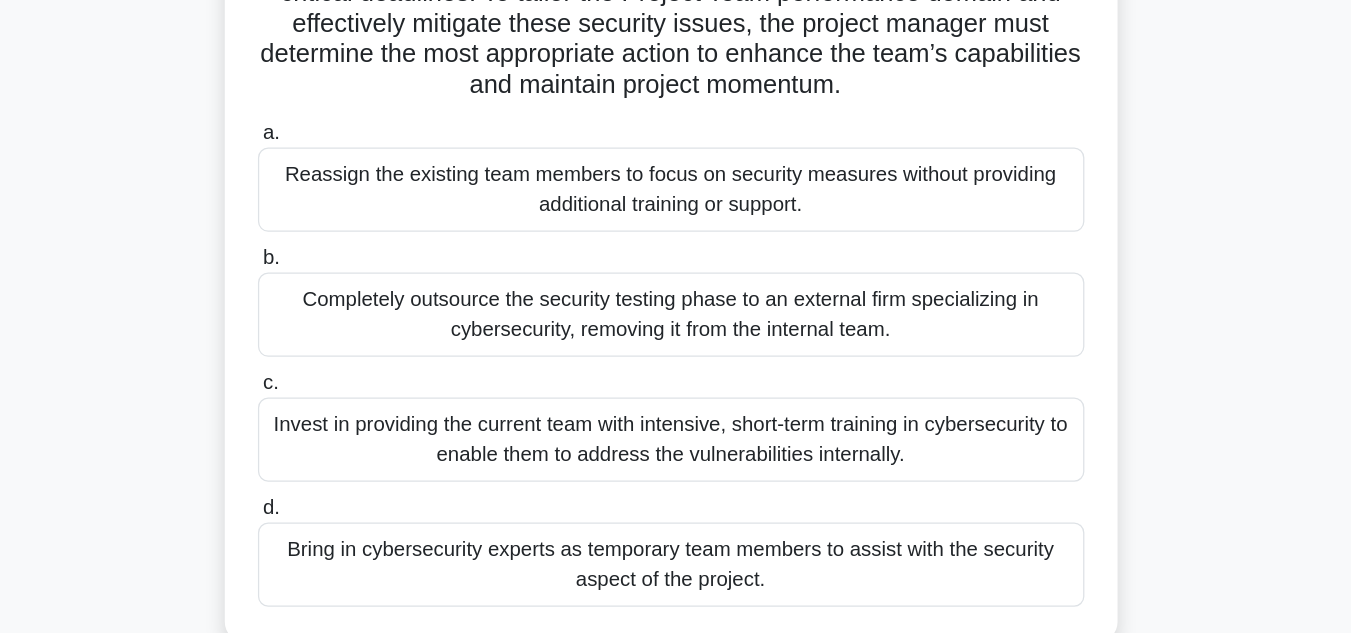 scroll, scrollTop: 176, scrollLeft: 0, axis: vertical 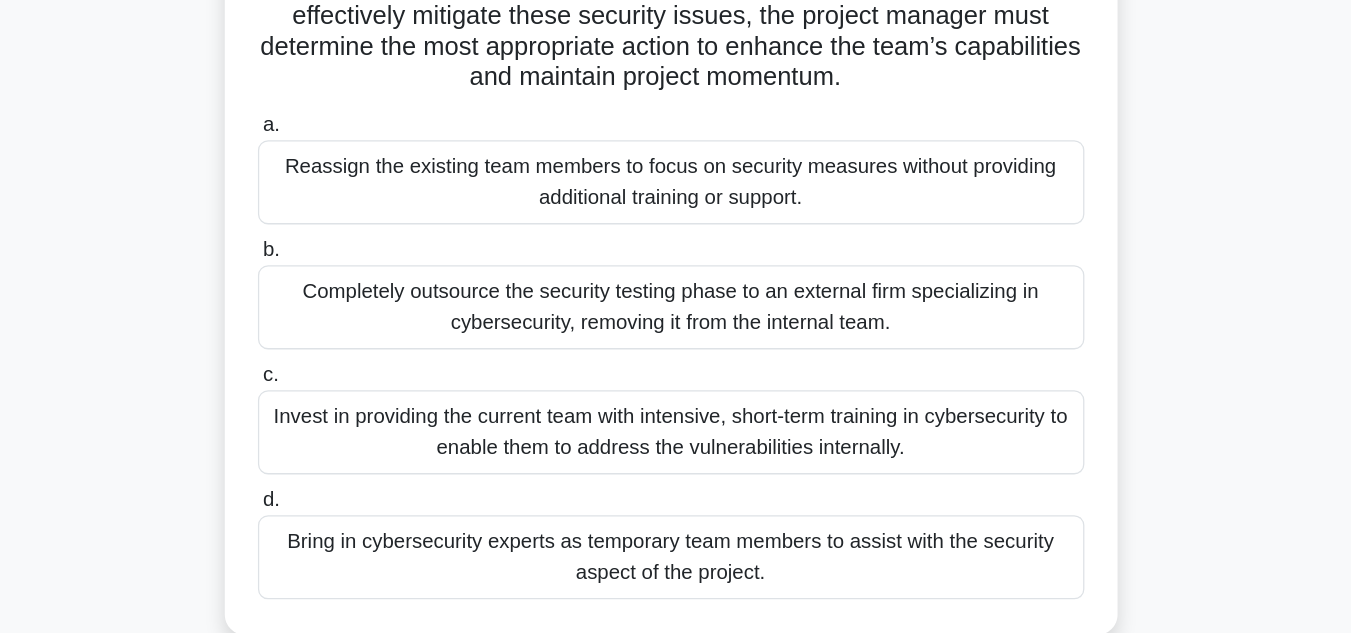 click on "Bring in cybersecurity experts as temporary team members to assist with the security aspect of the project." at bounding box center [676, 573] 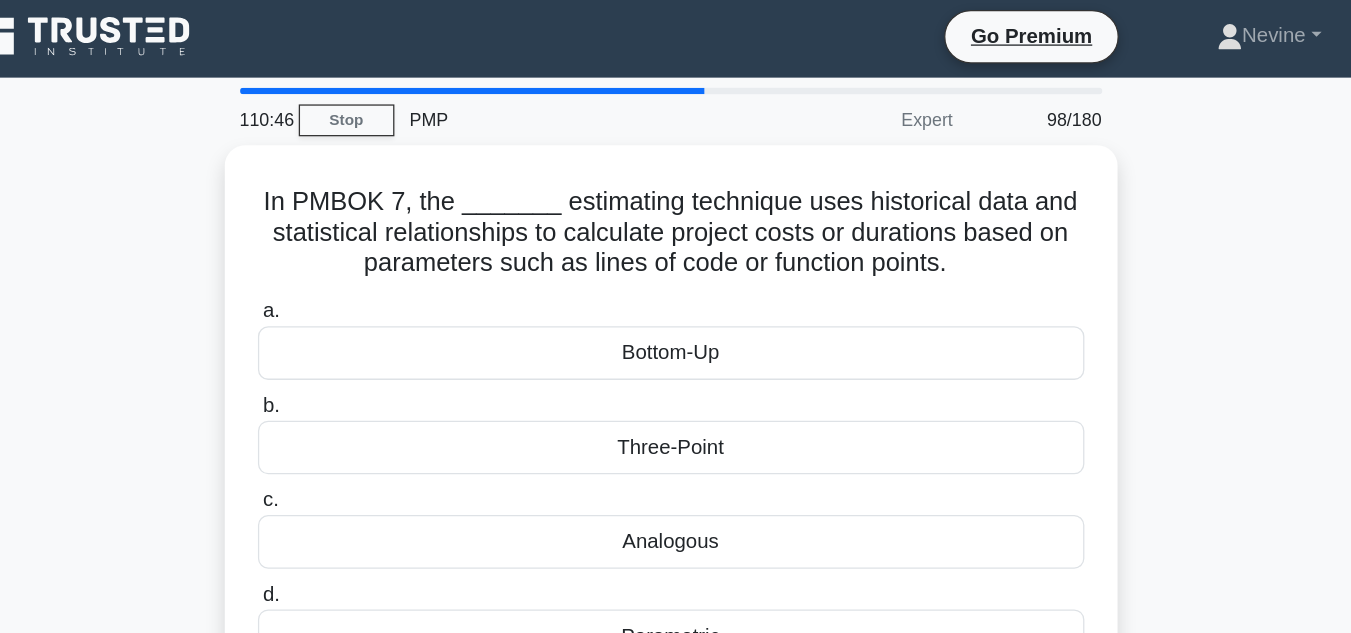 scroll, scrollTop: 0, scrollLeft: 0, axis: both 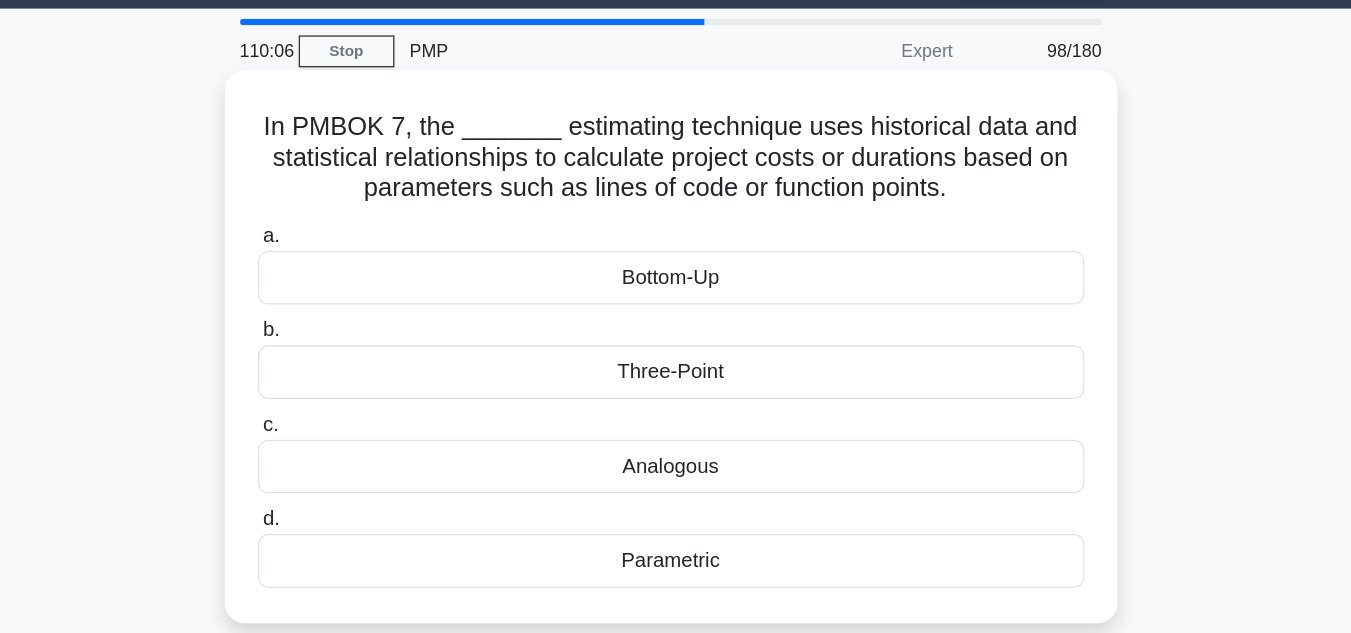 click on "Bottom-Up" at bounding box center (676, 275) 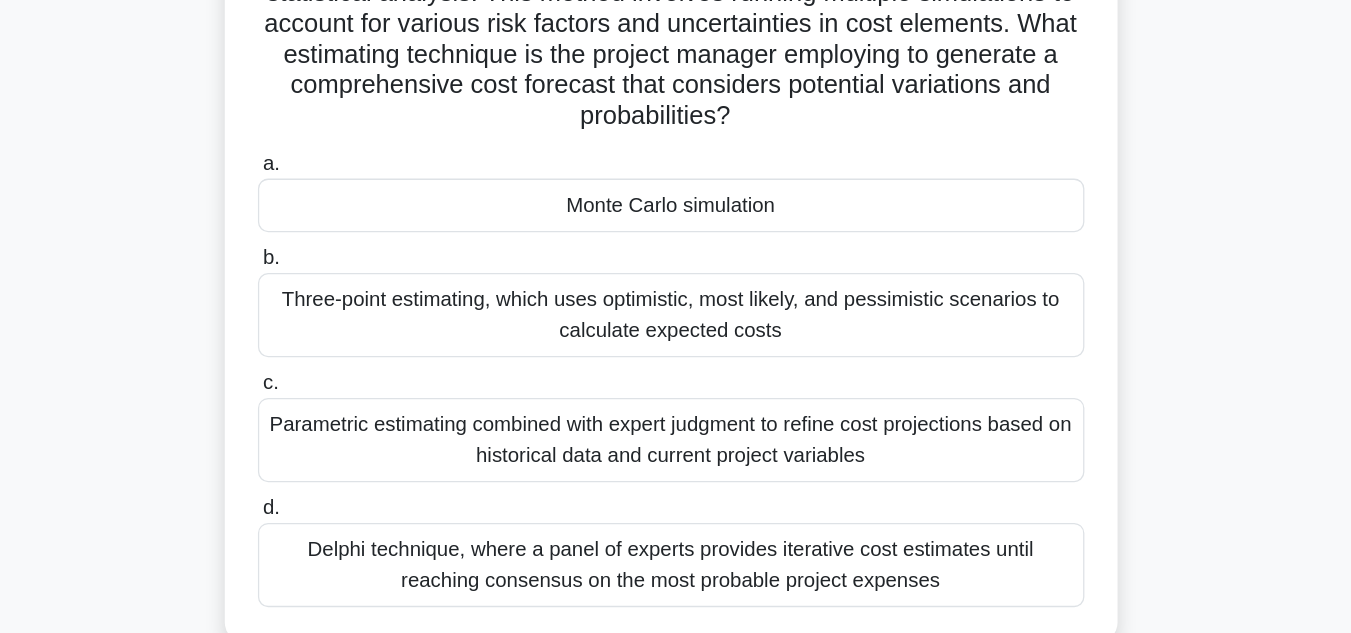 scroll, scrollTop: 125, scrollLeft: 0, axis: vertical 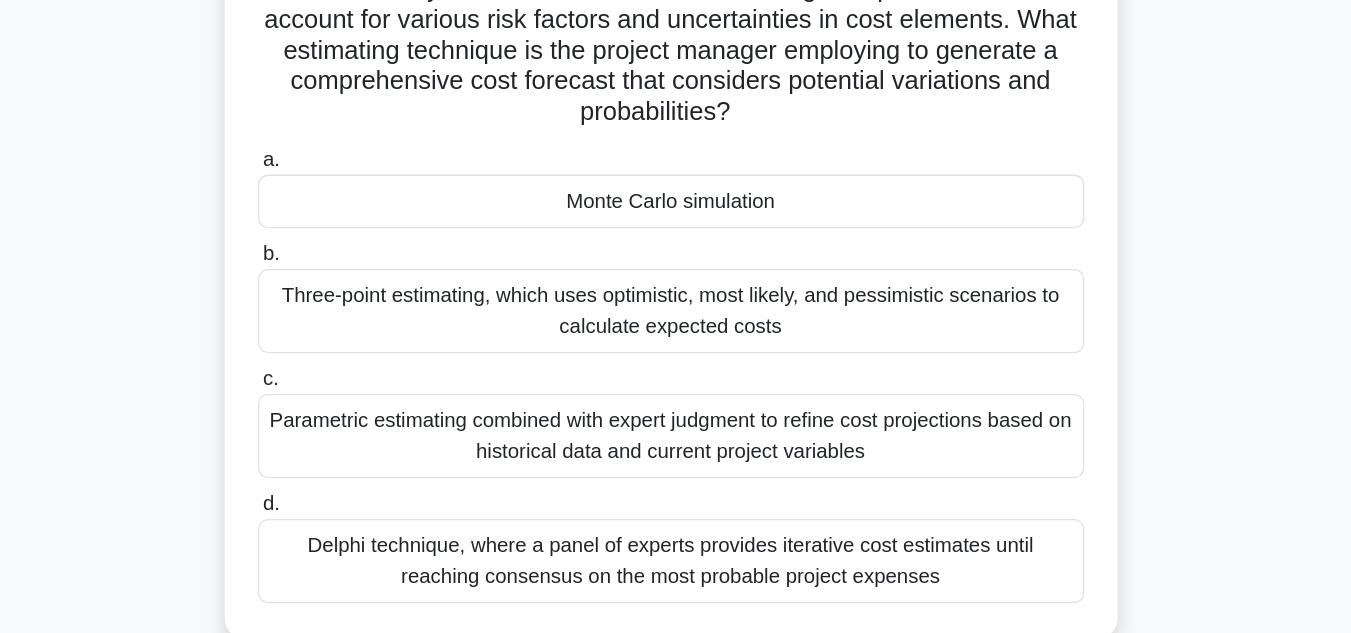 click on "Parametric estimating combined with expert judgment to refine cost projections based on historical data and current project variables" at bounding box center [676, 478] 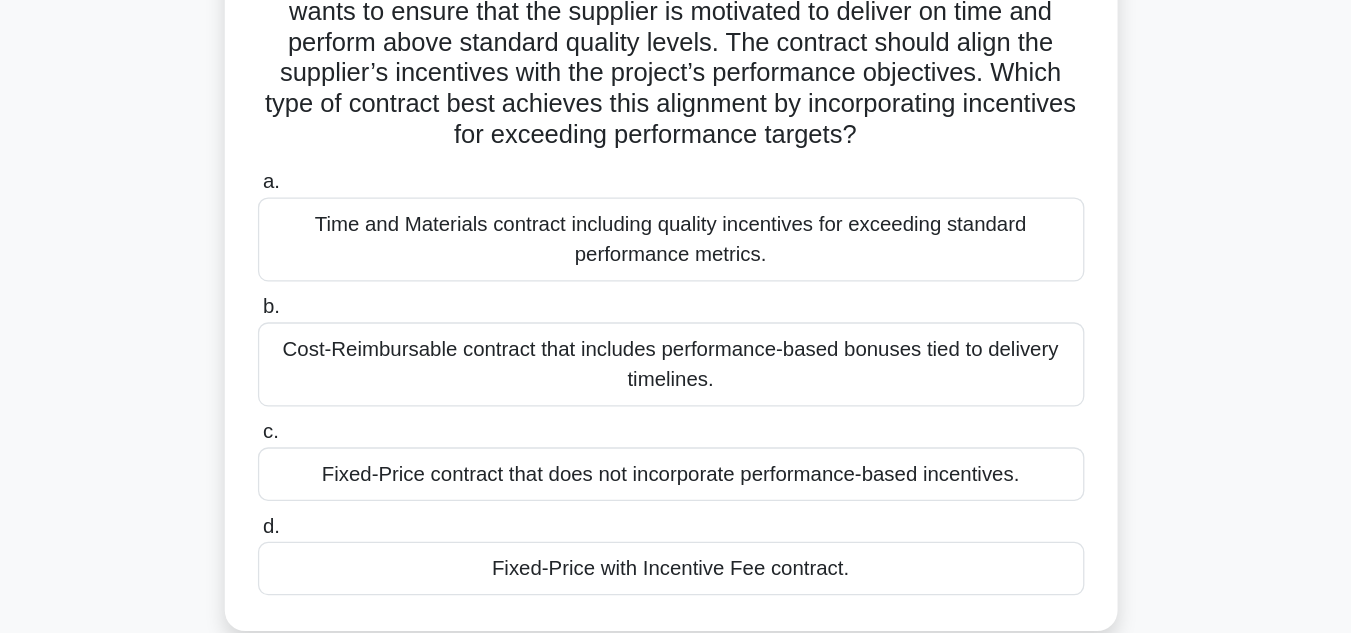 scroll, scrollTop: 96, scrollLeft: 0, axis: vertical 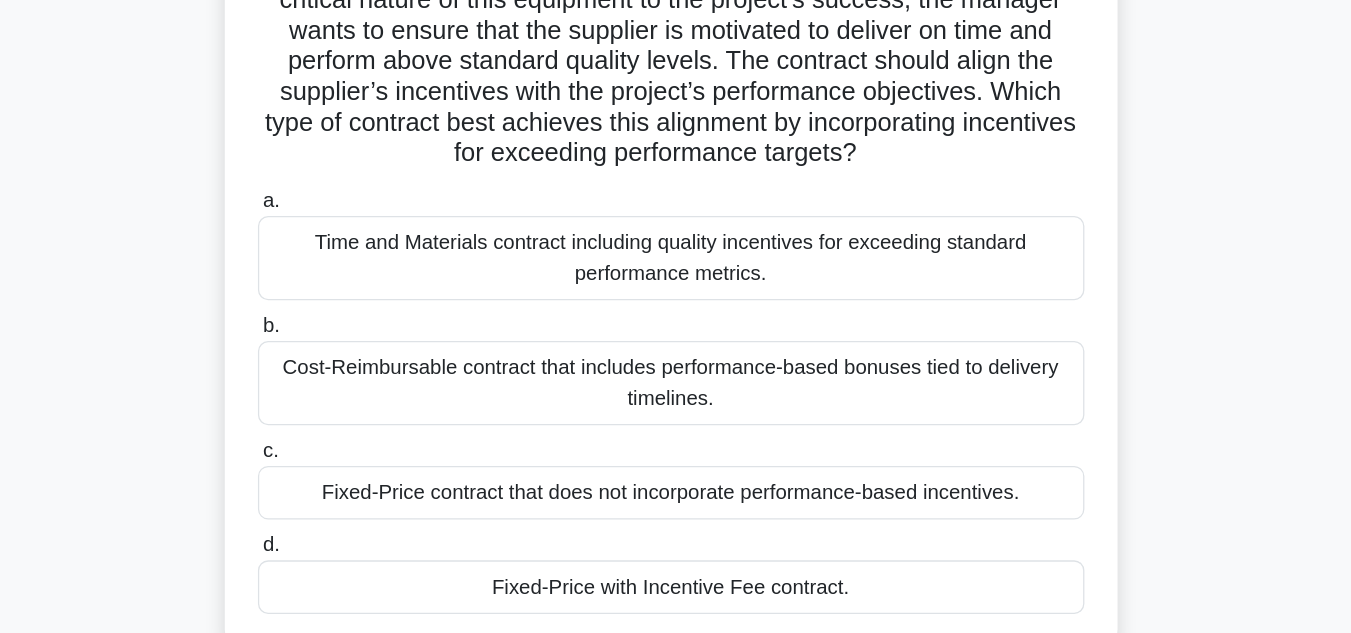 click on "Cost-Reimbursable contract that includes performance-based bonuses tied to delivery timelines." at bounding box center [676, 409] 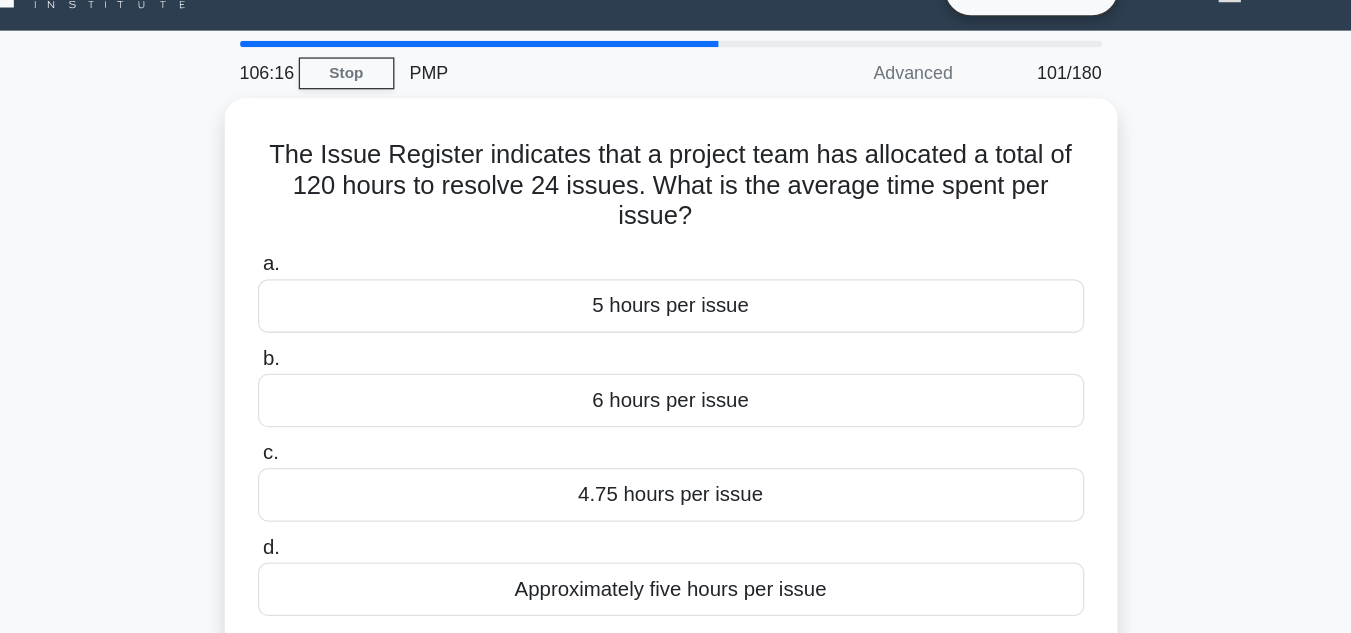 scroll, scrollTop: 0, scrollLeft: 0, axis: both 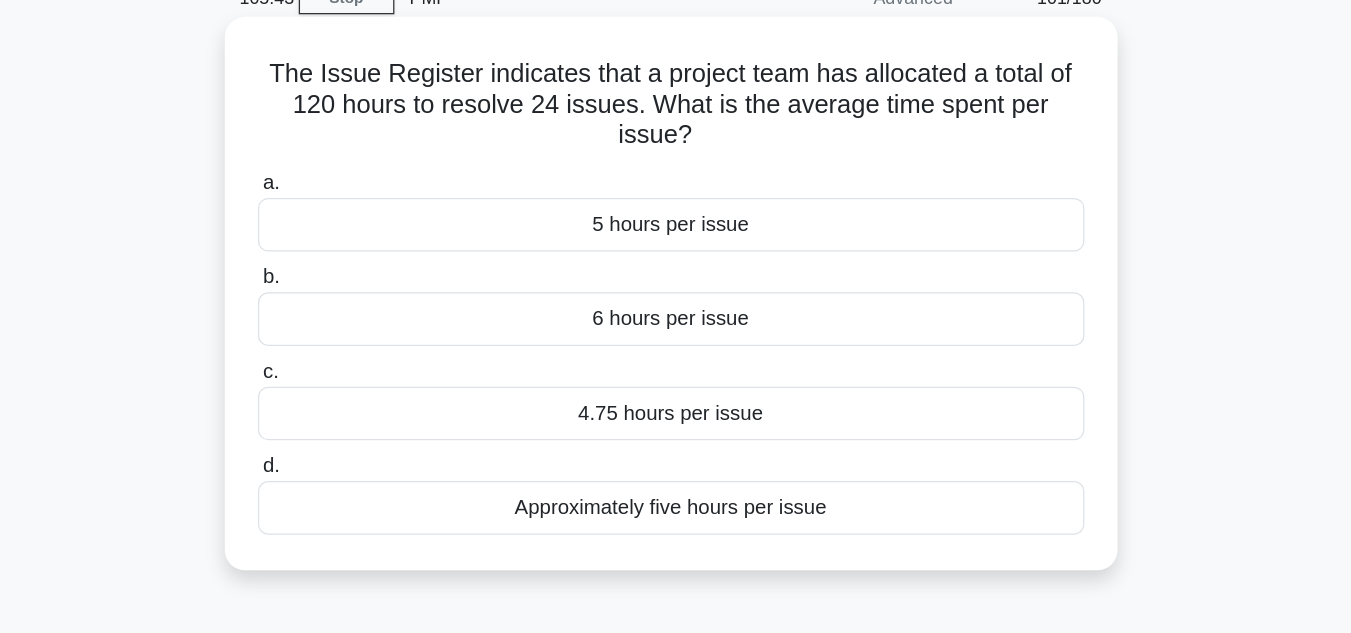 click on "5 hours per issue" at bounding box center [676, 275] 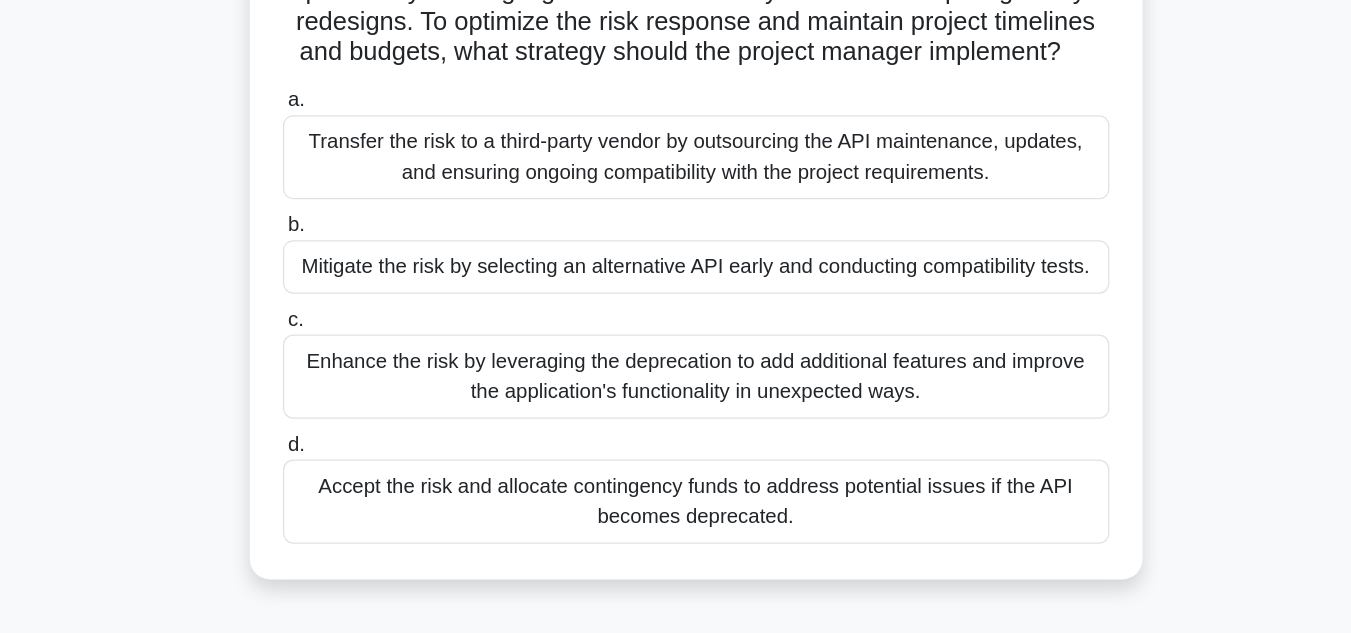 scroll, scrollTop: 107, scrollLeft: 0, axis: vertical 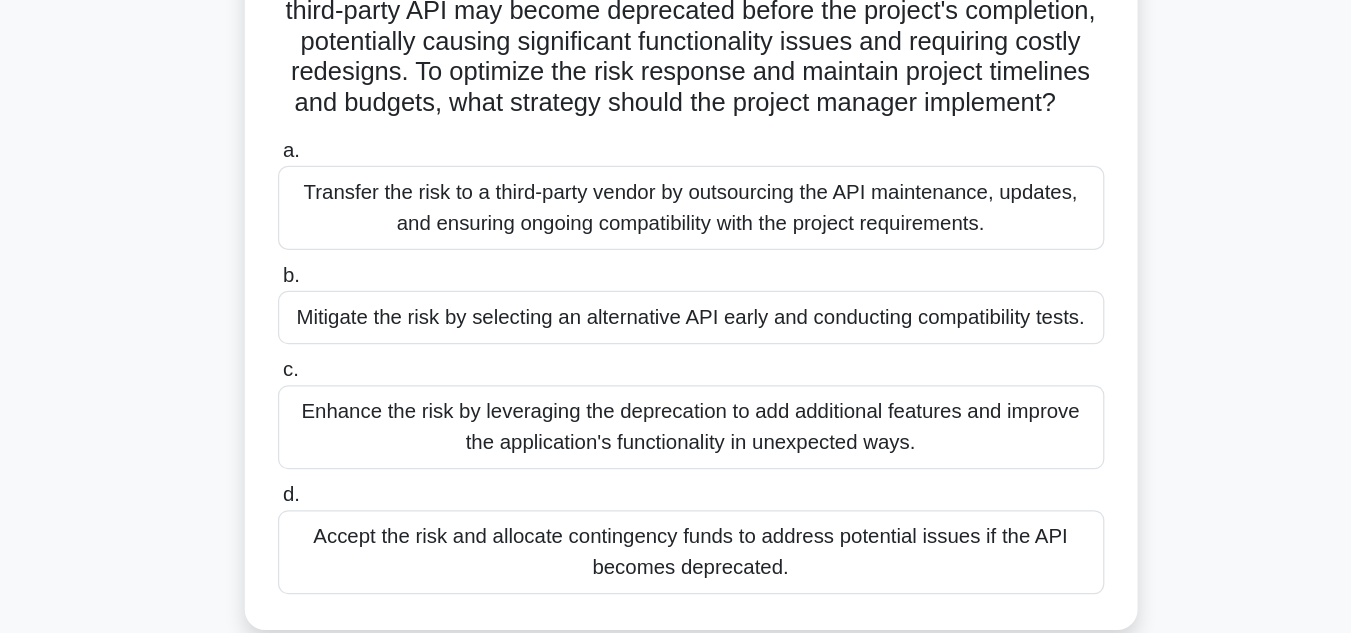 click on "Transfer the risk to a third-party vendor by outsourcing the API maintenance, updates, and ensuring ongoing compatibility with the project requirements." at bounding box center [676, 252] 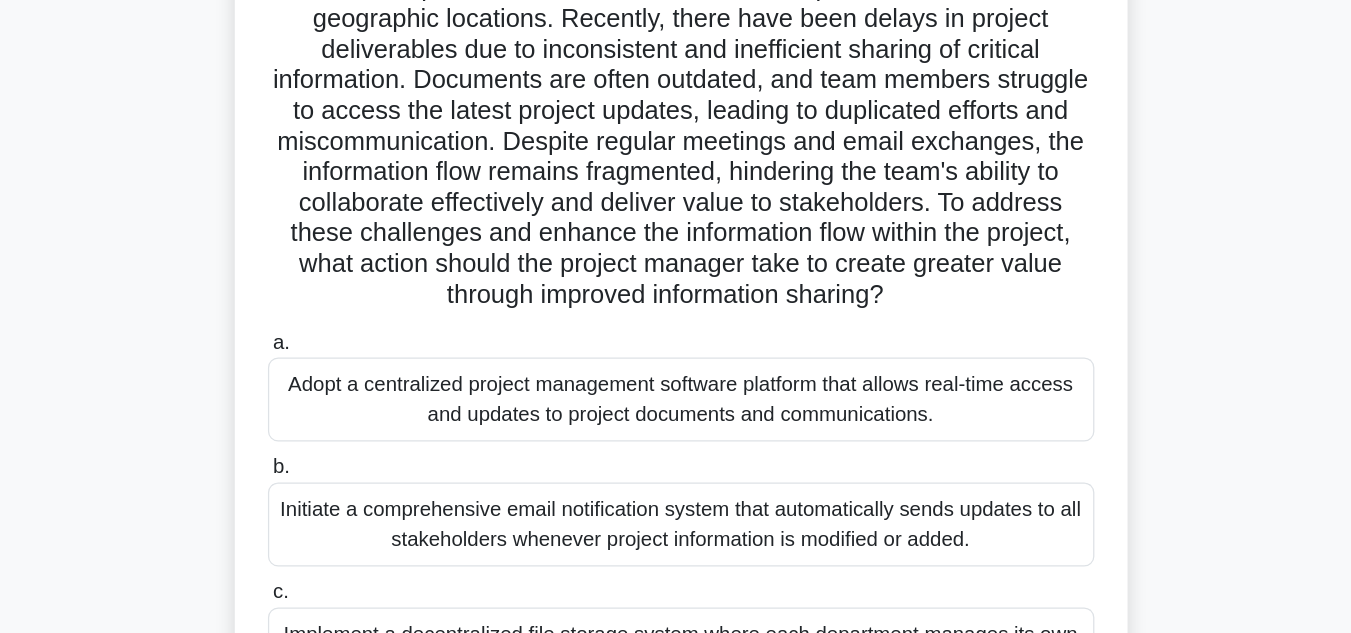 scroll, scrollTop: 218, scrollLeft: 0, axis: vertical 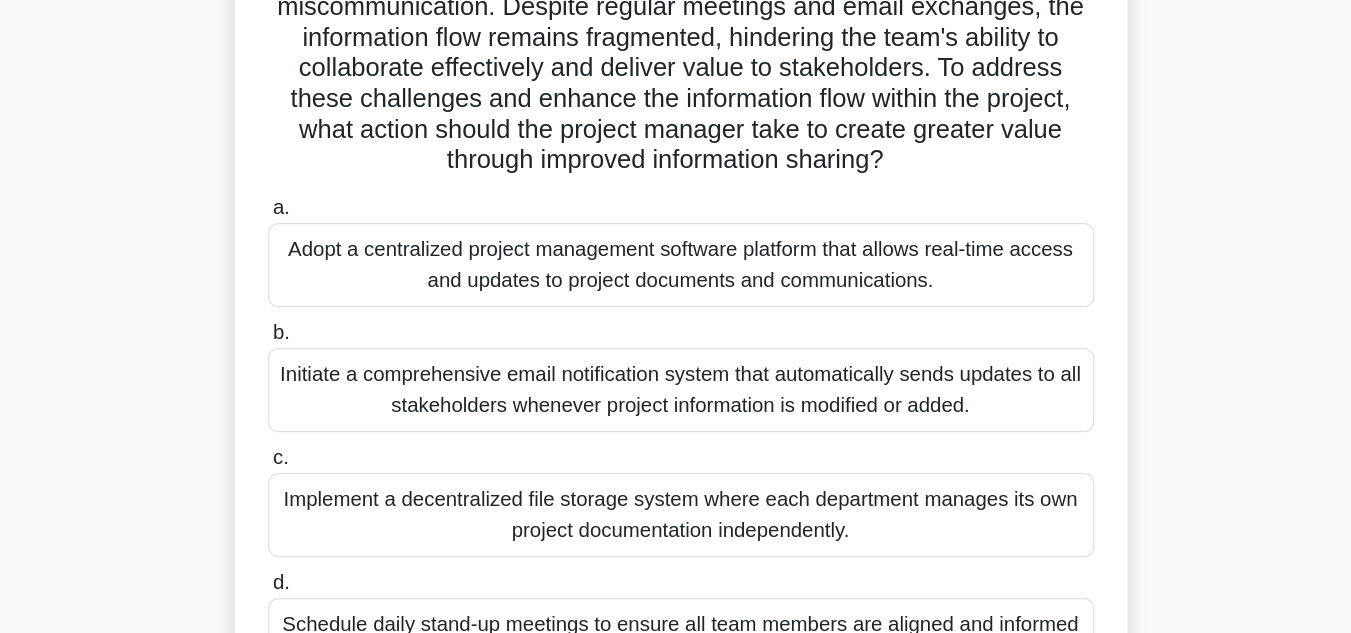click on "Adopt a centralized project management software platform that allows real-time access and updates to project documents and communications." at bounding box center [676, 309] 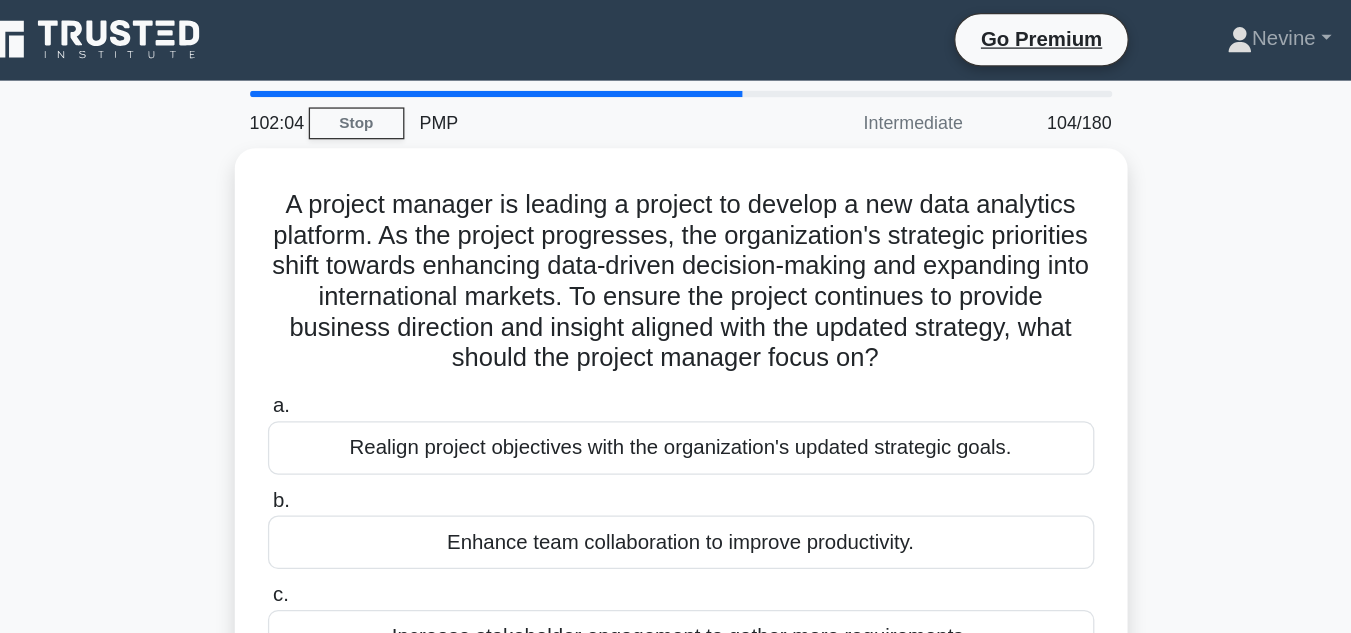 scroll, scrollTop: 0, scrollLeft: 0, axis: both 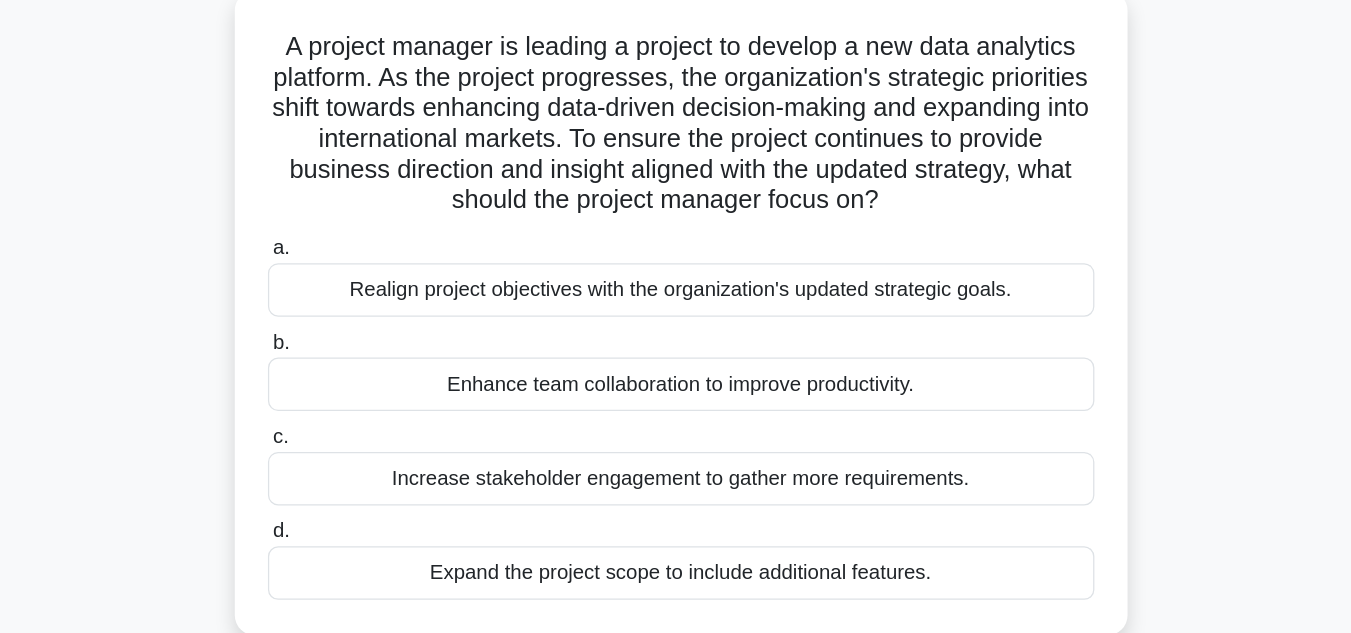 click on "Realign project objectives with the organization's updated strategic goals." at bounding box center [676, 352] 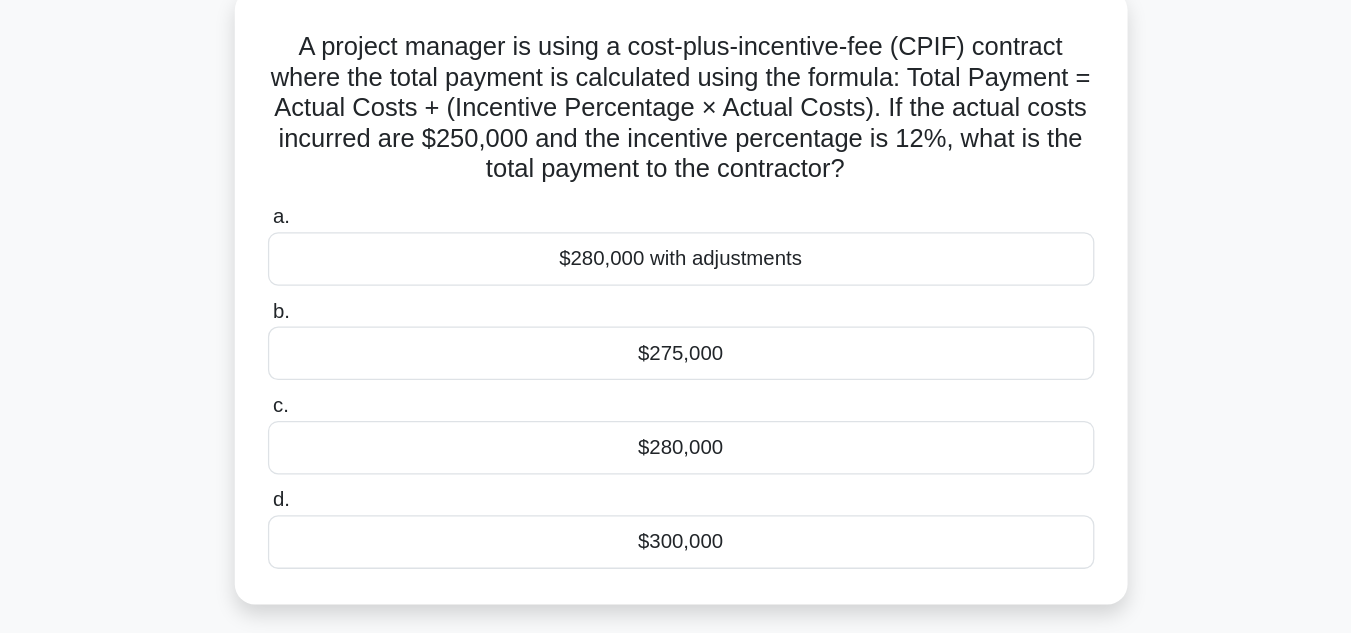 click on "$280,000" at bounding box center [676, 471] 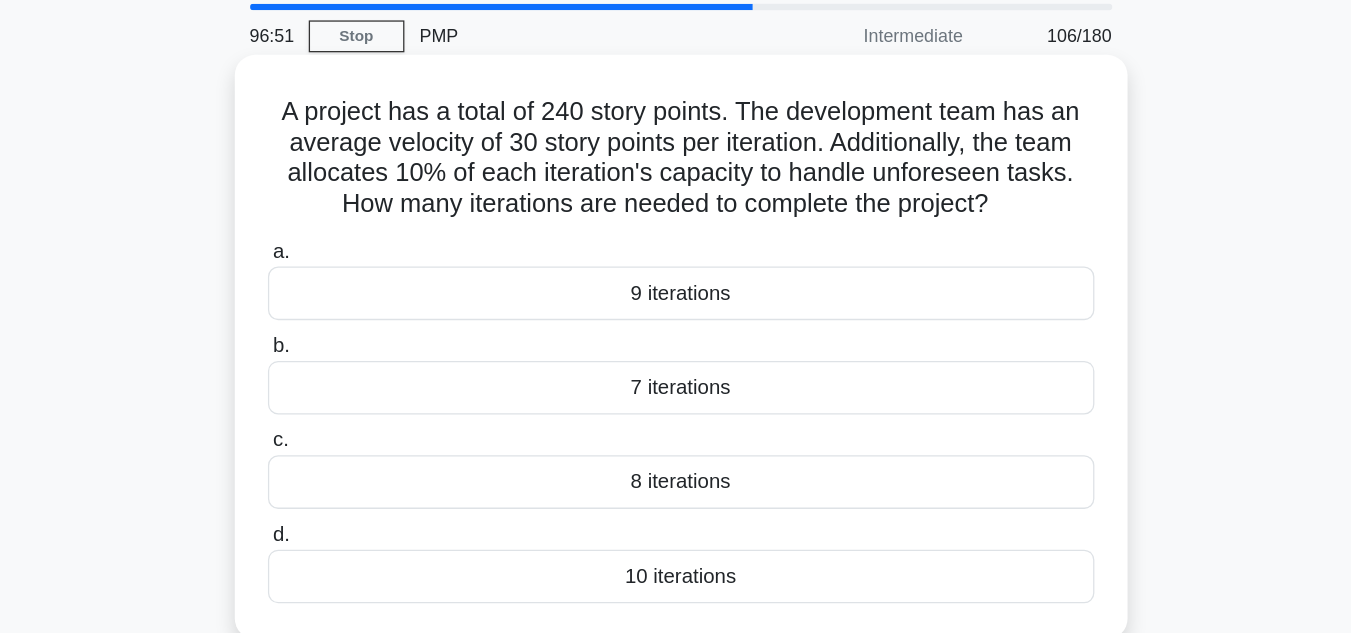 click on "8 iterations" at bounding box center [676, 447] 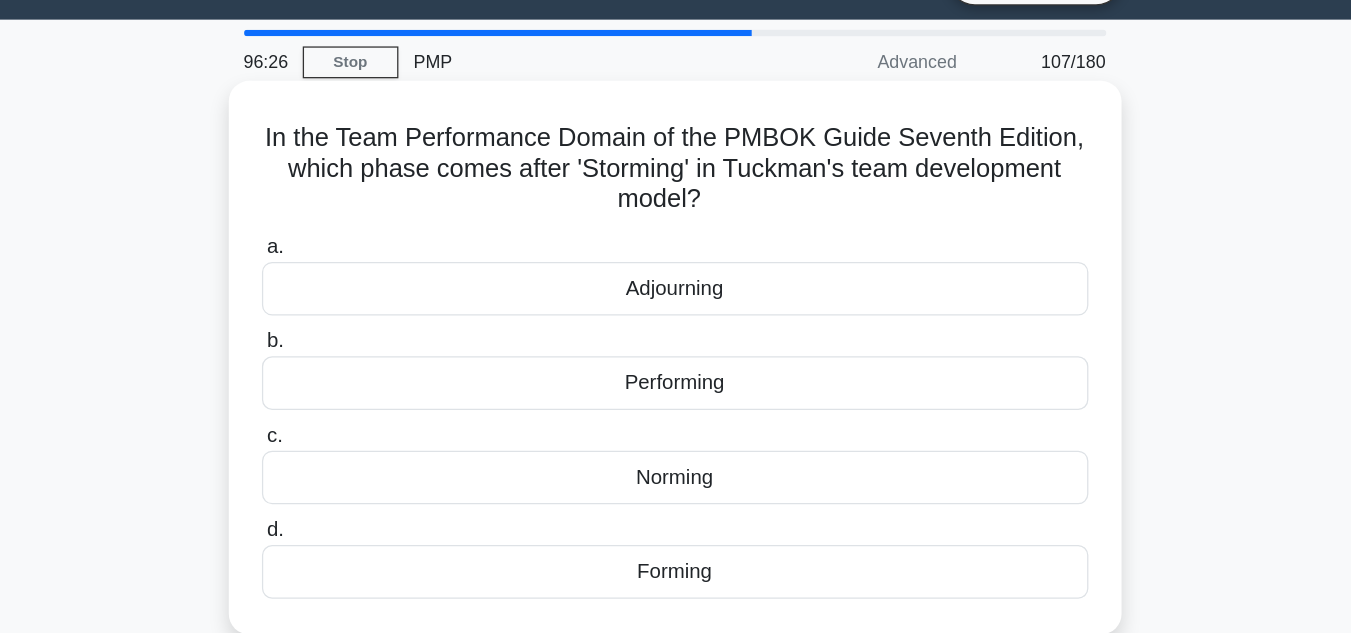 click on "Norming" at bounding box center (676, 423) 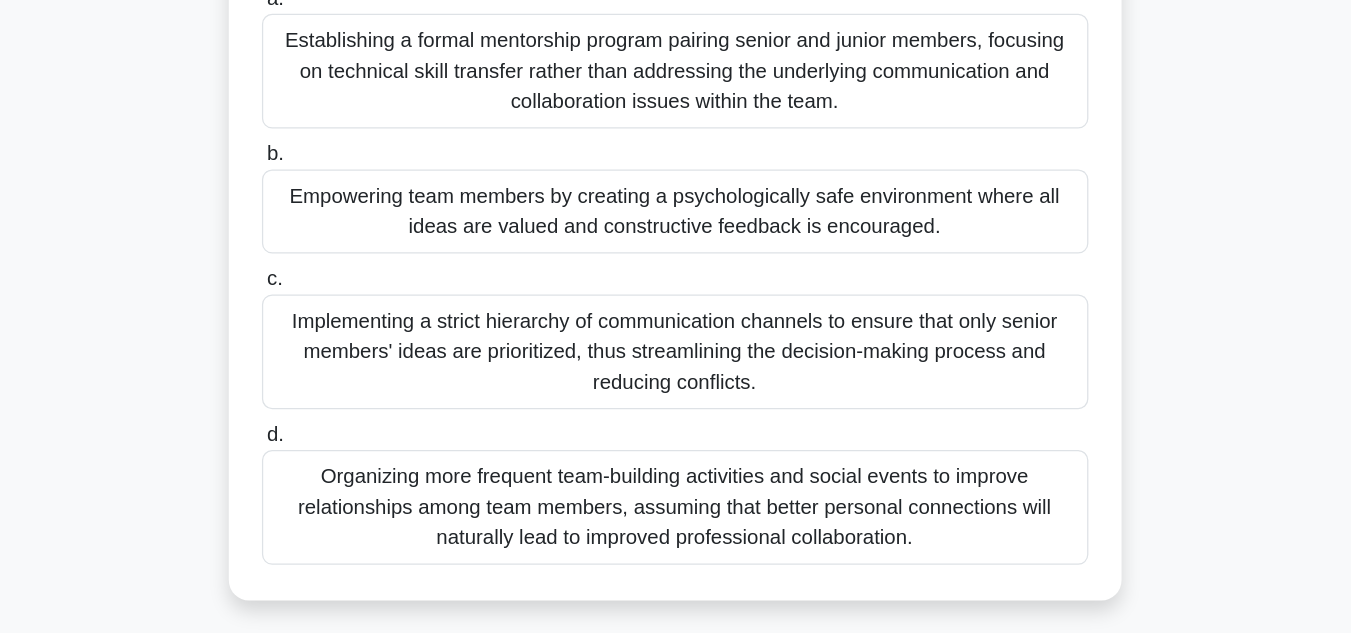 scroll, scrollTop: 329, scrollLeft: 0, axis: vertical 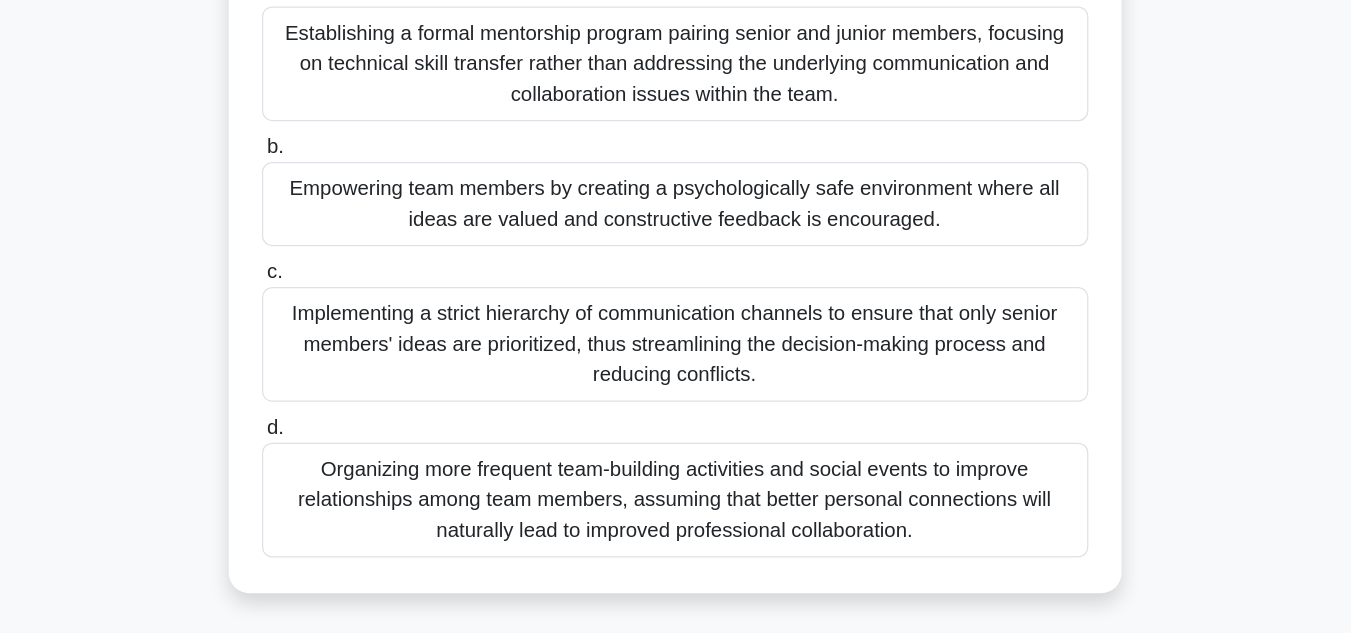click on "Empowering team members by creating a psychologically safe environment where all ideas are valued and constructive feedback is encouraged." at bounding box center [676, 296] 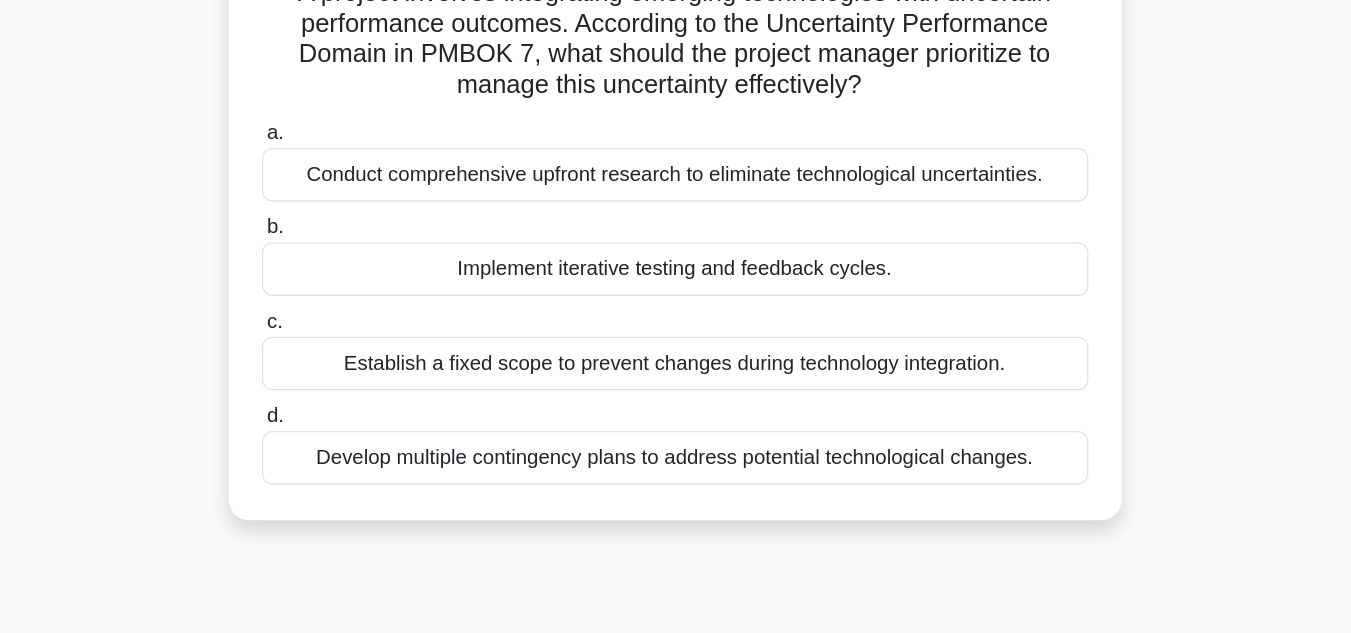 scroll, scrollTop: 45, scrollLeft: 0, axis: vertical 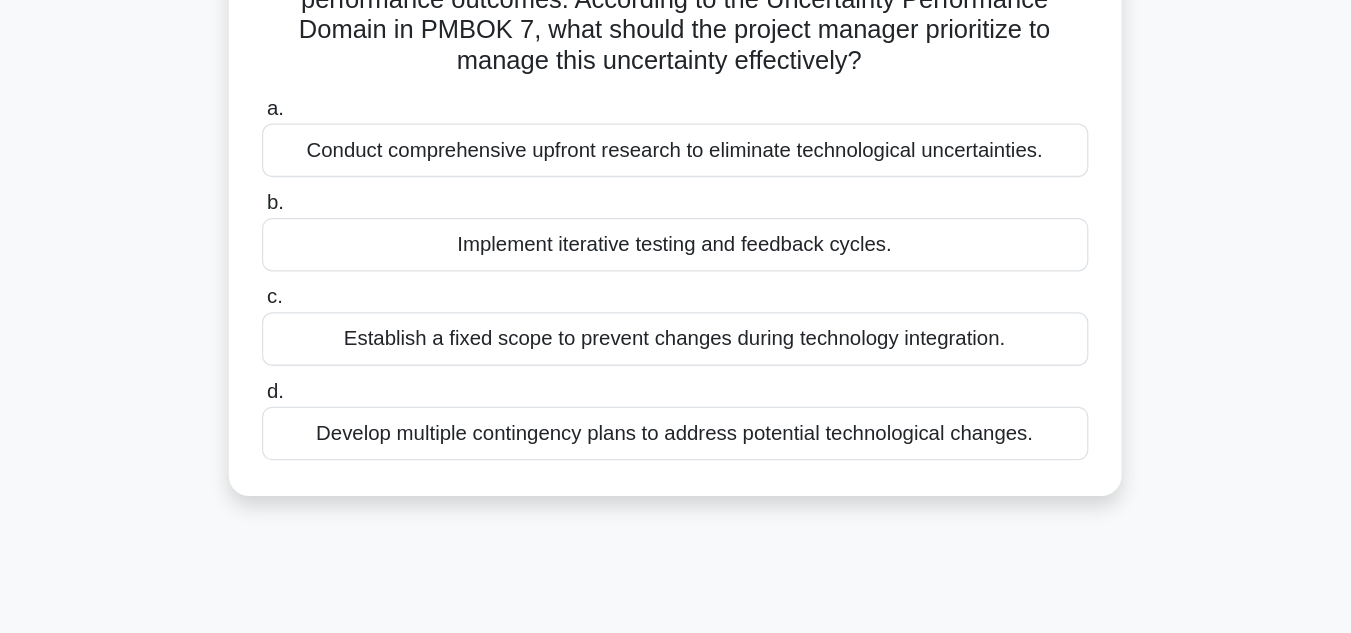 click on "Implement iterative testing and feedback cycles." at bounding box center (676, 328) 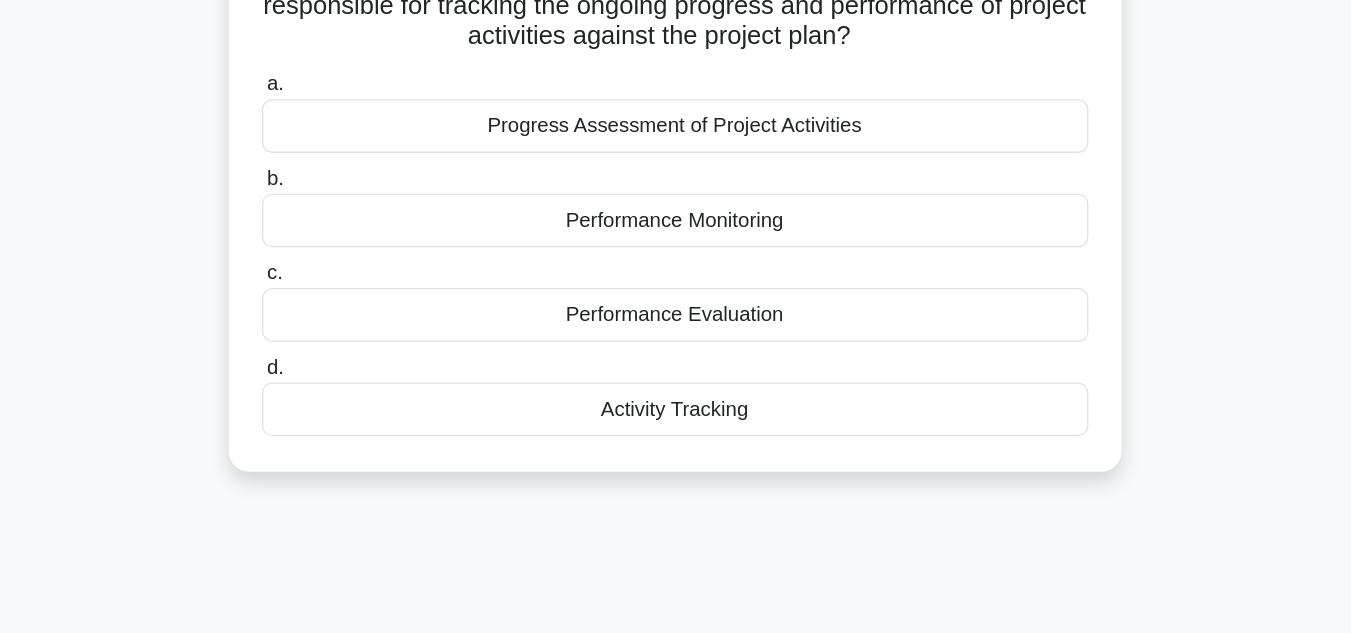 scroll, scrollTop: 0, scrollLeft: 0, axis: both 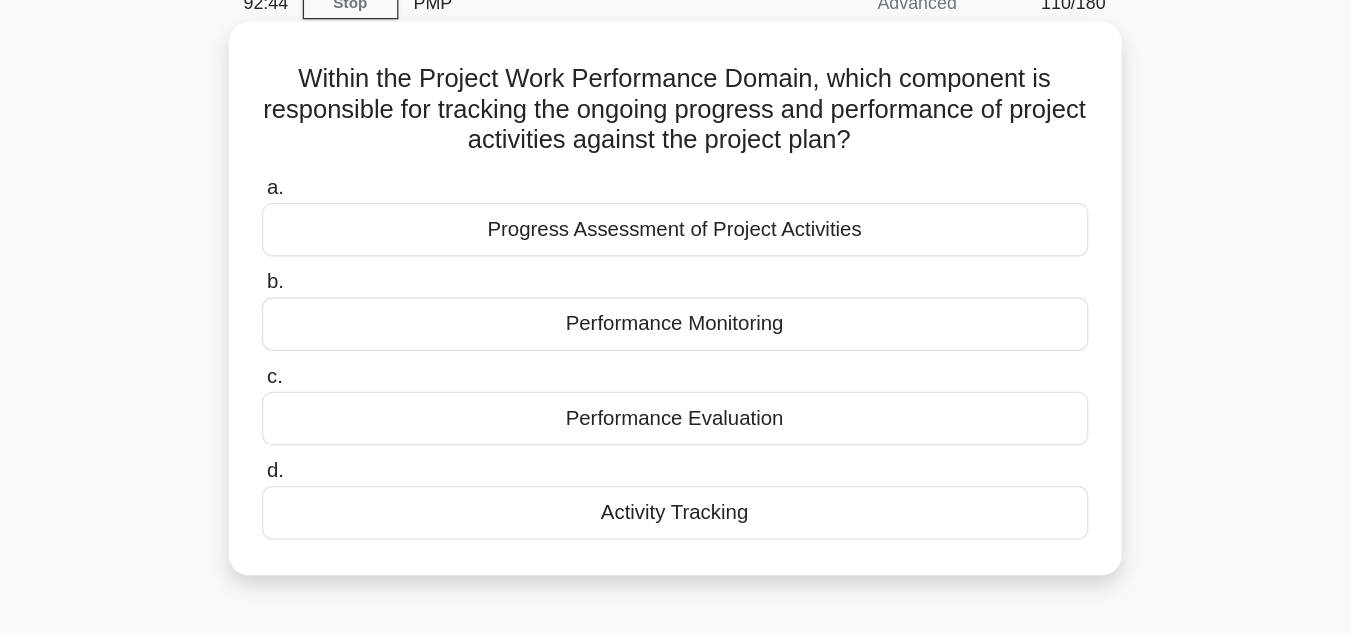 click on "Performance Evaluation" at bounding box center [676, 423] 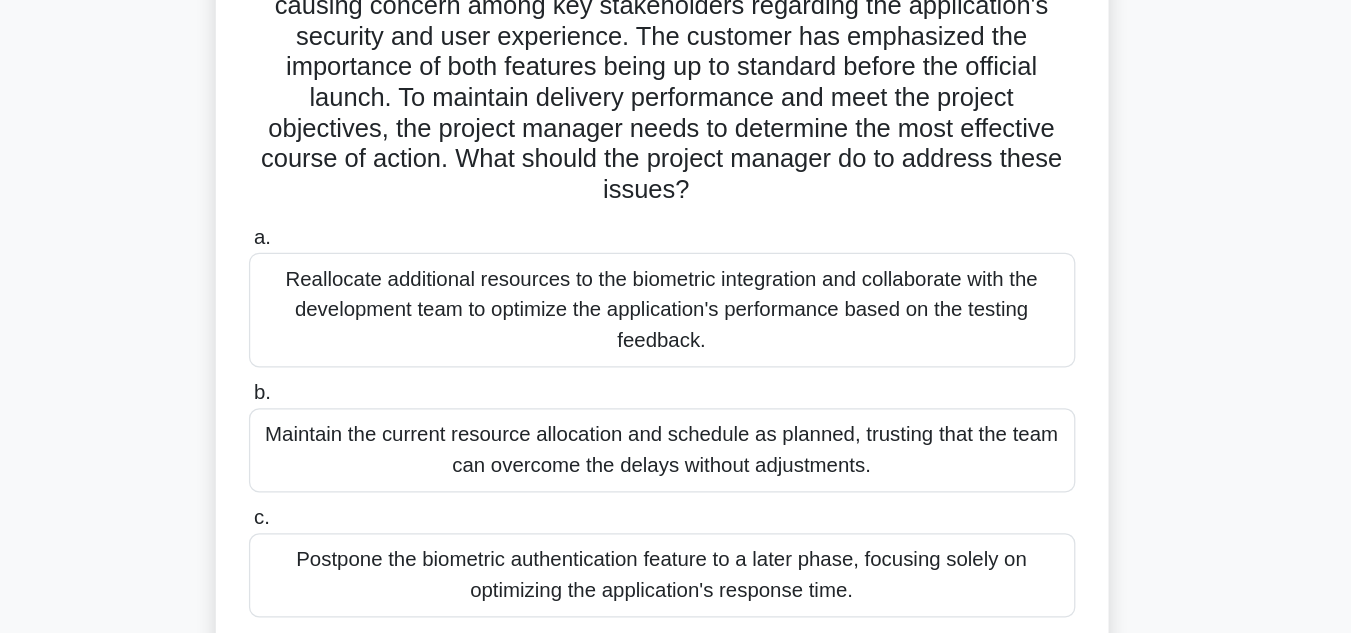 scroll, scrollTop: 348, scrollLeft: 0, axis: vertical 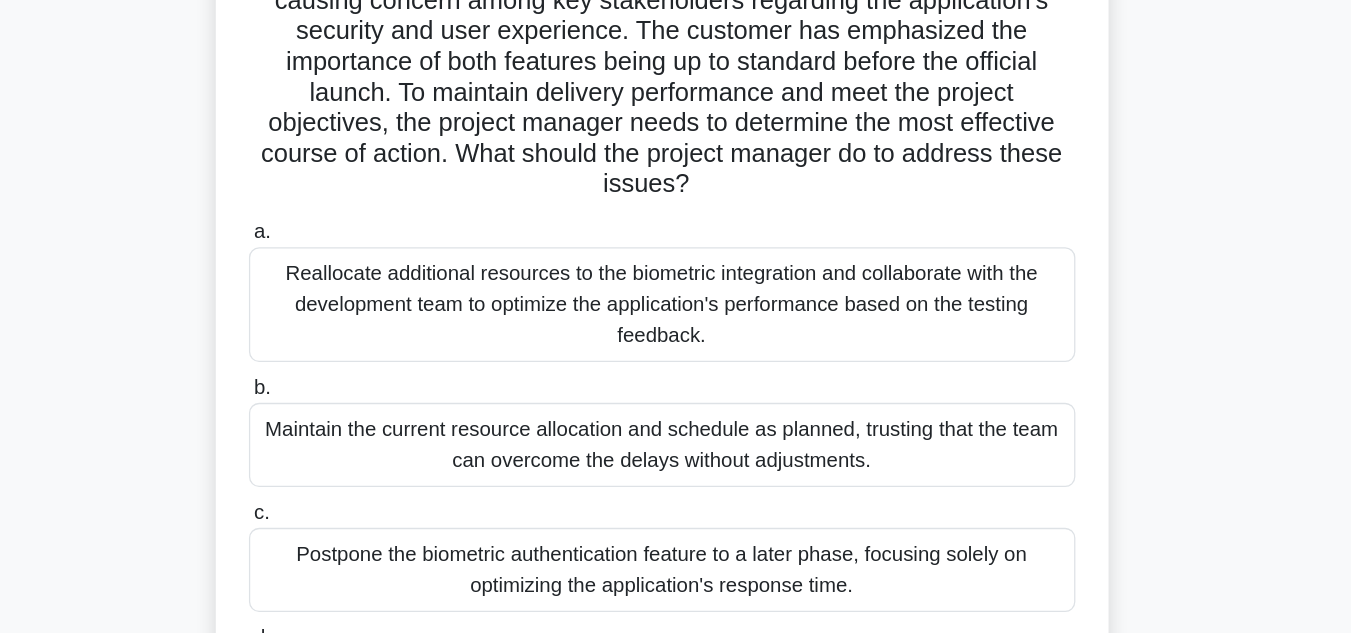 click on "Reallocate additional resources to the biometric integration and collaborate with the development team to optimize the application's performance based on the testing feedback." at bounding box center (676, 239) 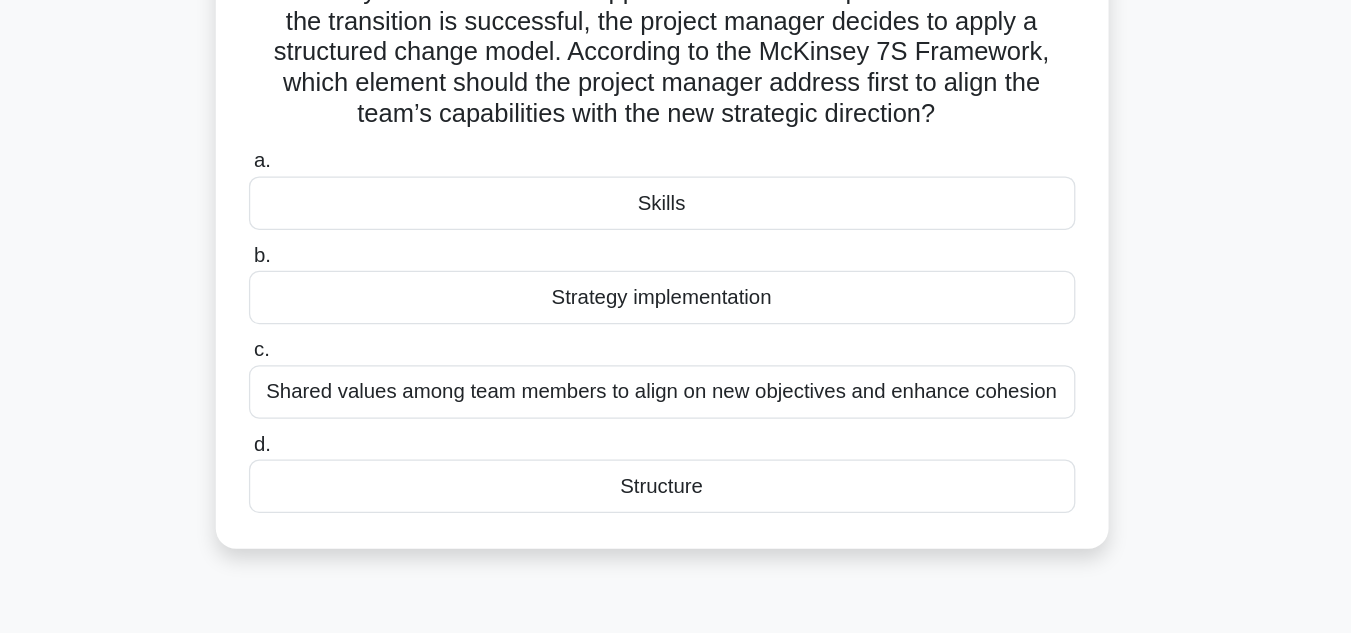 scroll, scrollTop: 107, scrollLeft: 0, axis: vertical 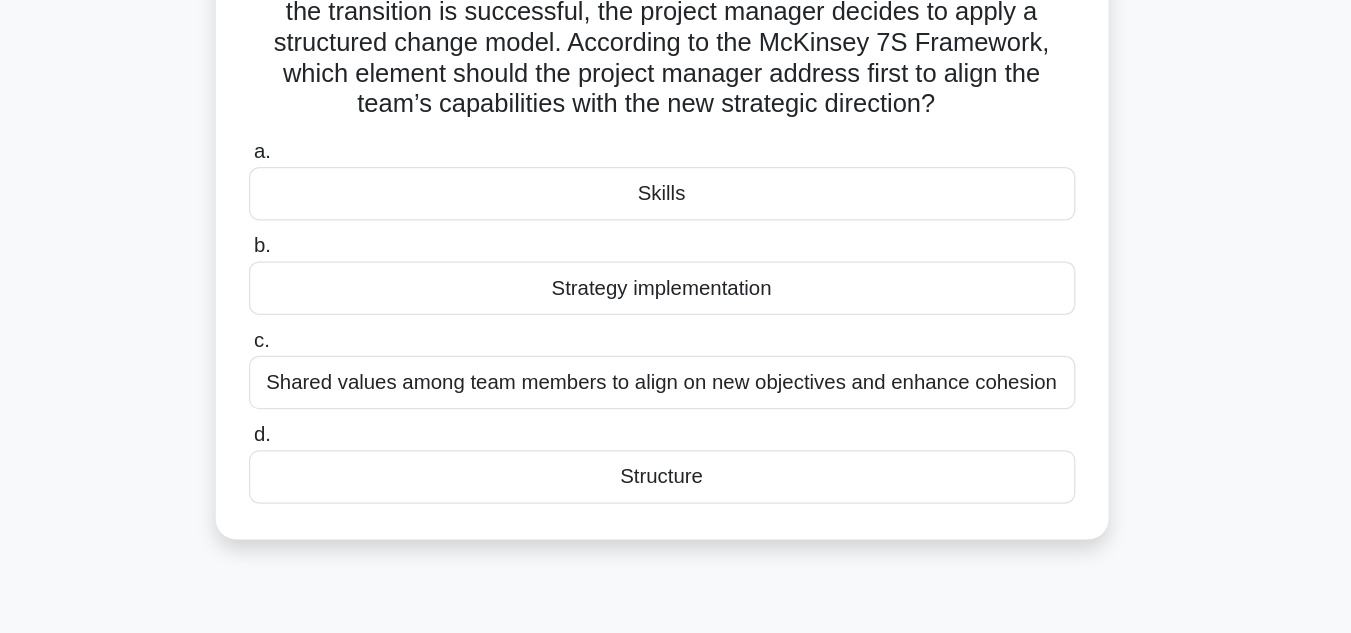 click on "Skills" at bounding box center [676, 288] 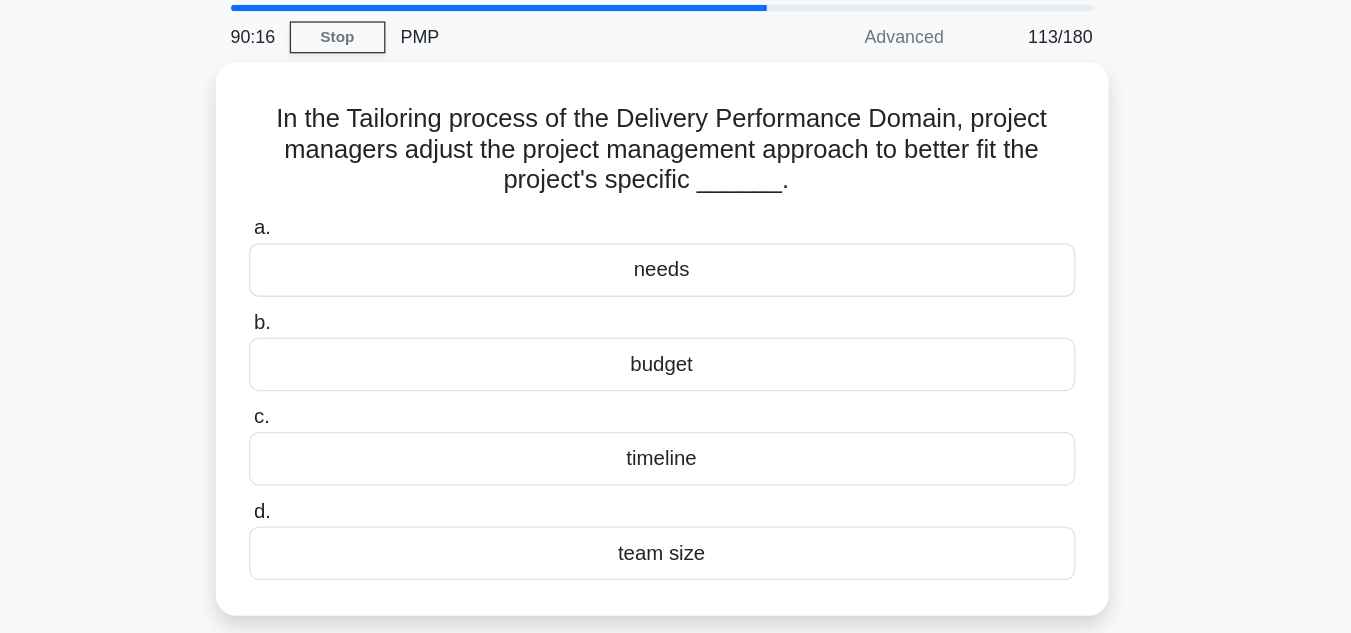 scroll, scrollTop: 0, scrollLeft: 0, axis: both 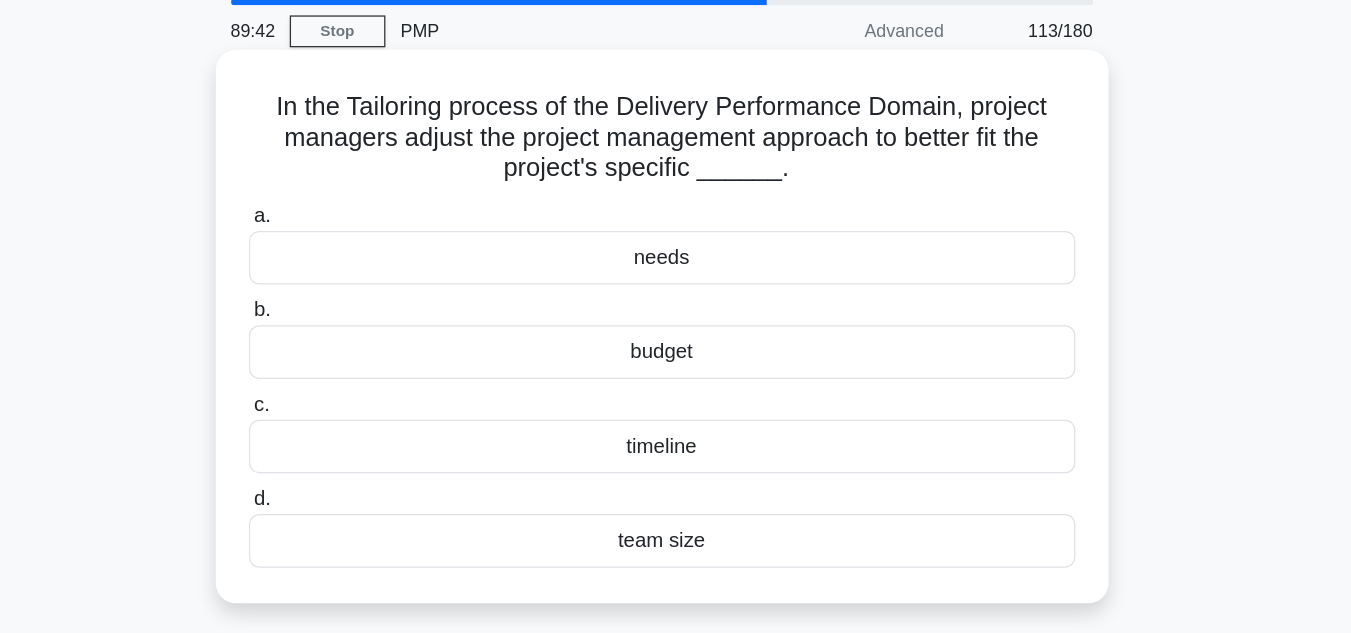 click on "needs" at bounding box center [676, 275] 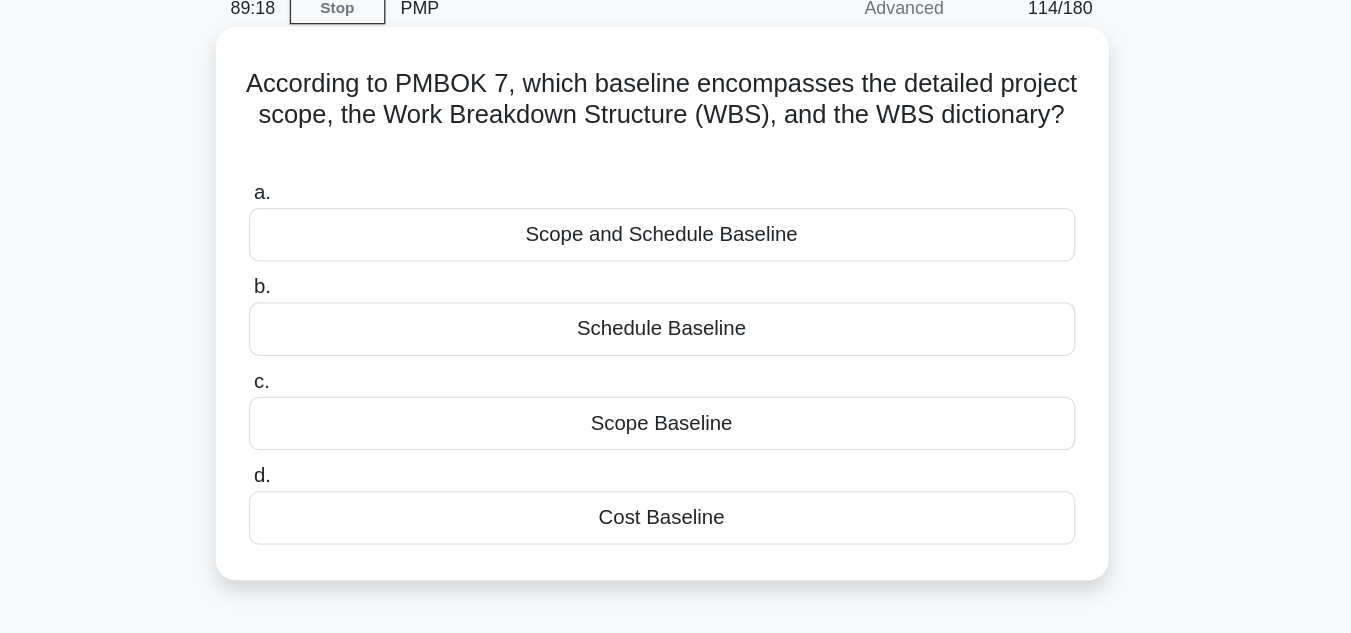 click on "Scope Baseline" at bounding box center [676, 423] 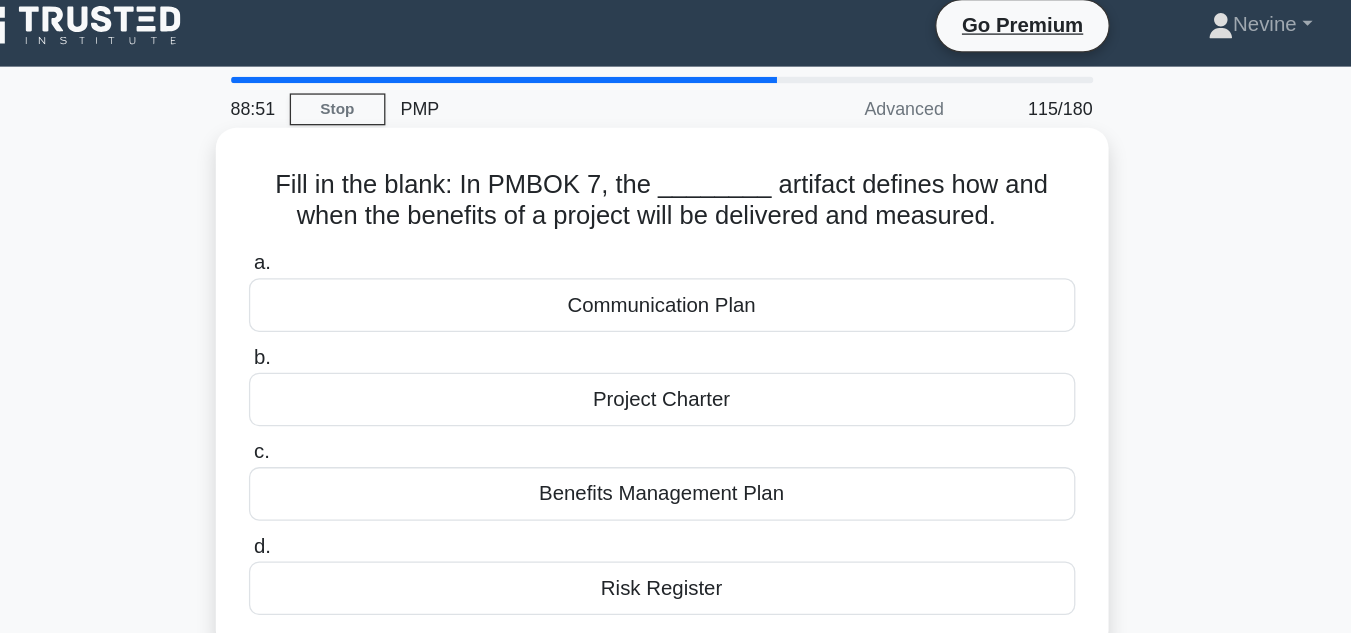 click on "Benefits Management Plan" at bounding box center [676, 399] 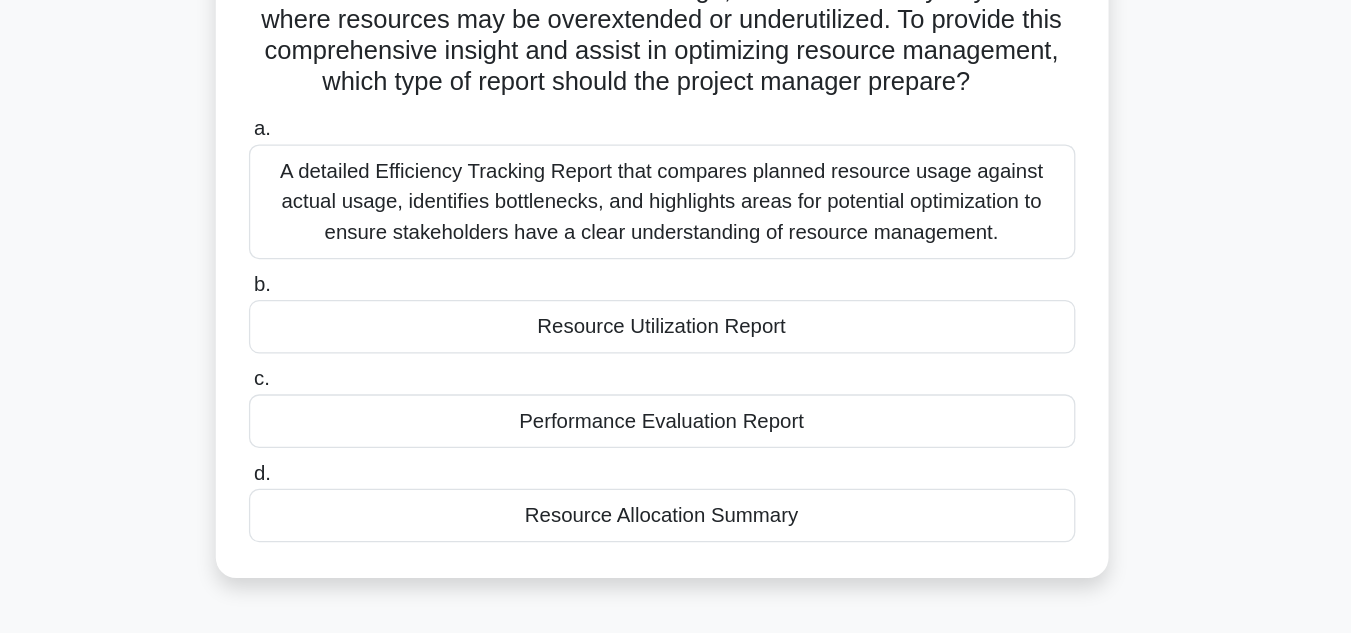 scroll, scrollTop: 133, scrollLeft: 0, axis: vertical 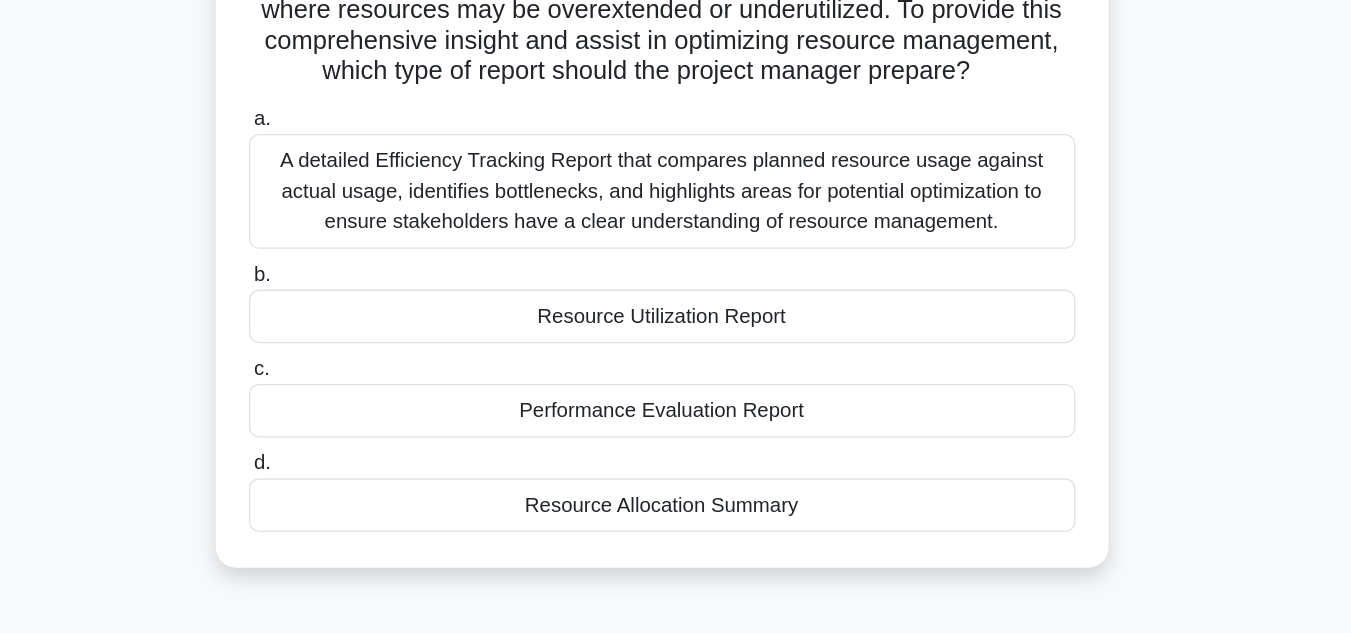 click on "Resource Allocation Summary" at bounding box center (676, 532) 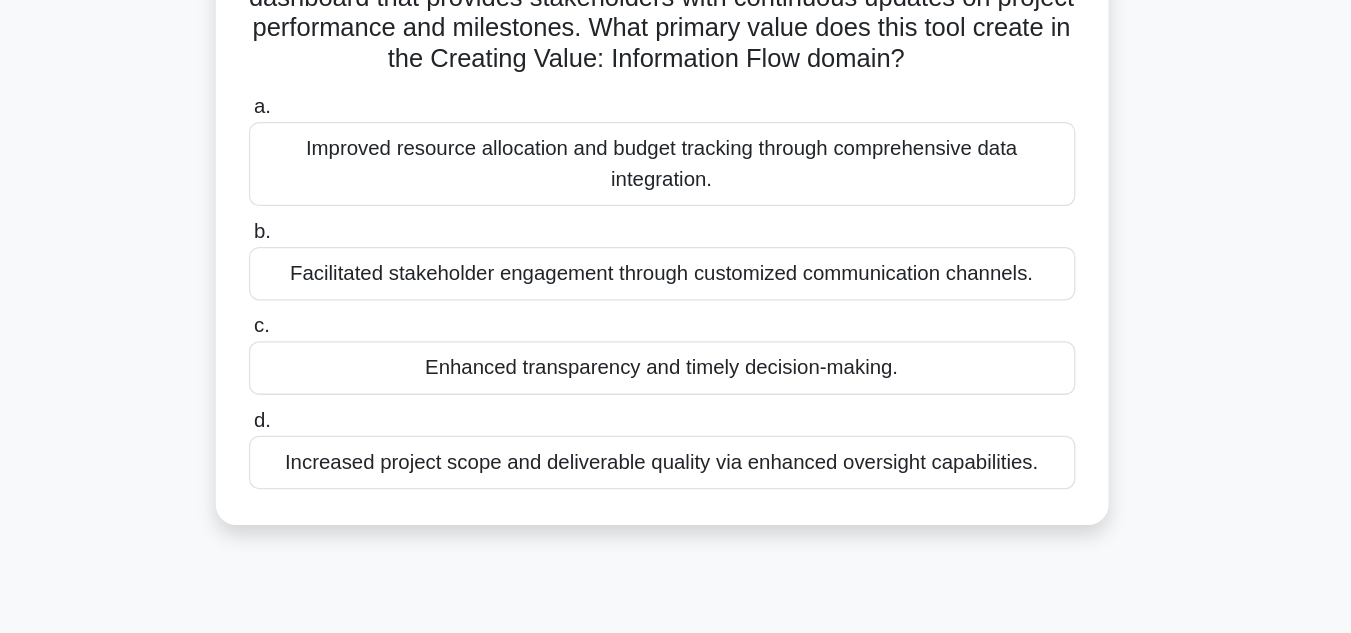 scroll, scrollTop: 53, scrollLeft: 0, axis: vertical 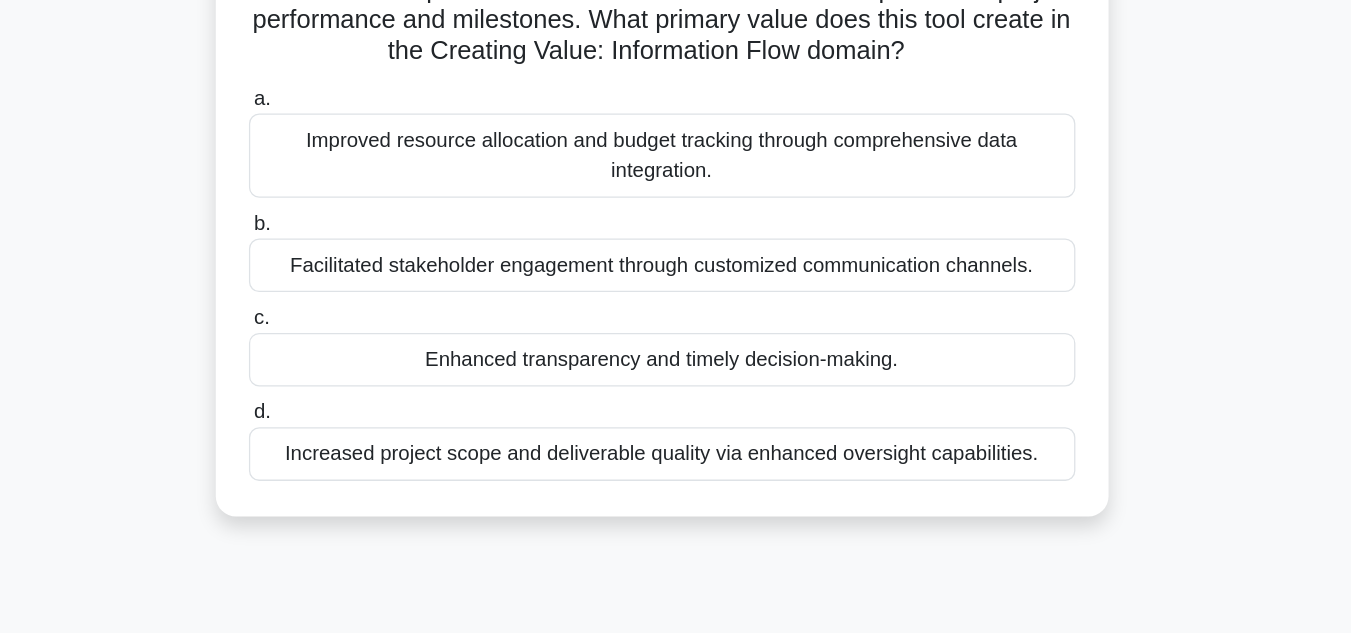 click on "Facilitated stakeholder engagement through customized communication channels." at bounding box center (676, 344) 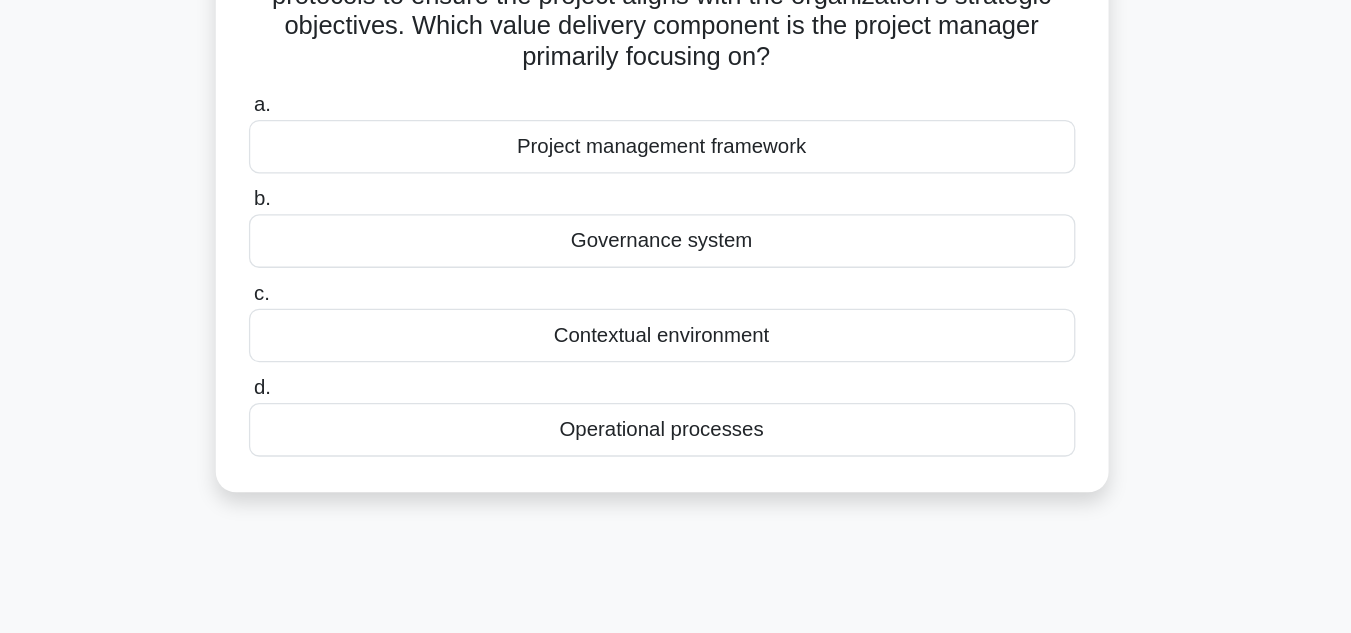 scroll, scrollTop: 0, scrollLeft: 0, axis: both 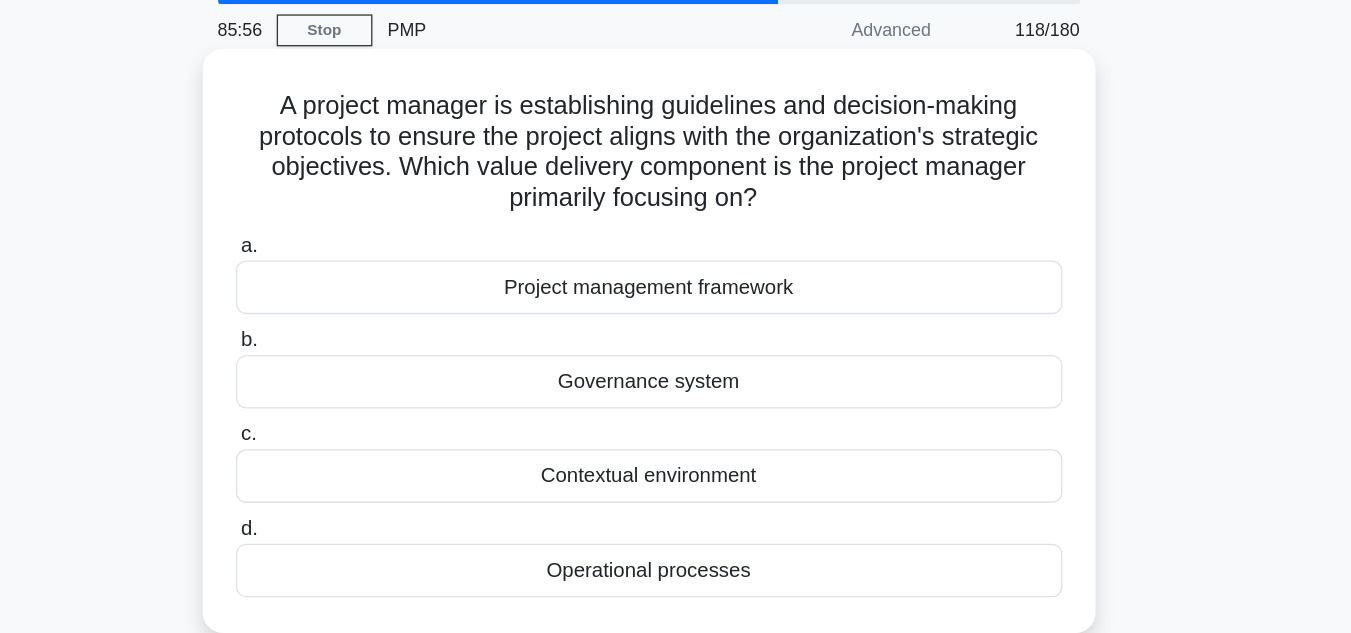 click on "Governance system" at bounding box center [676, 373] 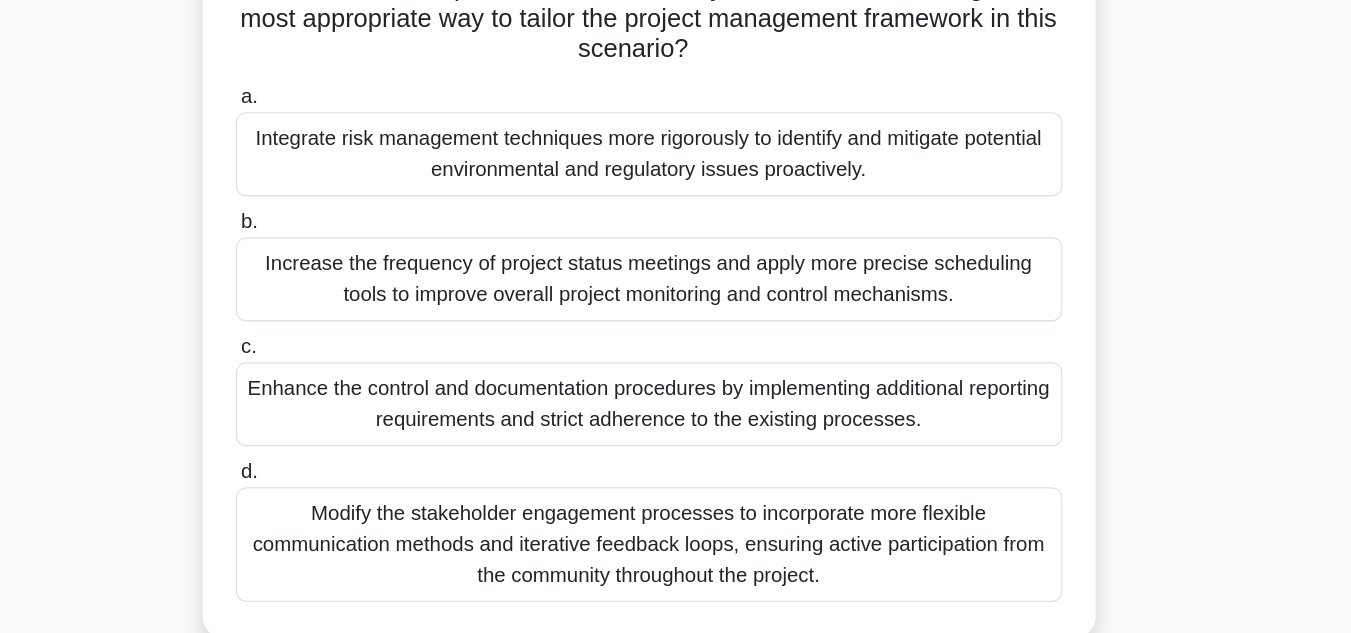 scroll, scrollTop: 228, scrollLeft: 0, axis: vertical 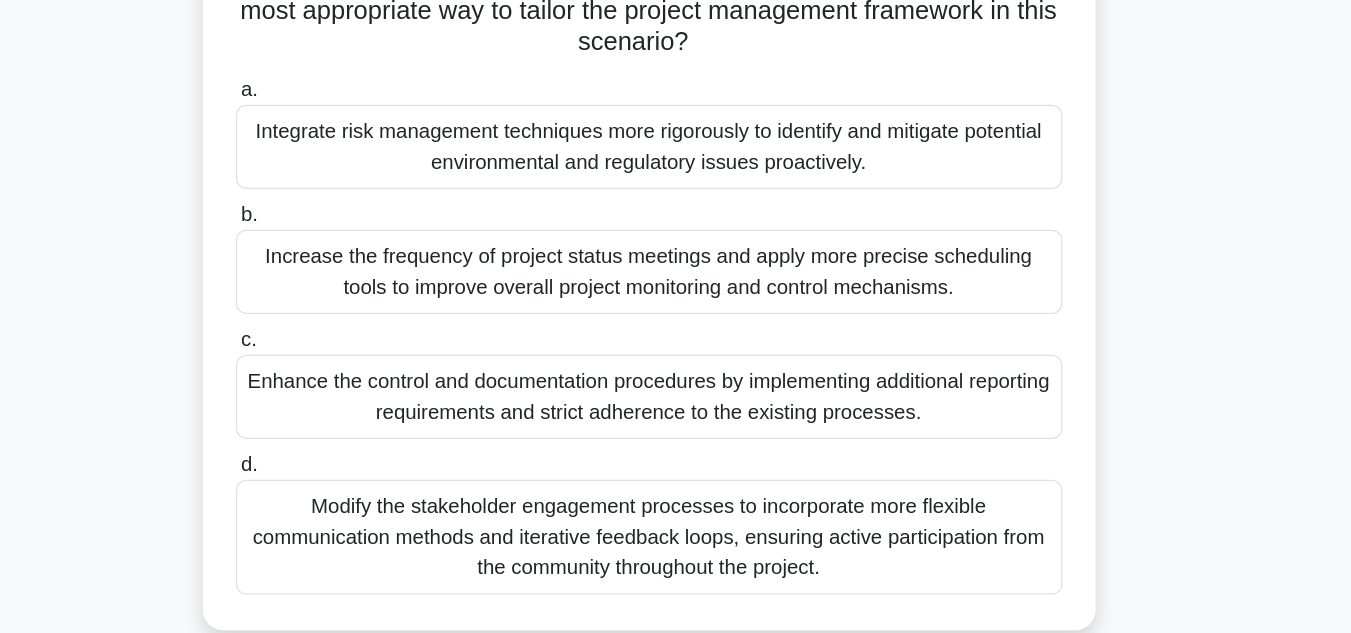 click on "Integrate risk management techniques more rigorously to identify and mitigate potential environmental and regulatory issues proactively." at bounding box center (676, 251) 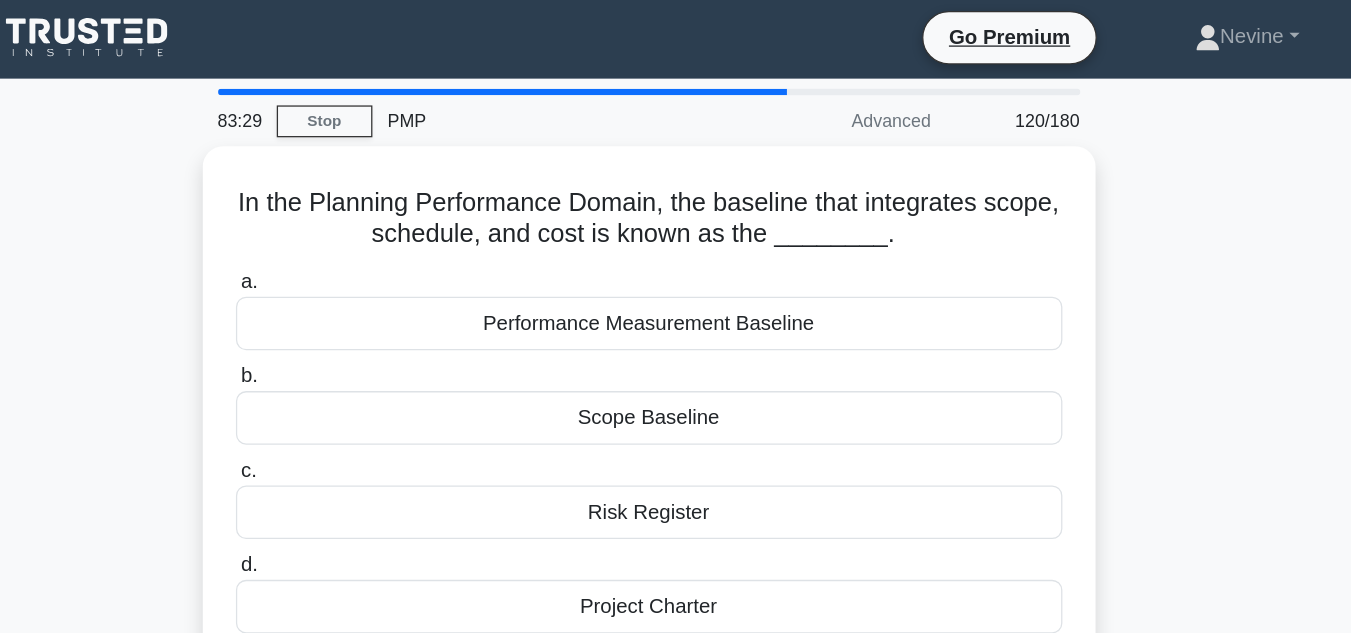scroll, scrollTop: 0, scrollLeft: 0, axis: both 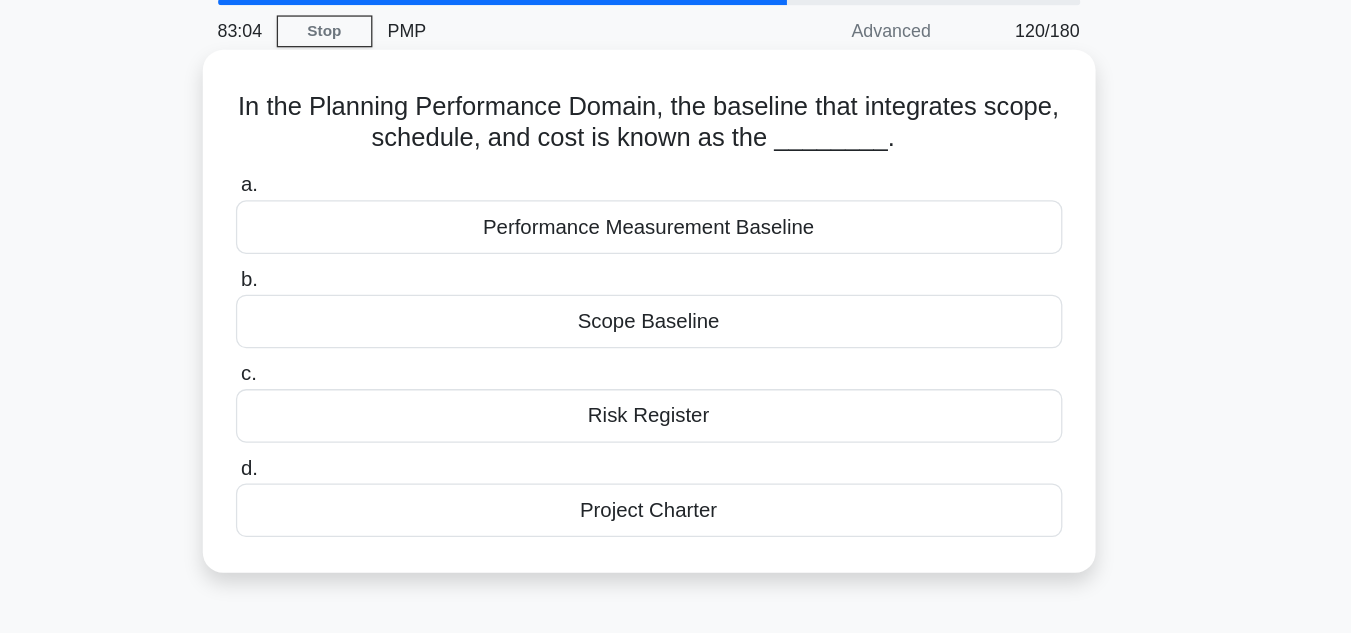 click on "Project Charter" at bounding box center [676, 473] 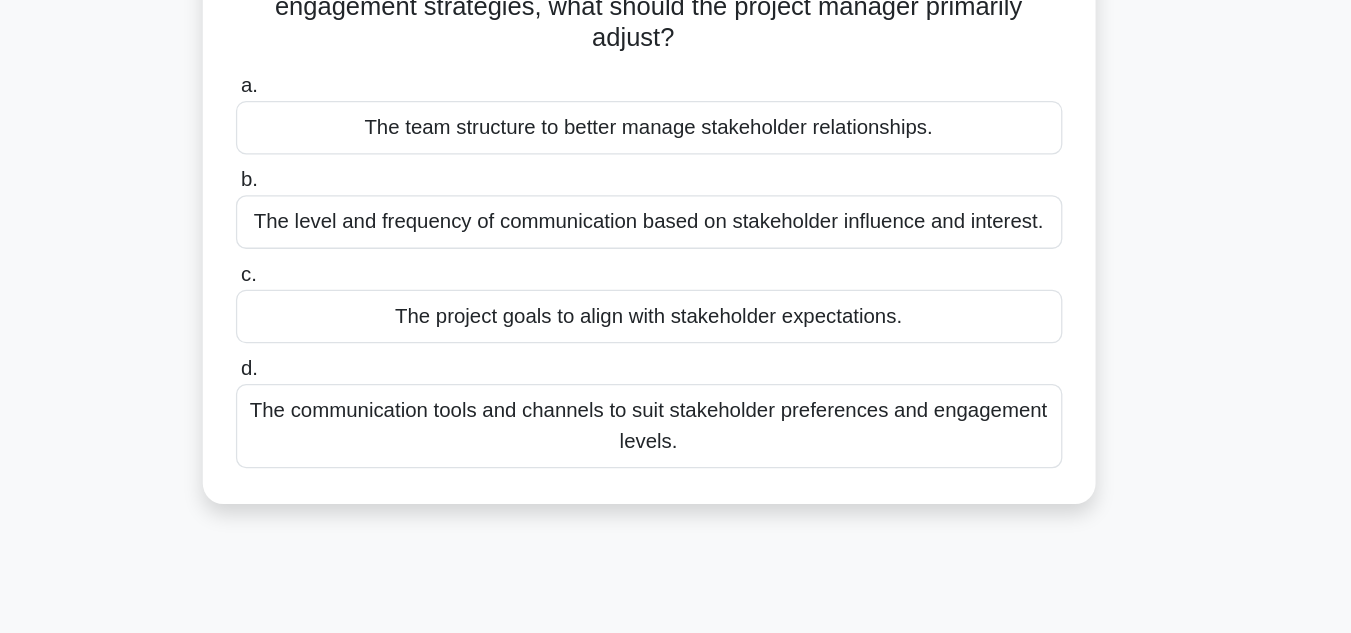 scroll, scrollTop: 69, scrollLeft: 0, axis: vertical 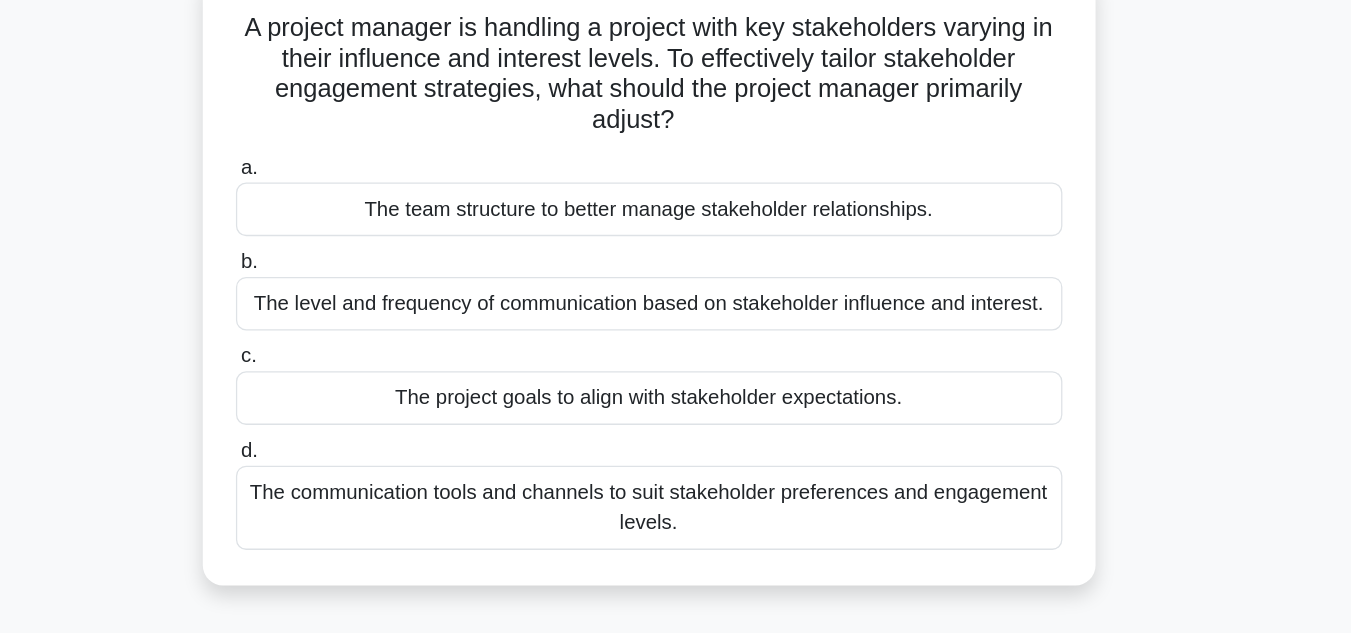 click on "The level and frequency of communication based on stakeholder influence and interest." at bounding box center (676, 304) 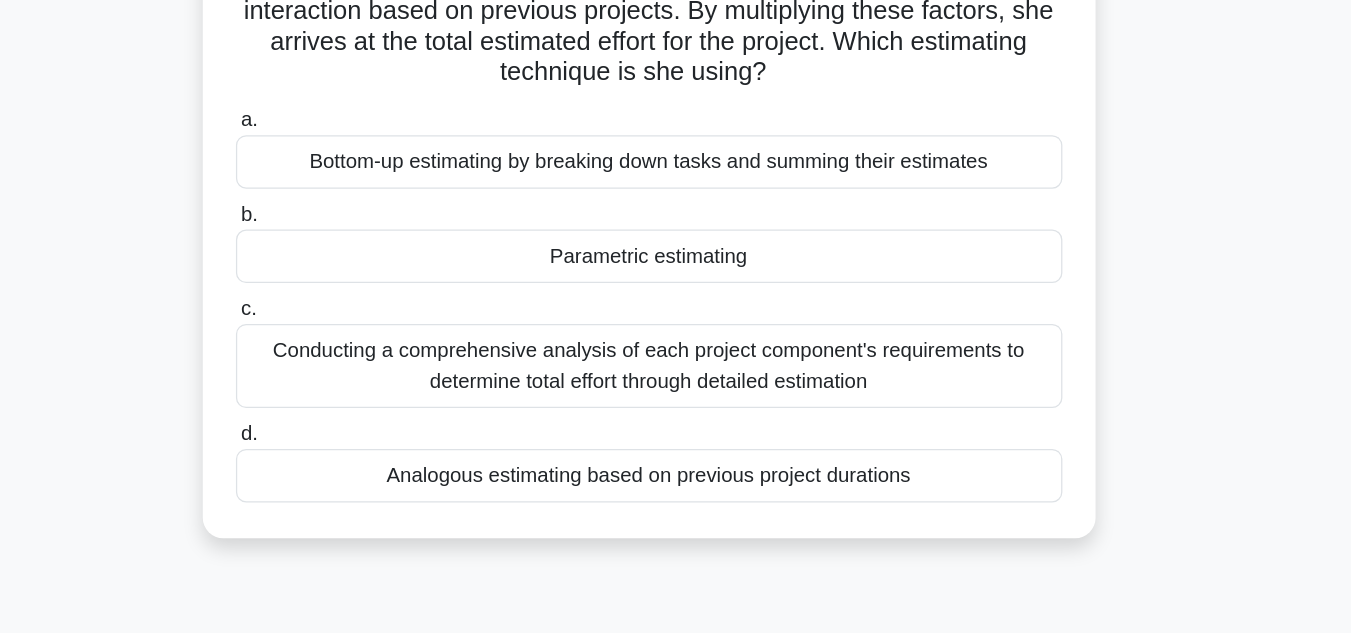 scroll, scrollTop: 112, scrollLeft: 0, axis: vertical 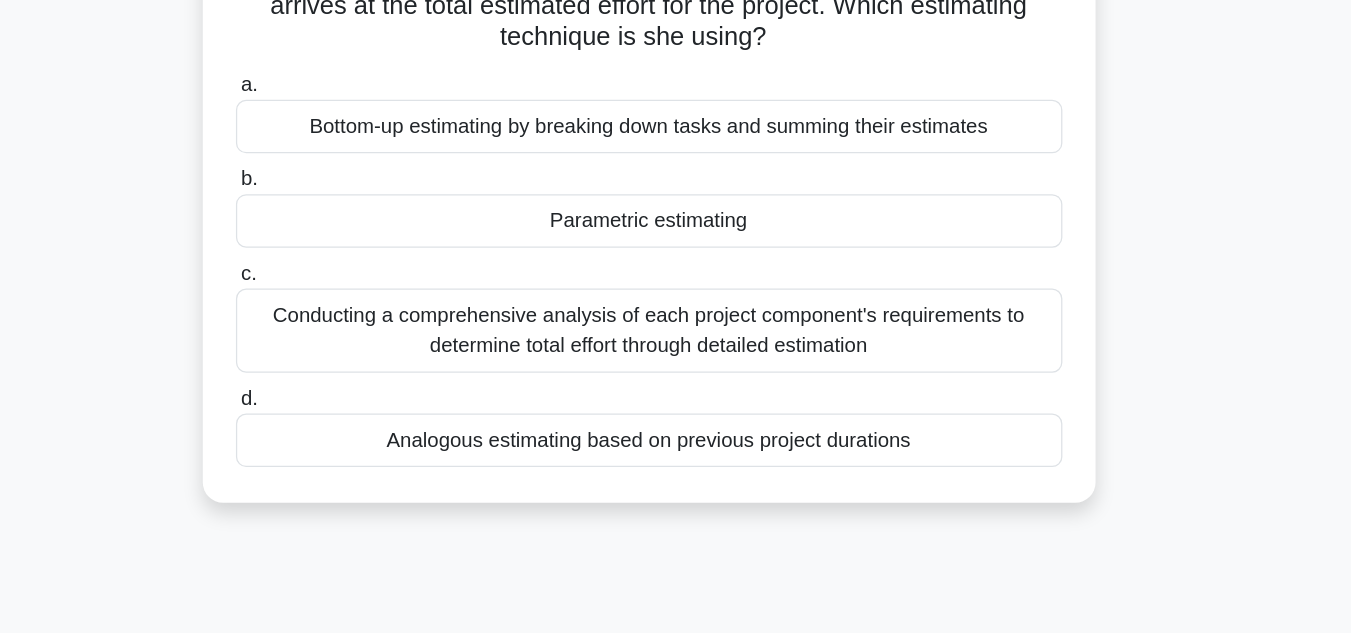 click on "Analogous estimating based on previous project durations" at bounding box center [676, 481] 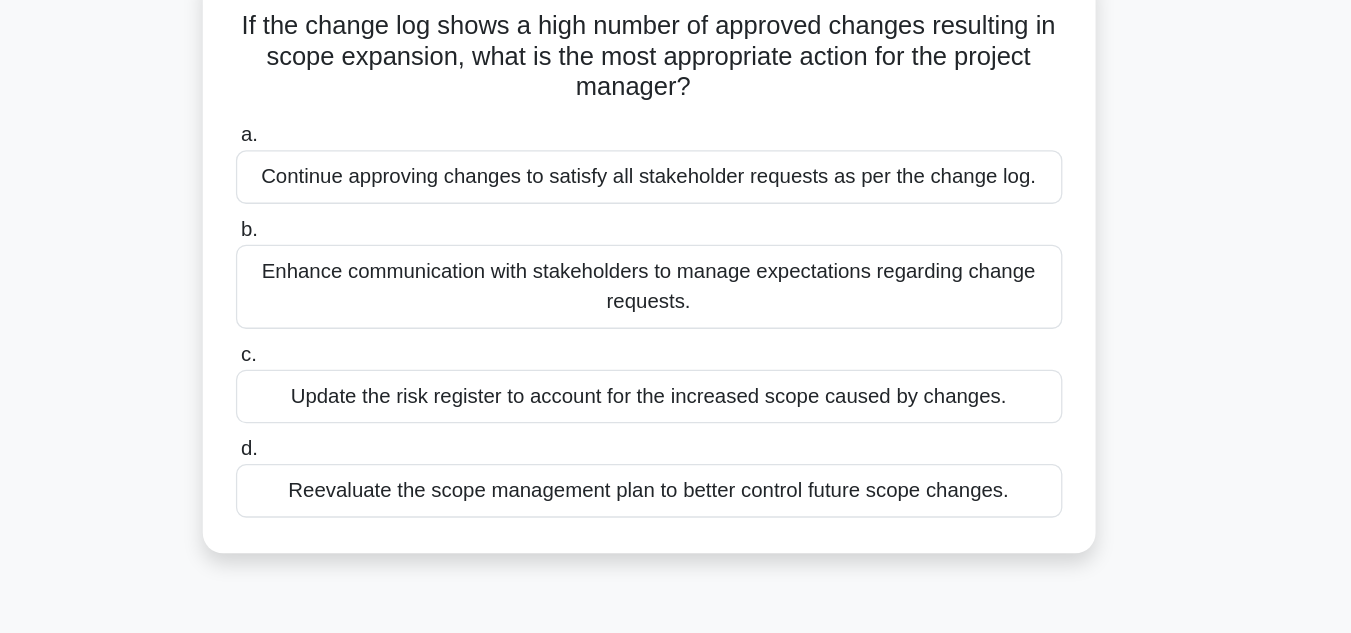 scroll, scrollTop: 11, scrollLeft: 0, axis: vertical 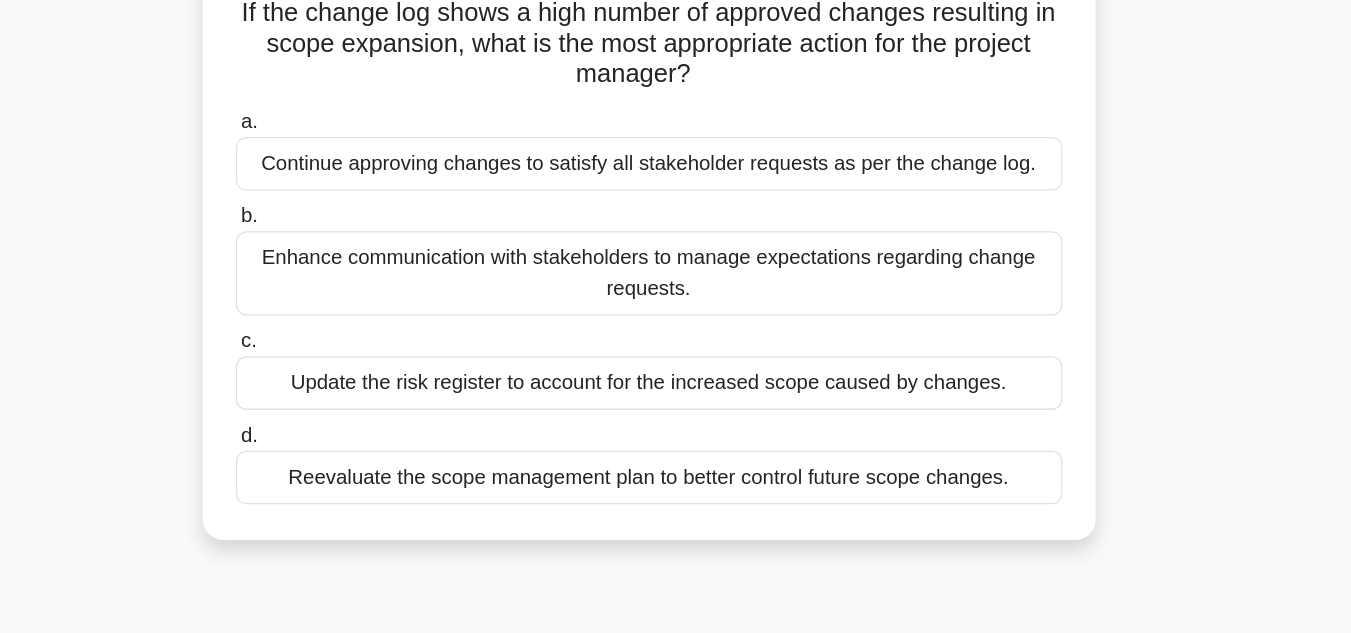 click on "Reevaluate the scope management plan to better control future scope changes." at bounding box center [676, 510] 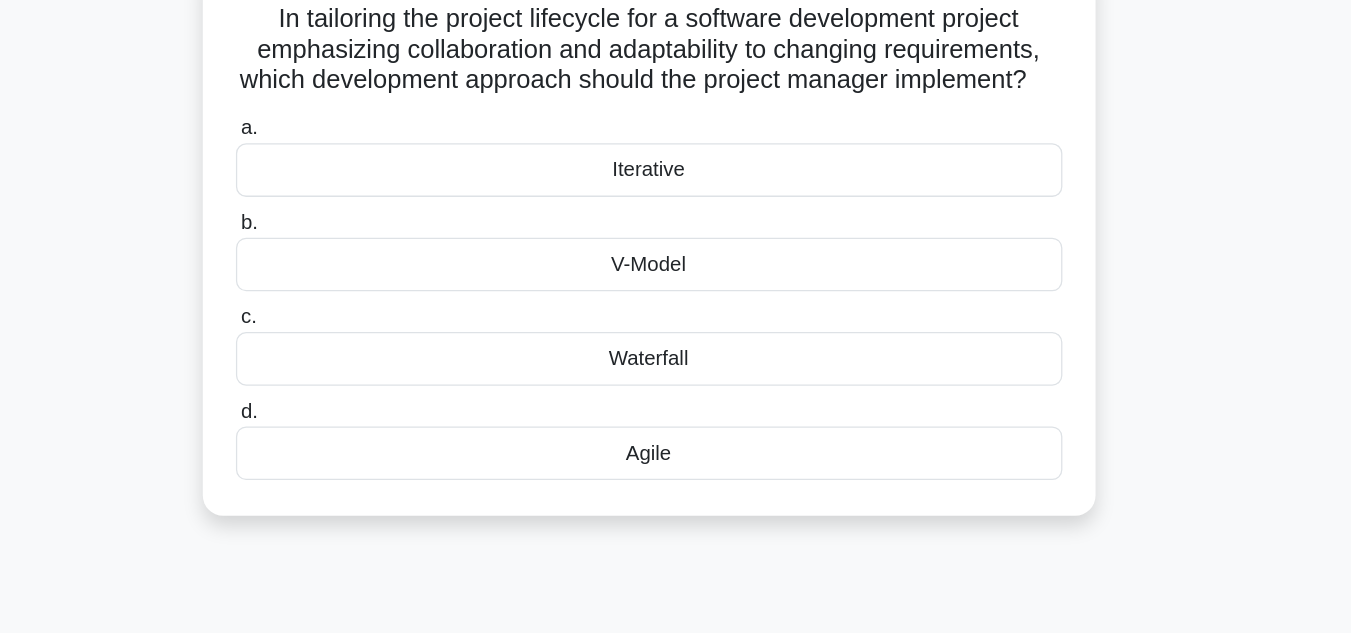scroll, scrollTop: 0, scrollLeft: 0, axis: both 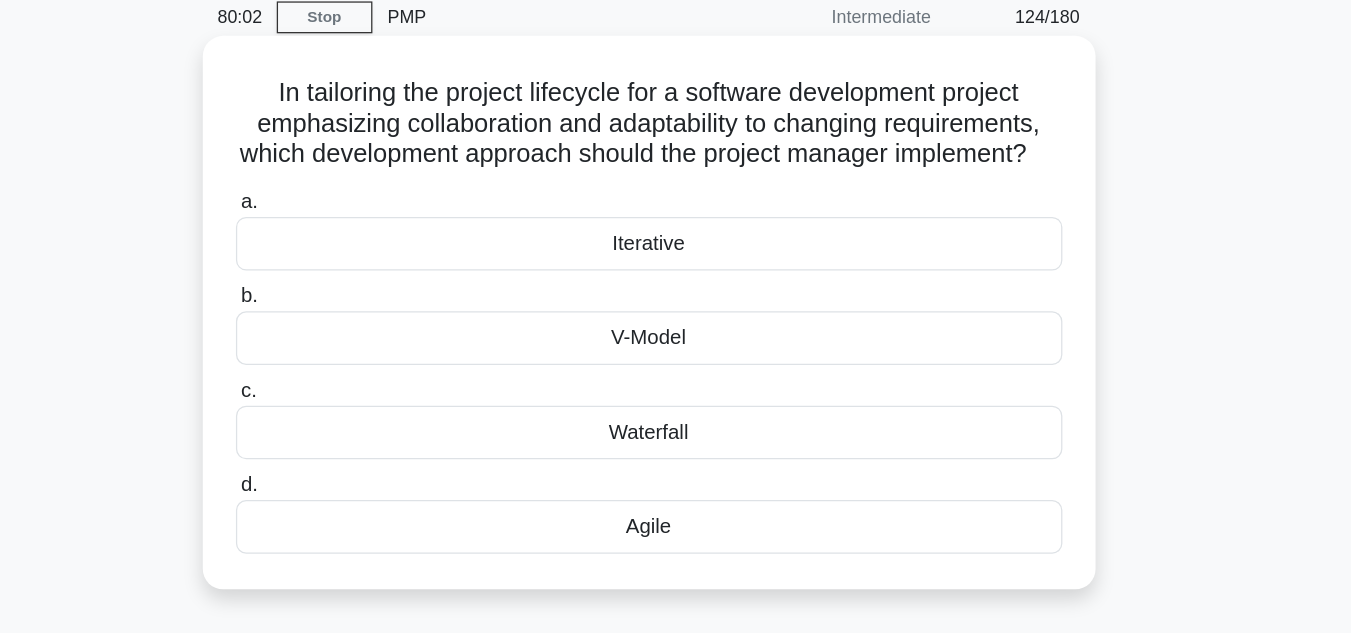 click on "Agile" at bounding box center (676, 497) 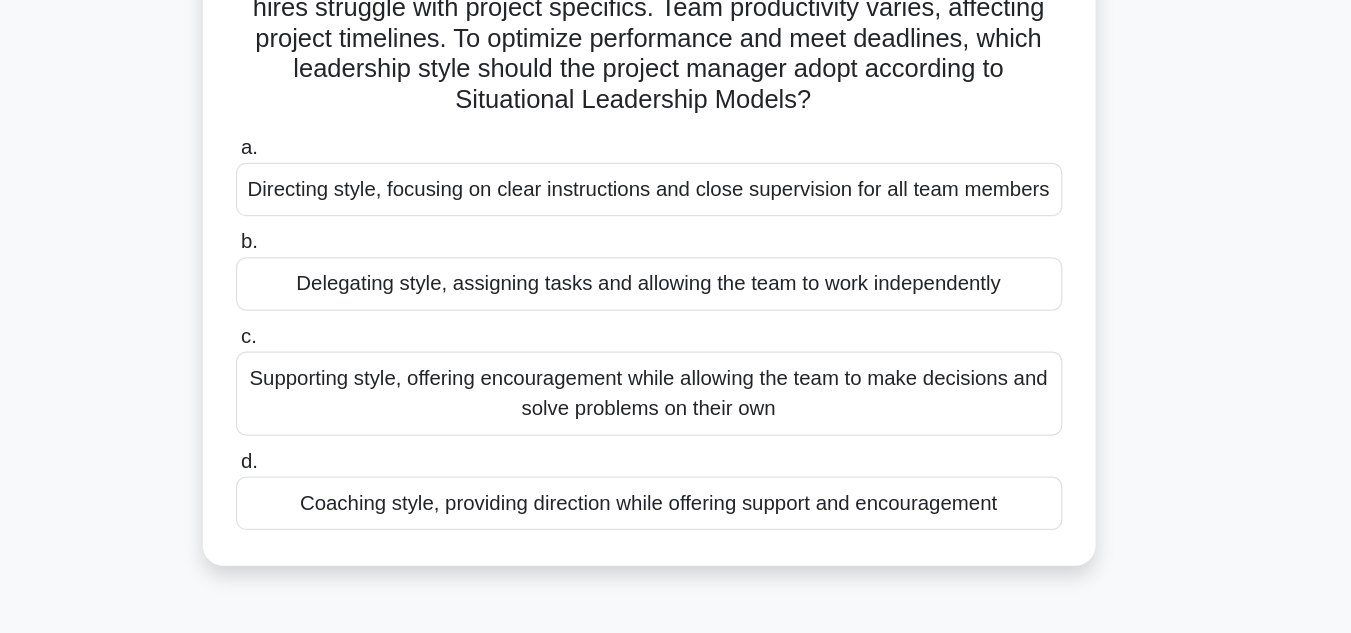 scroll, scrollTop: 92, scrollLeft: 0, axis: vertical 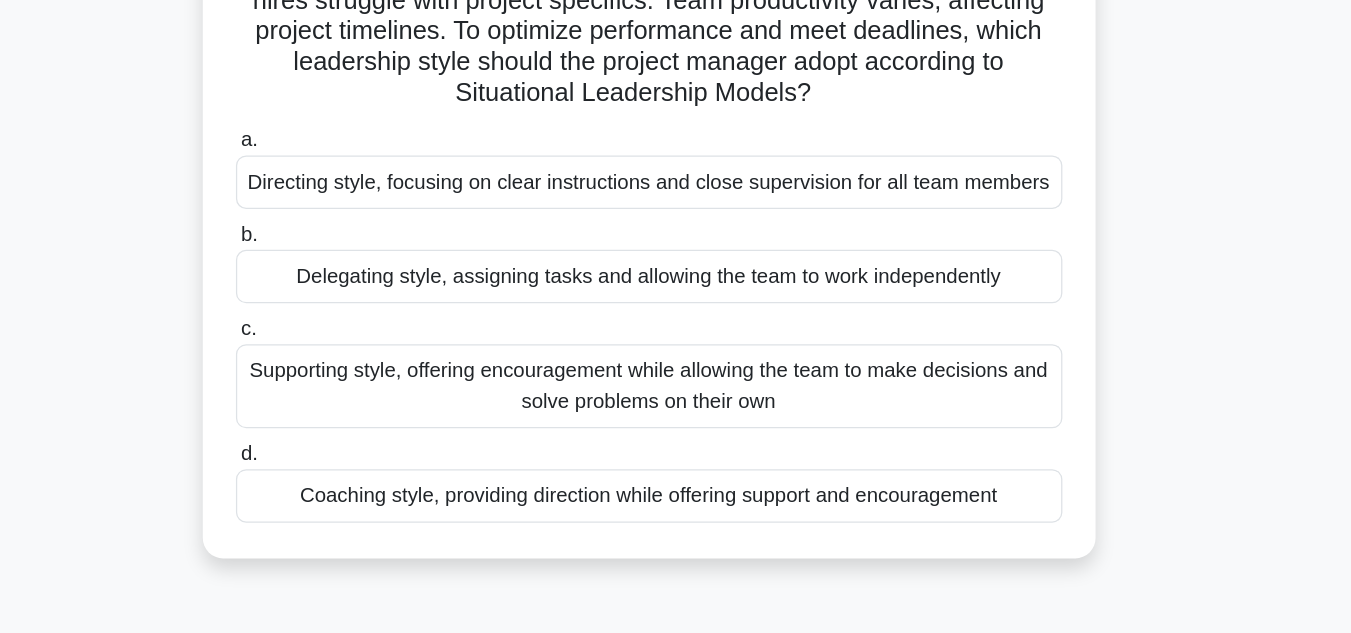 click on "Coaching style, providing direction while offering support and encouragement" at bounding box center (676, 525) 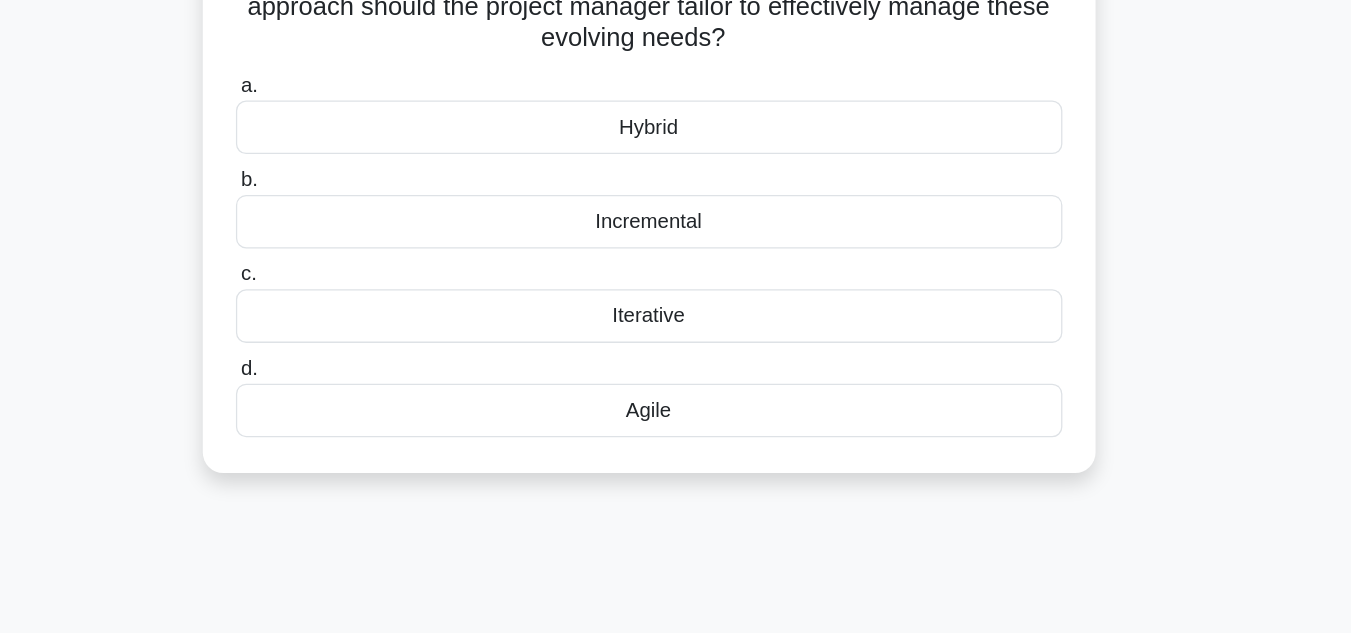 scroll, scrollTop: 0, scrollLeft: 0, axis: both 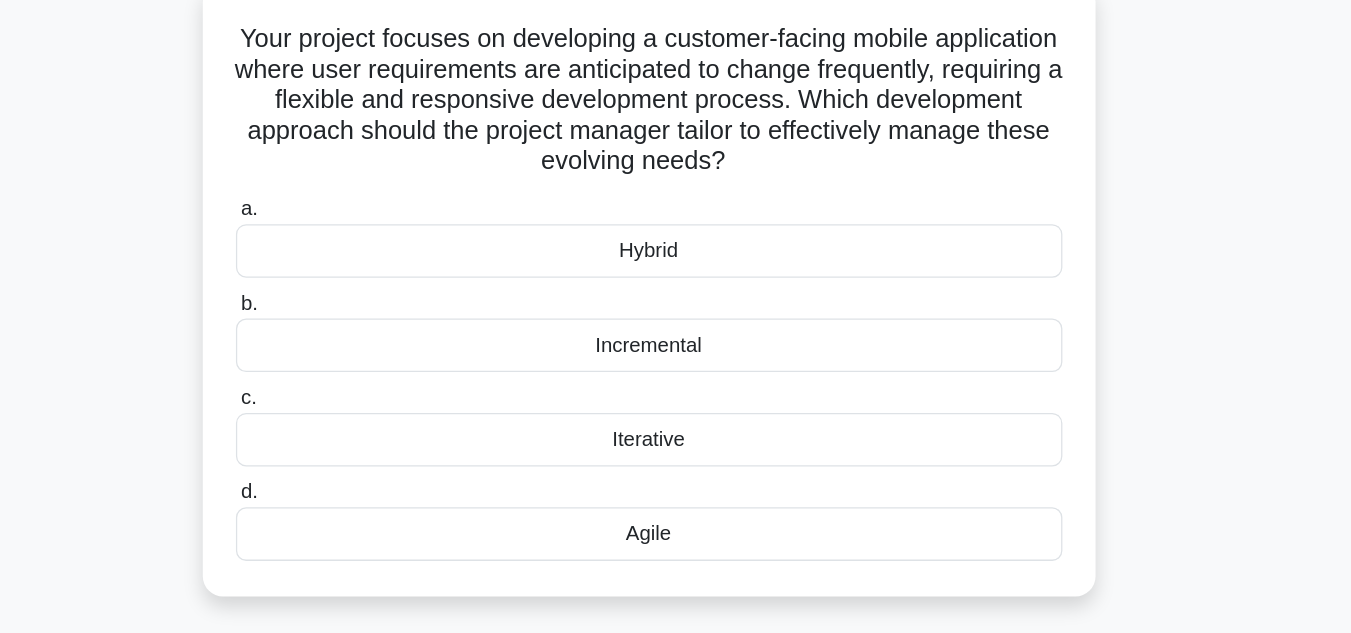 click on "Iterative" at bounding box center [676, 471] 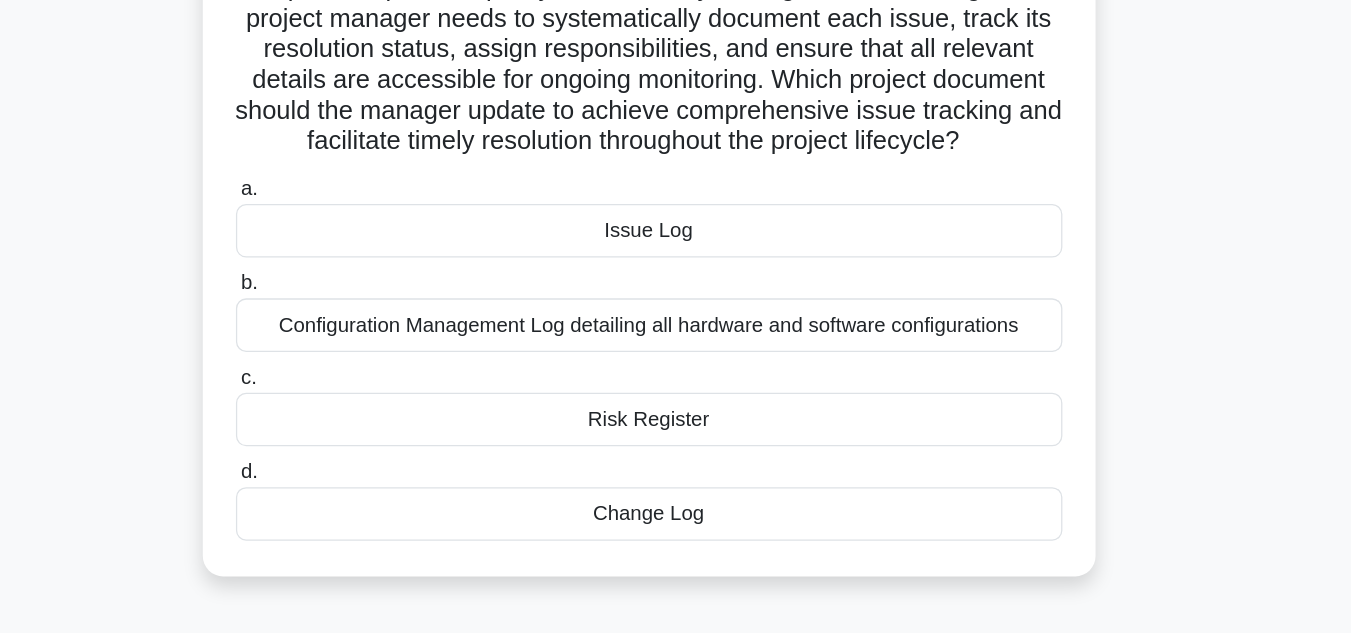 scroll, scrollTop: 108, scrollLeft: 0, axis: vertical 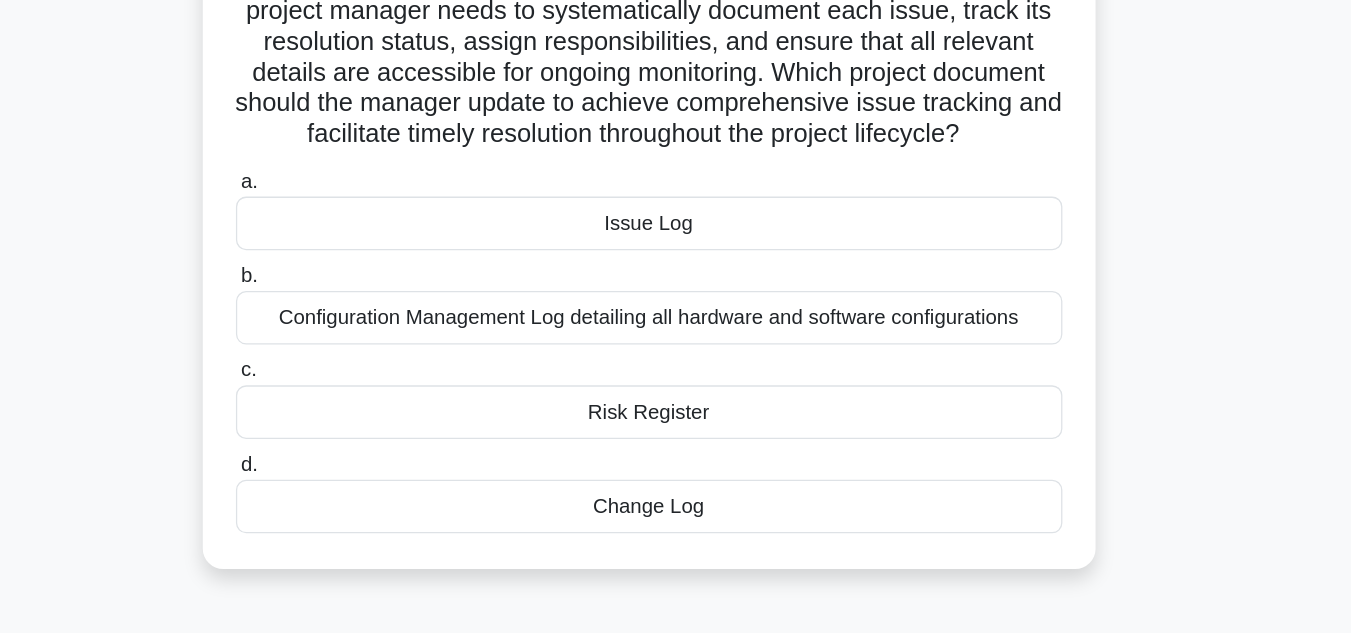 click on "Issue Log" at bounding box center [676, 311] 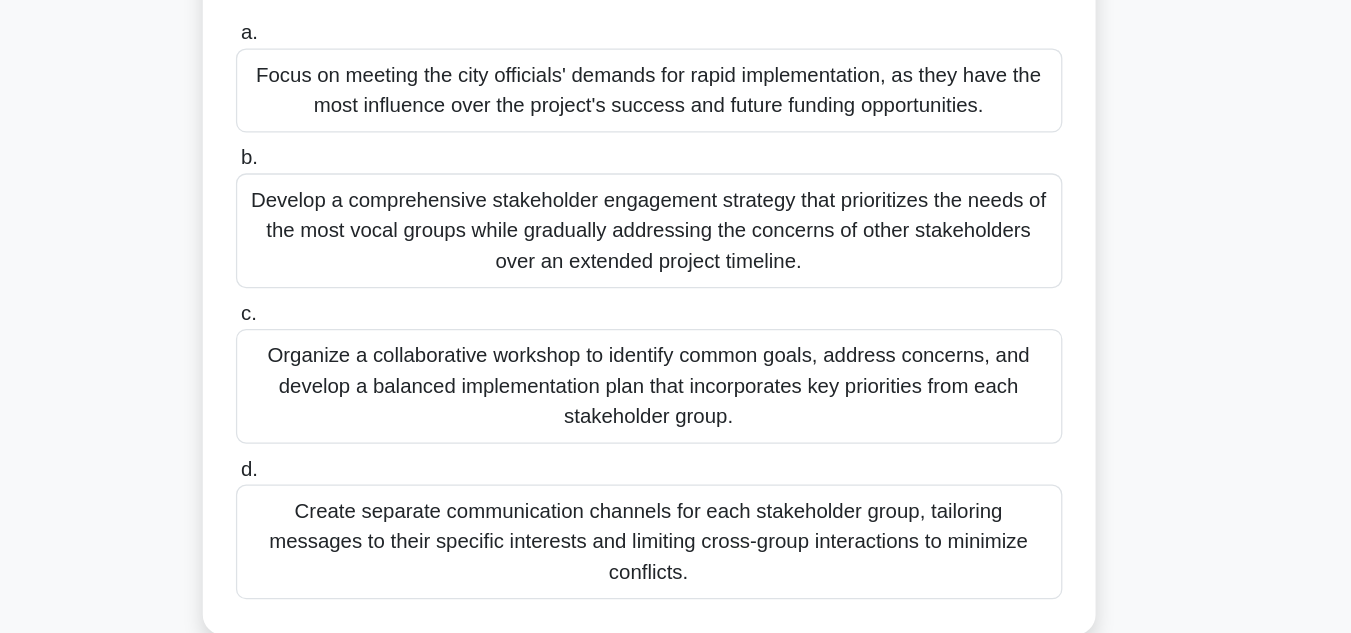 scroll, scrollTop: 207, scrollLeft: 0, axis: vertical 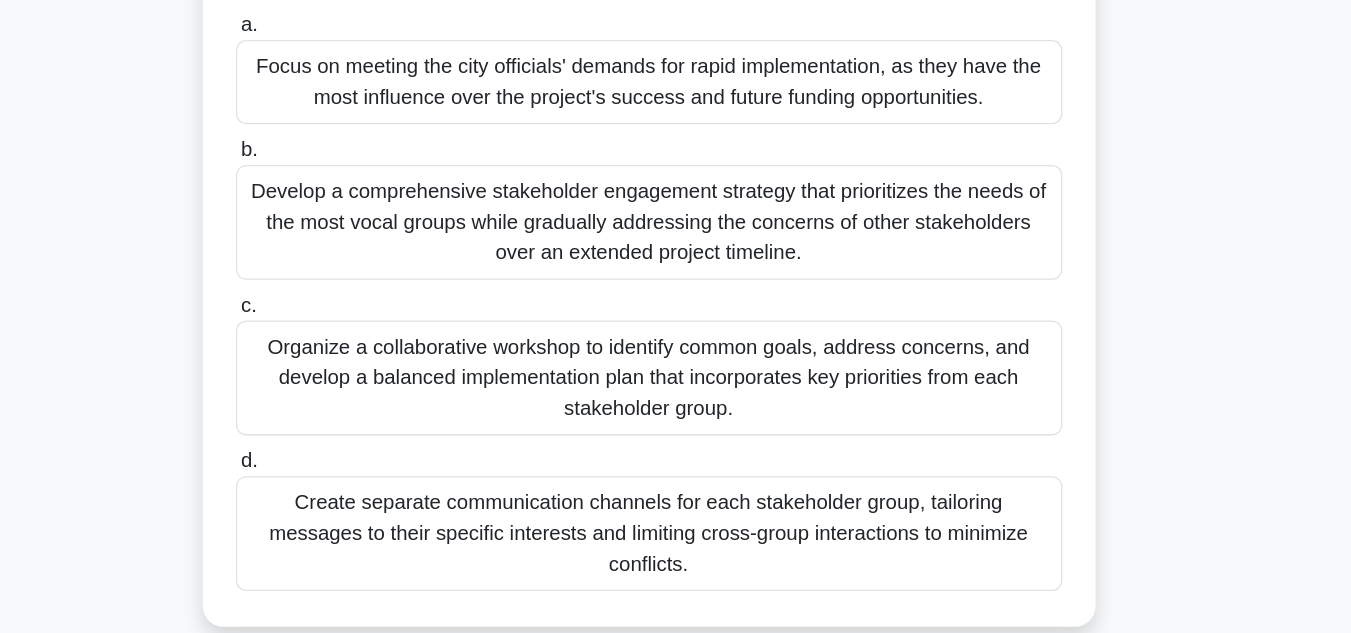click on "Organize a collaborative workshop to identify common goals, address concerns, and develop a balanced implementation plan that incorporates key priorities from each stakeholder group." at bounding box center (676, 432) 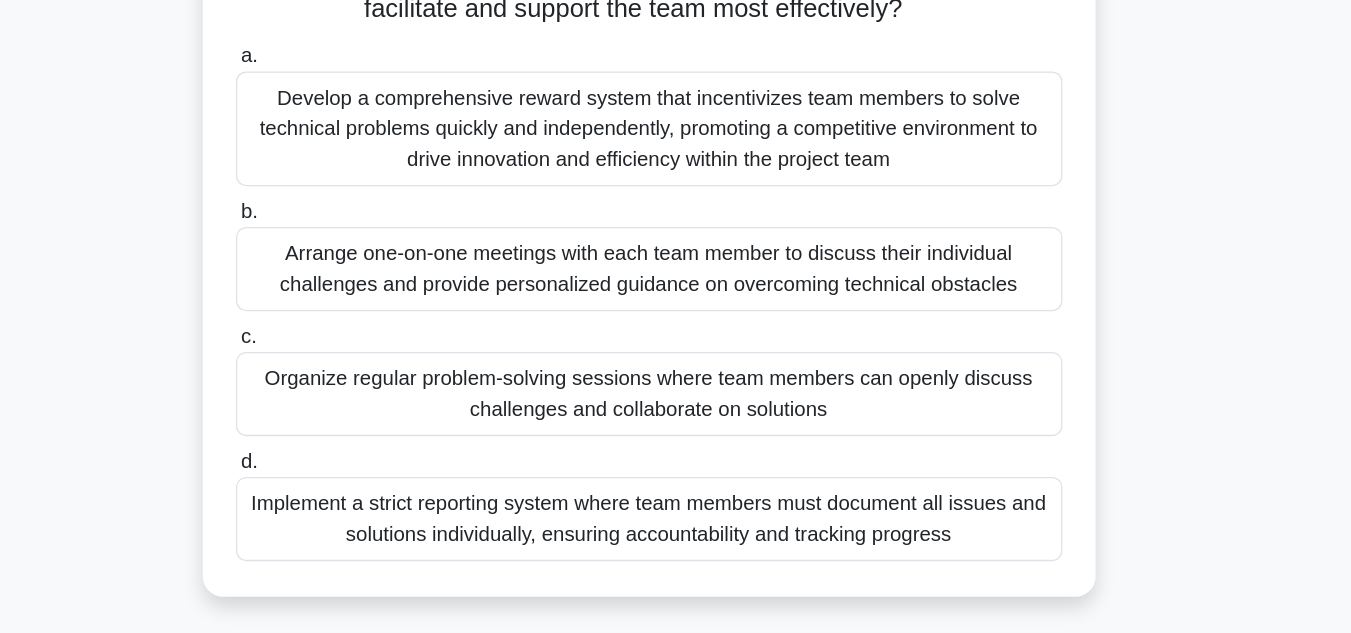 scroll, scrollTop: 188, scrollLeft: 0, axis: vertical 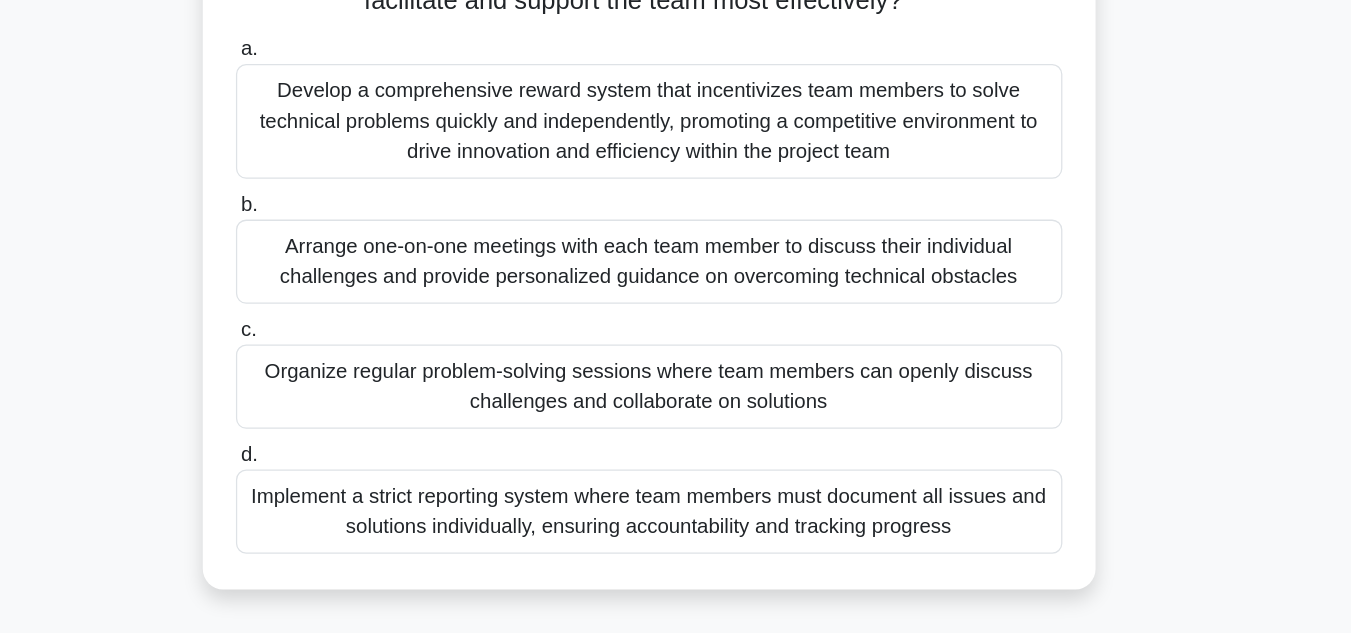 click on "Arrange one-on-one meetings with each team member to discuss their individual challenges and provide personalized guidance on overcoming technical obstacles" at bounding box center [676, 341] 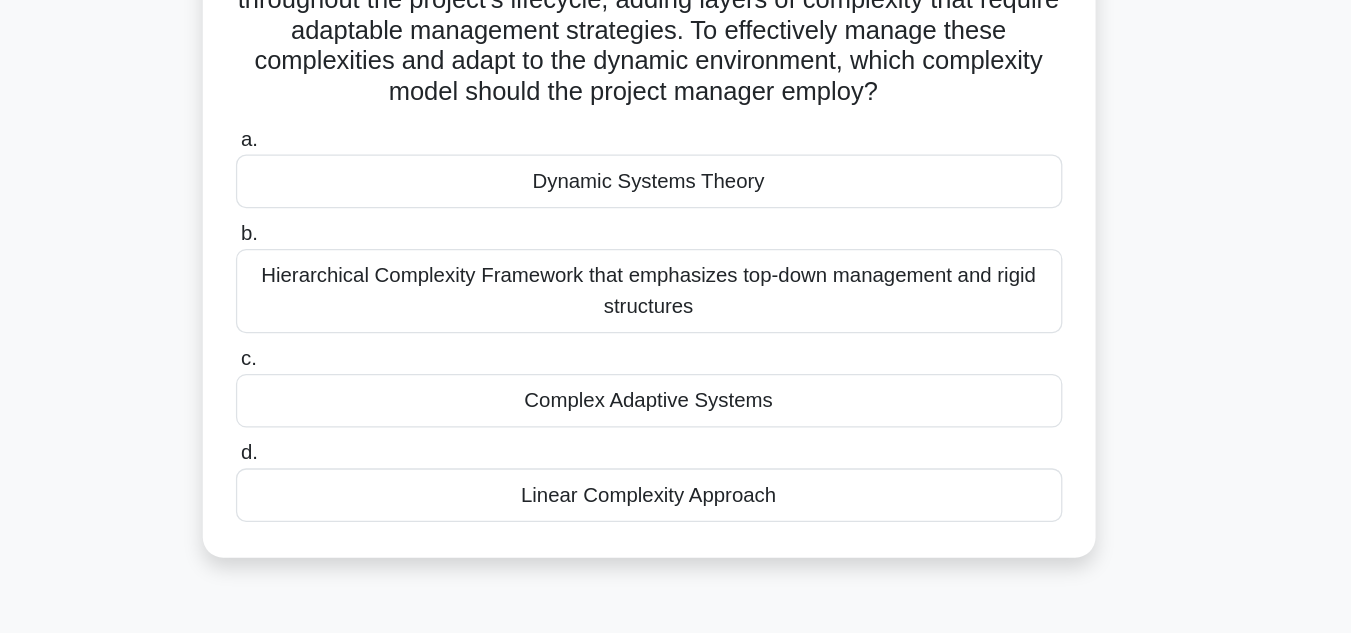 scroll, scrollTop: 173, scrollLeft: 0, axis: vertical 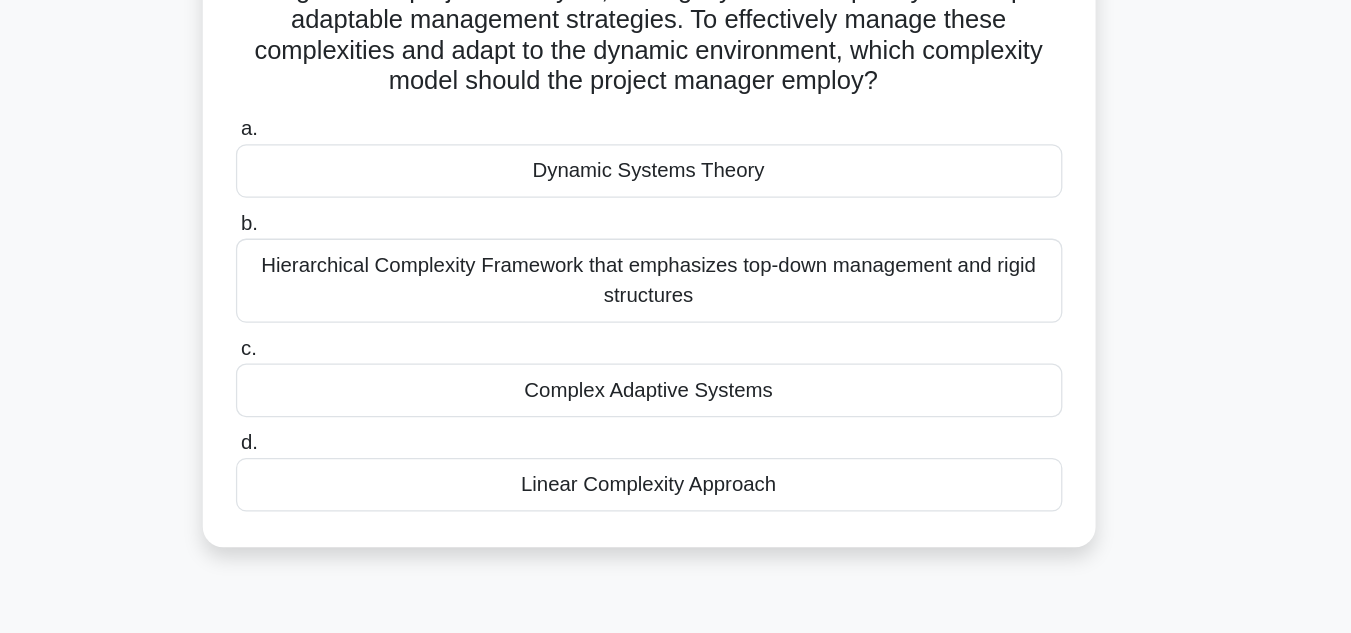 click on "Complex Adaptive Systems" at bounding box center (676, 442) 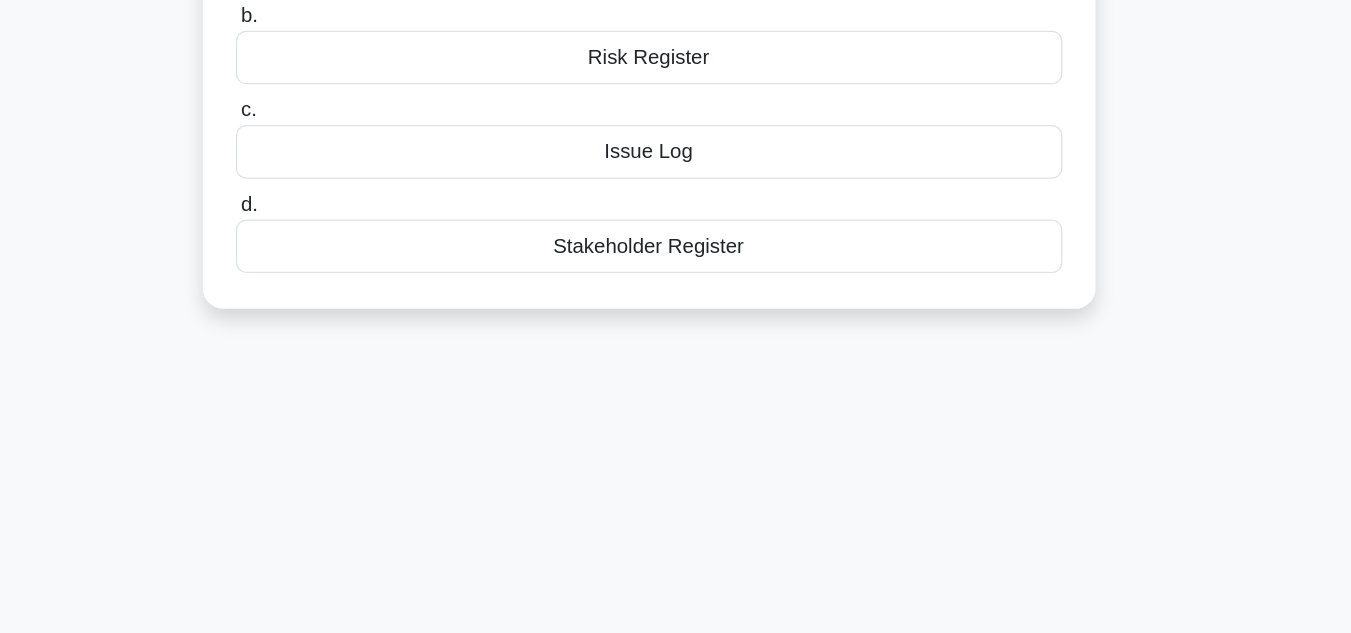 scroll, scrollTop: 0, scrollLeft: 0, axis: both 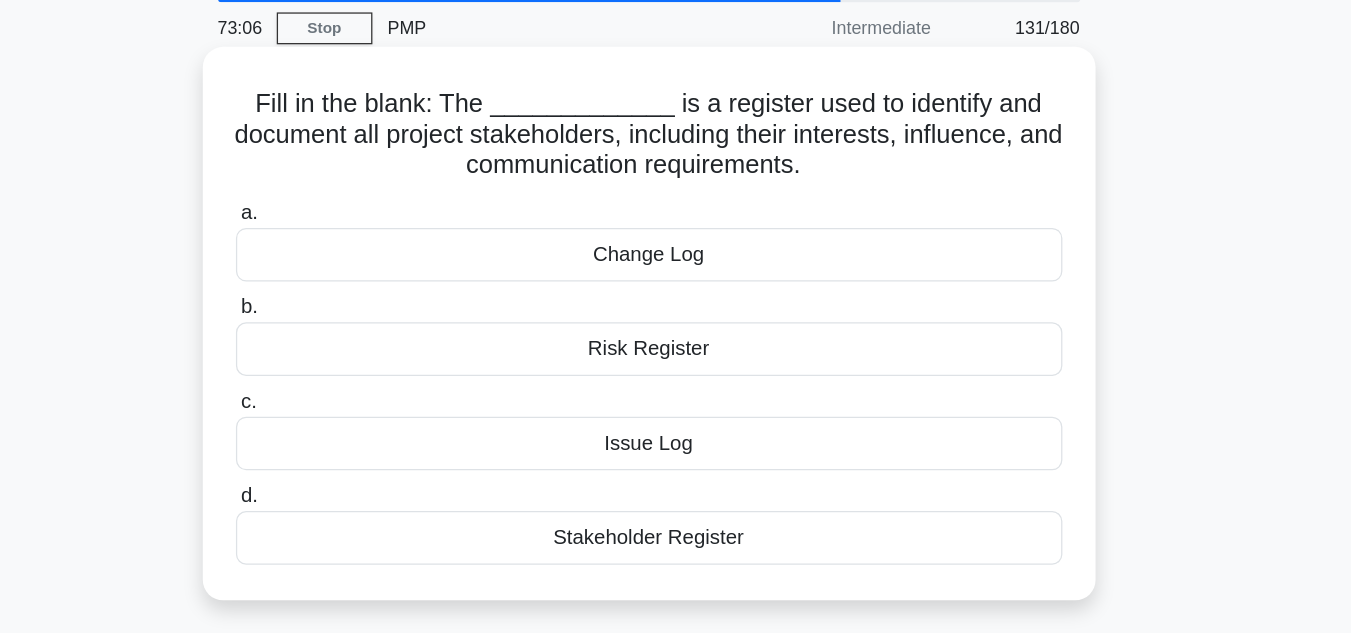 click on "Stakeholder Register" at bounding box center (676, 497) 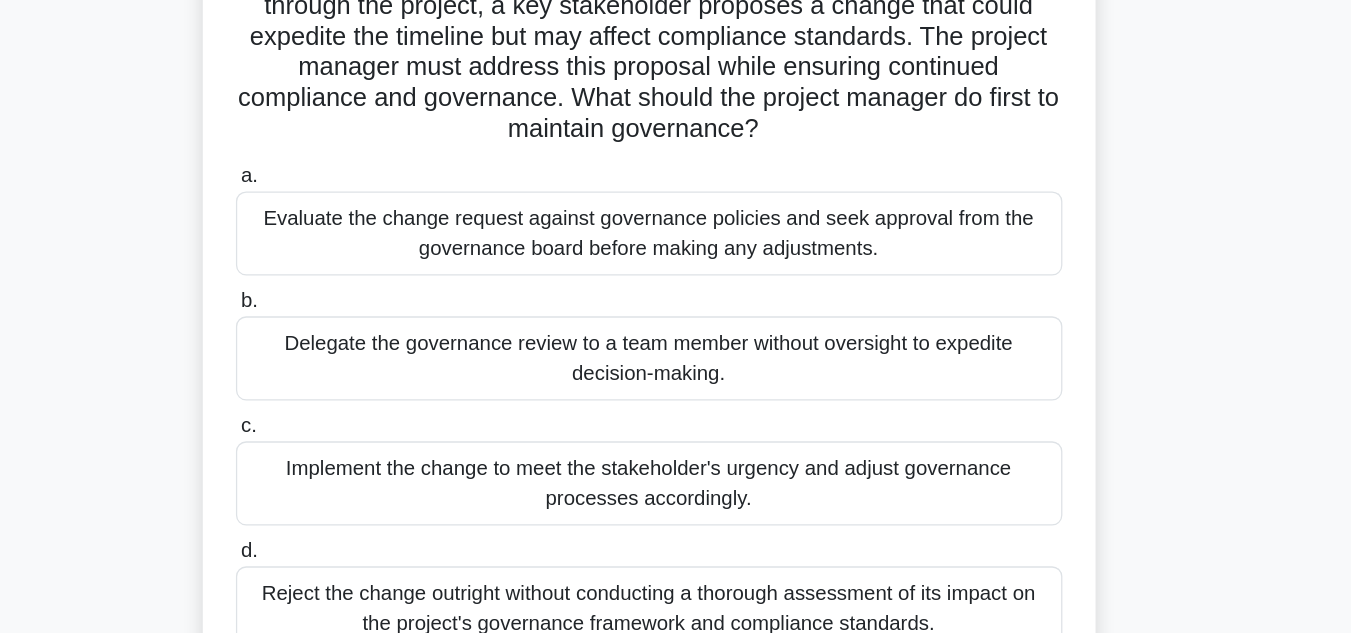 scroll, scrollTop: 189, scrollLeft: 0, axis: vertical 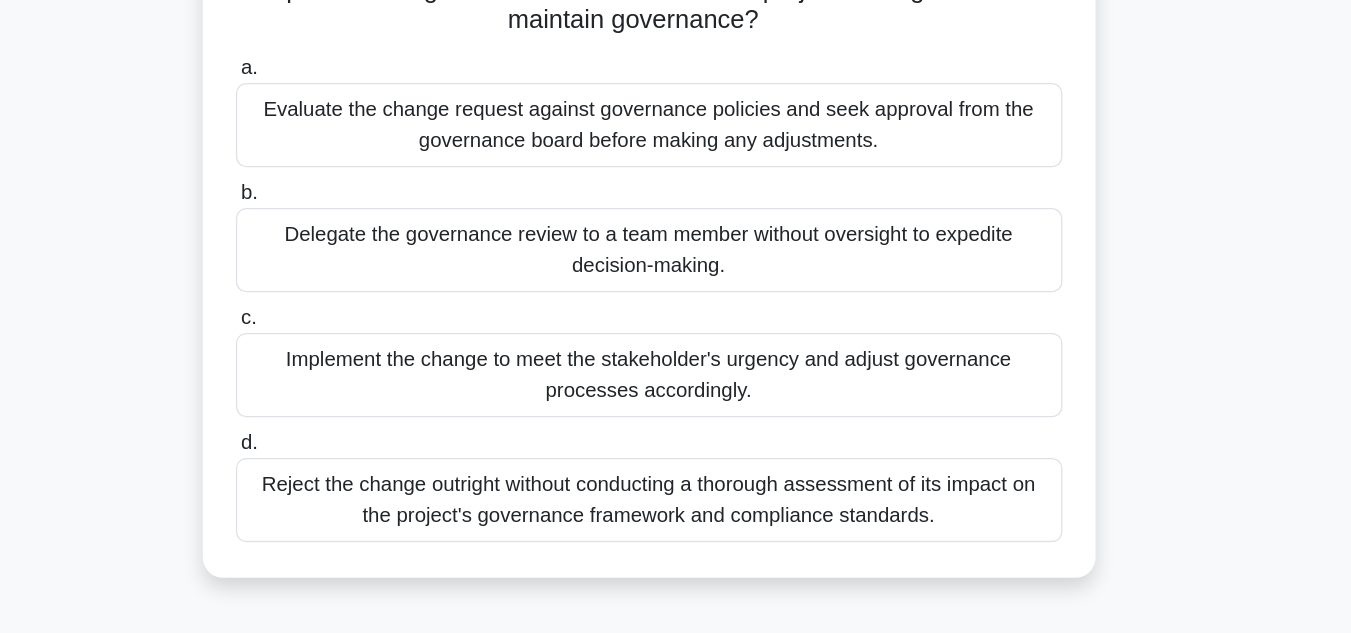 click on "Evaluate the change request against governance policies and seek approval from the governance board before making any adjustments." at bounding box center [676, 218] 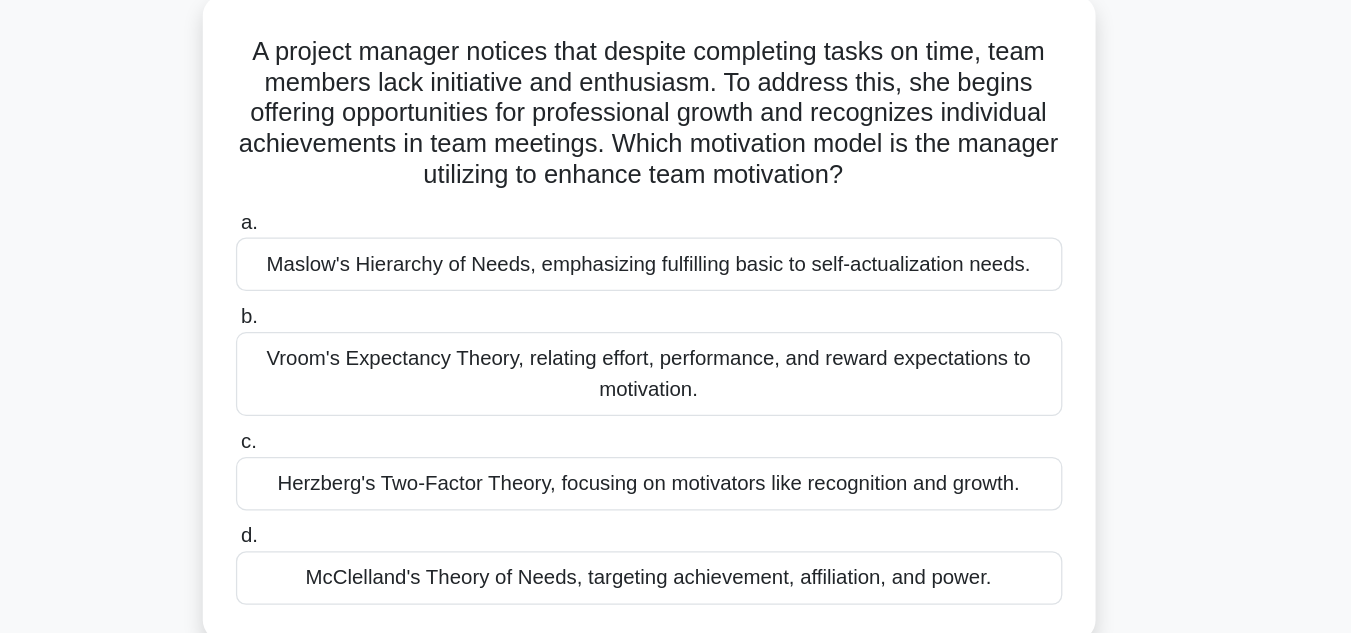 scroll, scrollTop: 53, scrollLeft: 0, axis: vertical 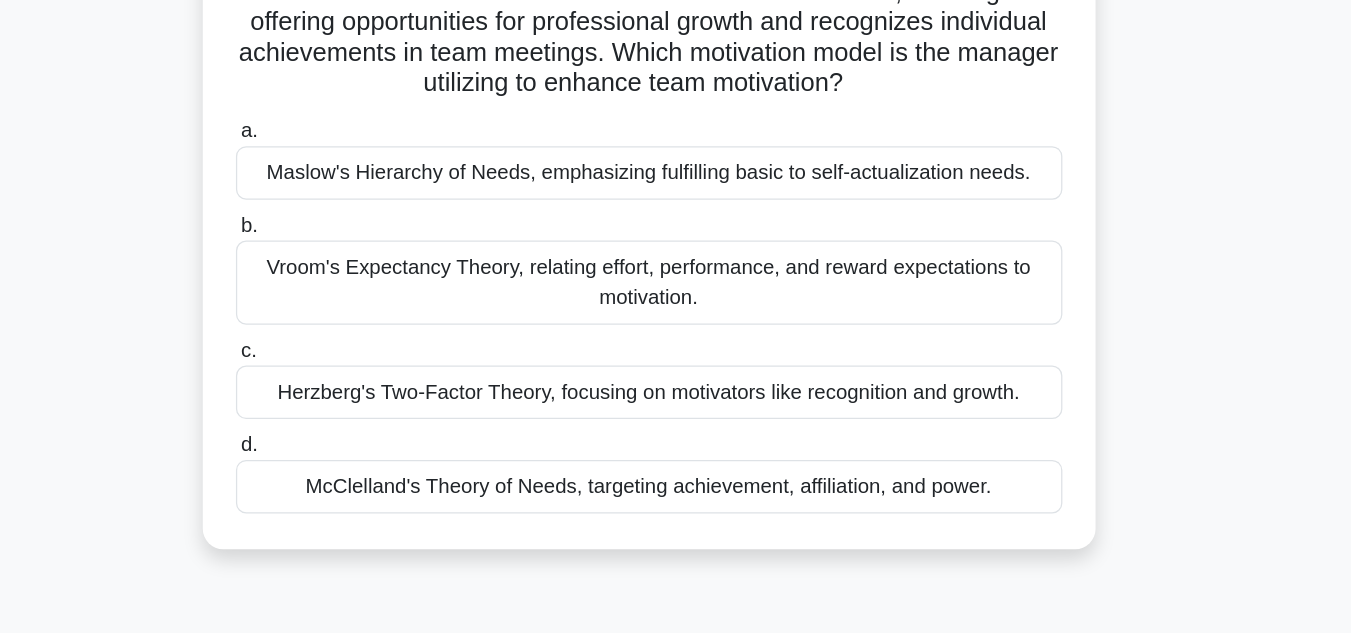 click on "Herzberg's Two-Factor Theory, focusing on motivators like recognition and growth." at bounding box center [676, 442] 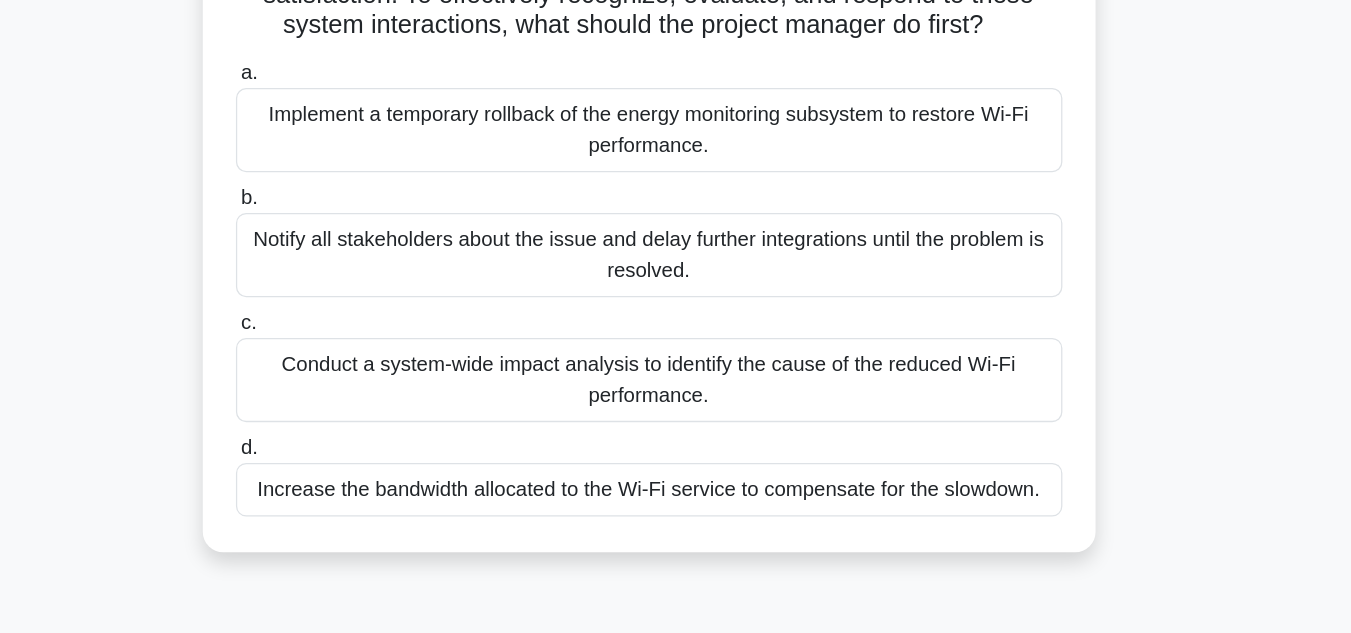 scroll, scrollTop: 200, scrollLeft: 0, axis: vertical 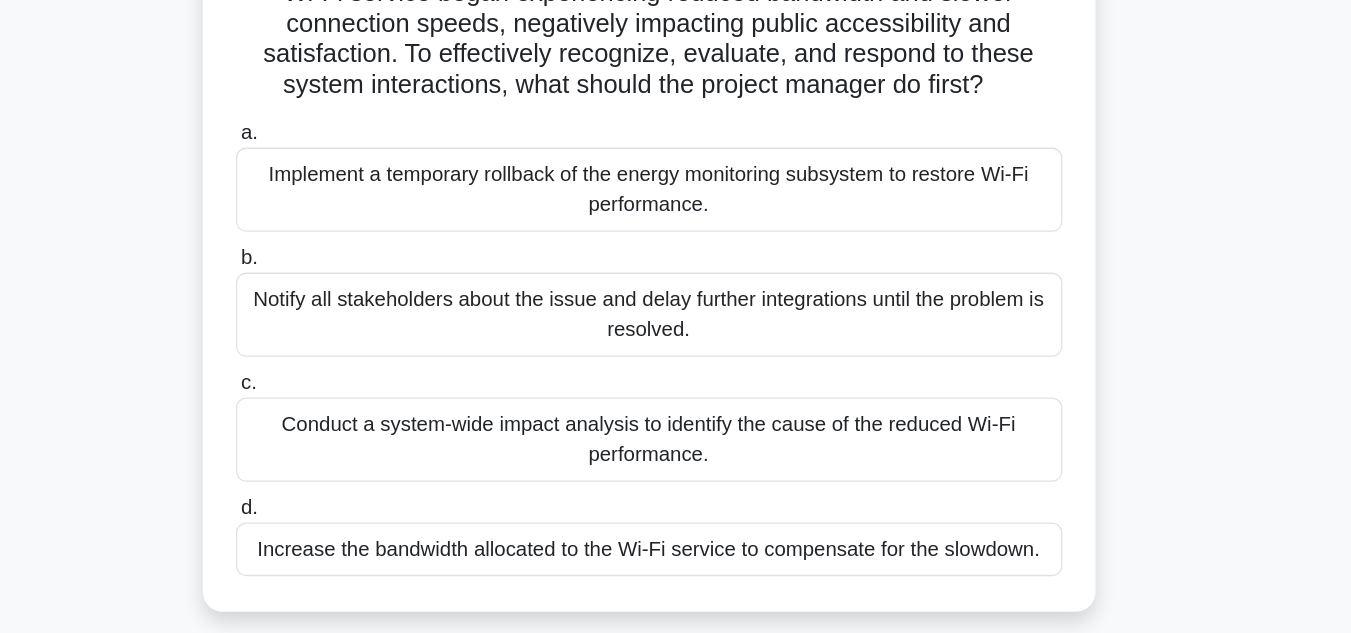 click on "Implement a temporary rollback of the energy monitoring subsystem to restore Wi-Fi performance." at bounding box center [676, 231] 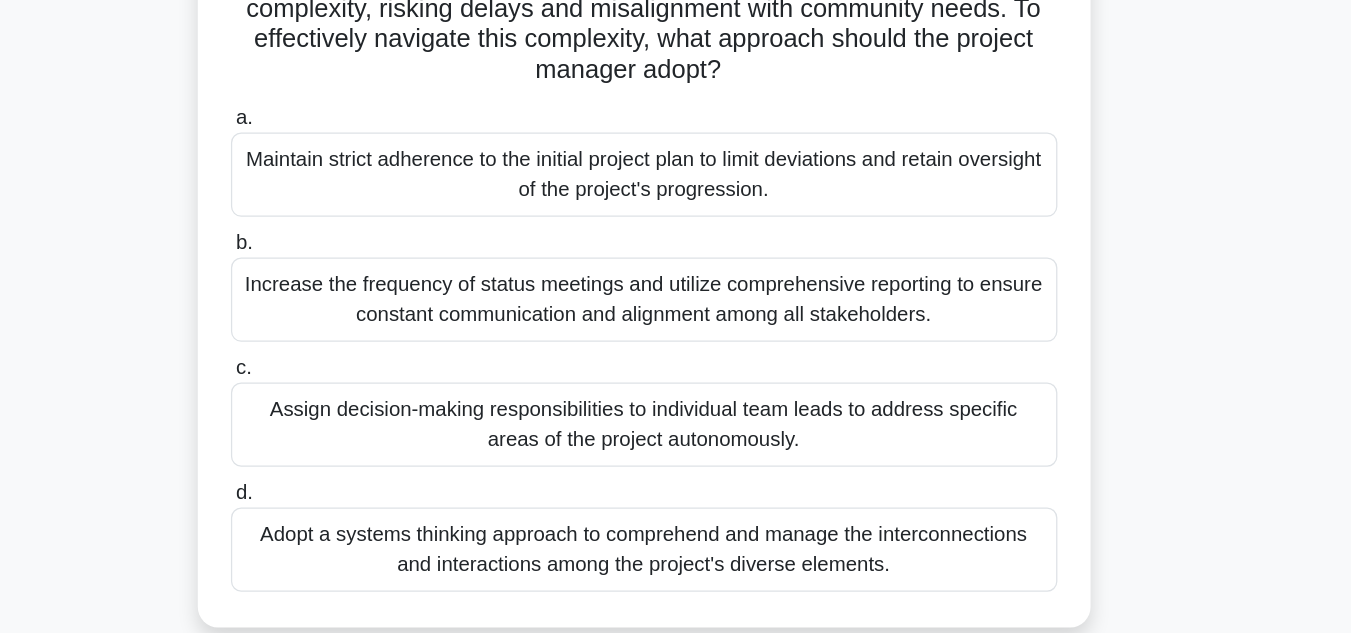 scroll, scrollTop: 189, scrollLeft: 0, axis: vertical 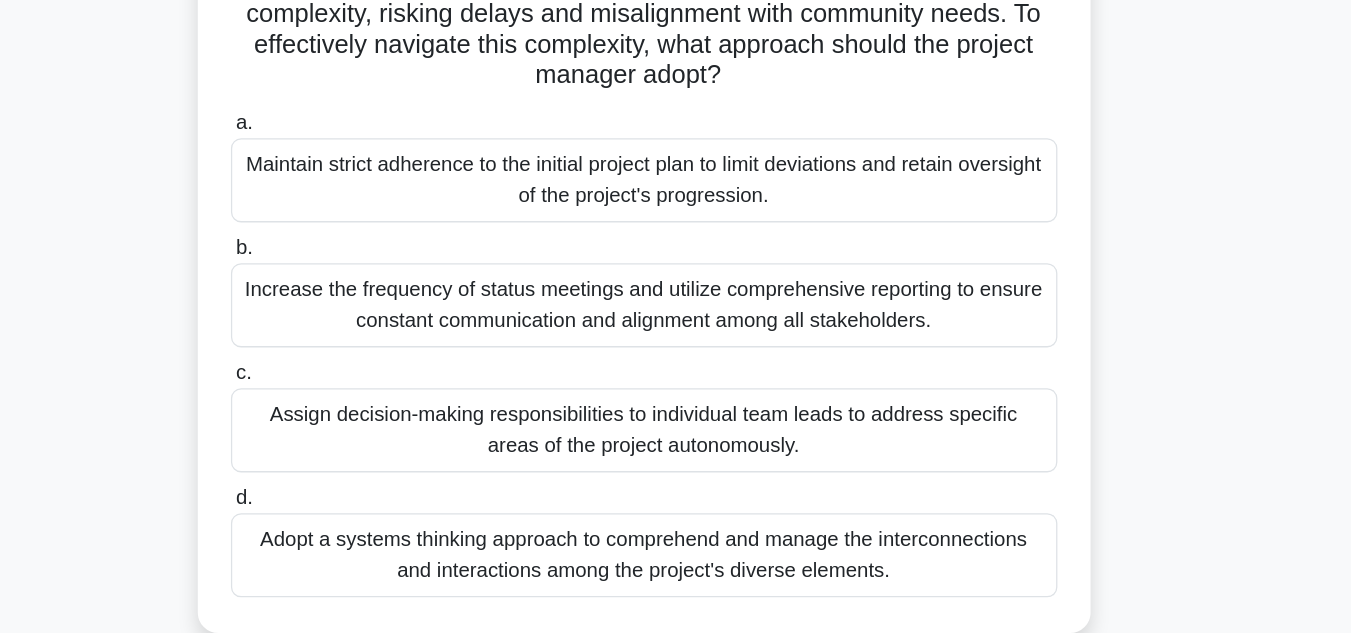 click on "Adopt a systems thinking approach to comprehend and manage the interconnections and interactions among the project's diverse elements." at bounding box center [676, 560] 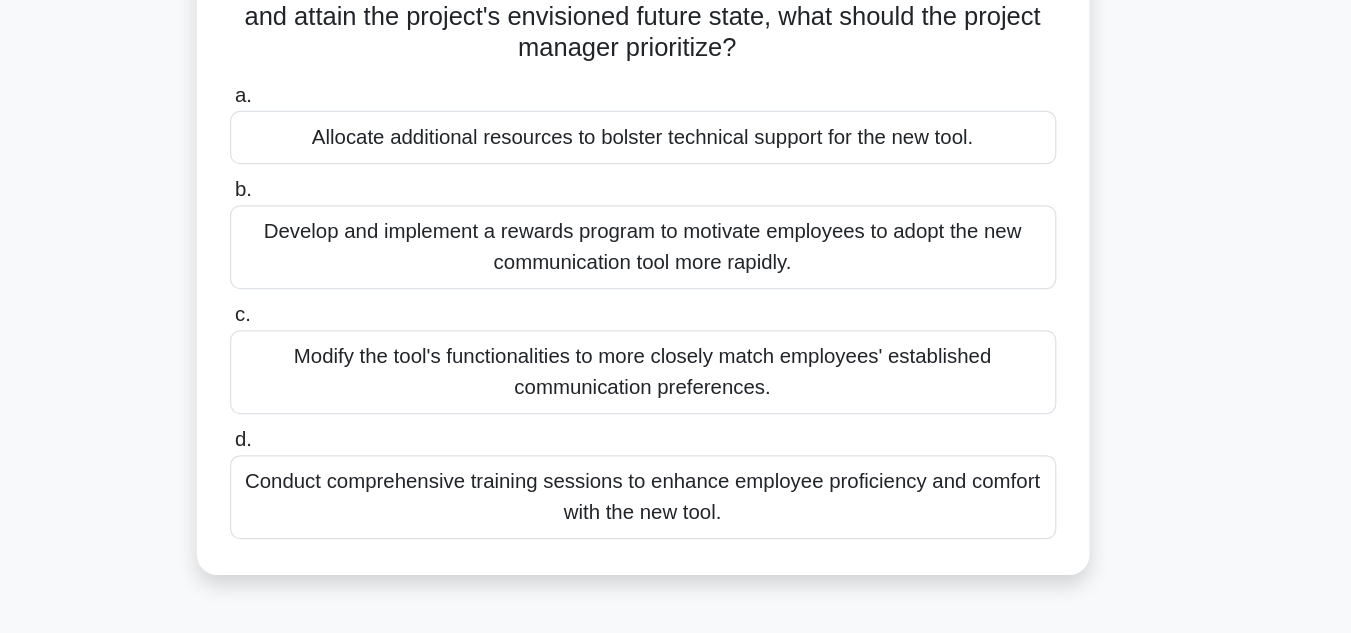 scroll, scrollTop: 135, scrollLeft: 0, axis: vertical 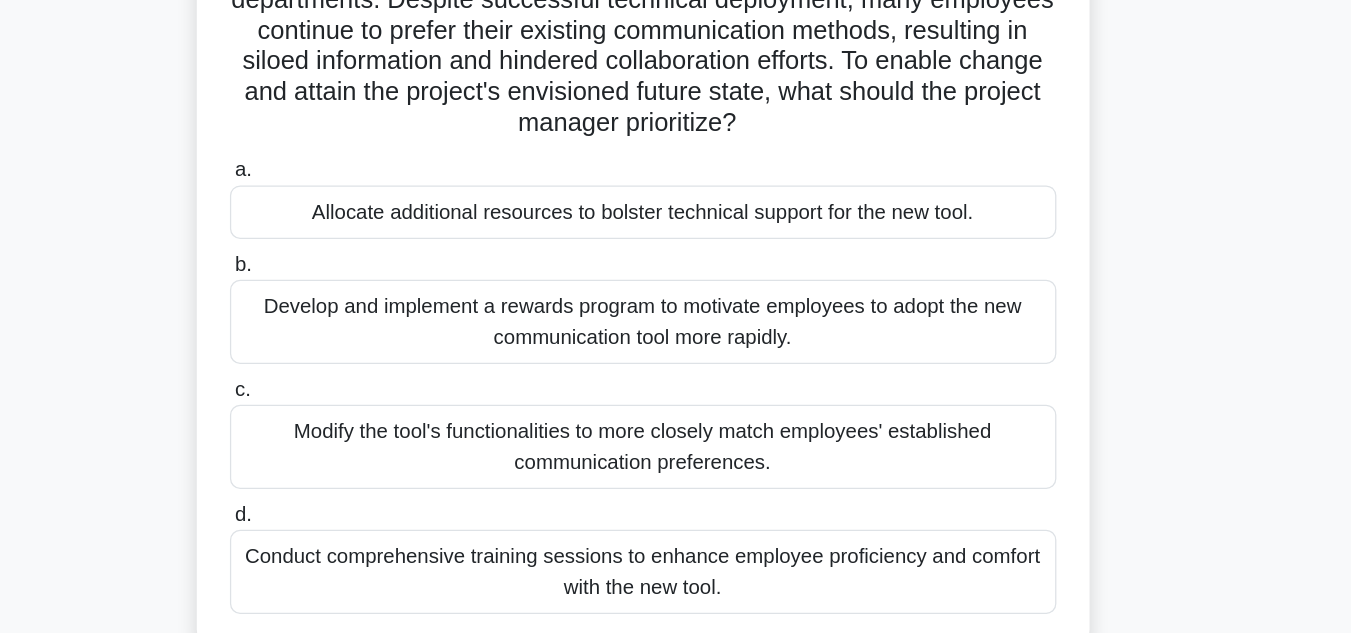 click on "Develop and implement a rewards program to motivate employees to adopt the new communication tool more rapidly." at bounding box center [676, 322] 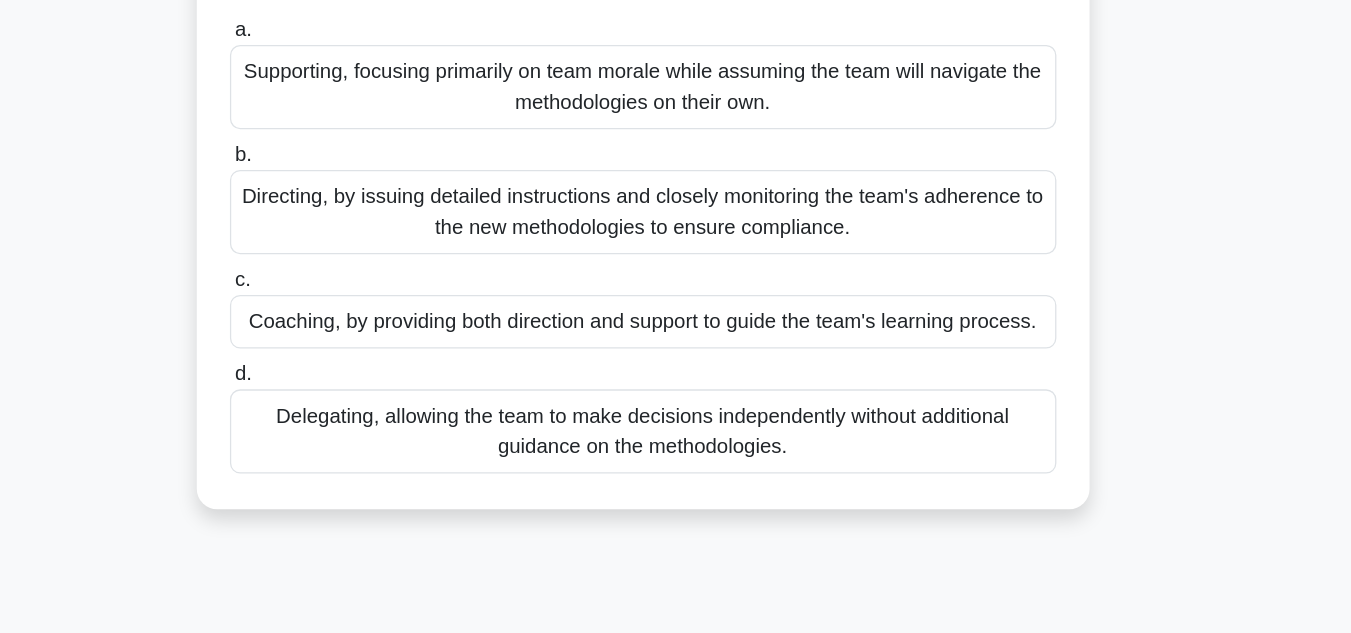 scroll, scrollTop: 237, scrollLeft: 0, axis: vertical 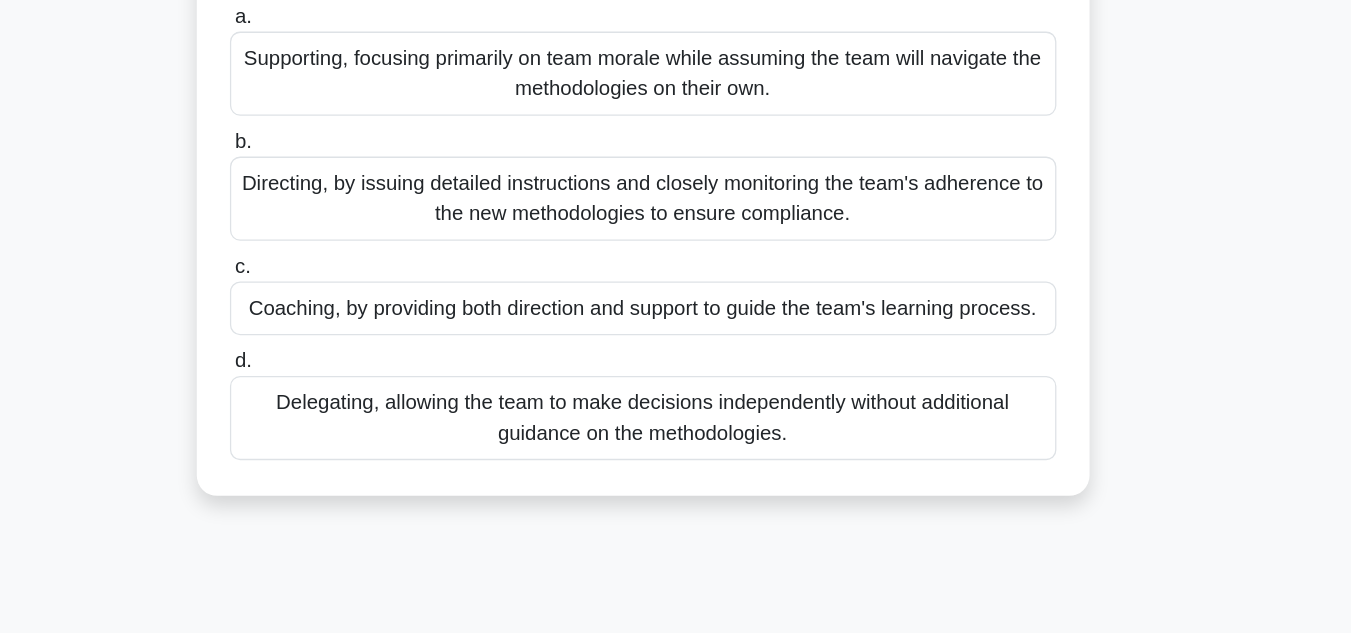 click on "Coaching, by providing both direction and support to guide the team's learning process." at bounding box center [676, 378] 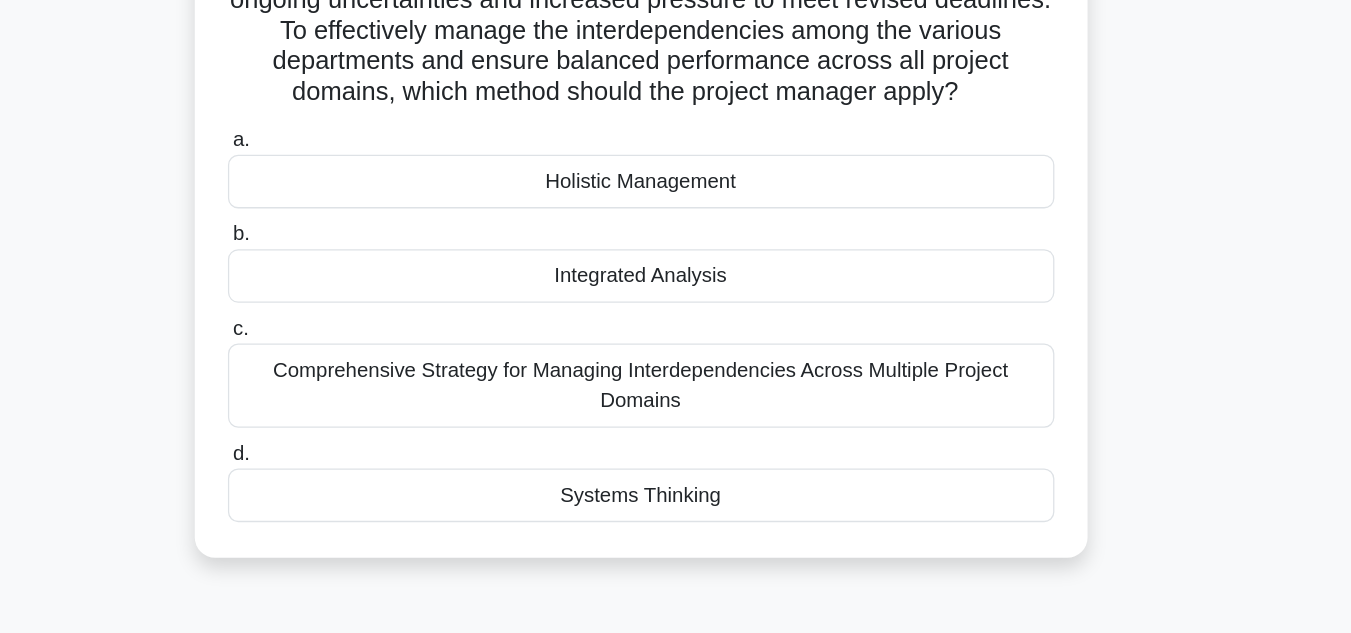 scroll, scrollTop: 220, scrollLeft: 0, axis: vertical 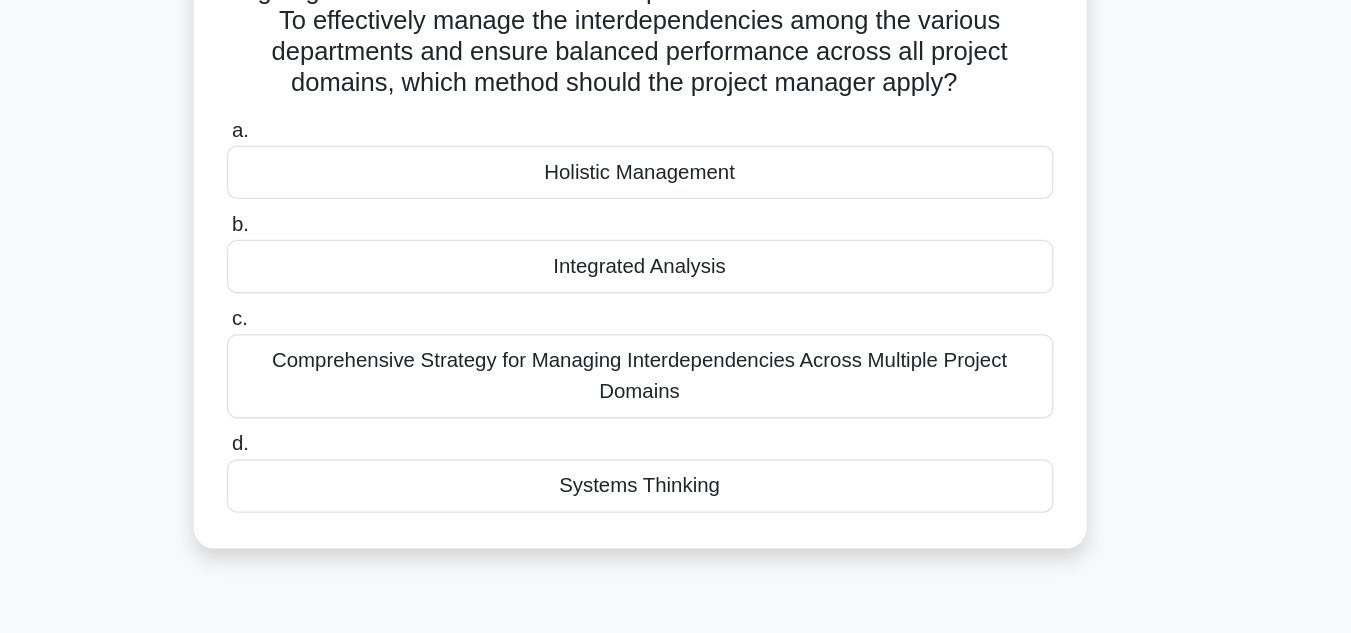 click on "Systems Thinking" at bounding box center (676, 517) 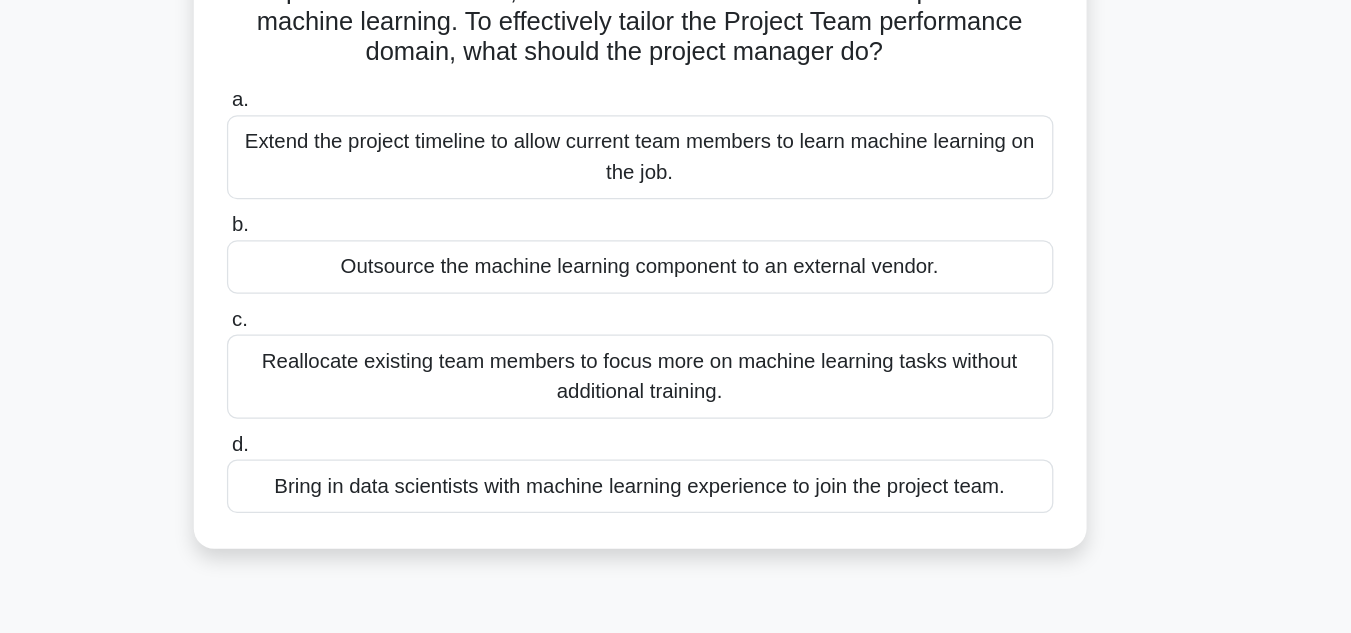 scroll, scrollTop: 106, scrollLeft: 0, axis: vertical 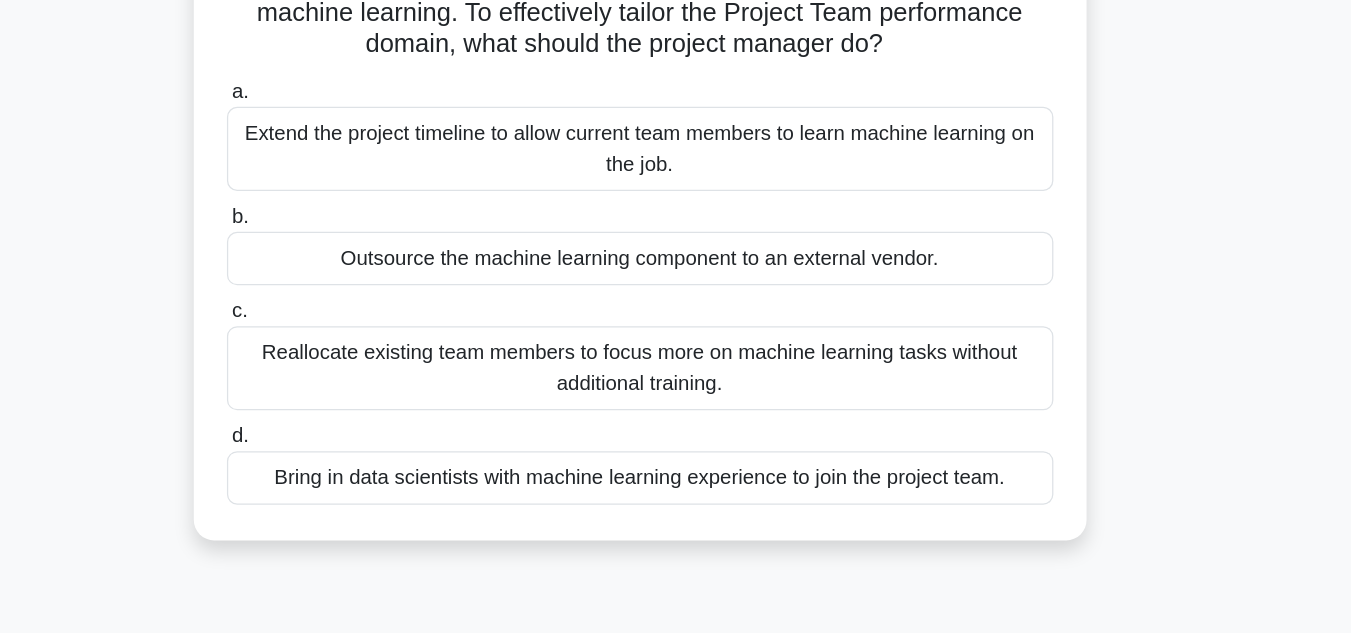 click on "Bring in data scientists with machine learning experience to join the project team." at bounding box center (676, 511) 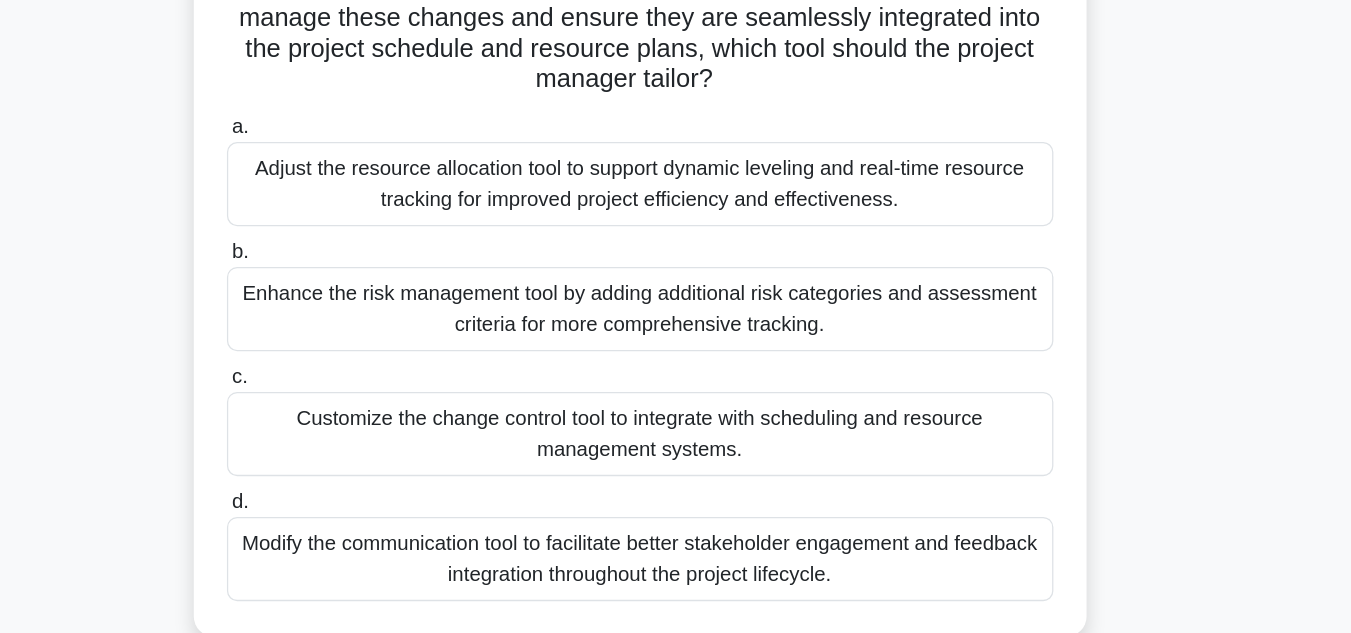 scroll, scrollTop: 159, scrollLeft: 0, axis: vertical 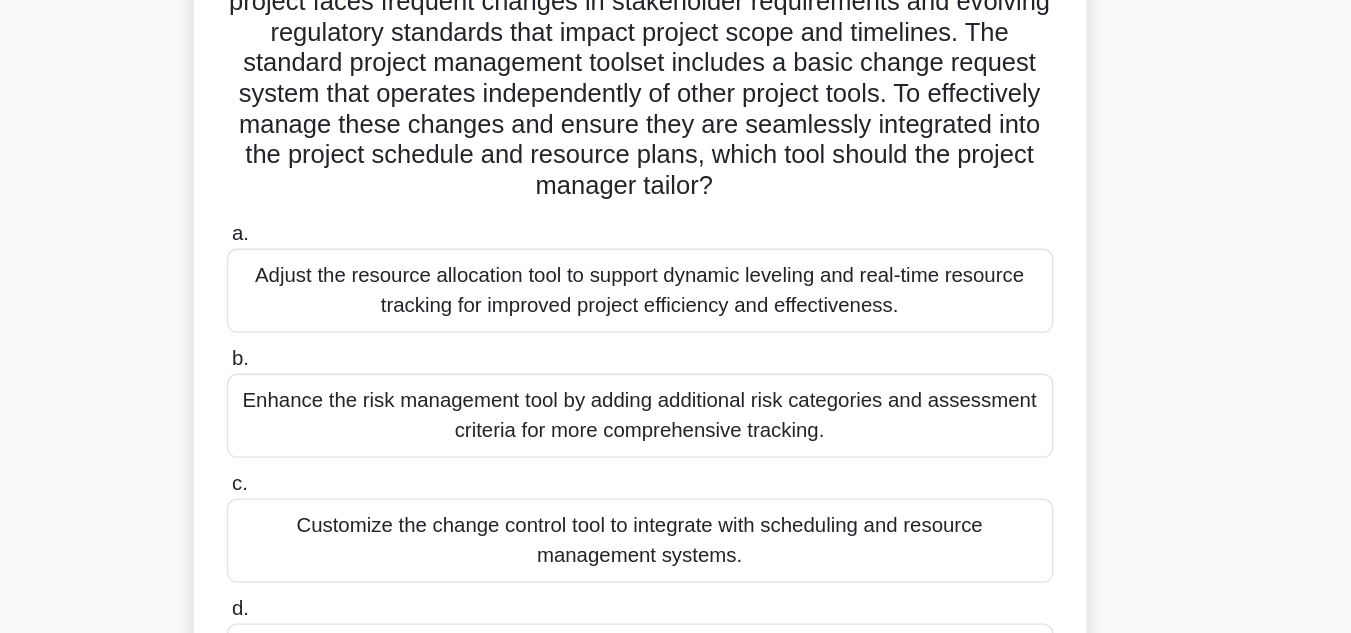 click on "Customize the change control tool to integrate with scheduling and resource management systems." at bounding box center [676, 468] 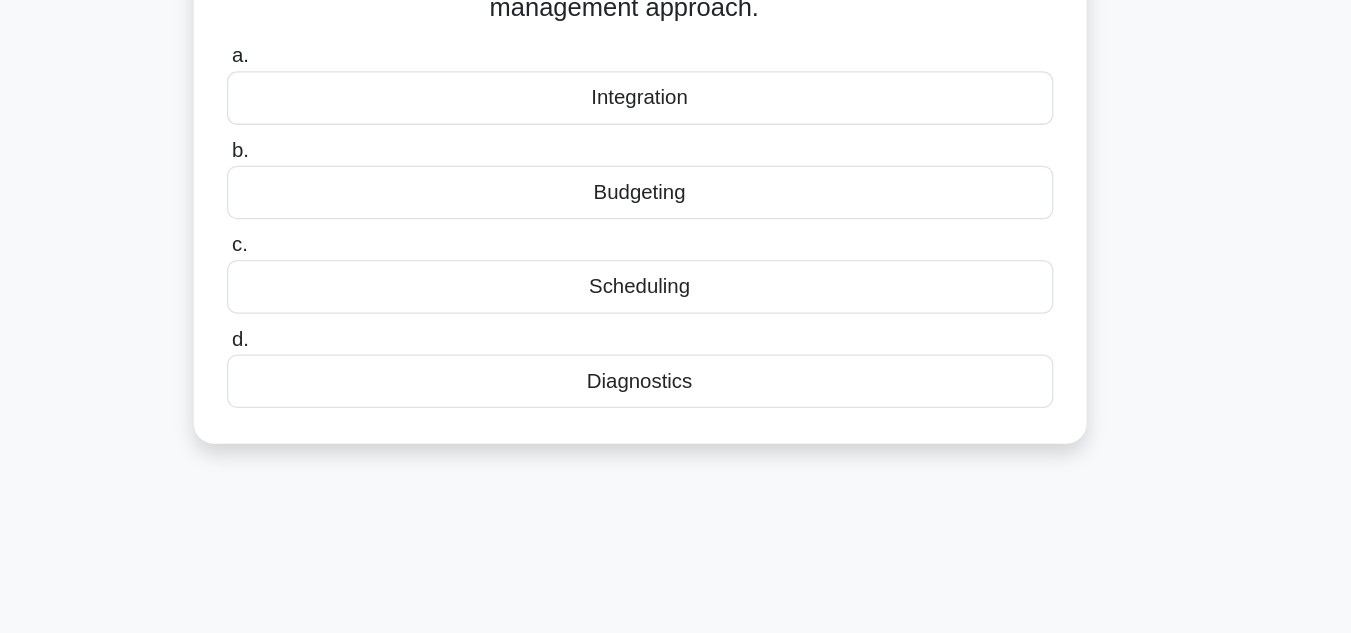 scroll, scrollTop: 0, scrollLeft: 0, axis: both 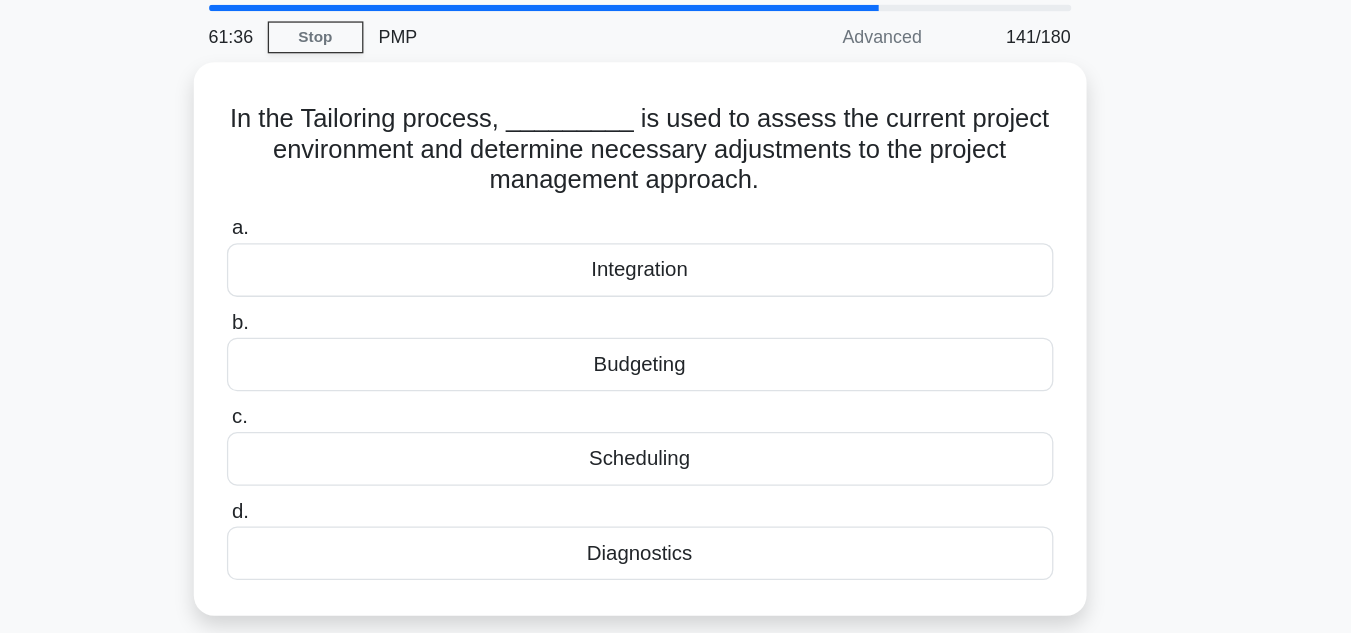 click on "Diagnostics" at bounding box center [676, 502] 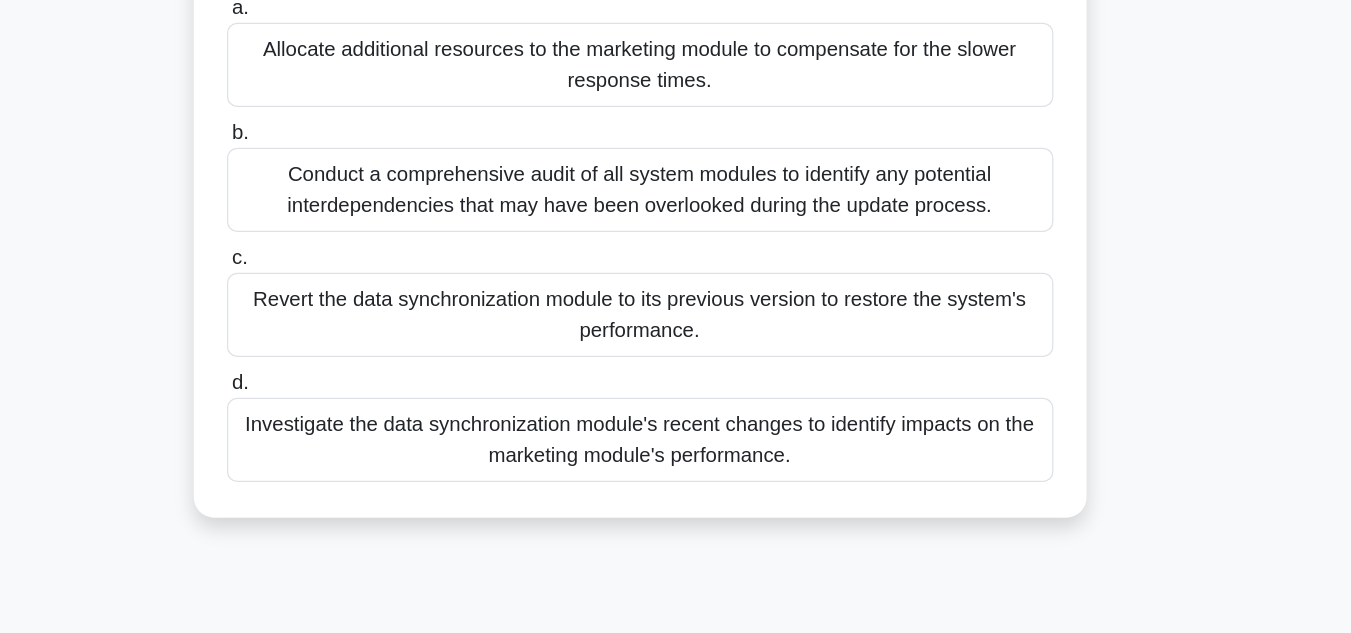 scroll, scrollTop: 237, scrollLeft: 0, axis: vertical 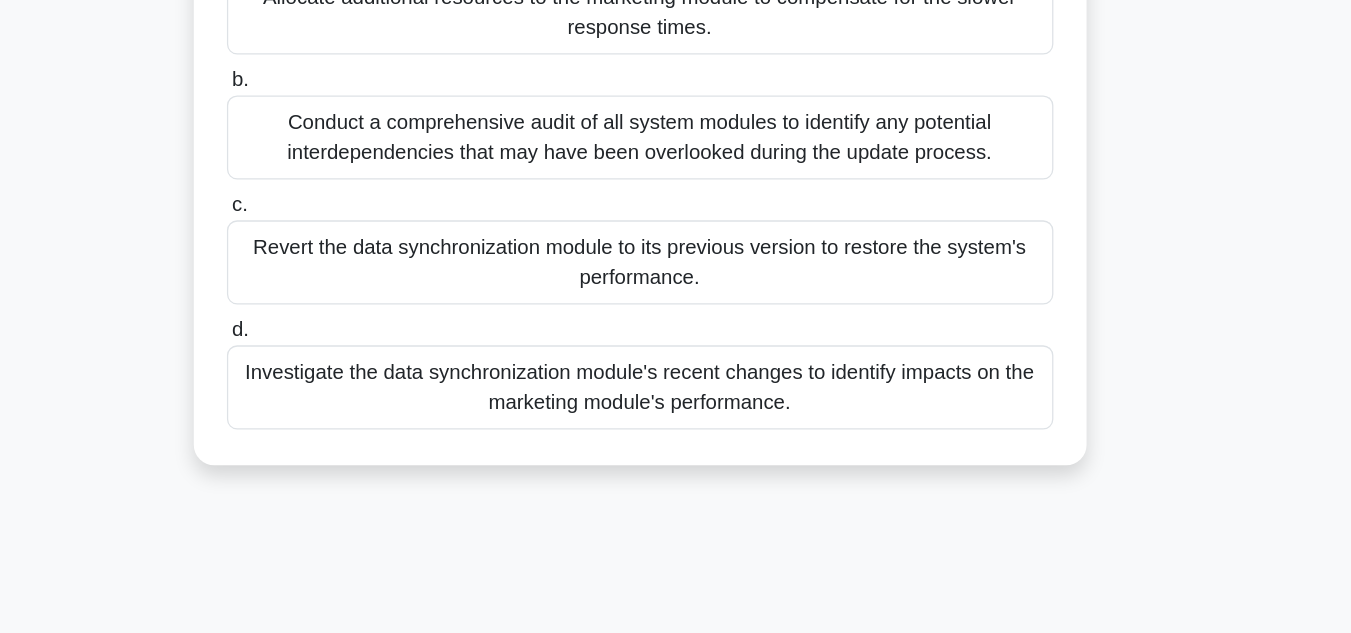 click on "Investigate the data synchronization module's recent changes to identify impacts on the marketing module's performance." at bounding box center [676, 440] 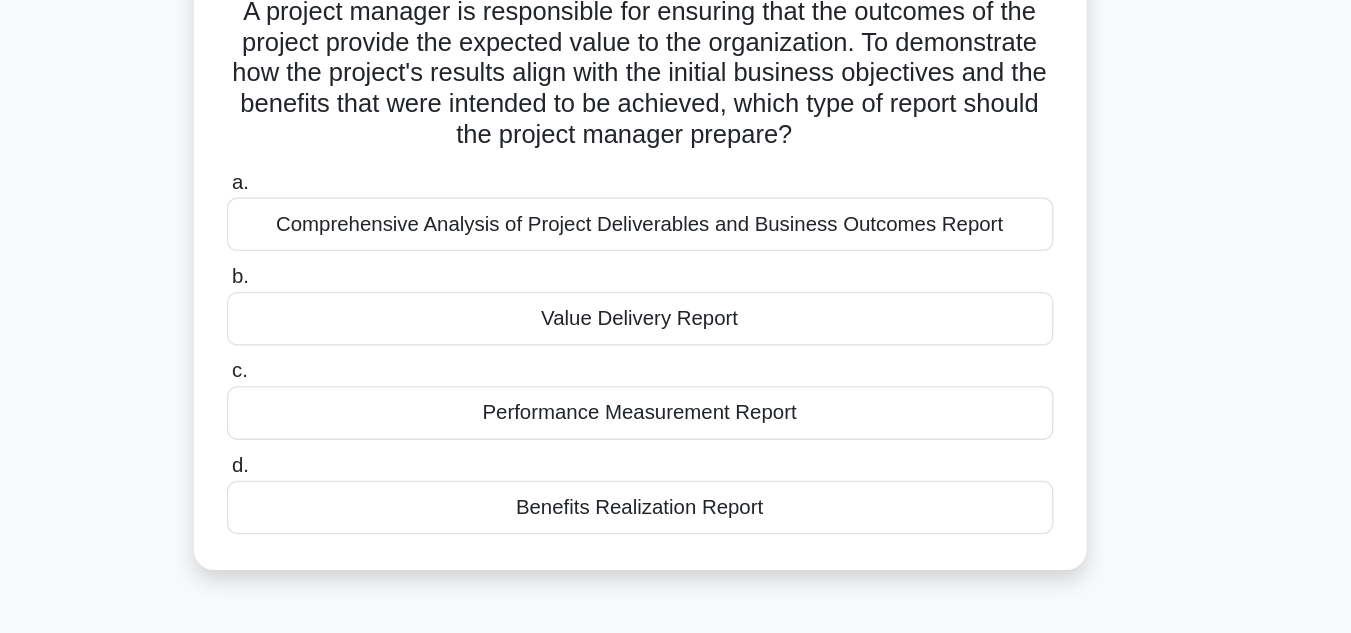 scroll, scrollTop: 18, scrollLeft: 0, axis: vertical 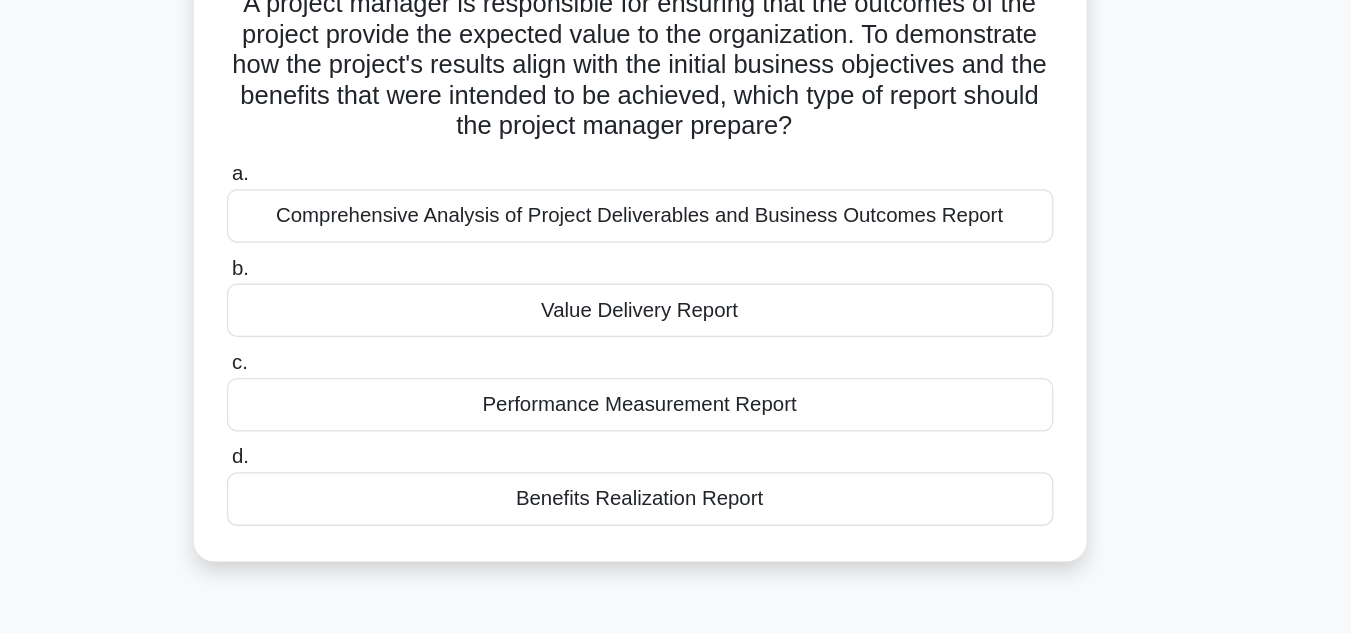 click on "Value Delivery Report" at bounding box center [676, 379] 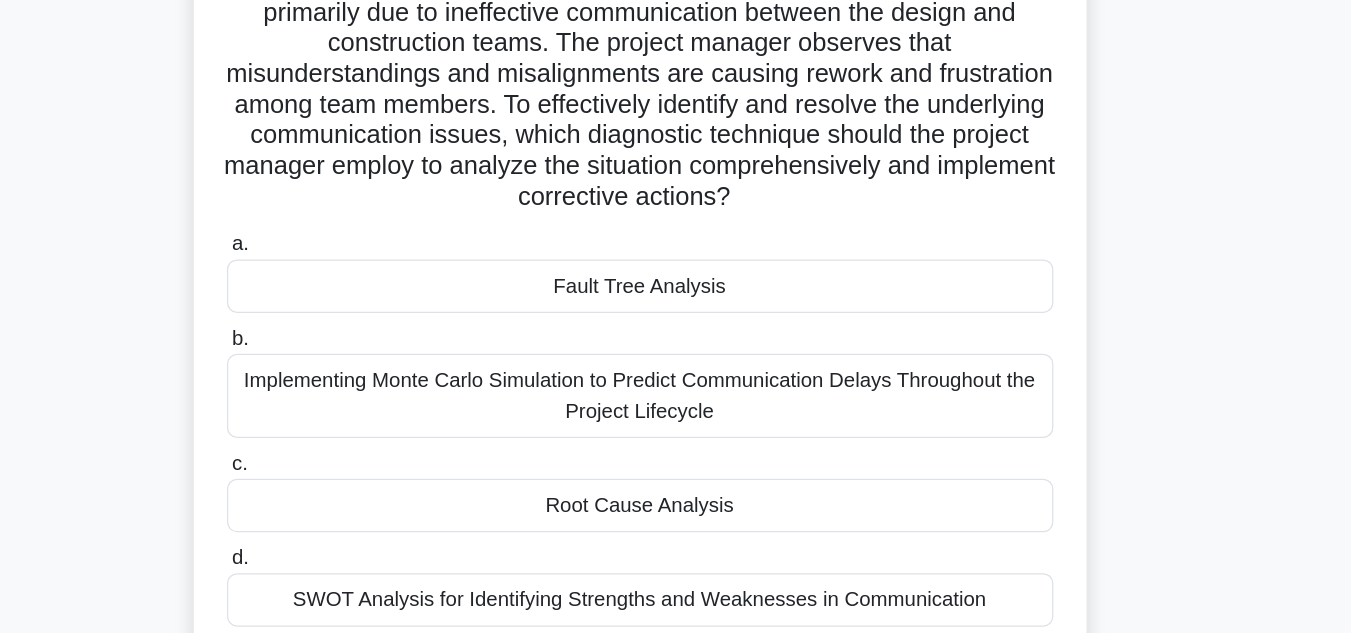 scroll, scrollTop: 45, scrollLeft: 0, axis: vertical 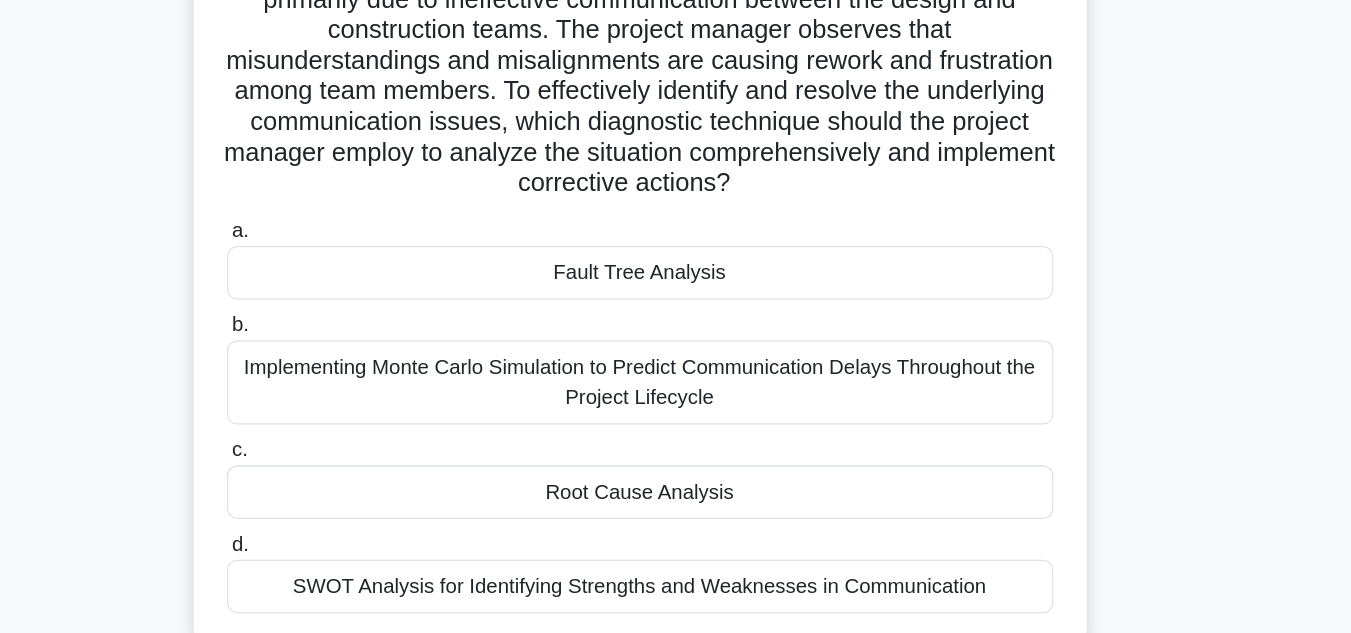 click on "Root Cause Analysis" at bounding box center (676, 522) 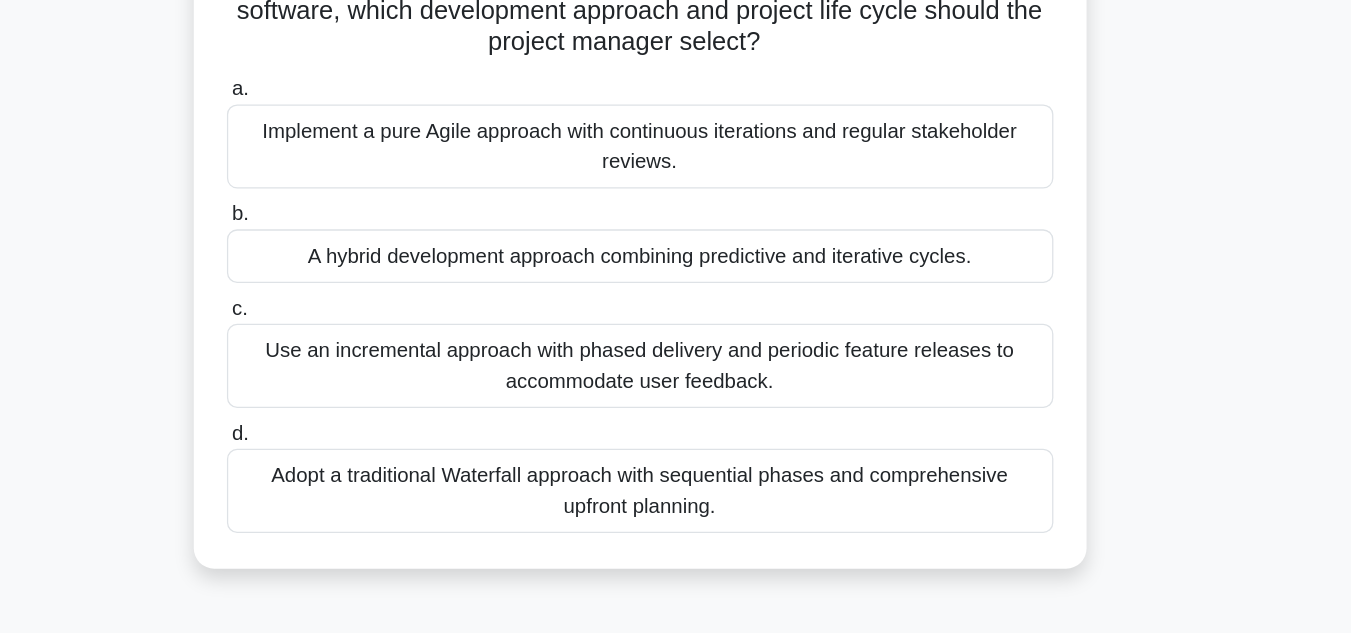 scroll, scrollTop: 162, scrollLeft: 0, axis: vertical 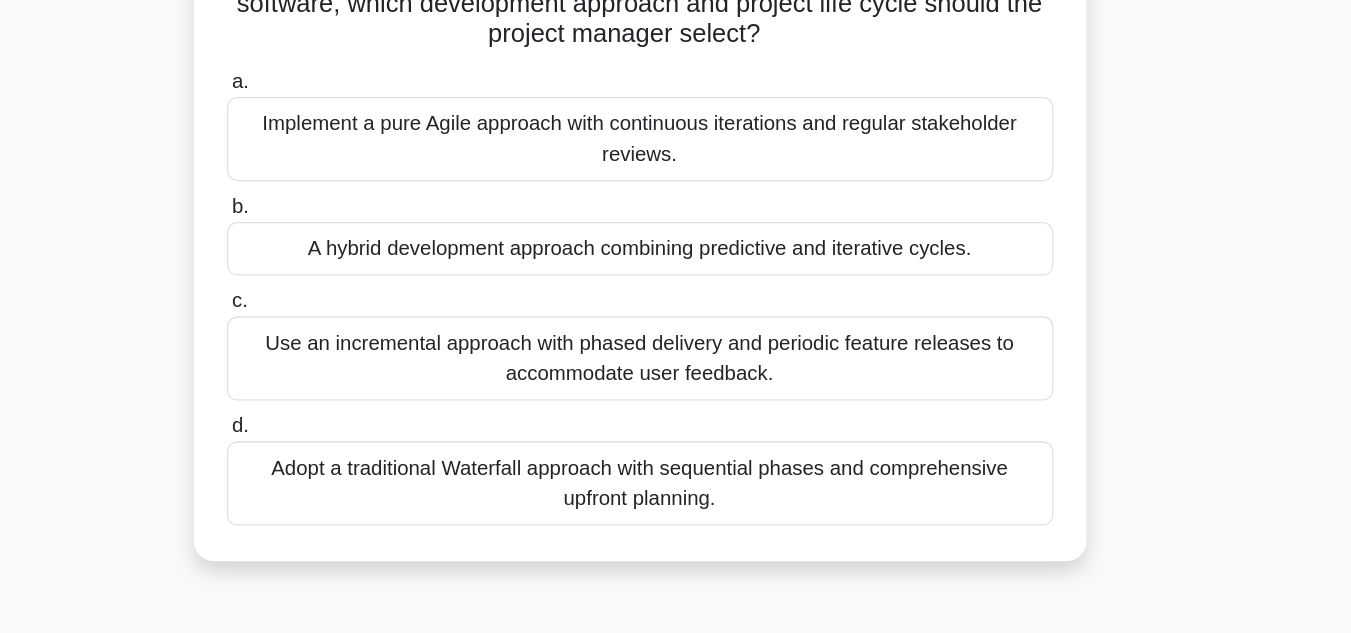 click on "A hybrid development approach combining predictive and iterative cycles." at bounding box center [676, 331] 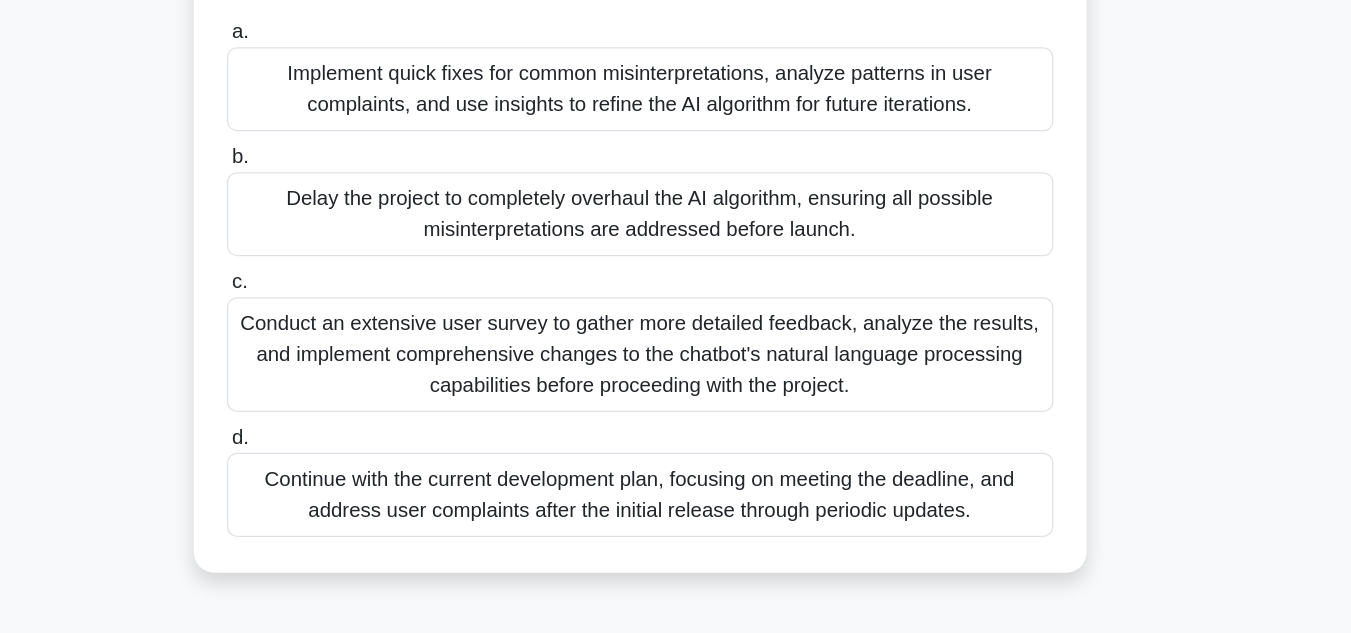 scroll, scrollTop: 159, scrollLeft: 0, axis: vertical 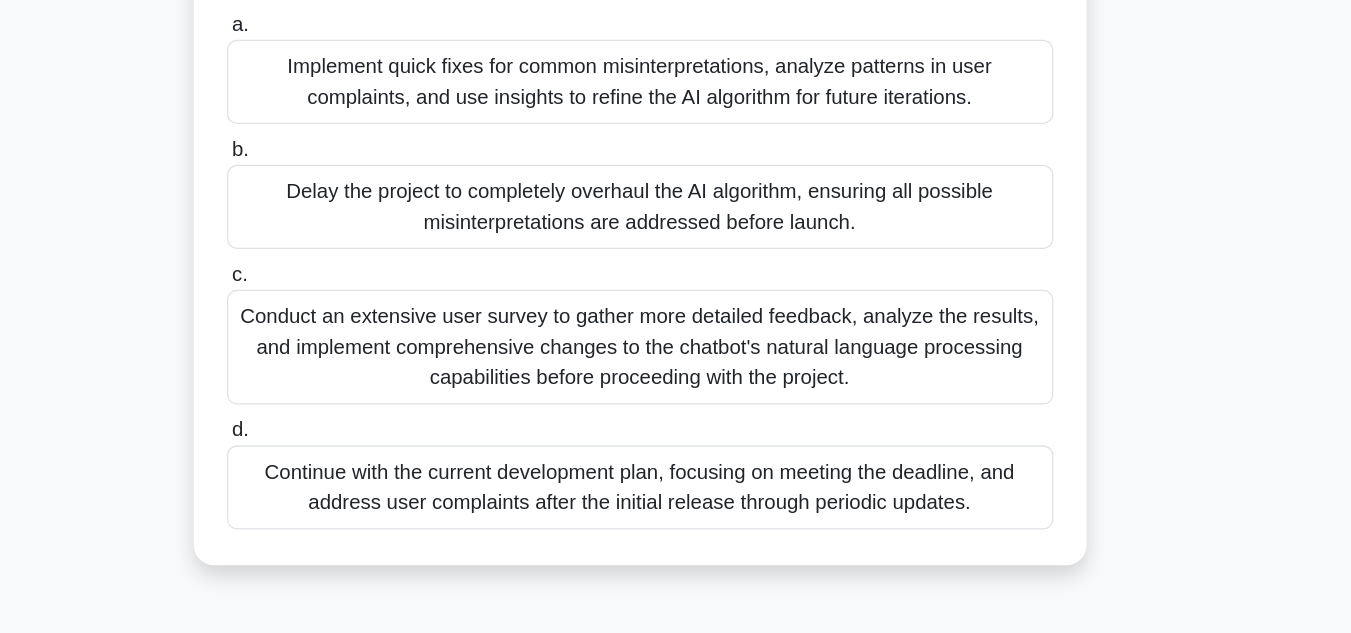 click on "Implement quick fixes for common misinterpretations, analyze patterns in user complaints, and use insights to refine the AI algorithm for future iterations." at bounding box center [676, 200] 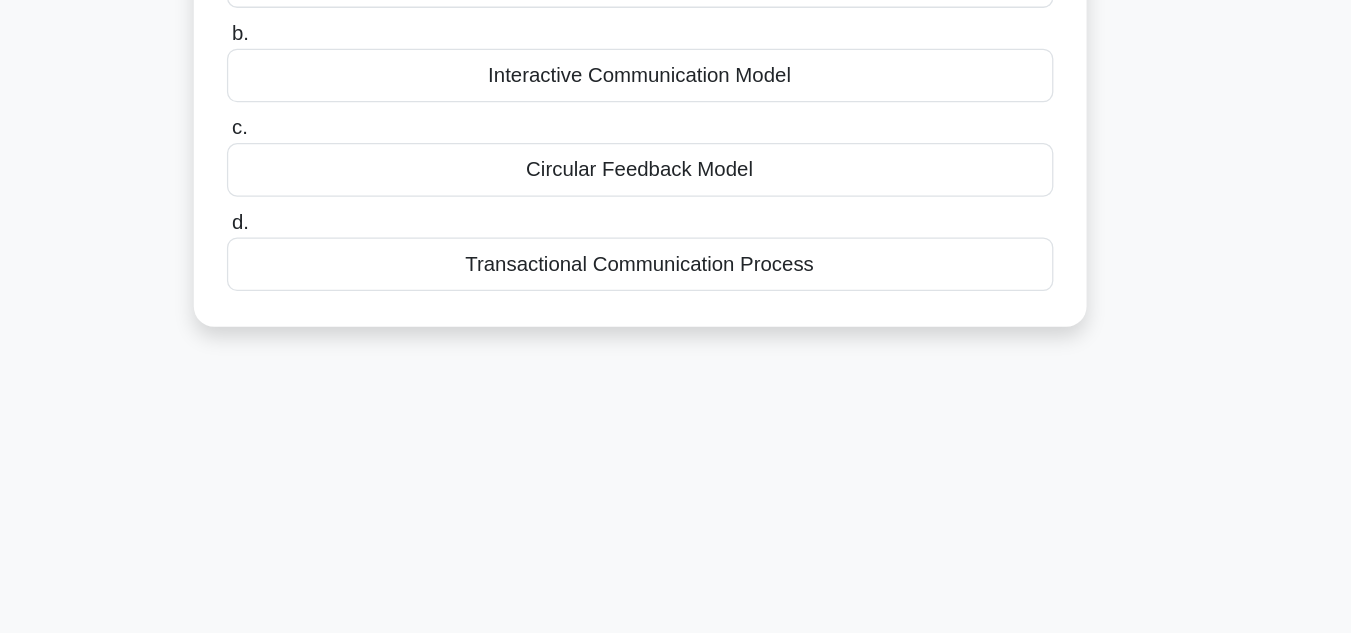 scroll, scrollTop: 0, scrollLeft: 0, axis: both 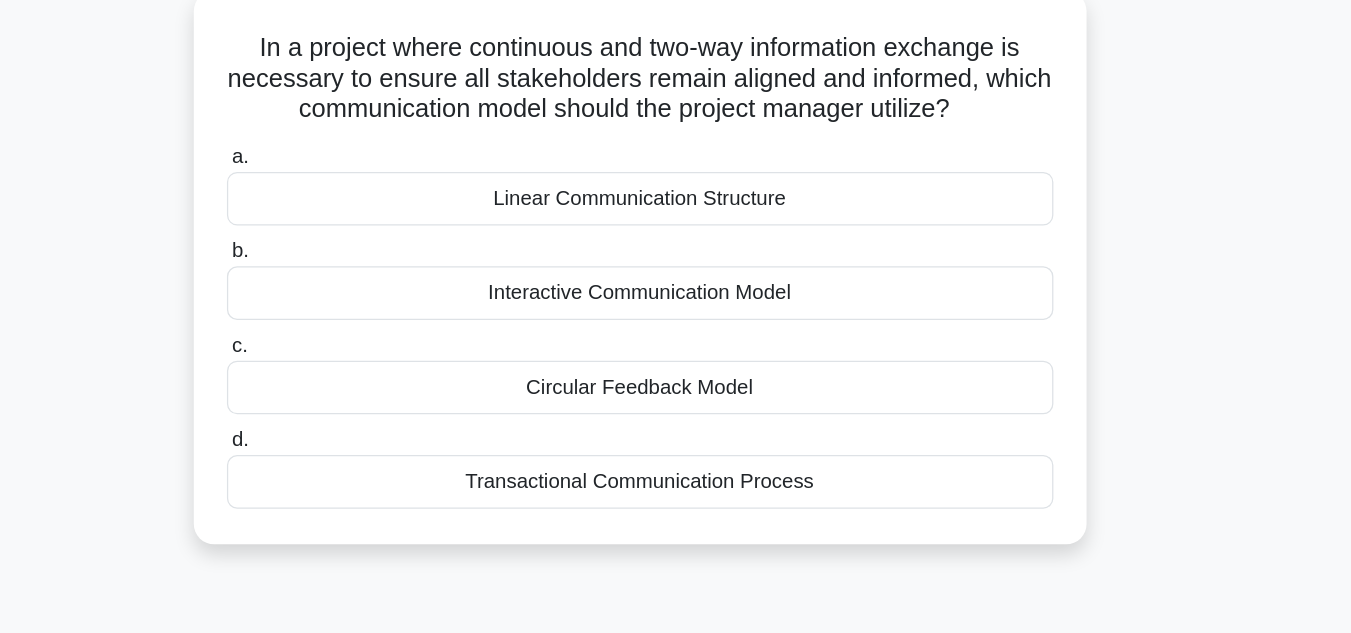 click on "Interactive Communication Model" at bounding box center (676, 349) 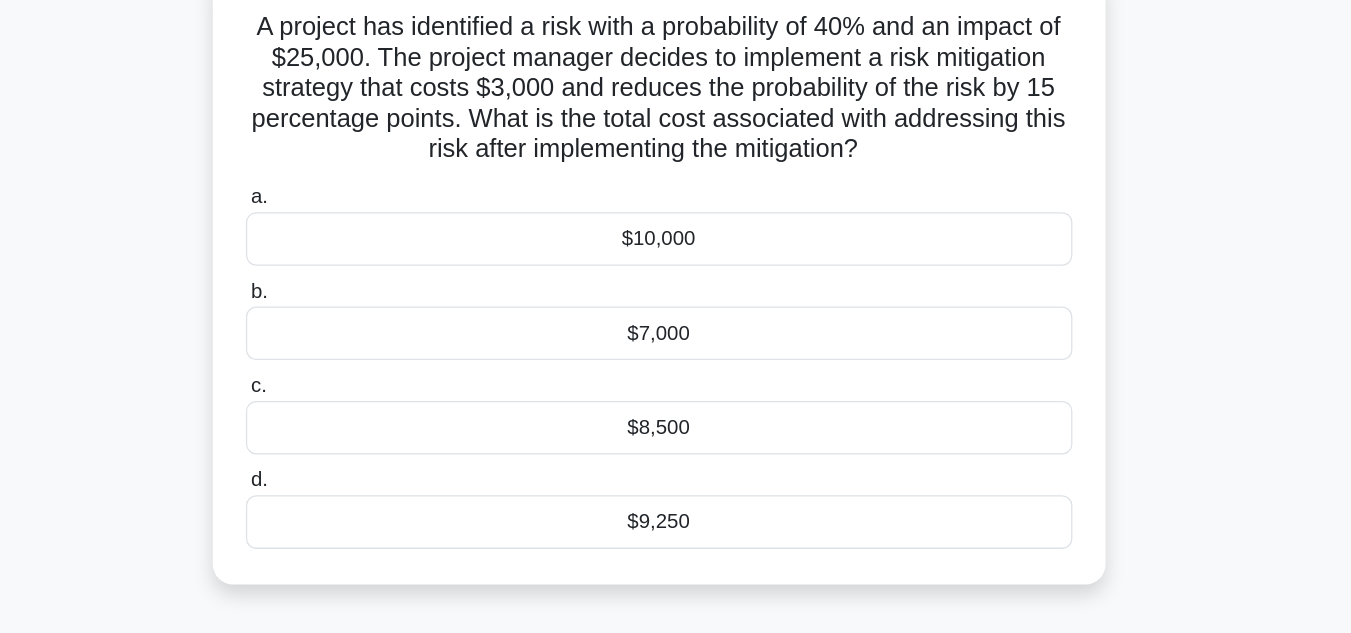 click on "$7,000" at bounding box center (676, 397) 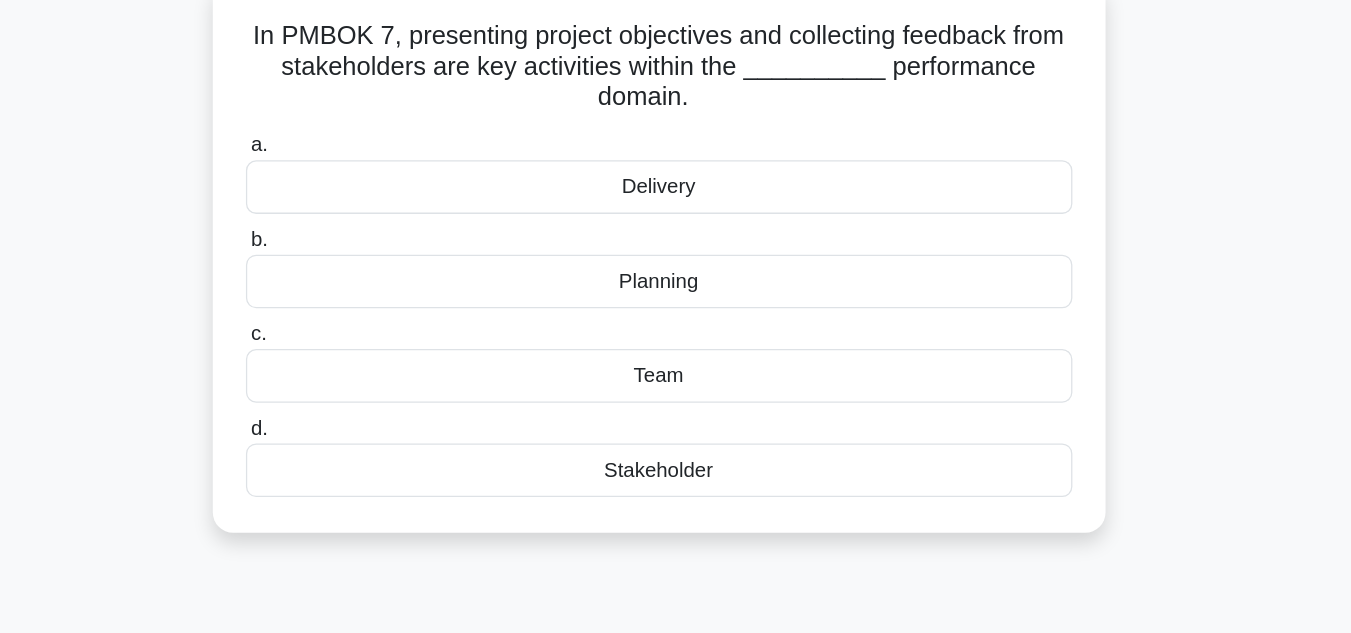 scroll, scrollTop: 2, scrollLeft: 0, axis: vertical 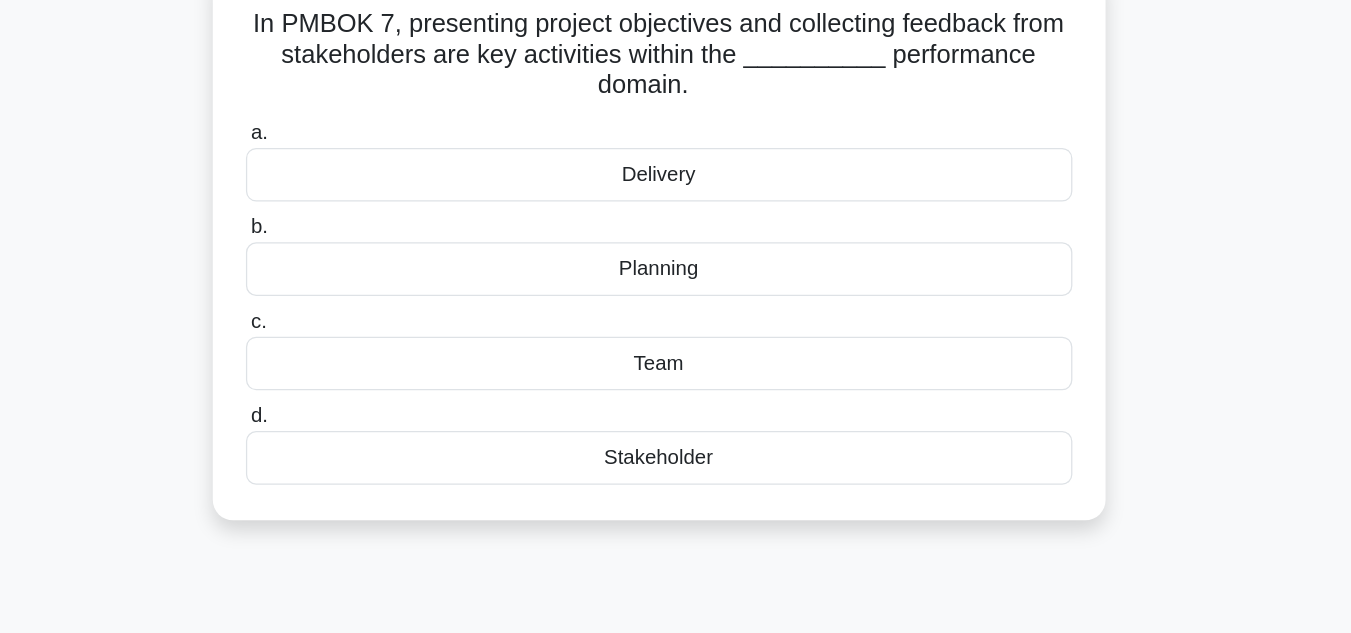 click on "Stakeholder" at bounding box center (676, 495) 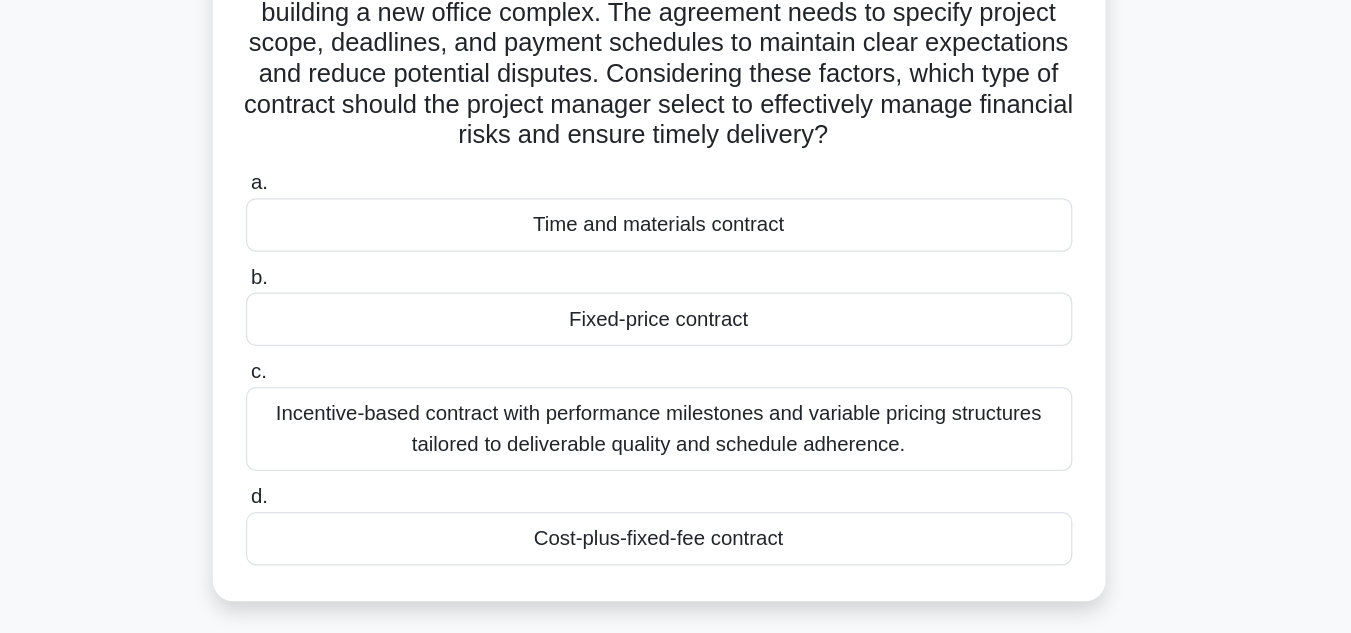 scroll, scrollTop: 56, scrollLeft: 0, axis: vertical 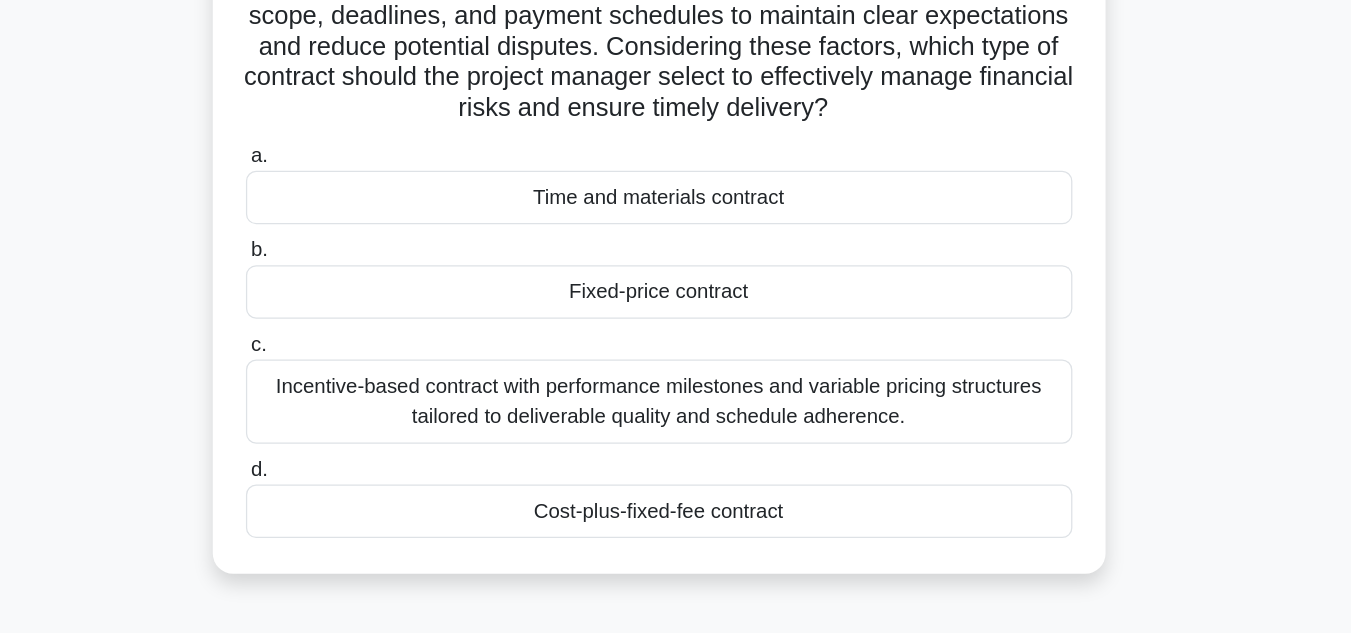 click on "Fixed-price contract" at bounding box center (676, 365) 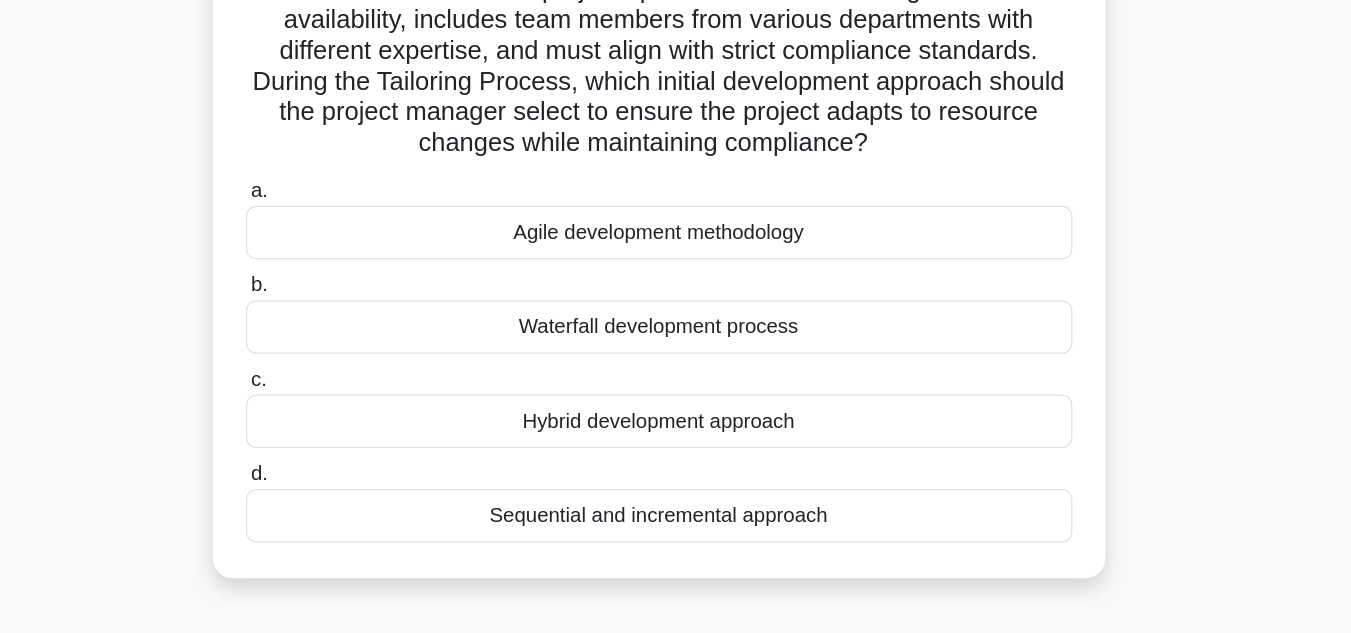 scroll, scrollTop: 65, scrollLeft: 0, axis: vertical 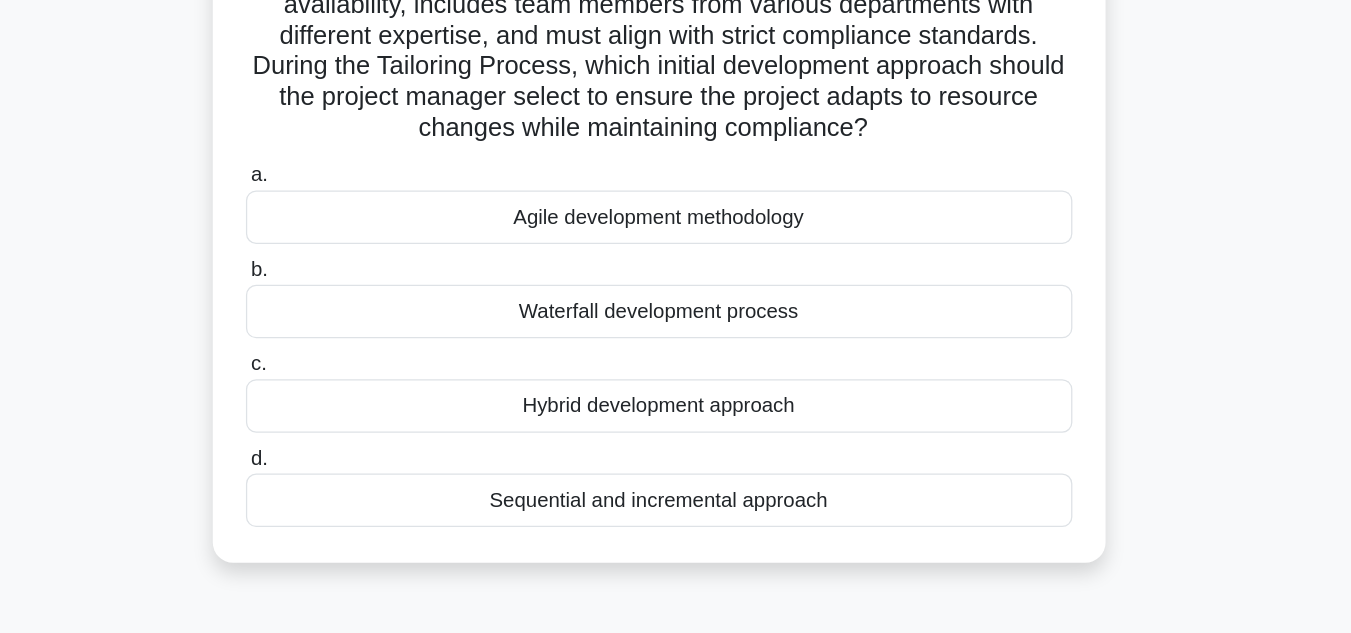 click on "Hybrid development approach" at bounding box center [676, 454] 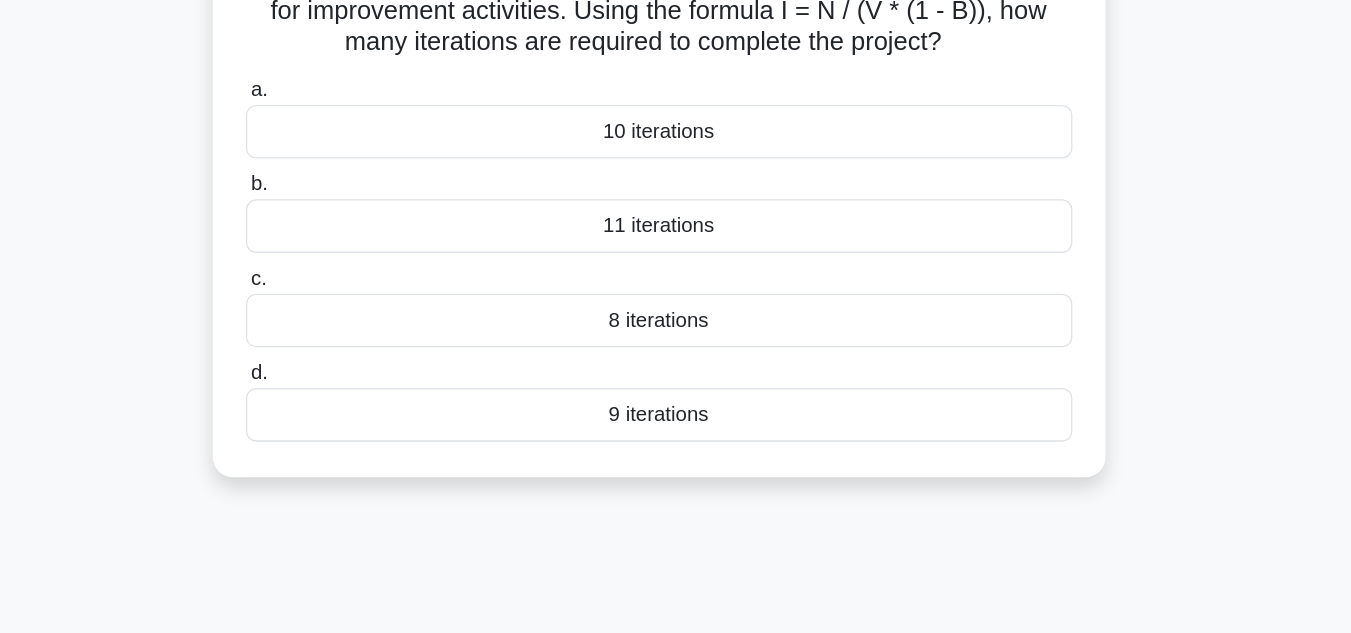 scroll, scrollTop: 0, scrollLeft: 0, axis: both 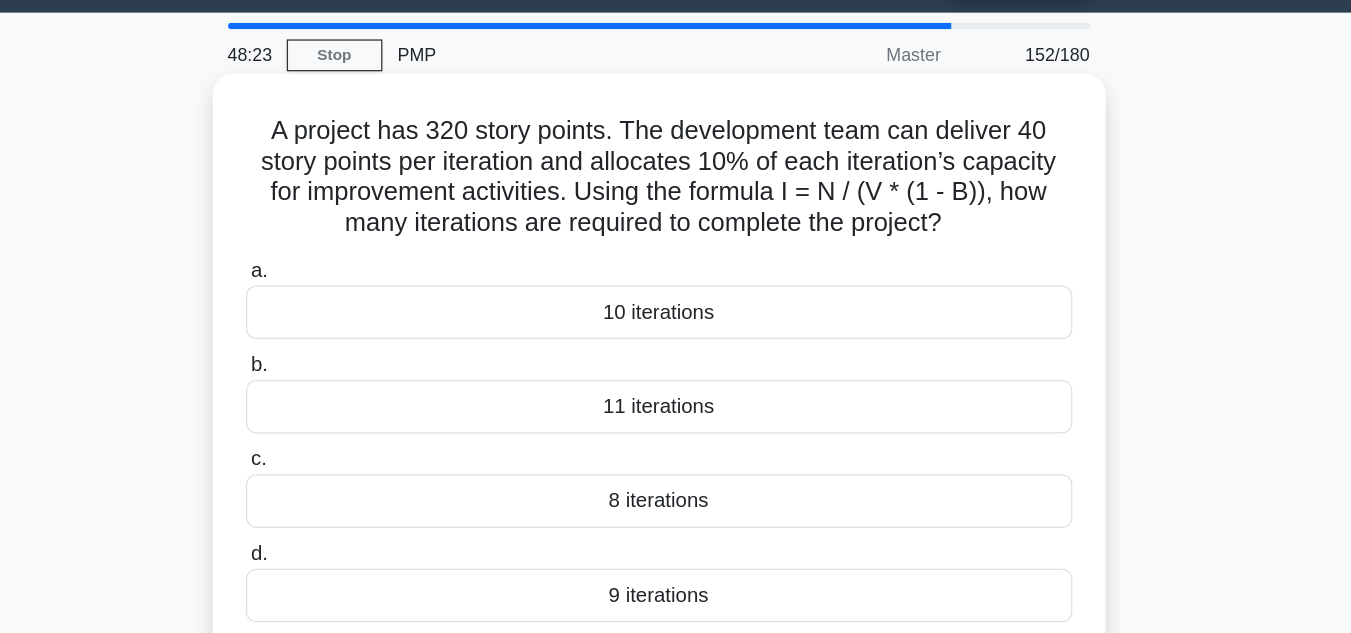 click on "8 iterations" at bounding box center [676, 447] 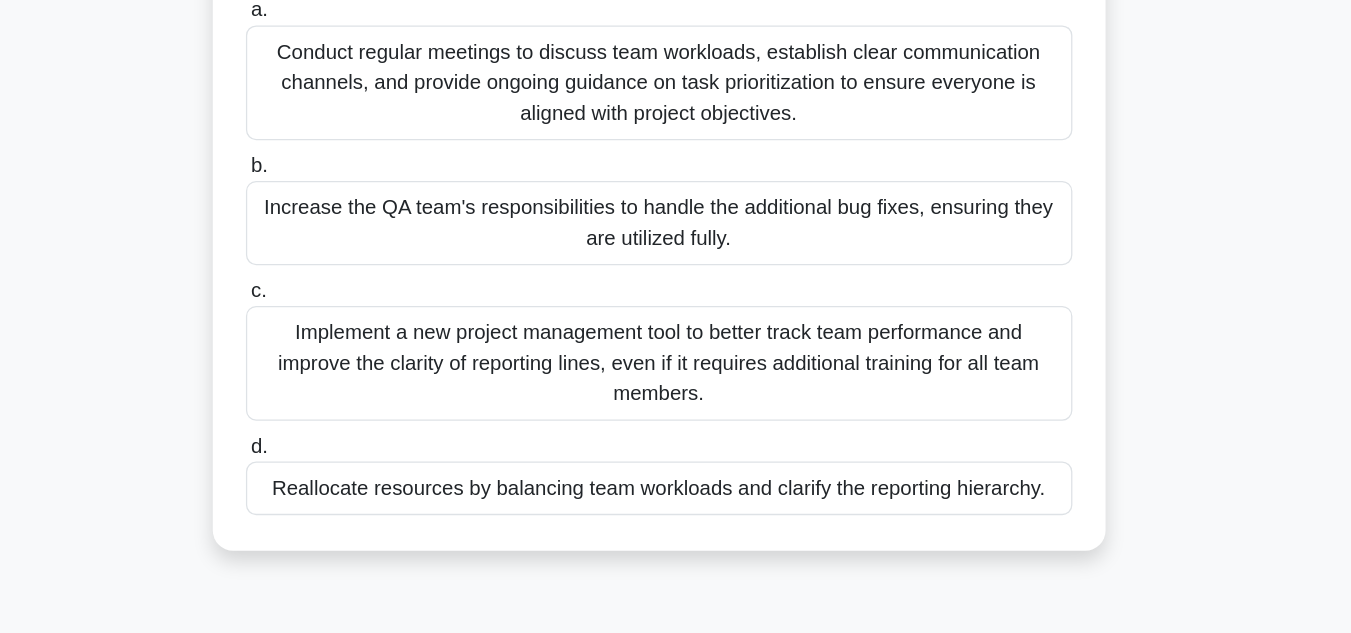 scroll, scrollTop: 231, scrollLeft: 0, axis: vertical 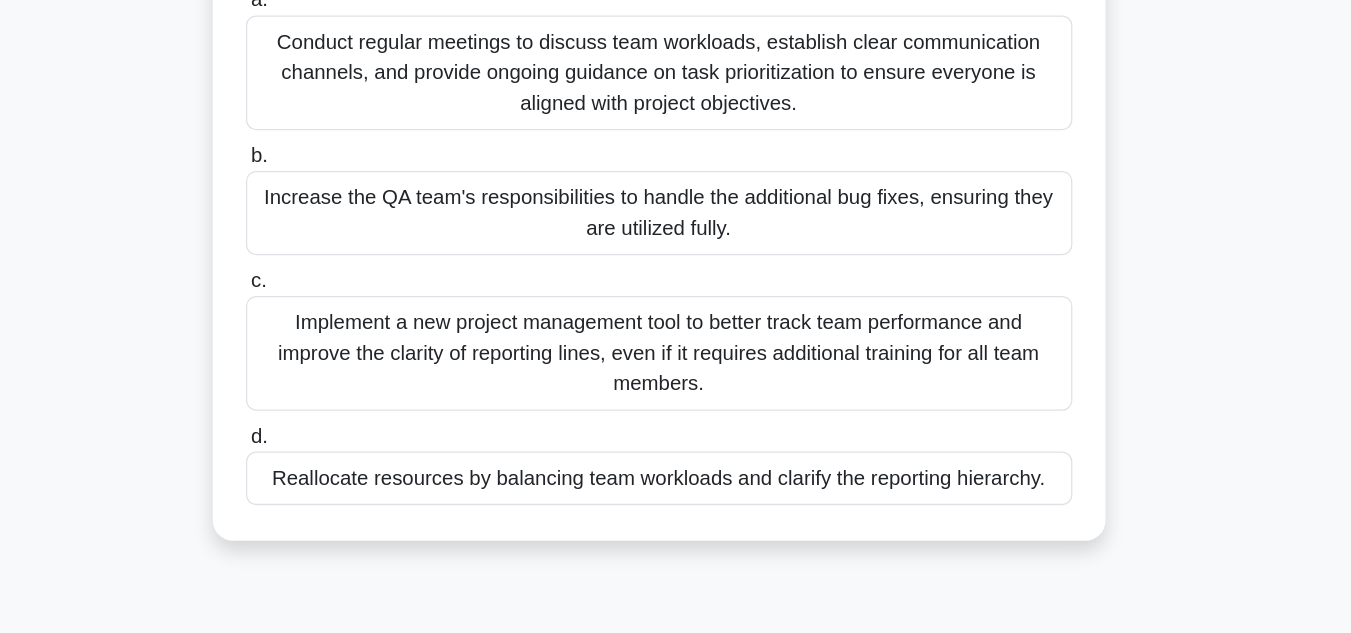 click on "Reallocate resources by balancing team workloads and clarify the reporting hierarchy." at bounding box center [676, 511] 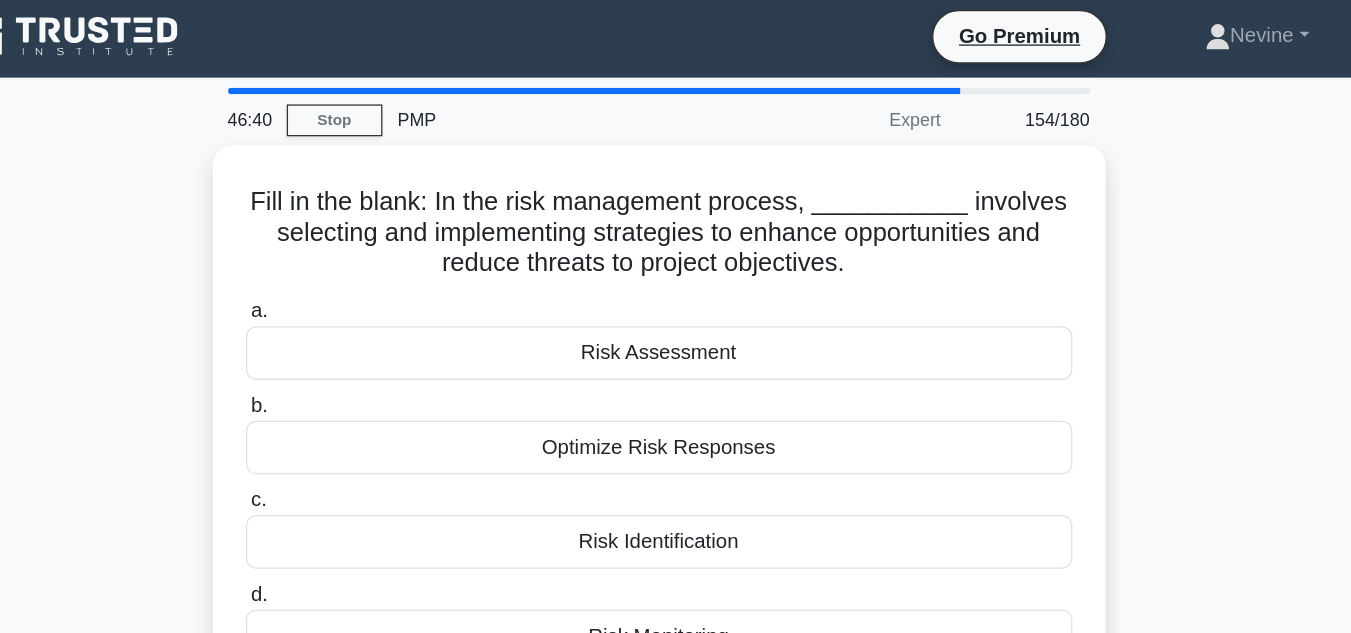scroll, scrollTop: 0, scrollLeft: 0, axis: both 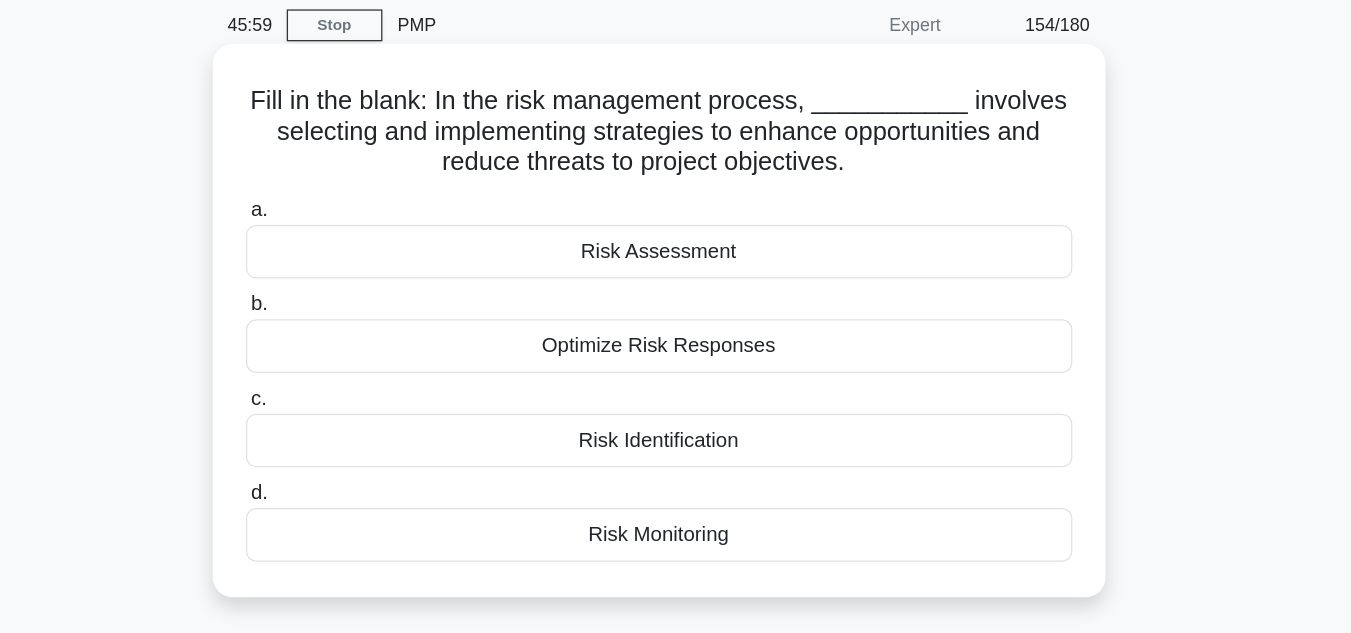 click on "Risk Identification" at bounding box center [676, 423] 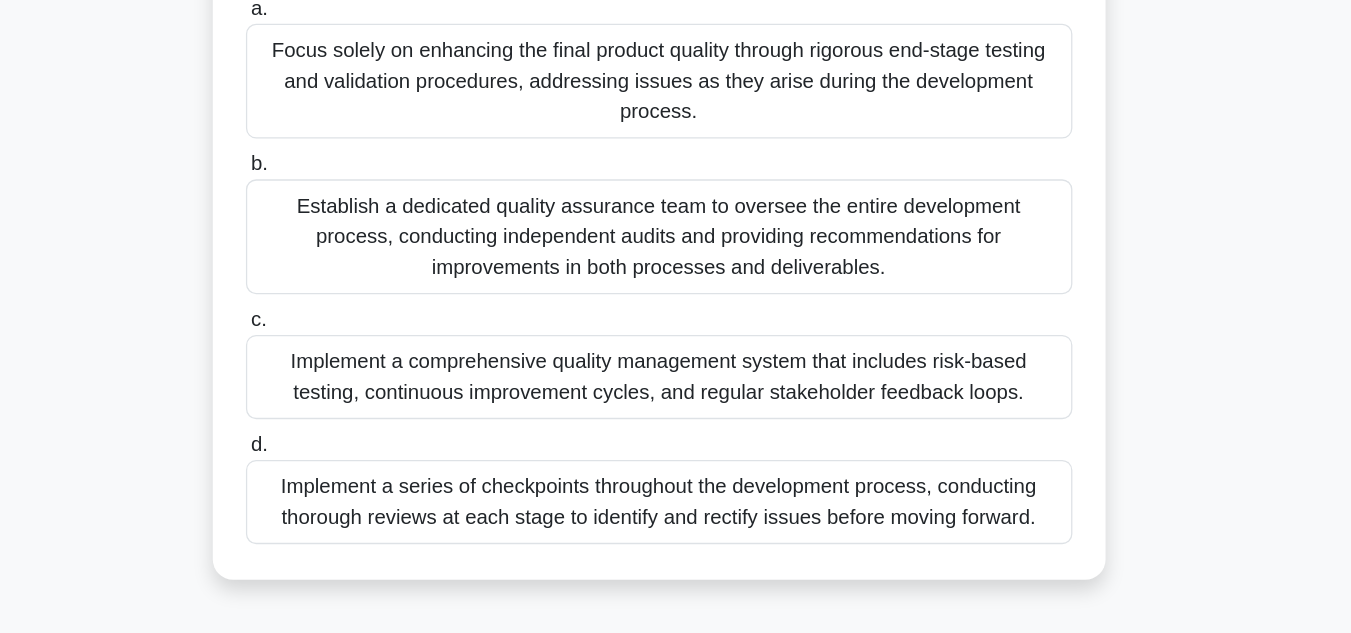scroll, scrollTop: 201, scrollLeft: 0, axis: vertical 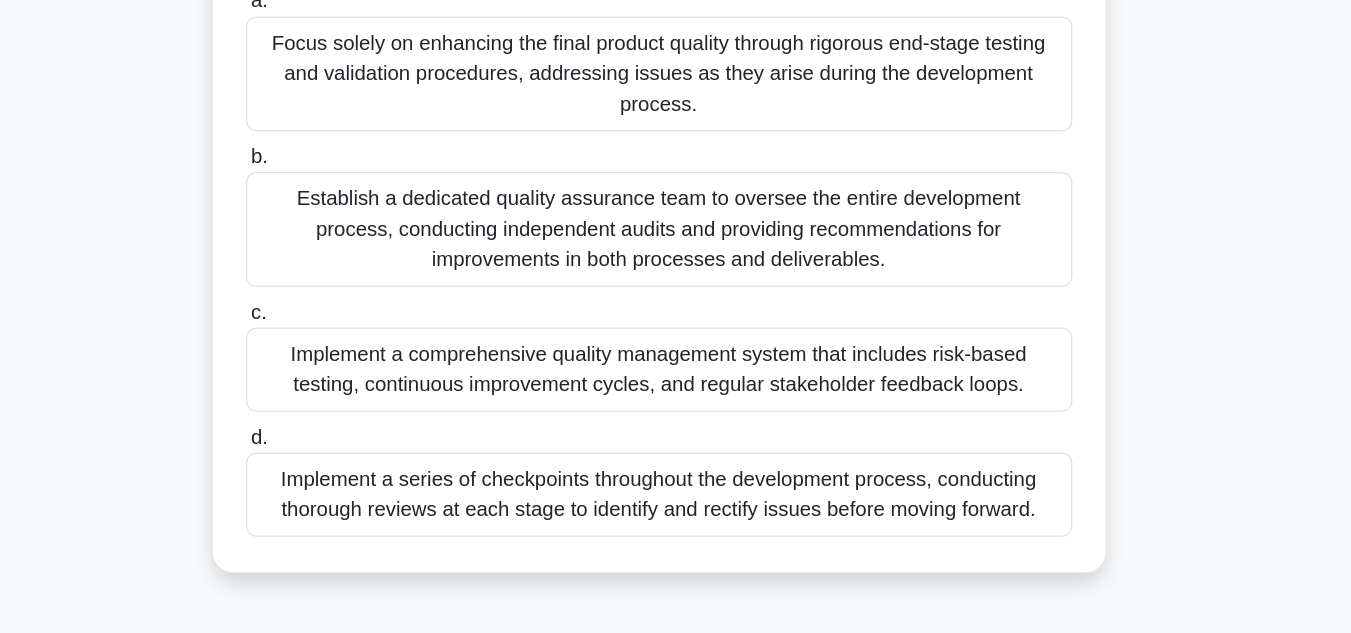 click on "Establish a dedicated quality assurance team to oversee the entire development process, conducting independent audits and providing recommendations for improvements in both processes and deliverables." at bounding box center (676, 316) 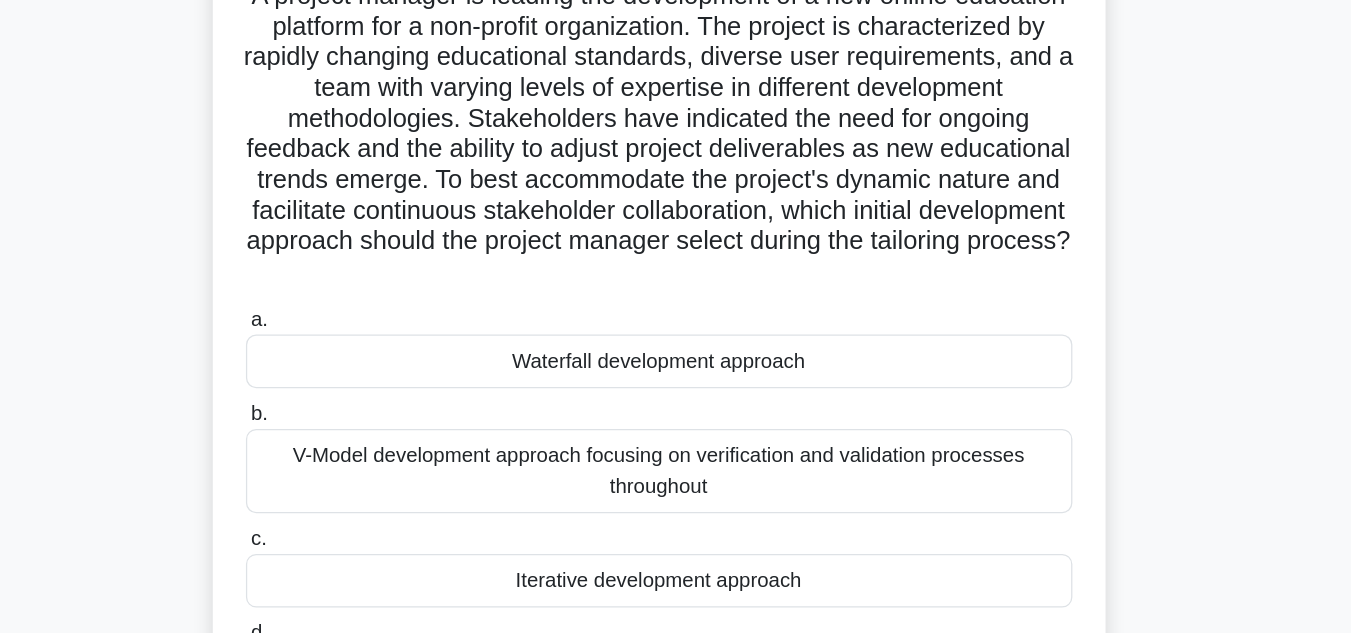 scroll, scrollTop: 162, scrollLeft: 0, axis: vertical 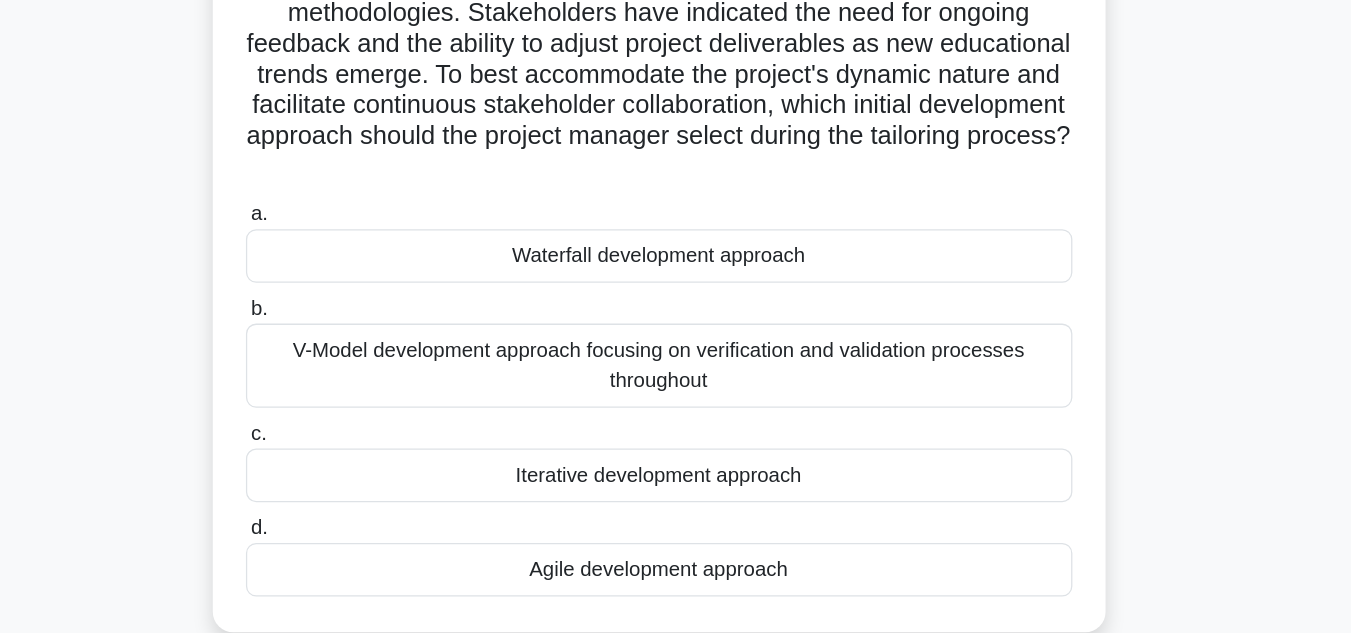 click on "Iterative development approach" at bounding box center [676, 453] 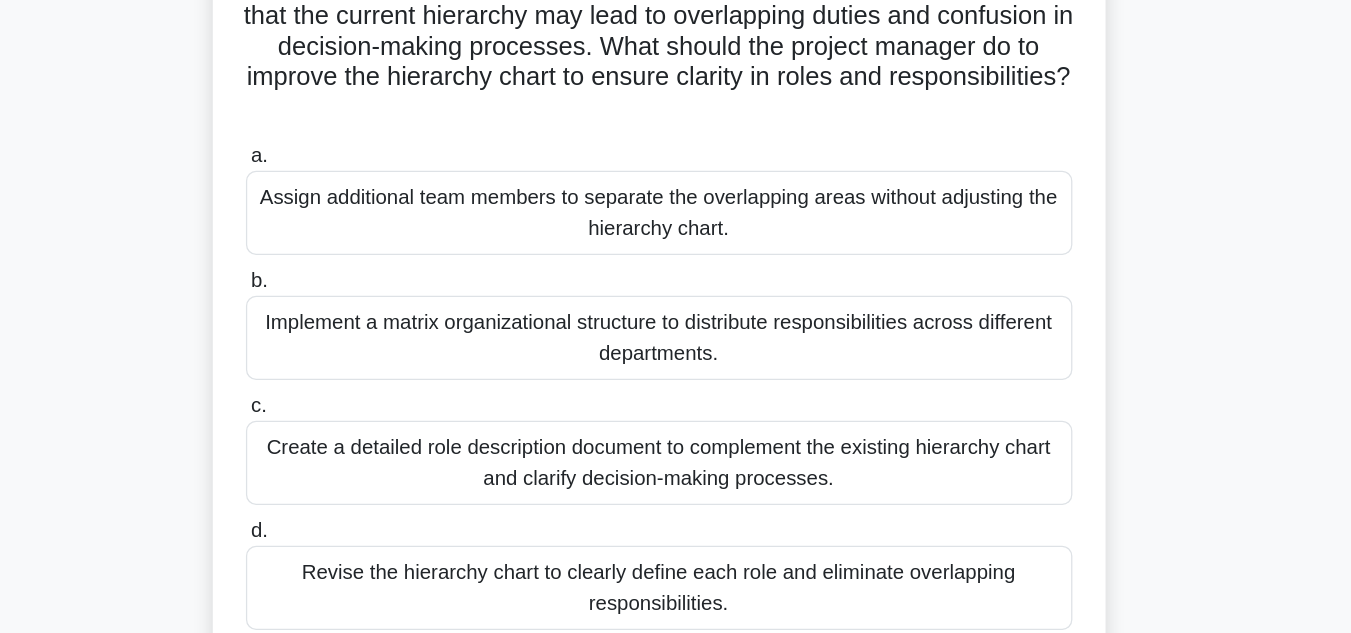 scroll, scrollTop: 86, scrollLeft: 0, axis: vertical 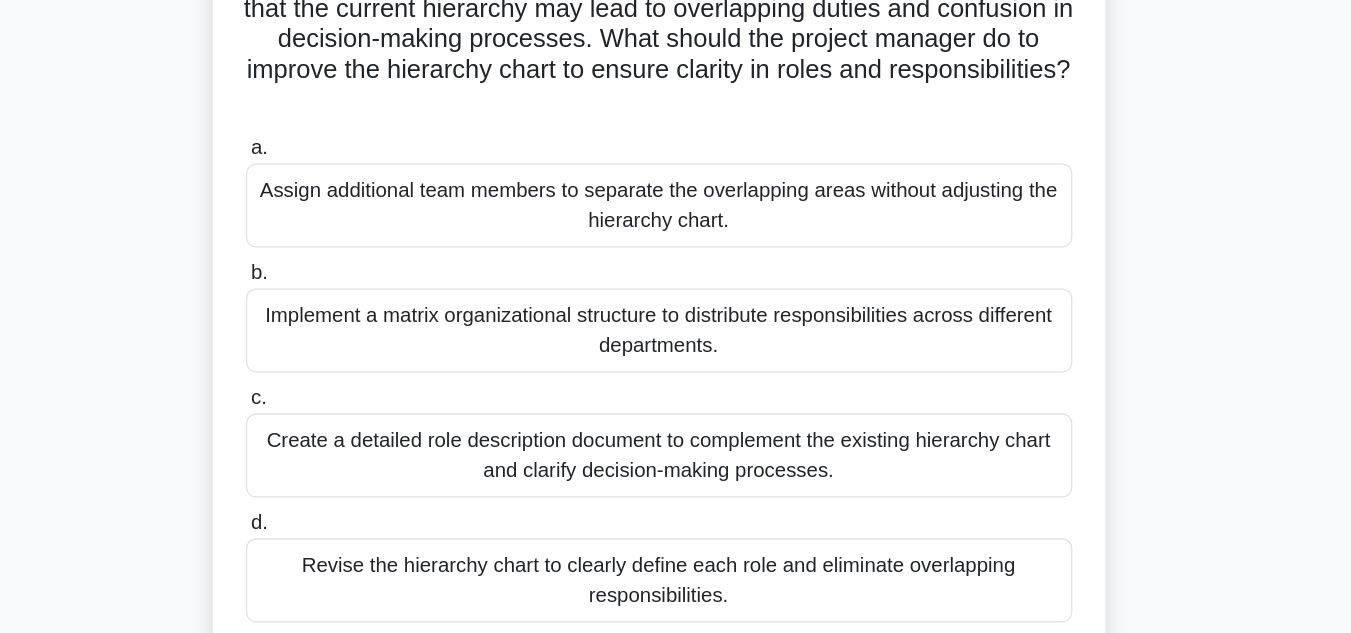 click on "Revise the hierarchy chart to clearly define each role and eliminate overlapping responsibilities." at bounding box center [676, 591] 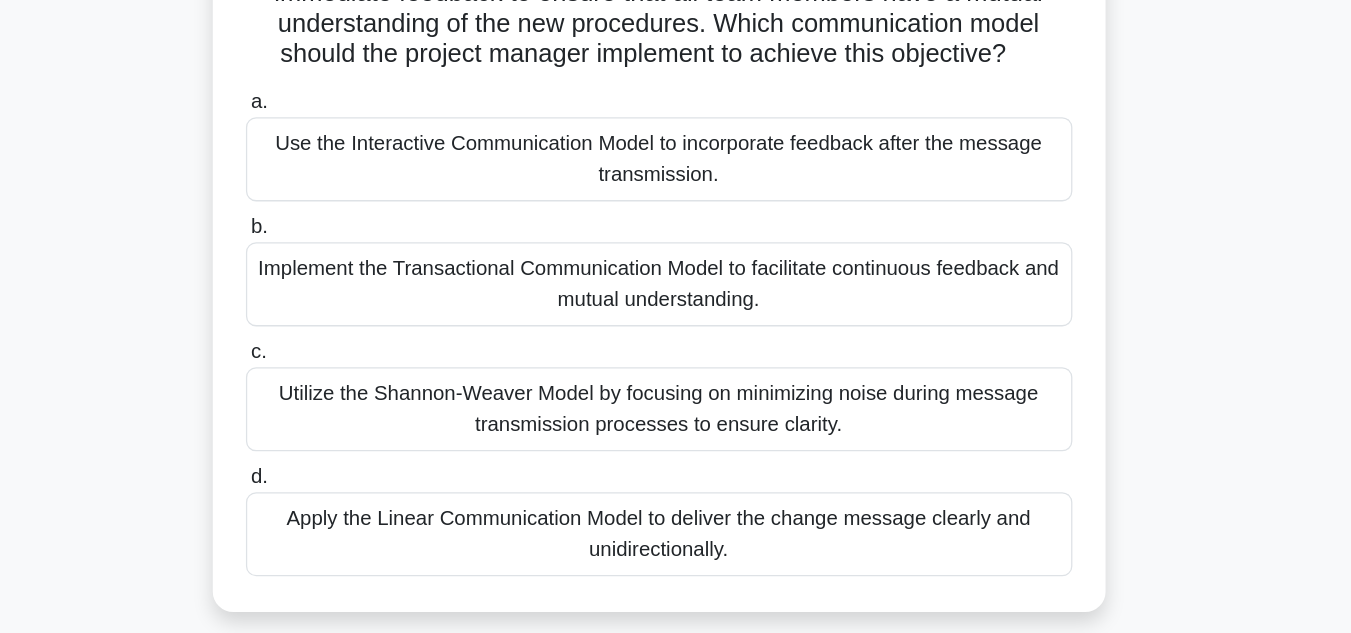 scroll, scrollTop: 241, scrollLeft: 0, axis: vertical 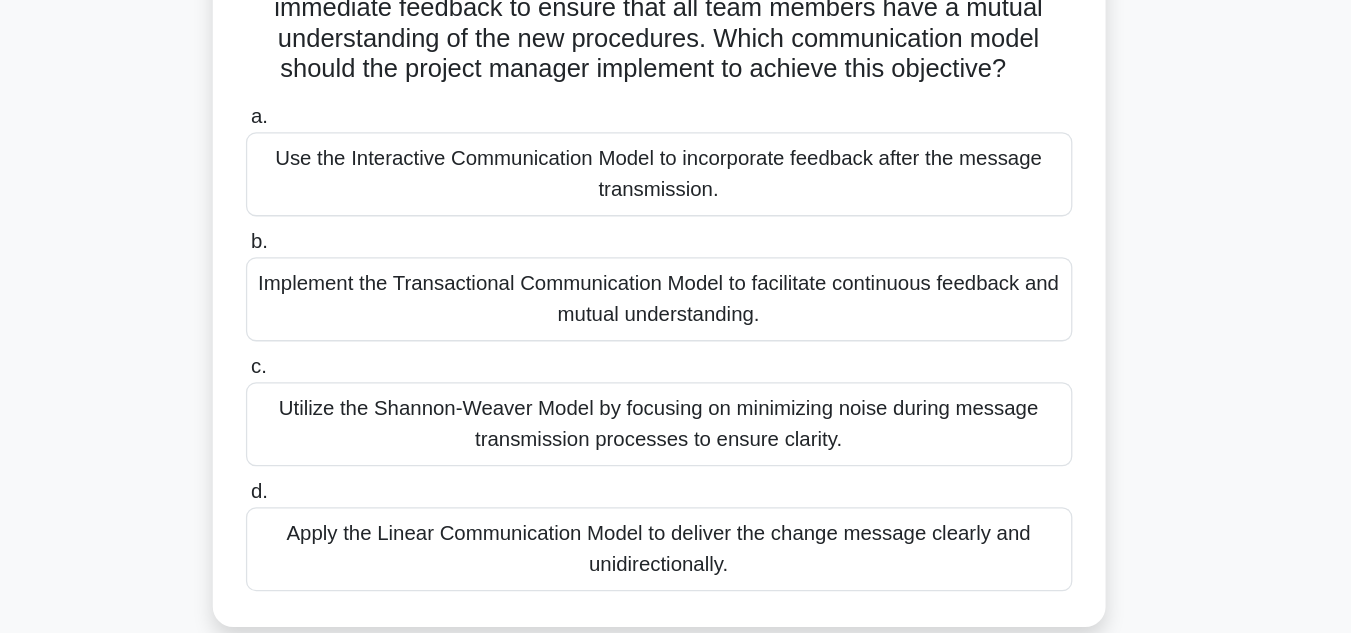 click on "Apply the Linear Communication Model to deliver the change message clearly and unidirectionally." at bounding box center [676, 537] 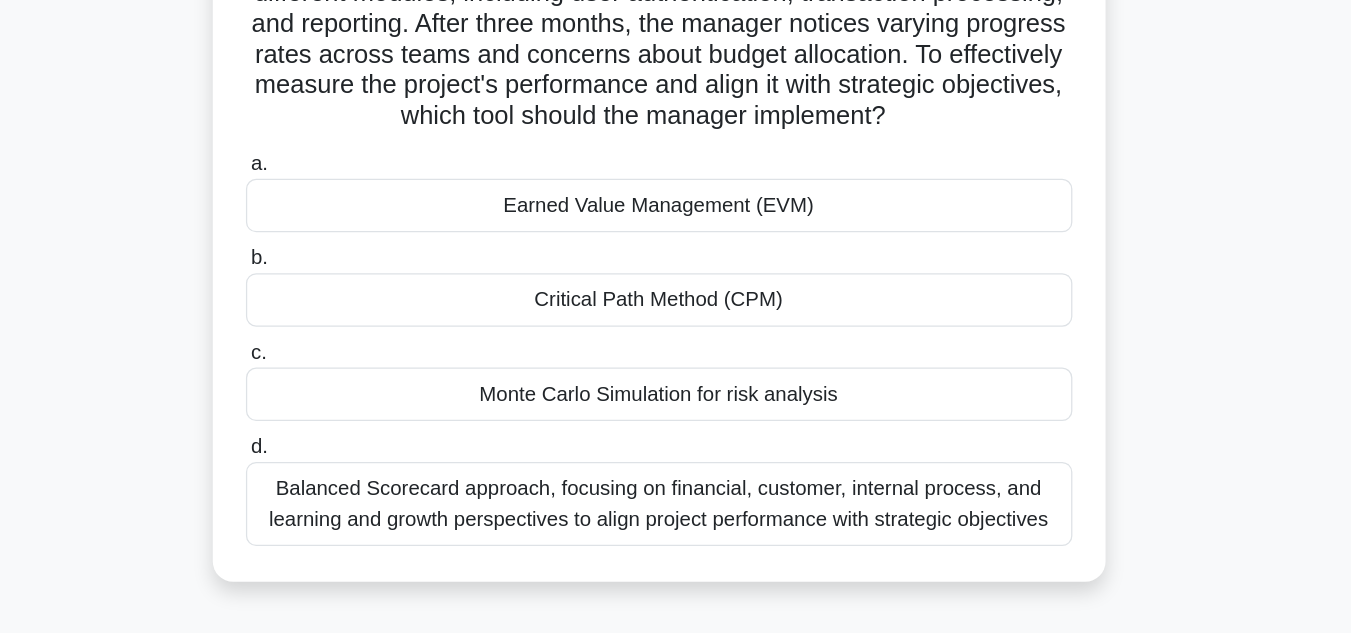 scroll, scrollTop: 81, scrollLeft: 0, axis: vertical 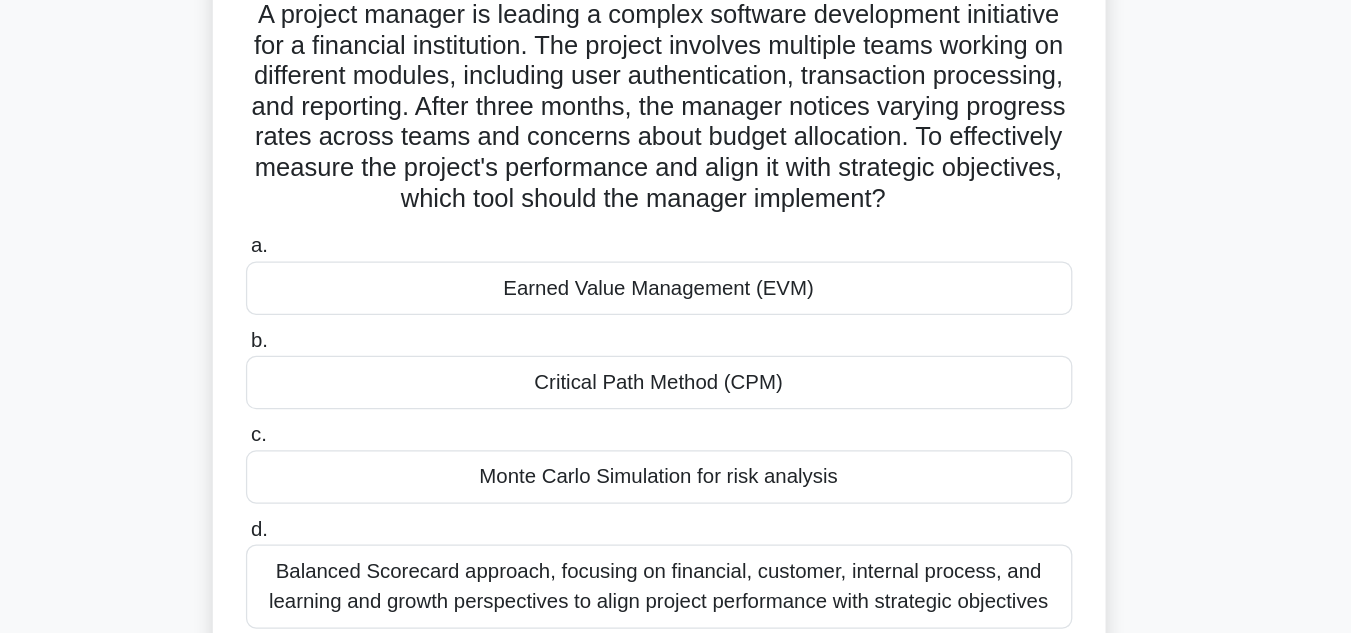 click on "Earned Value Management (EVM)" at bounding box center (676, 290) 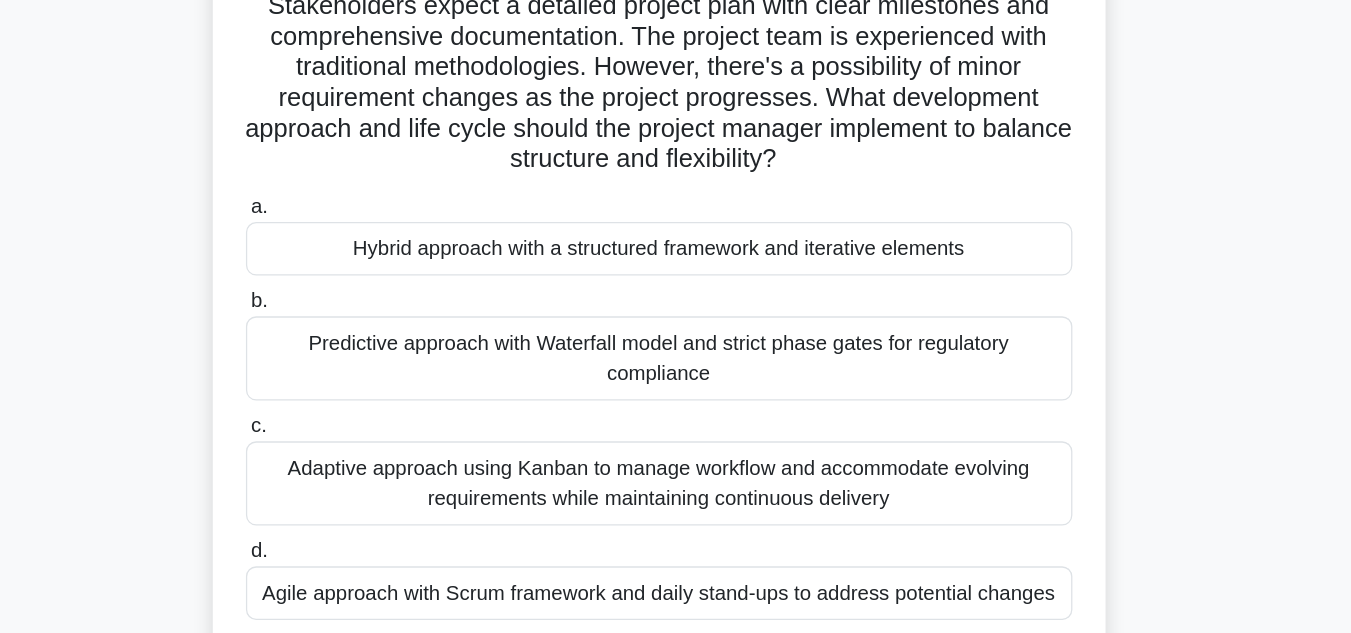 scroll, scrollTop: 97, scrollLeft: 0, axis: vertical 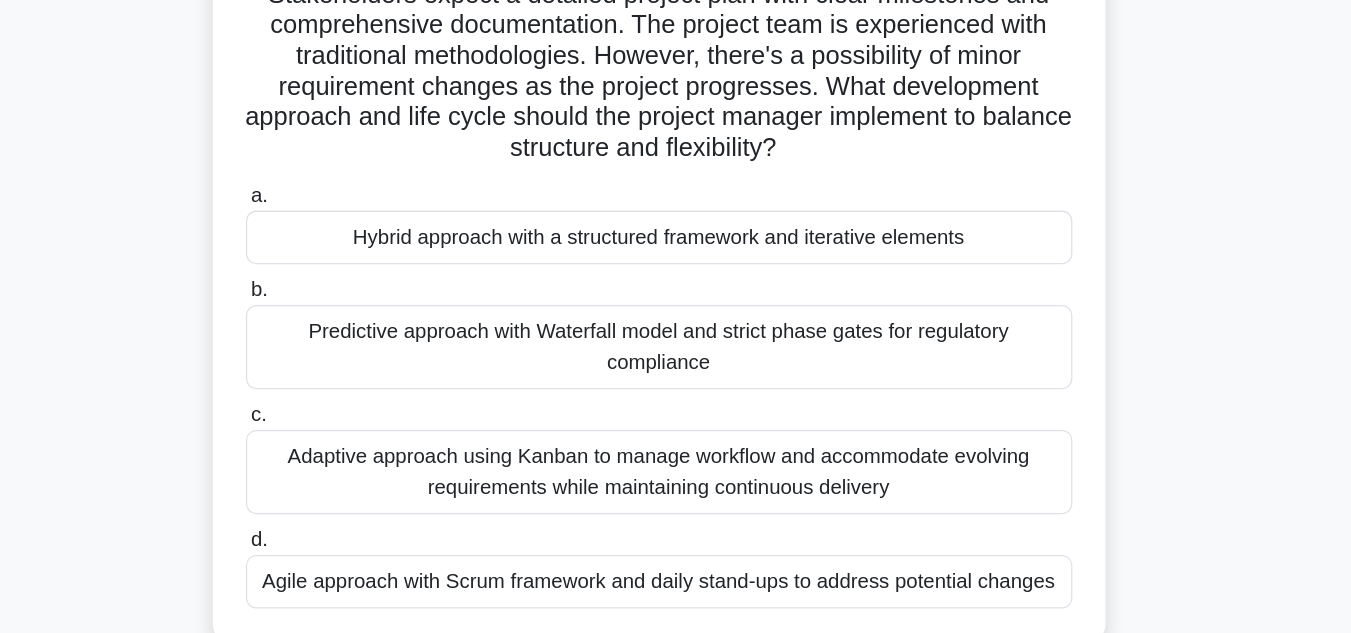click on "Hybrid approach with a structured framework and iterative elements" at bounding box center [676, 322] 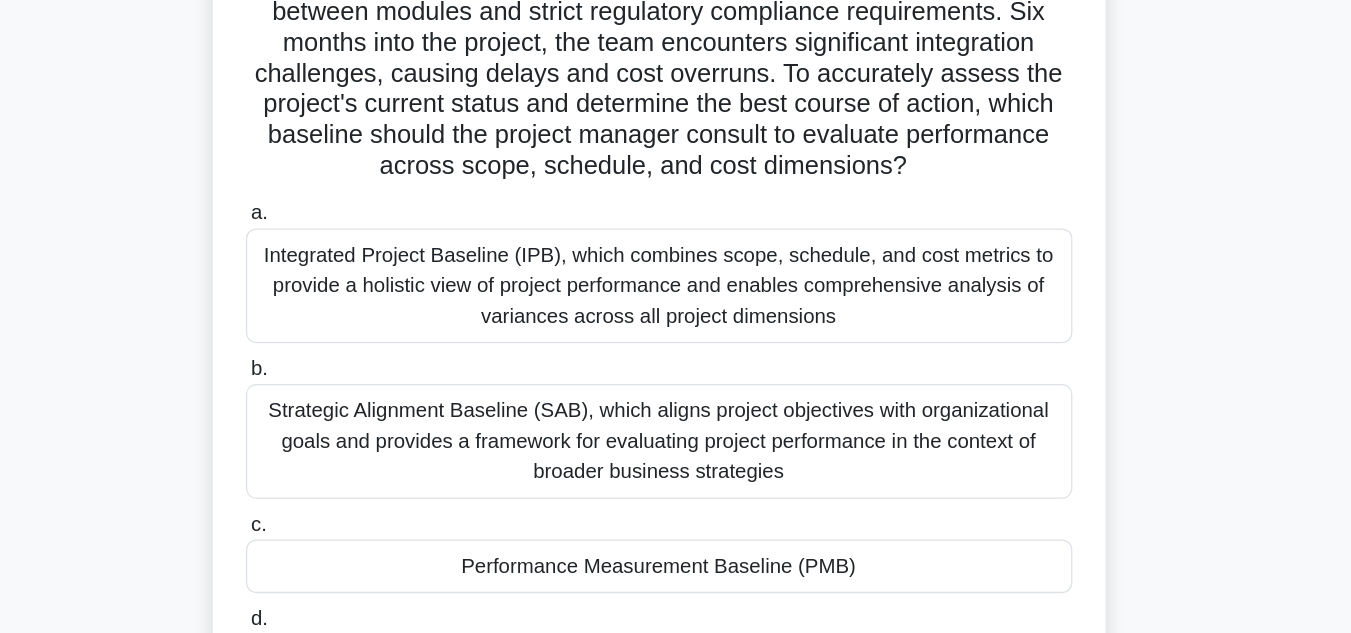 scroll, scrollTop: 198, scrollLeft: 0, axis: vertical 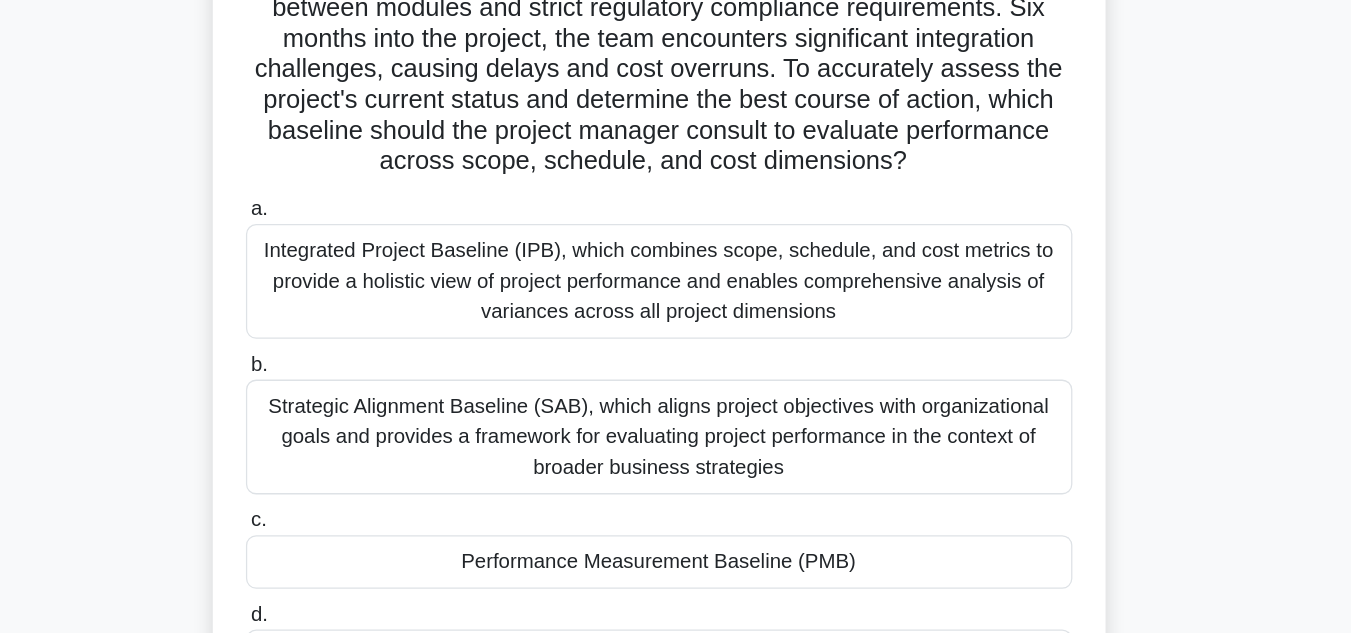 click on "Integrated Project Baseline (IPB), which combines scope, schedule, and cost metrics to provide a holistic view of project performance and enables comprehensive analysis of variances across all project dimensions" at bounding box center [676, 221] 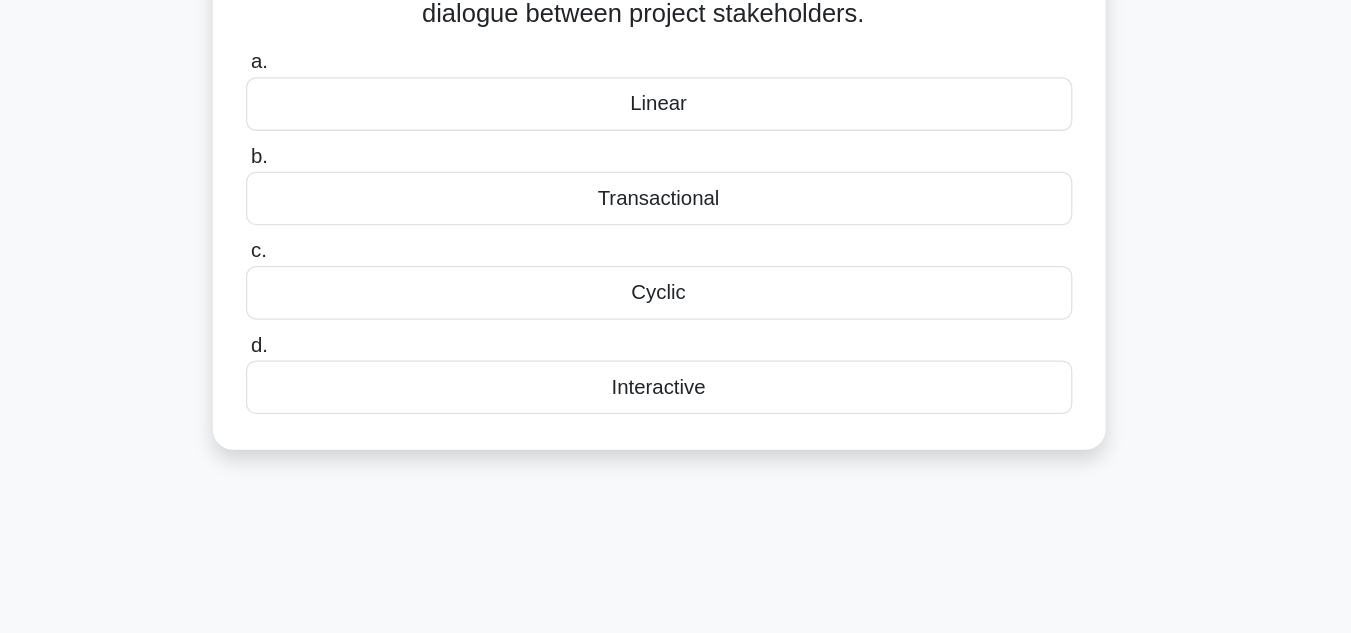 scroll, scrollTop: 0, scrollLeft: 0, axis: both 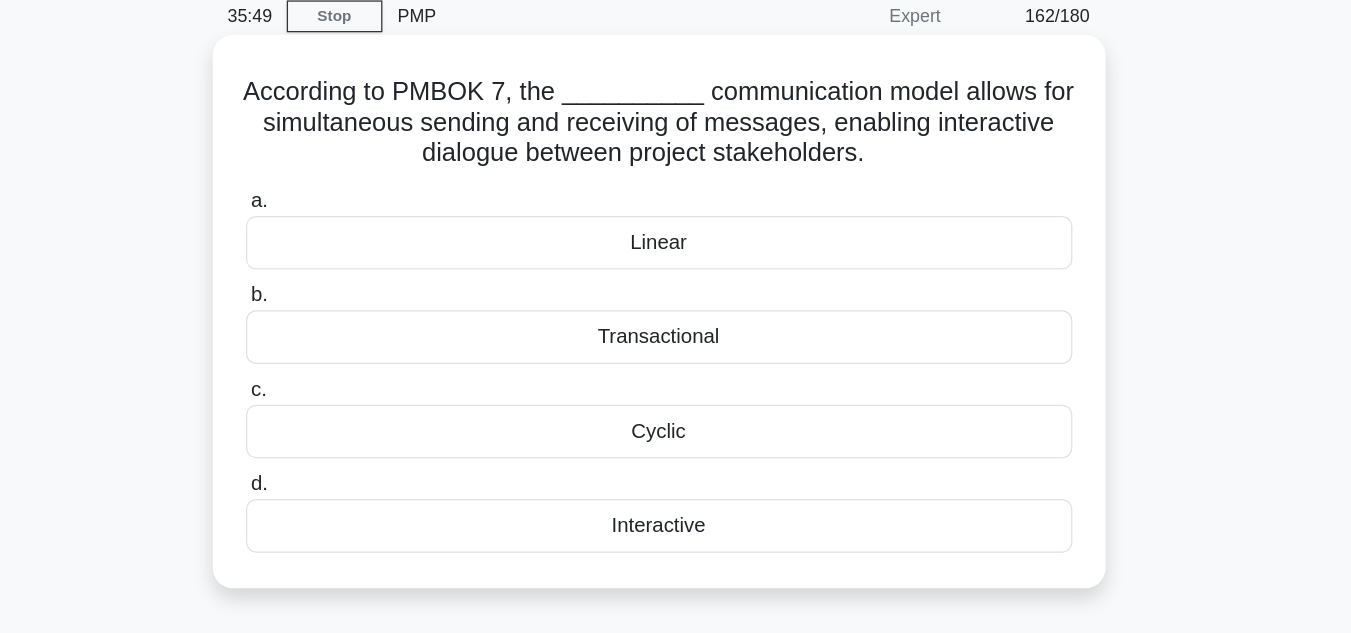 click on "Transactional" at bounding box center [676, 349] 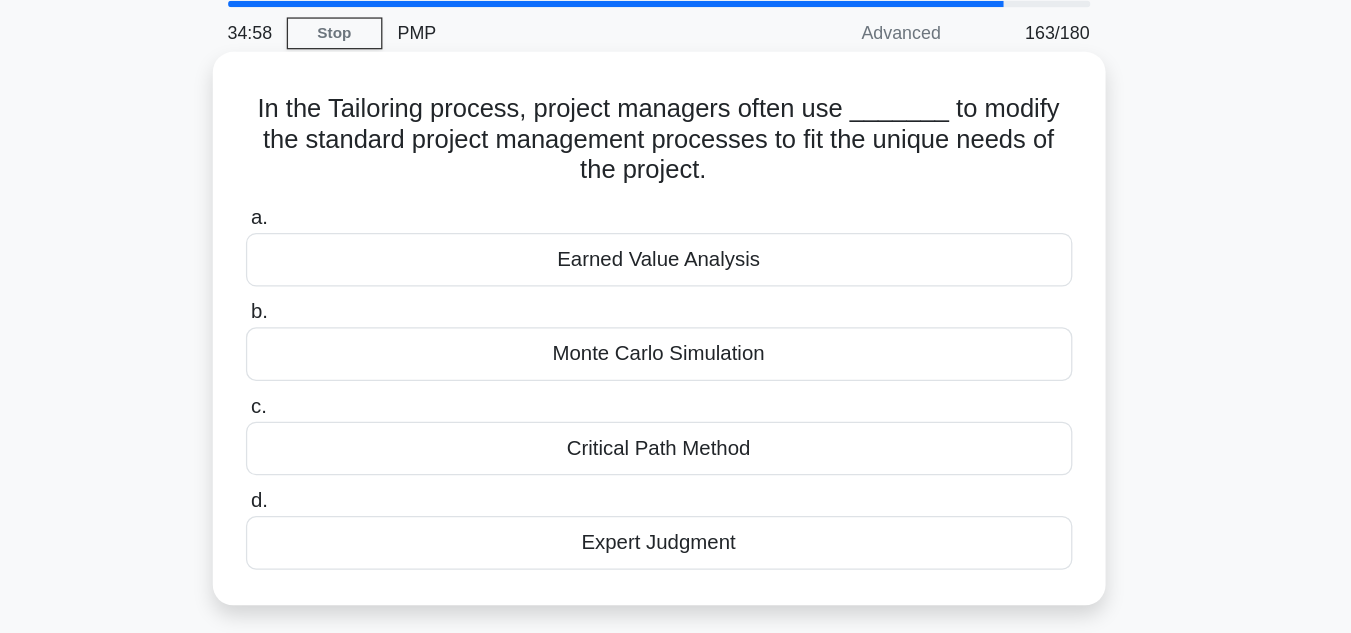 click on "Earned Value Analysis" at bounding box center [676, 275] 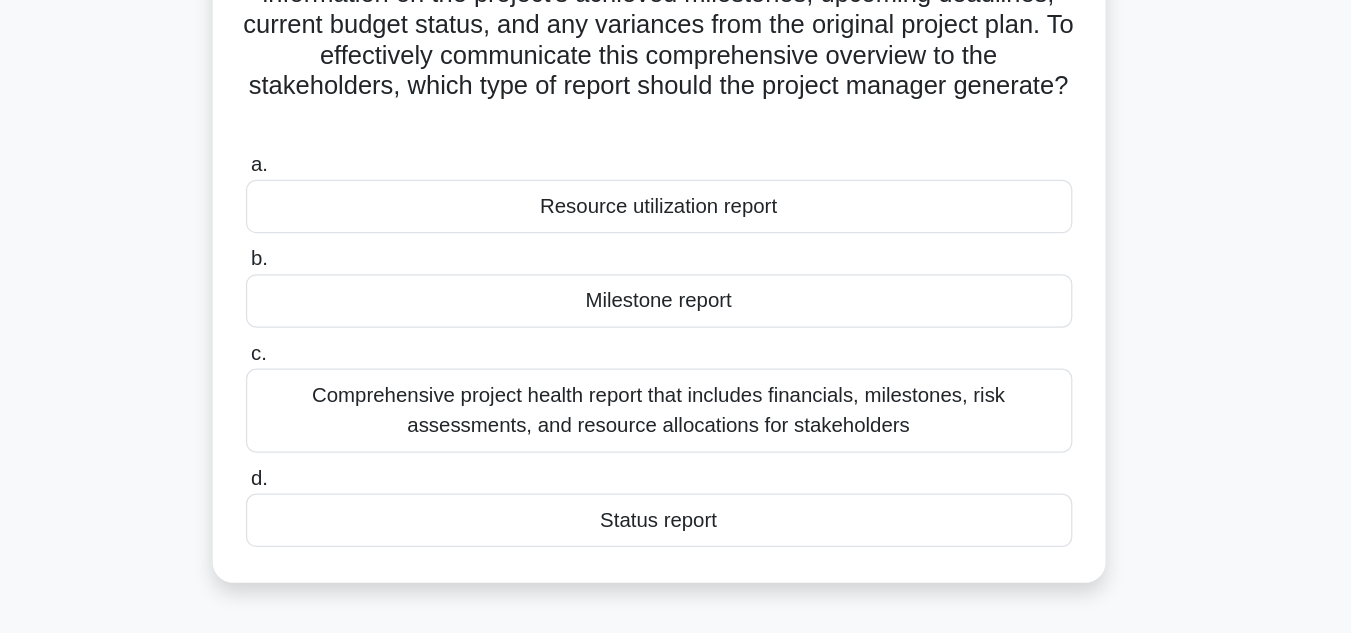 scroll, scrollTop: 79, scrollLeft: 0, axis: vertical 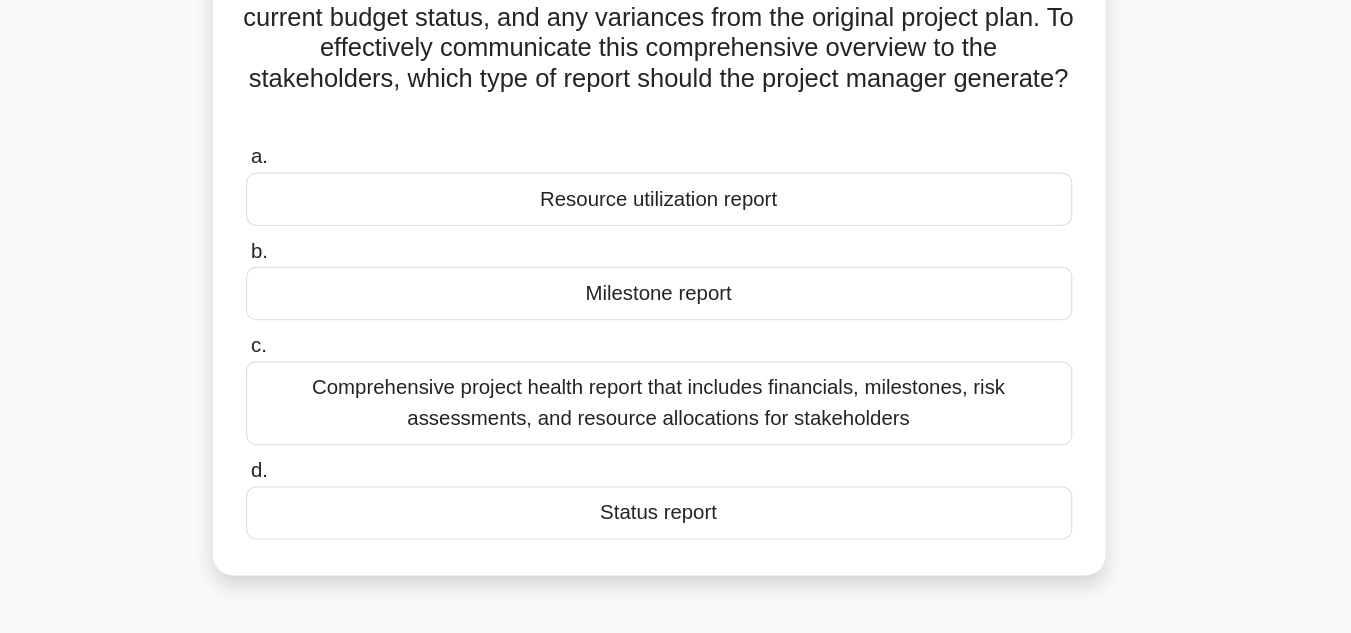 click on "Status report" at bounding box center [676, 538] 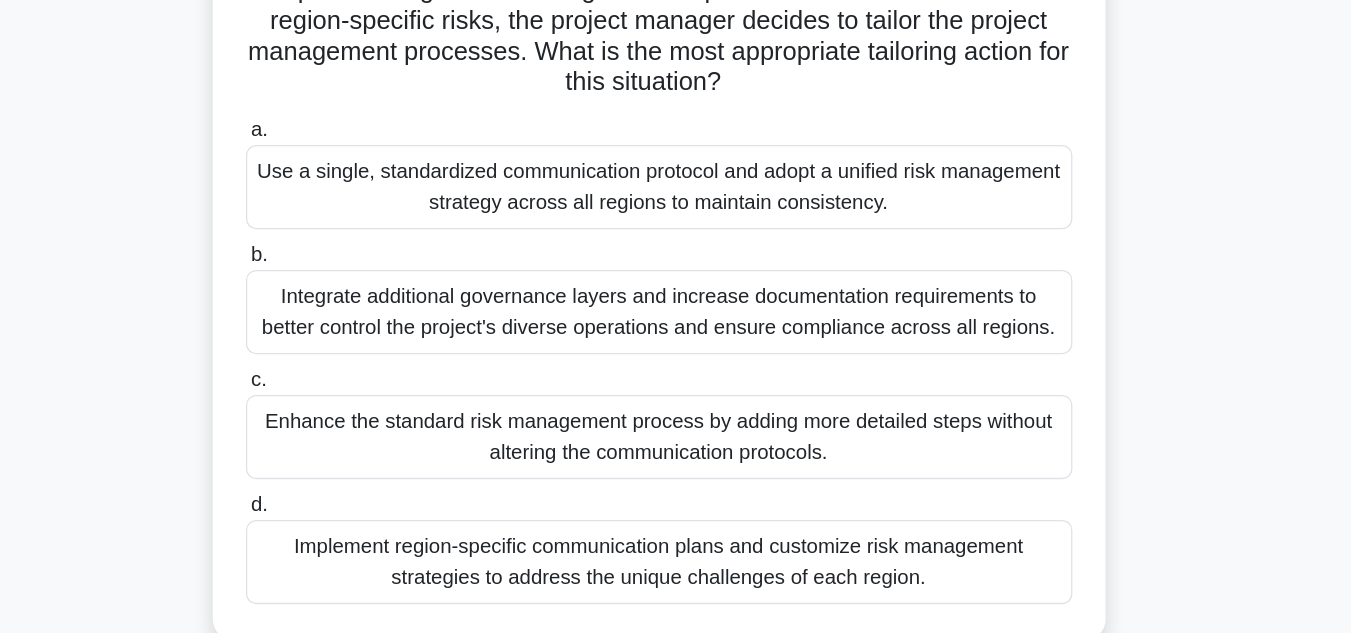 scroll, scrollTop: 154, scrollLeft: 0, axis: vertical 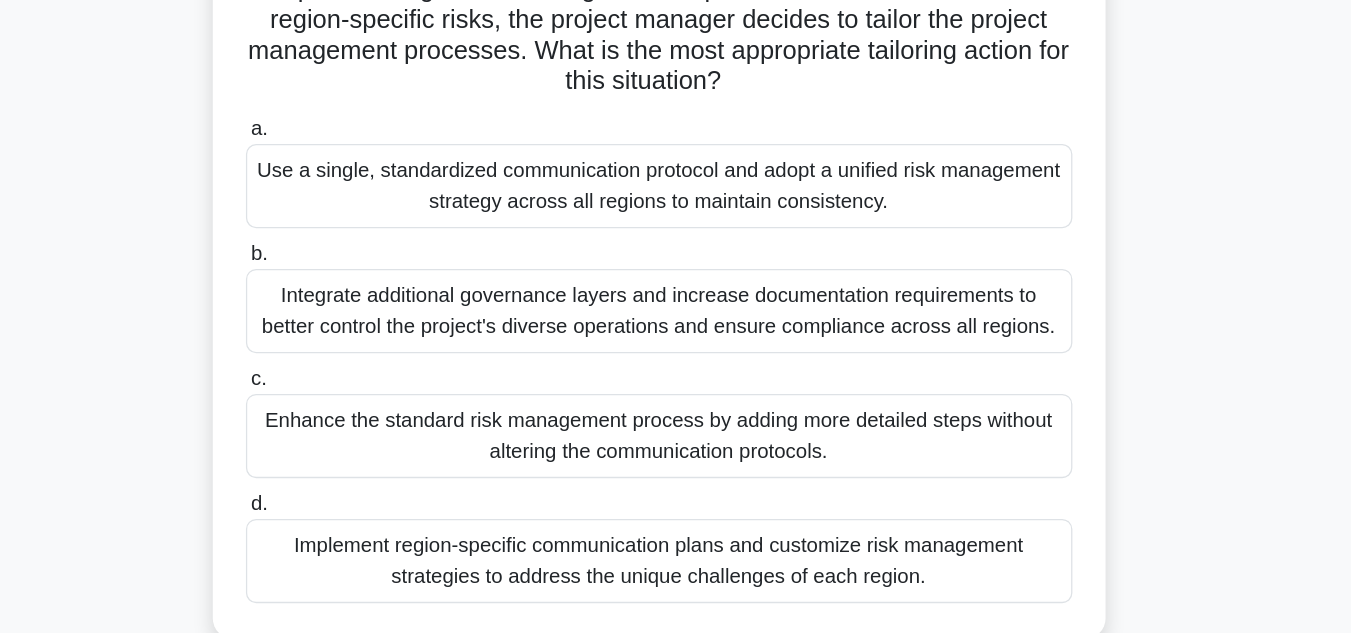 click on "Implement region-specific communication plans and customize risk management strategies to address the unique challenges of each region." at bounding box center [676, 576] 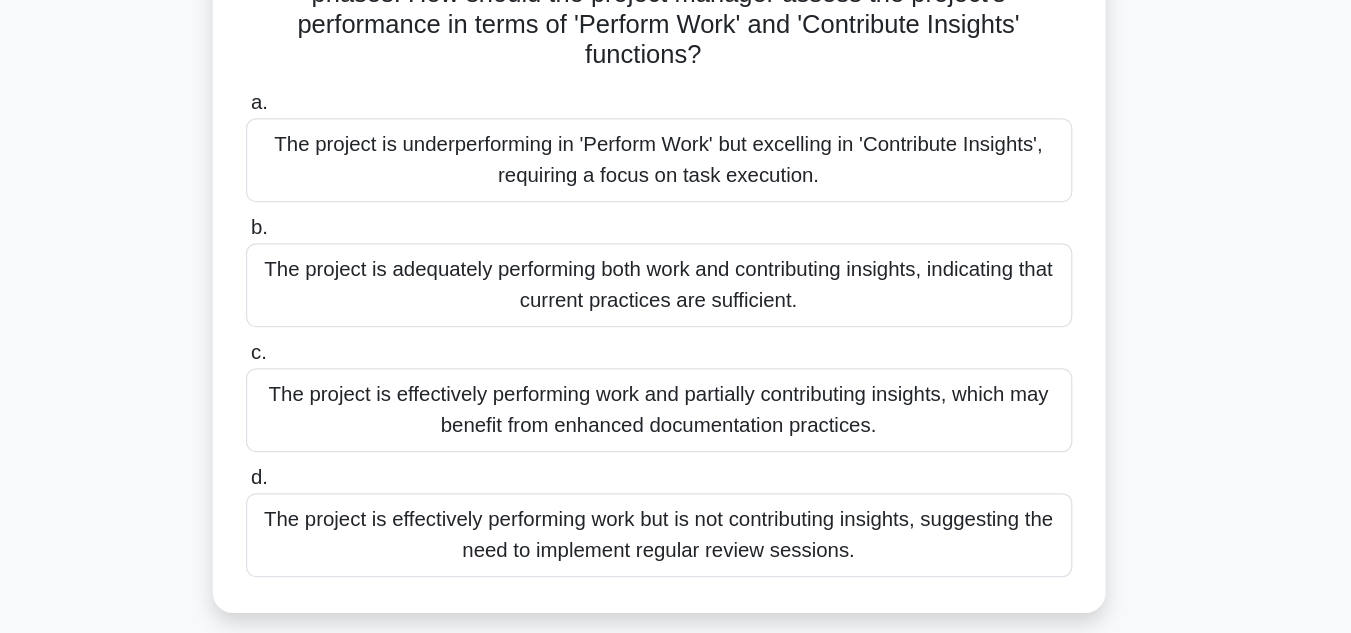scroll, scrollTop: 103, scrollLeft: 0, axis: vertical 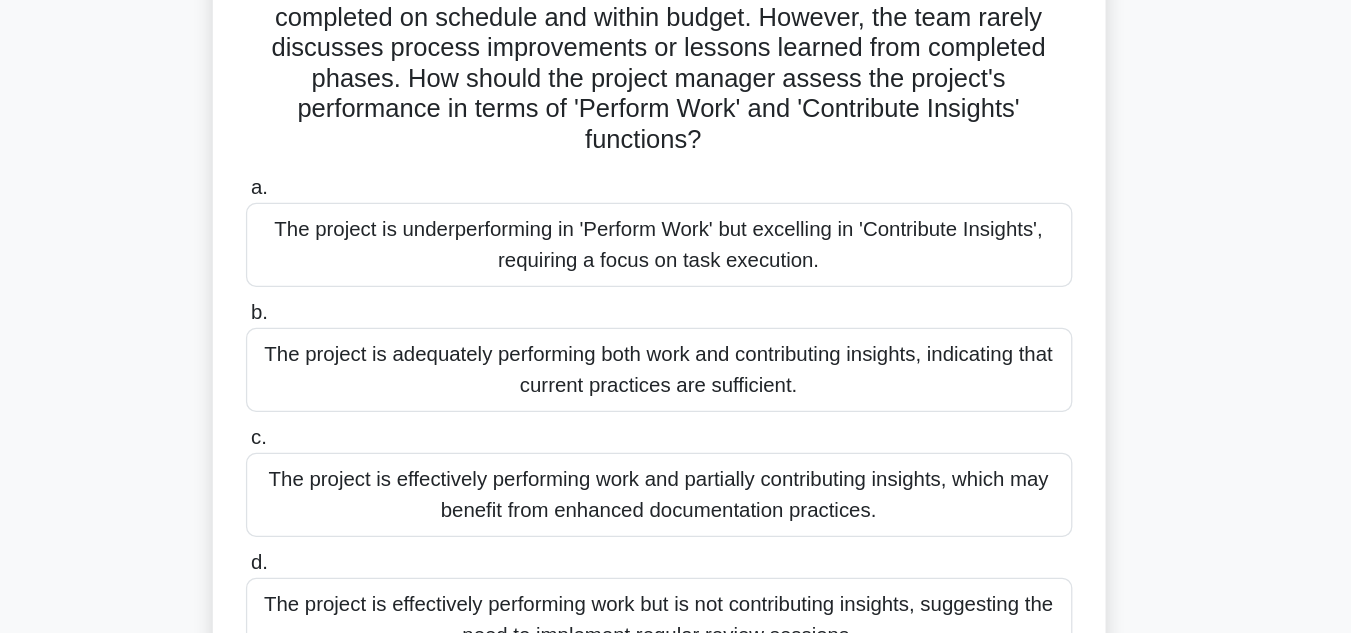 click on "The project is adequately performing both work and contributing insights, indicating that current practices are sufficient." at bounding box center [676, 354] 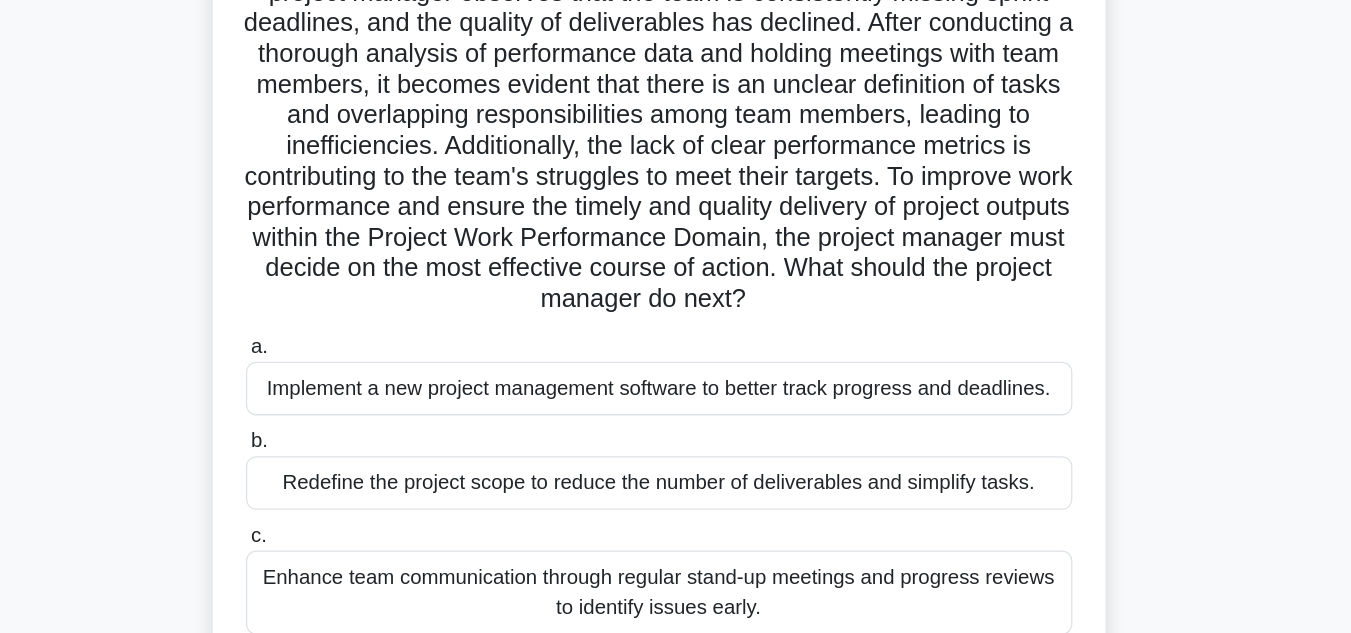 scroll, scrollTop: 190, scrollLeft: 0, axis: vertical 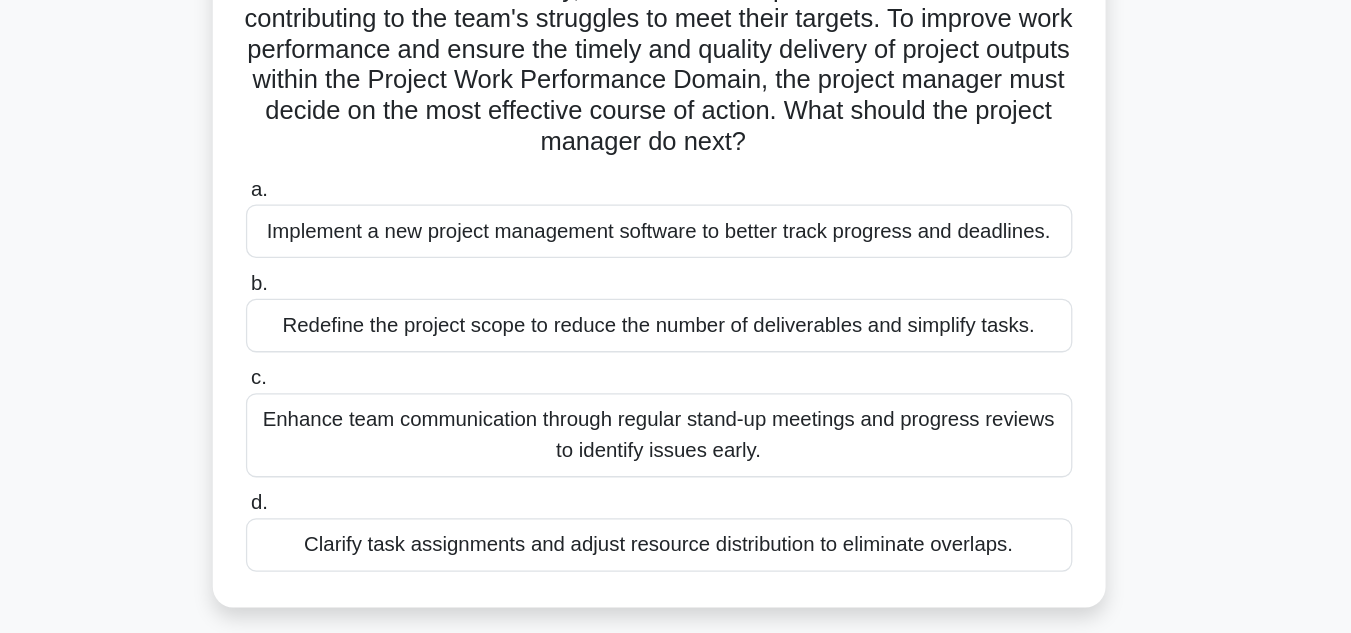 click on "Clarify task assignments and adjust resource distribution to eliminate overlaps." at bounding box center [676, 547] 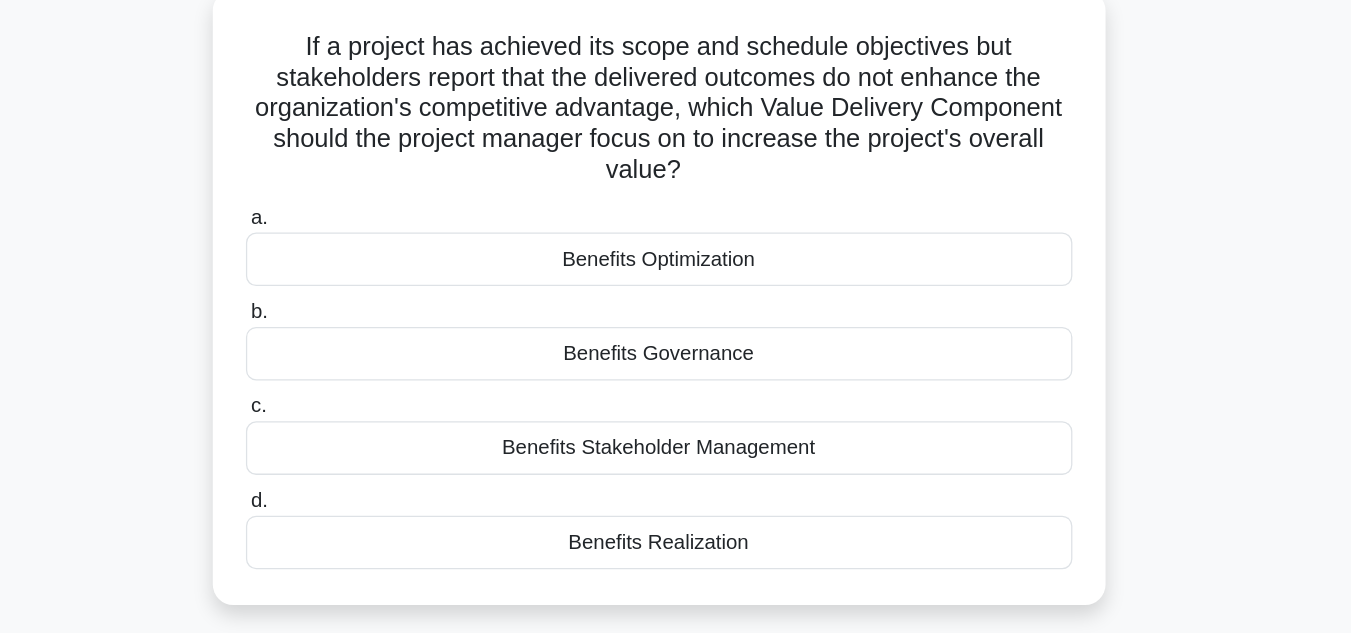 scroll, scrollTop: 0, scrollLeft: 0, axis: both 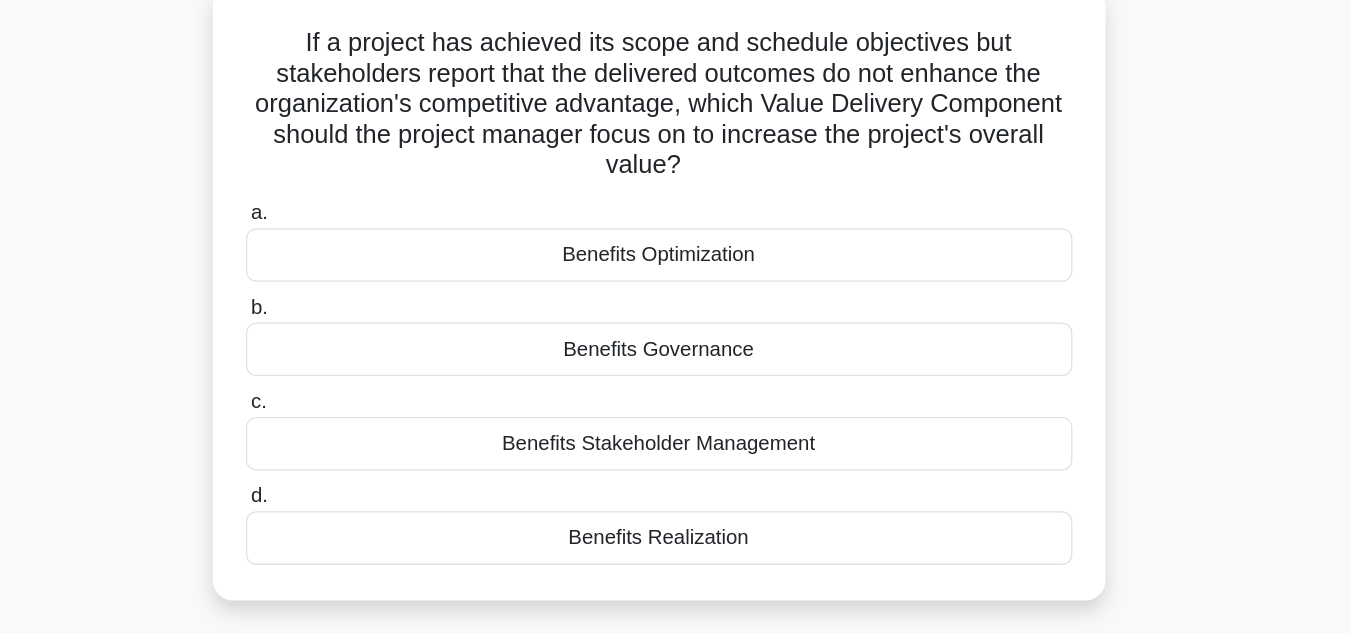 click on "Benefits Governance" at bounding box center (676, 397) 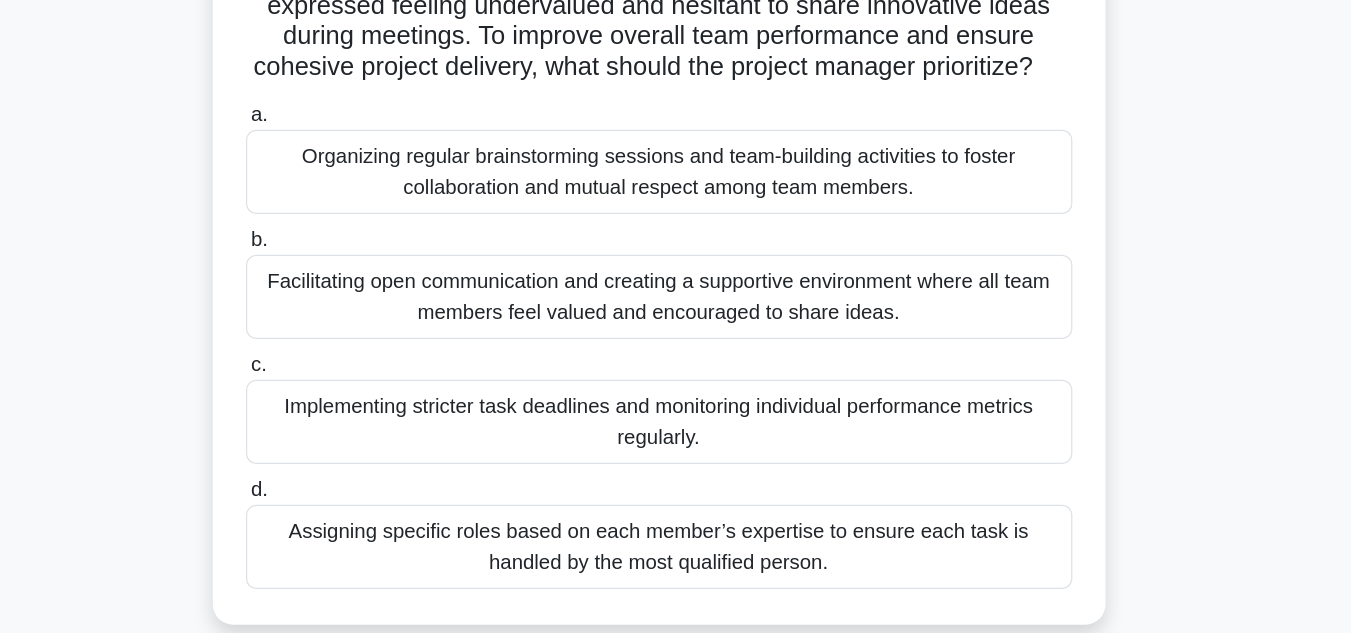 scroll, scrollTop: 118, scrollLeft: 0, axis: vertical 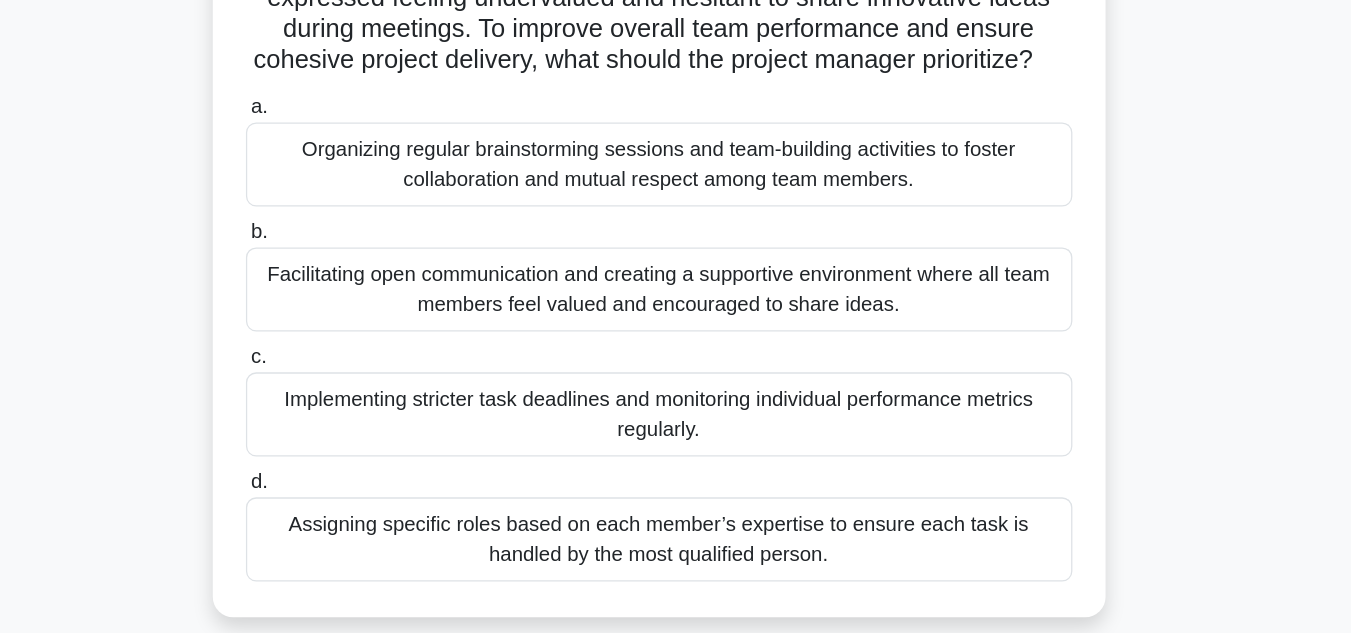 click on "Facilitating open communication and creating a supportive environment where all team members feel valued and encouraged to share ideas." at bounding box center (676, 363) 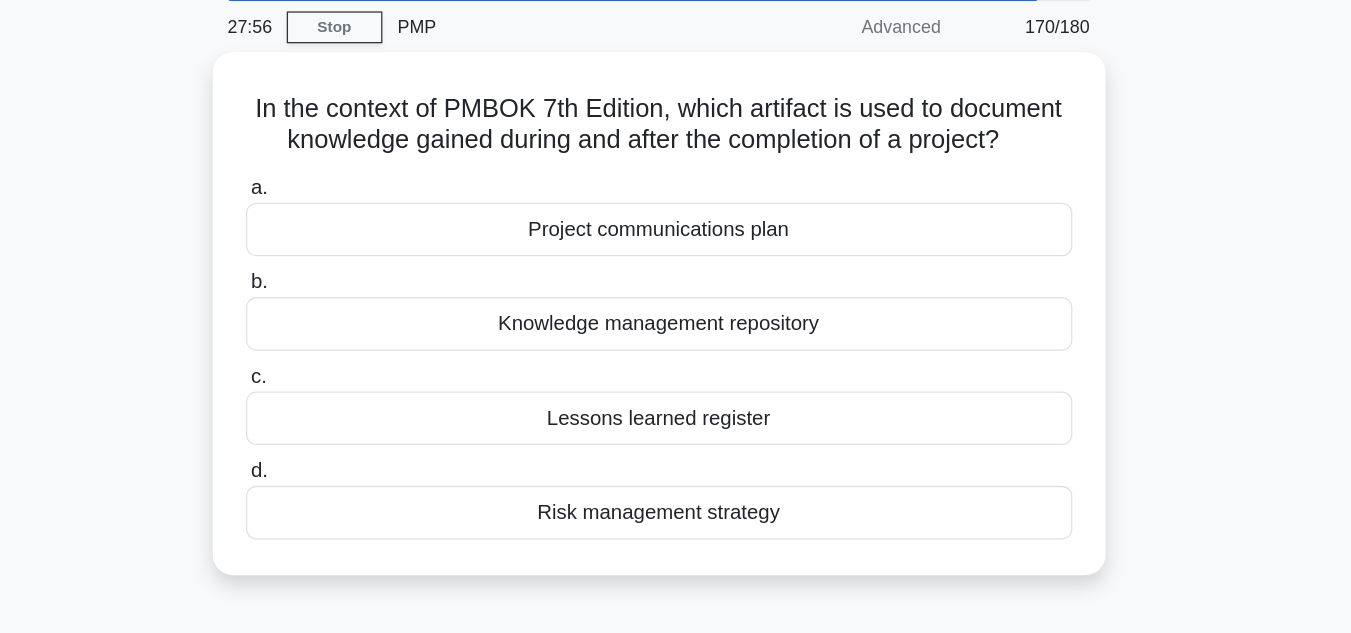 scroll, scrollTop: 0, scrollLeft: 0, axis: both 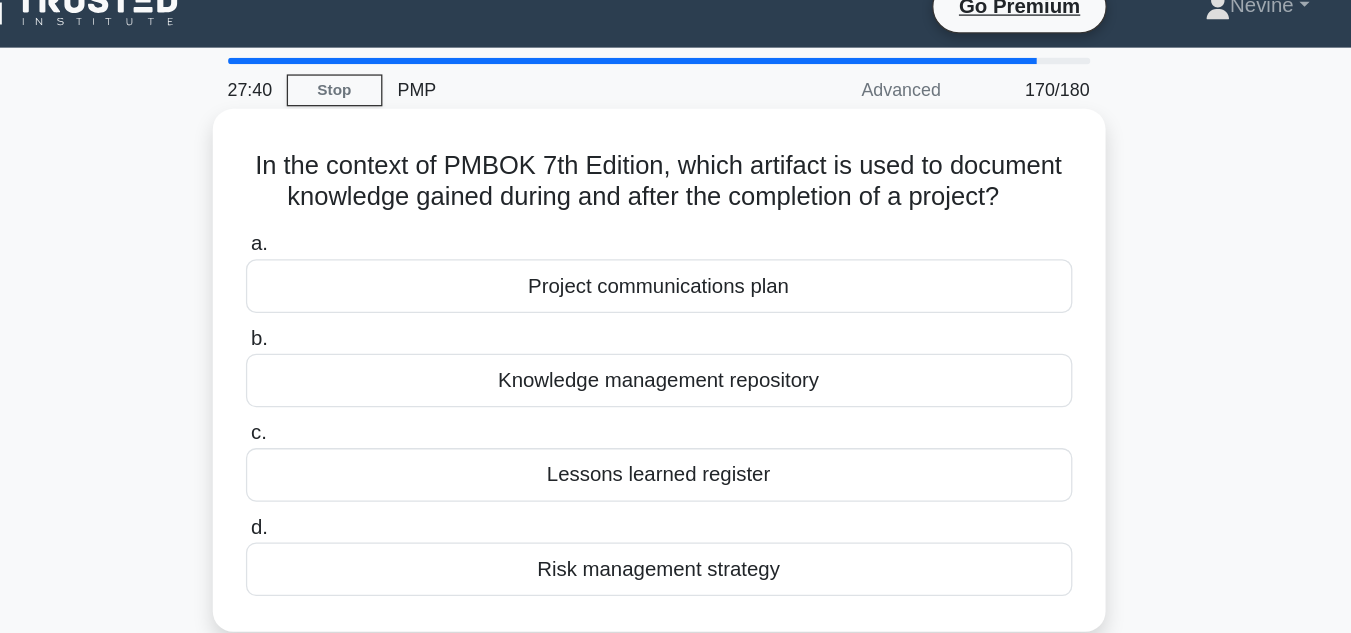 click on "Lessons learned register" at bounding box center (676, 399) 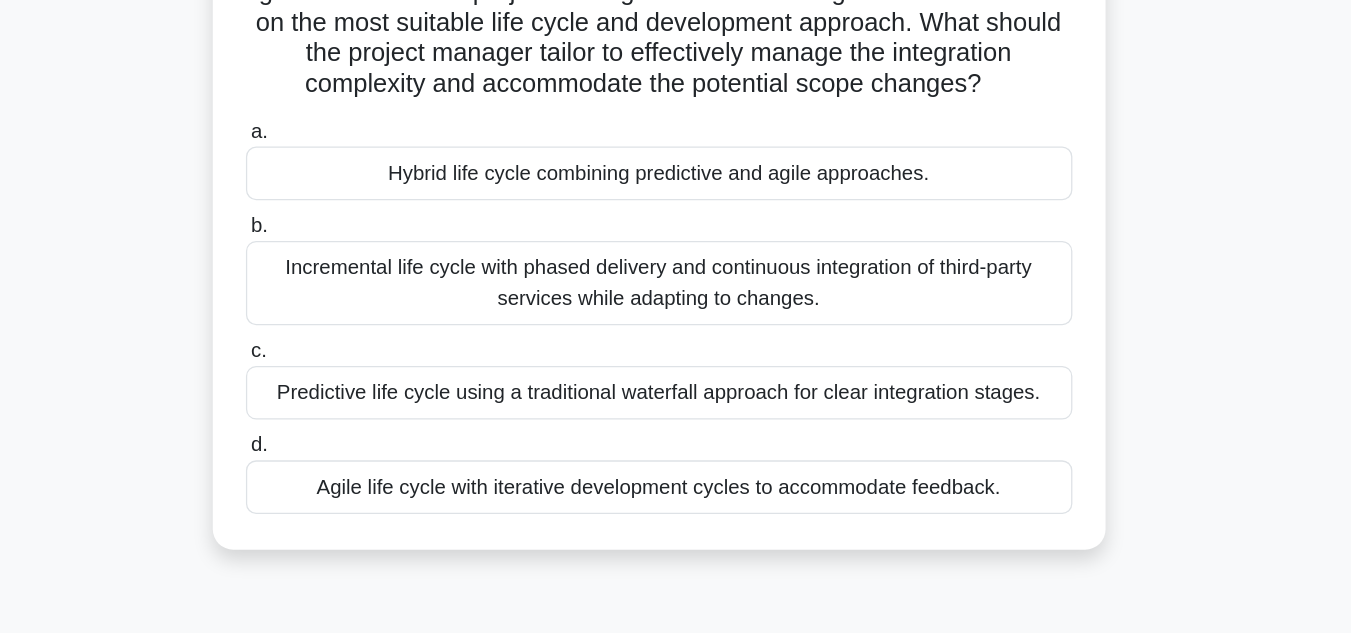 scroll, scrollTop: 177, scrollLeft: 0, axis: vertical 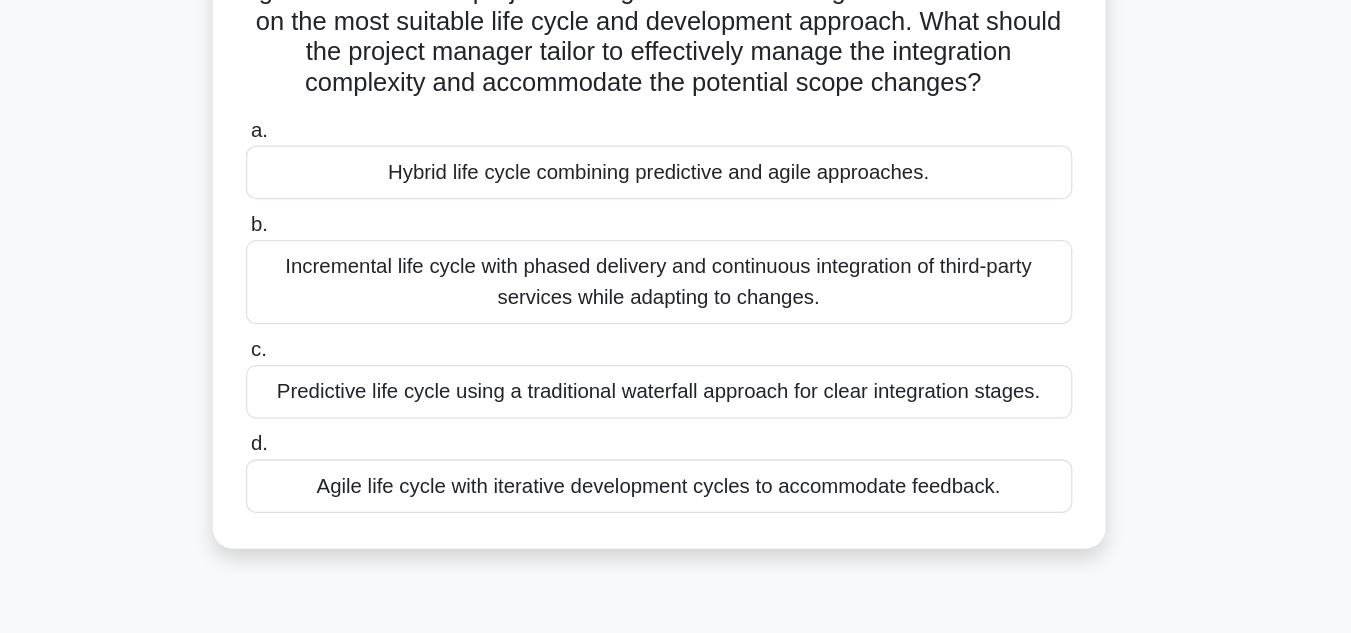 click on "Agile life cycle with iterative development cycles to accommodate feedback." at bounding box center [676, 517] 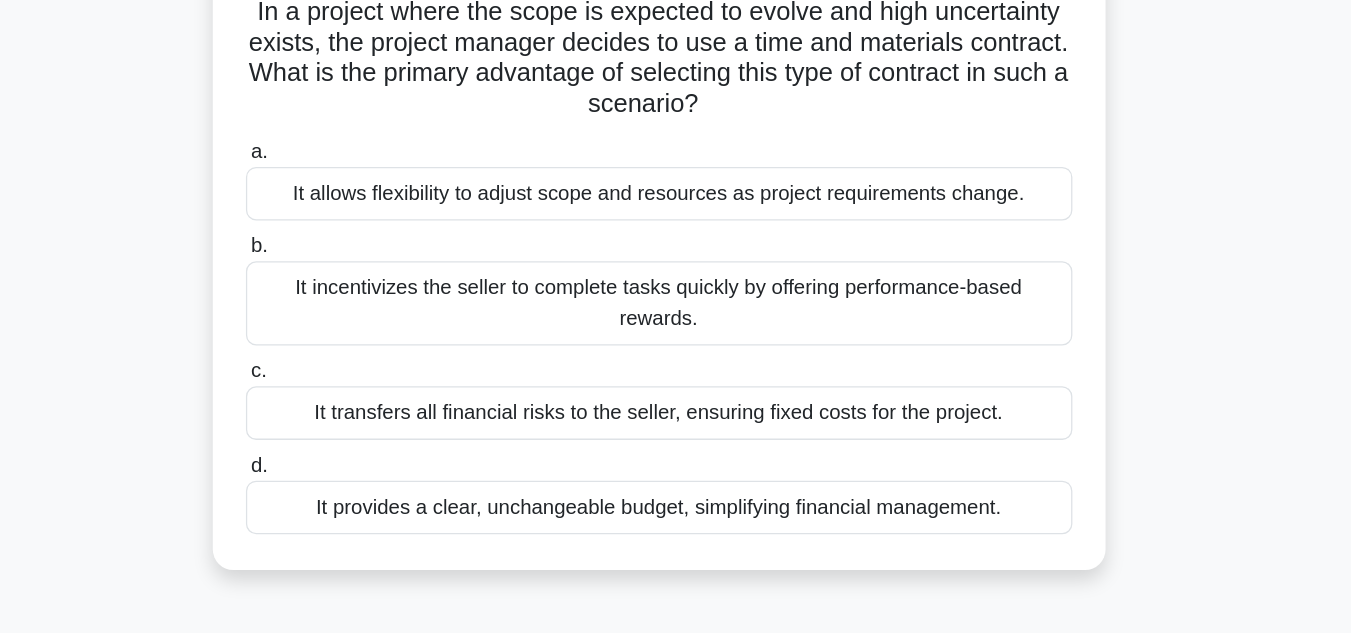 scroll, scrollTop: 17, scrollLeft: 0, axis: vertical 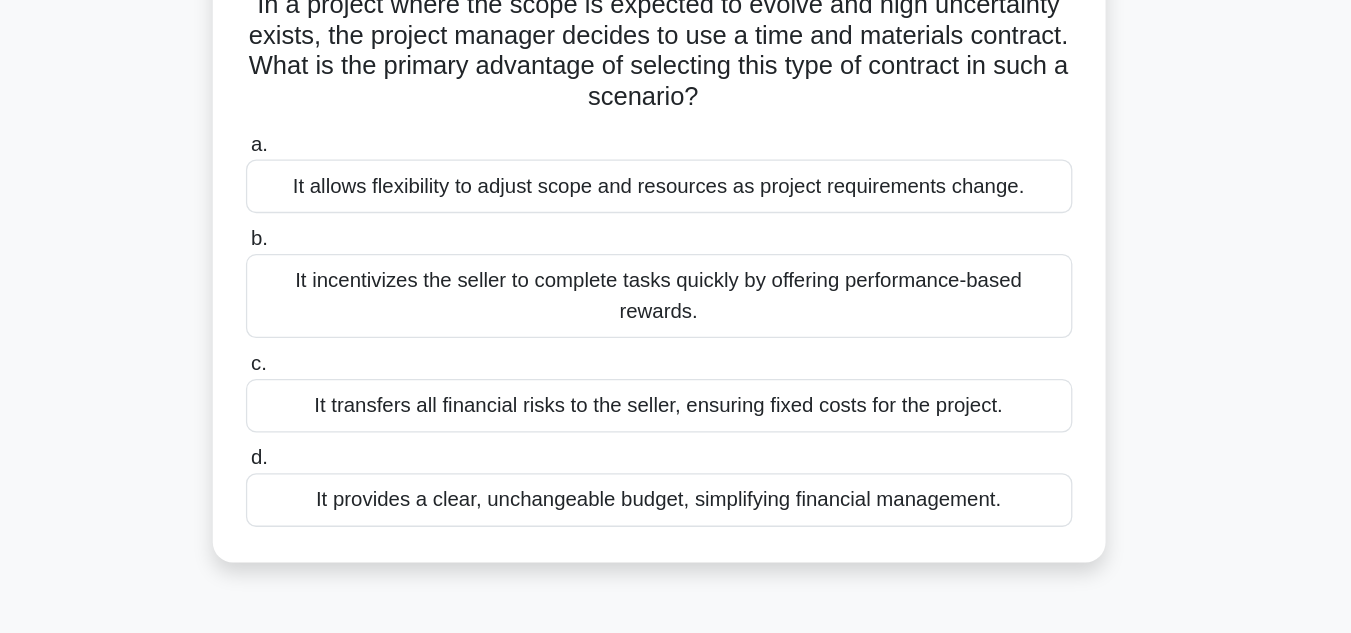 click on "It transfers all financial risks to the seller, ensuring fixed costs for the project." at bounding box center [676, 454] 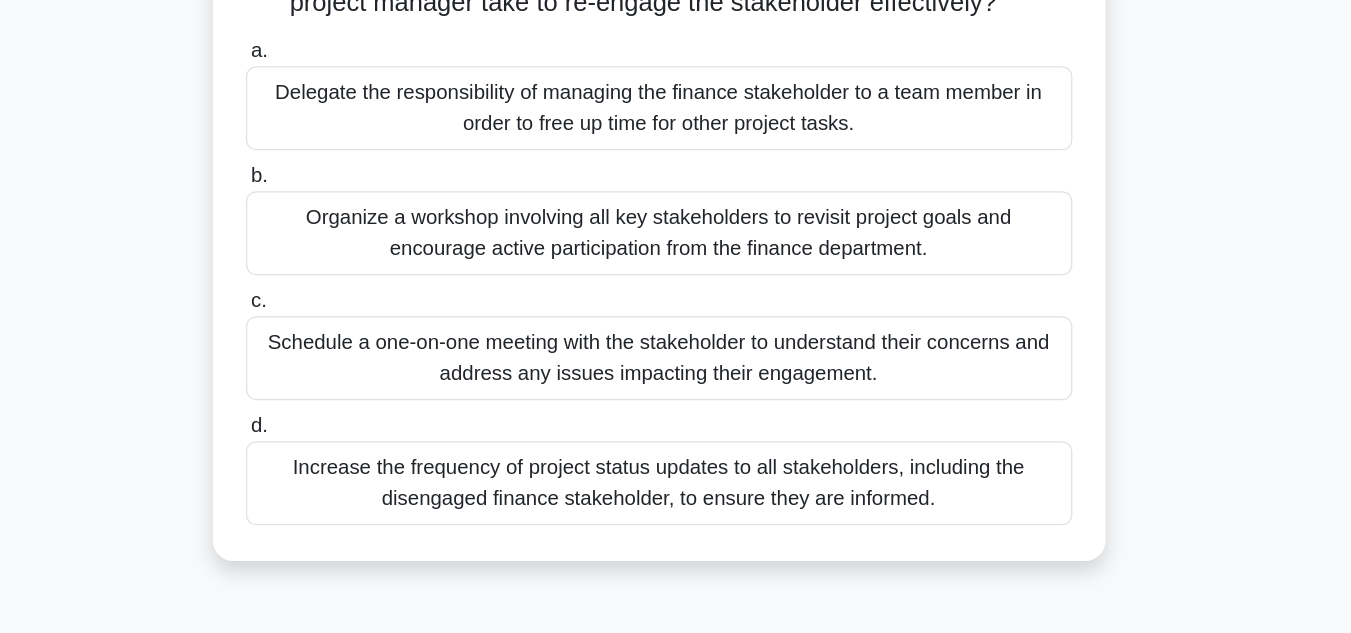 scroll, scrollTop: 145, scrollLeft: 0, axis: vertical 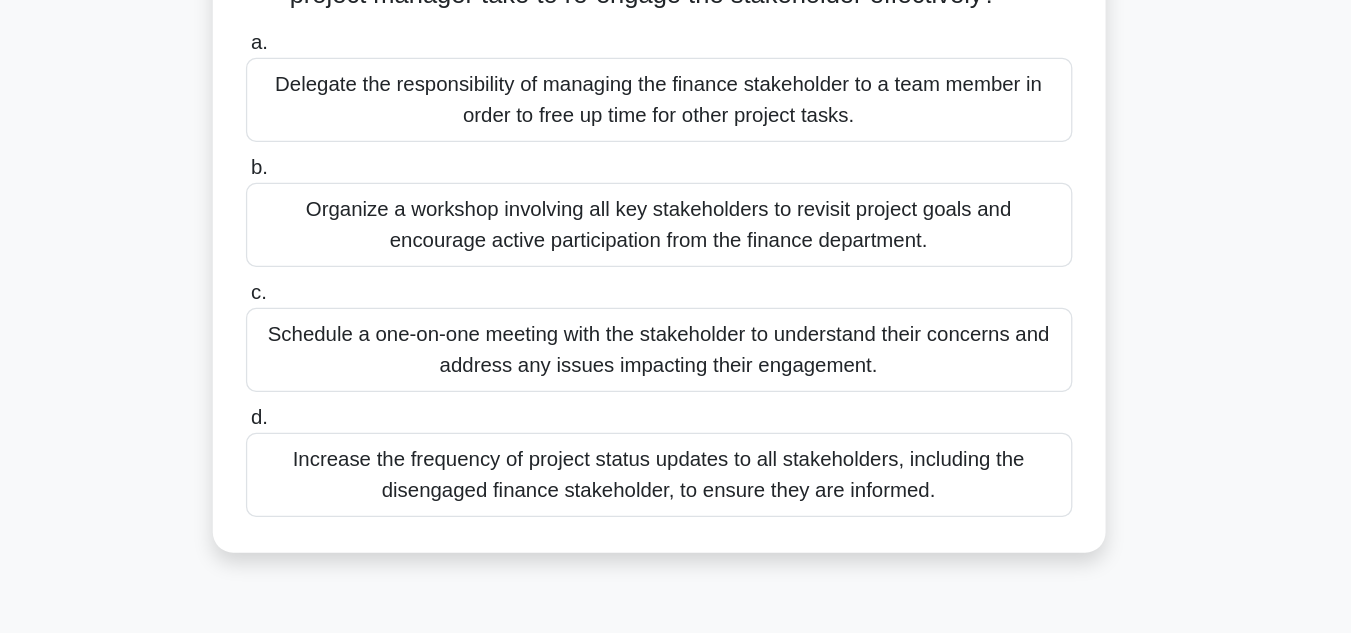 click on "Schedule a one-on-one meeting with the stakeholder to understand their concerns and address any issues impacting their engagement." at bounding box center [676, 410] 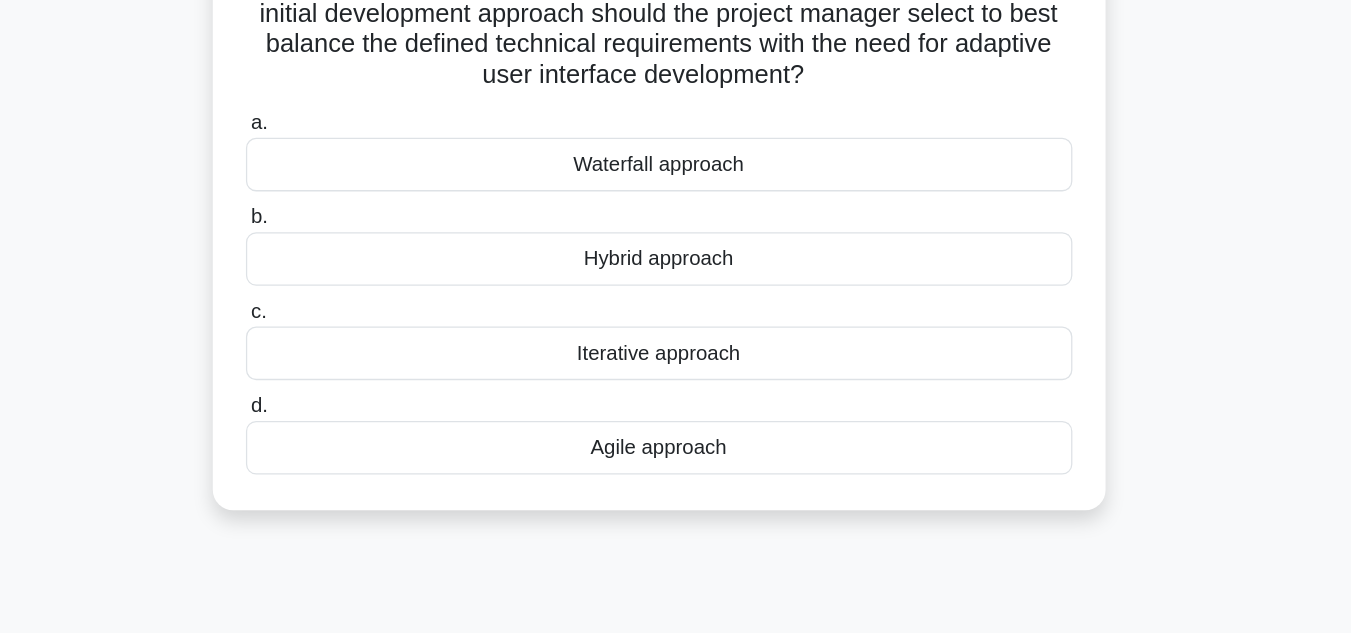scroll, scrollTop: 235, scrollLeft: 0, axis: vertical 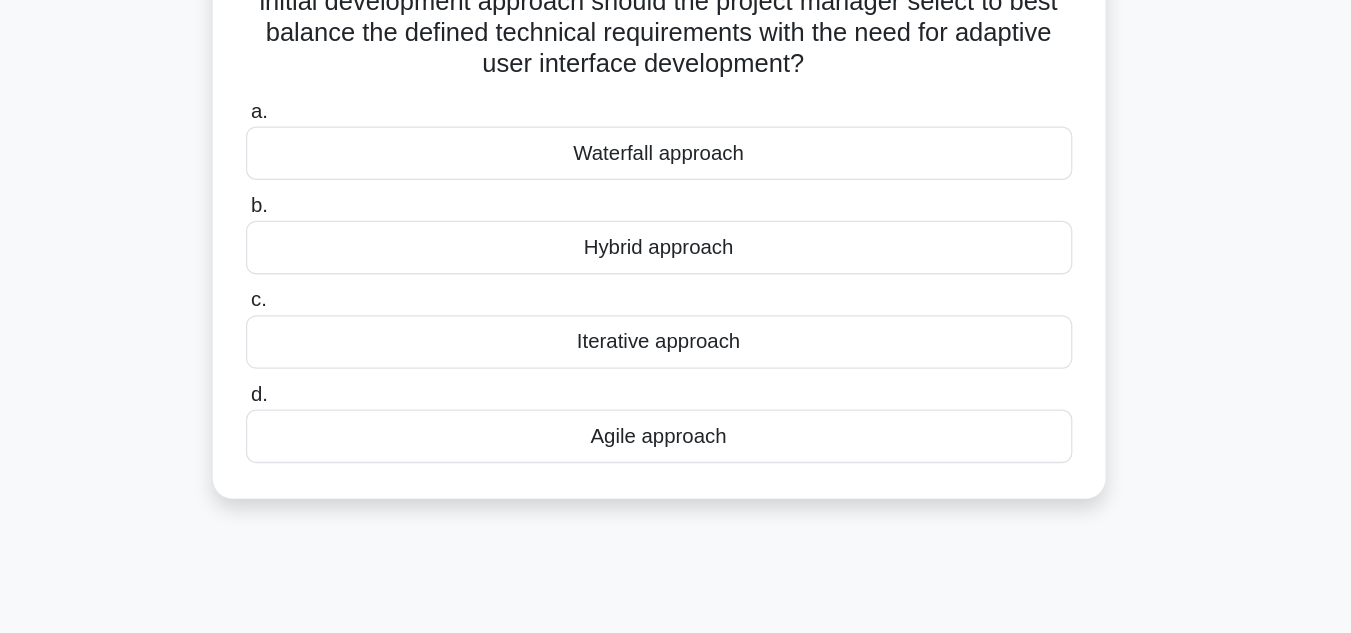 click on "Hybrid approach" at bounding box center (676, 330) 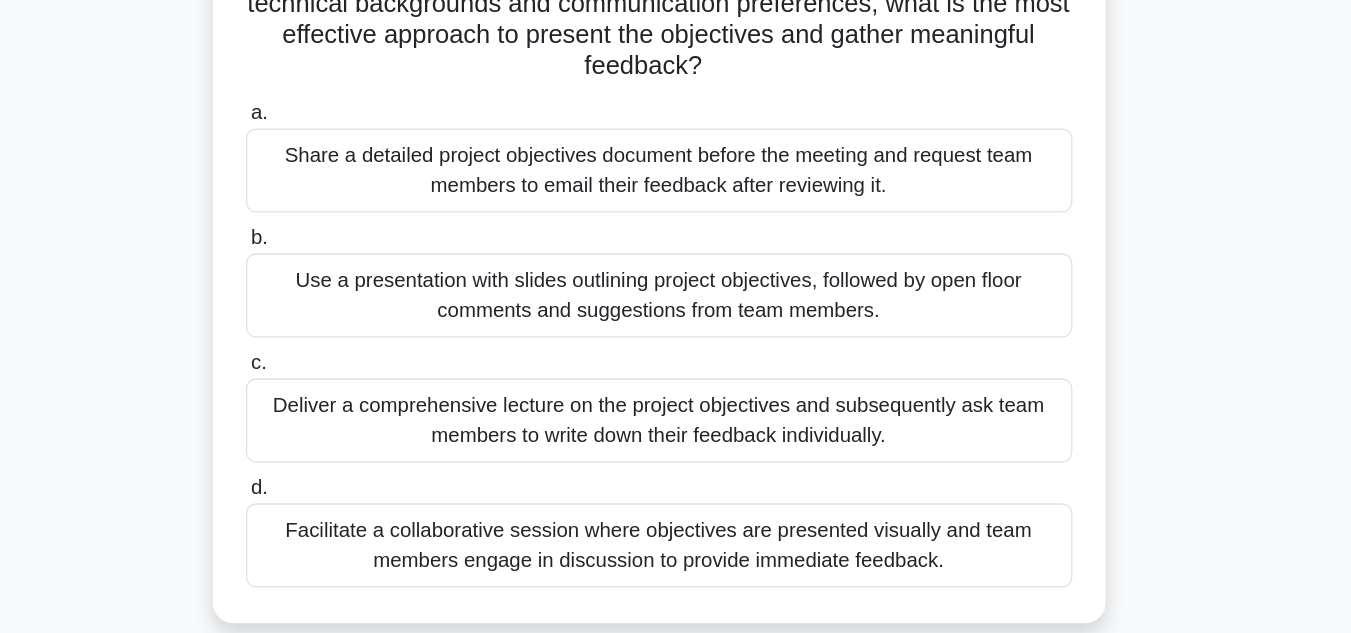 scroll, scrollTop: 151, scrollLeft: 0, axis: vertical 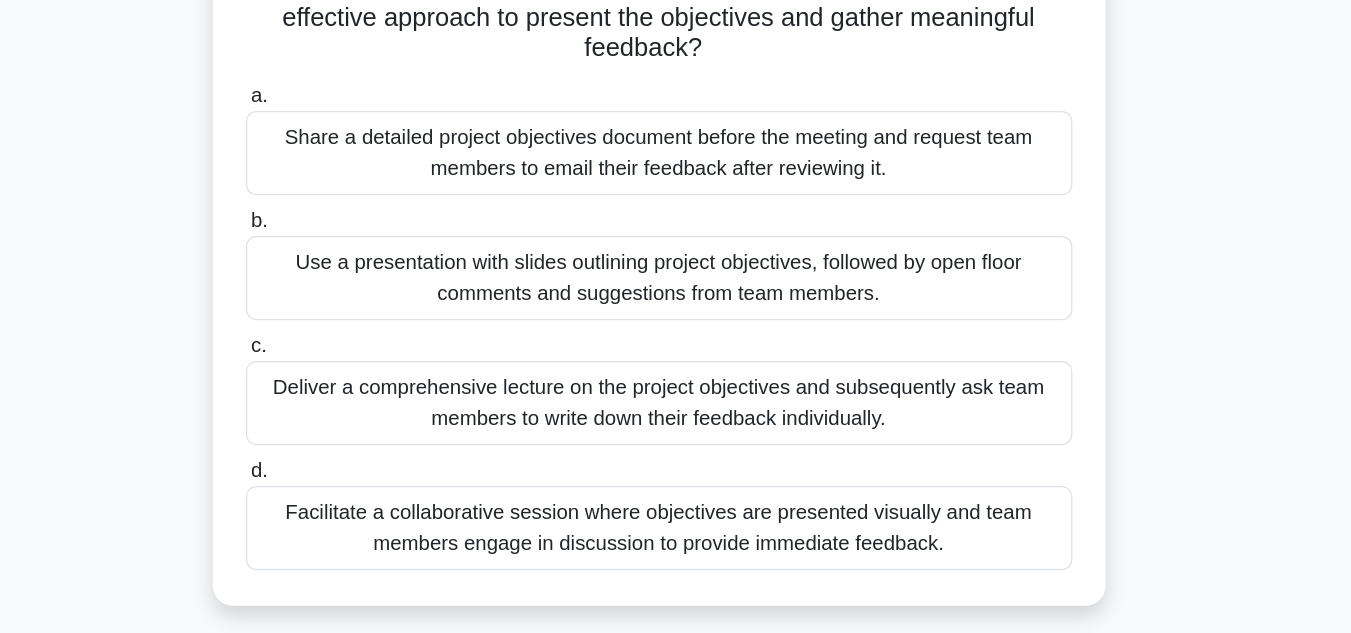 click on "Facilitate a collaborative session where objectives are presented visually and team members engage in discussion to provide immediate feedback." at bounding box center (676, 550) 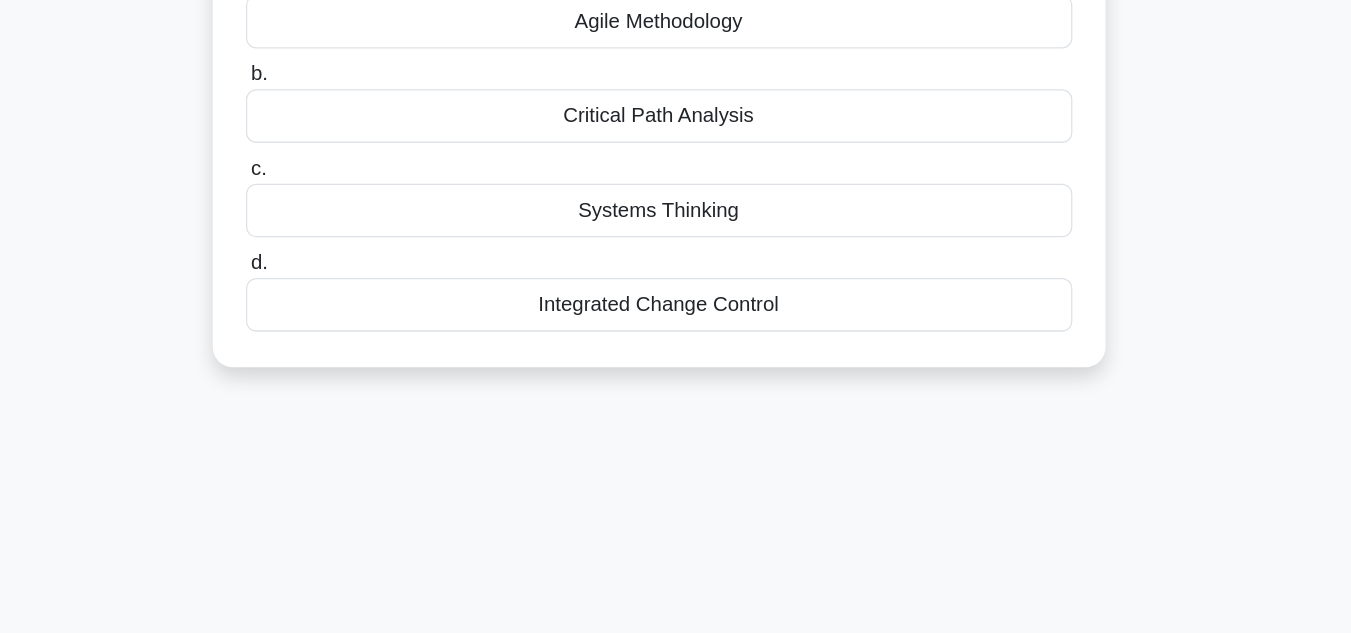 scroll, scrollTop: 0, scrollLeft: 0, axis: both 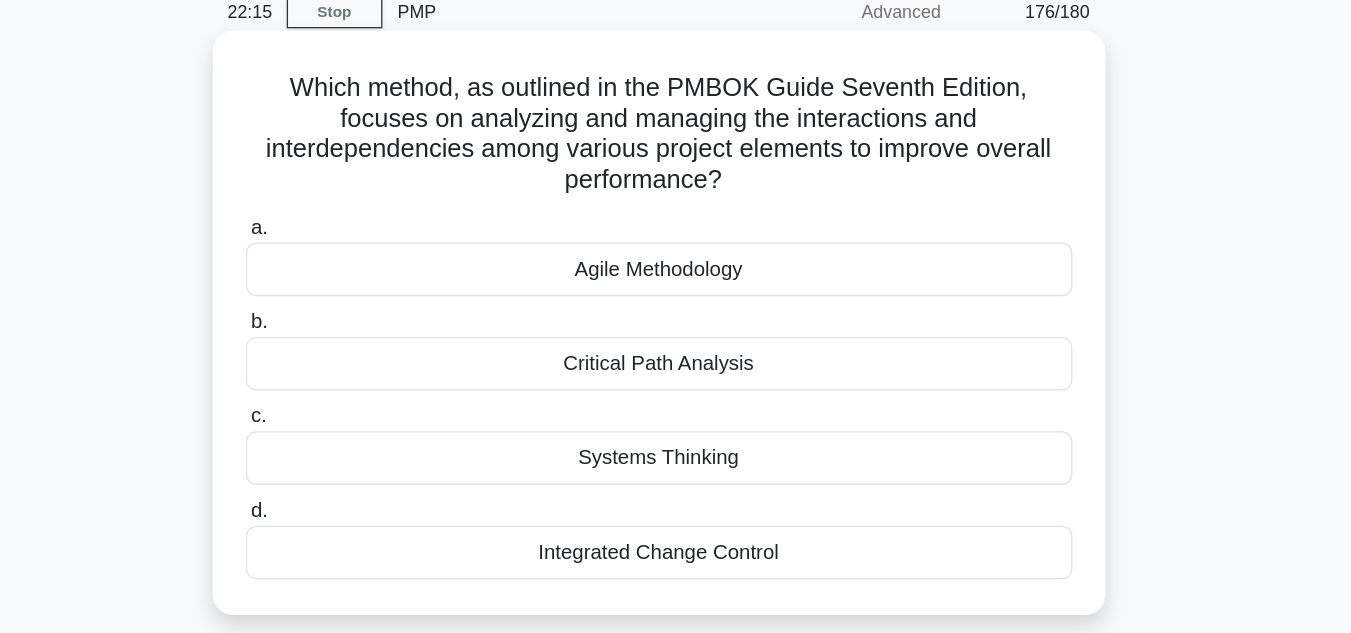 click on "Systems Thinking" at bounding box center [676, 447] 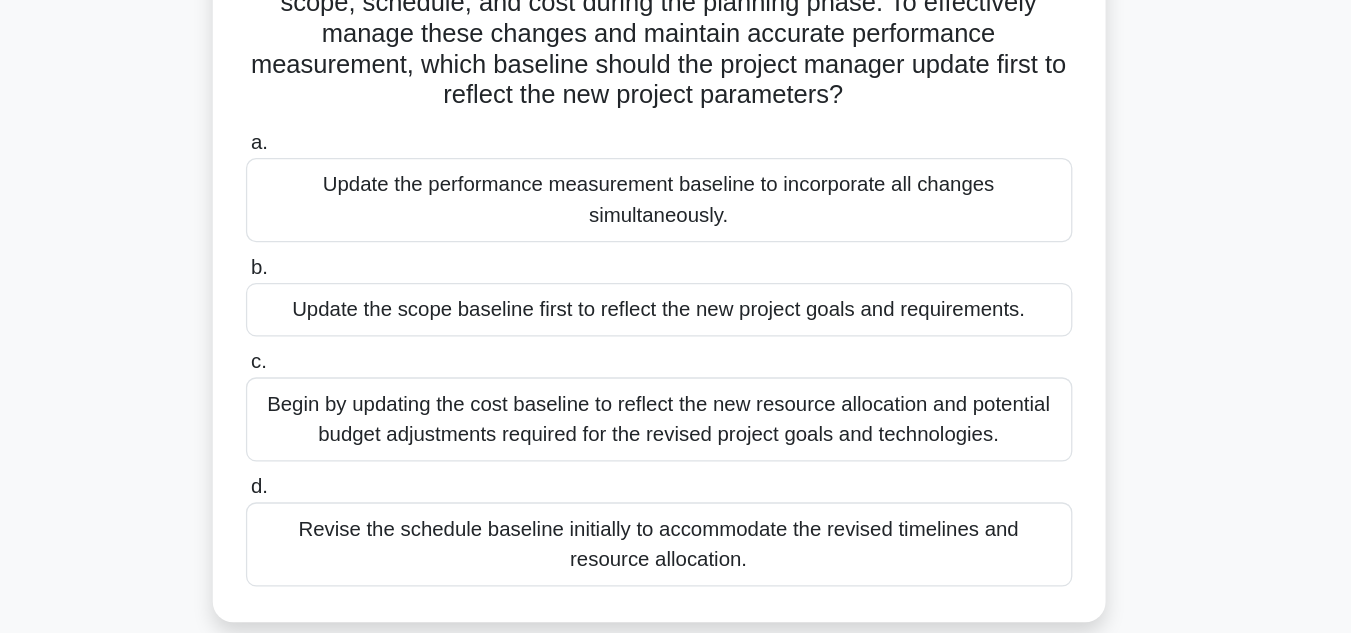 scroll, scrollTop: 144, scrollLeft: 0, axis: vertical 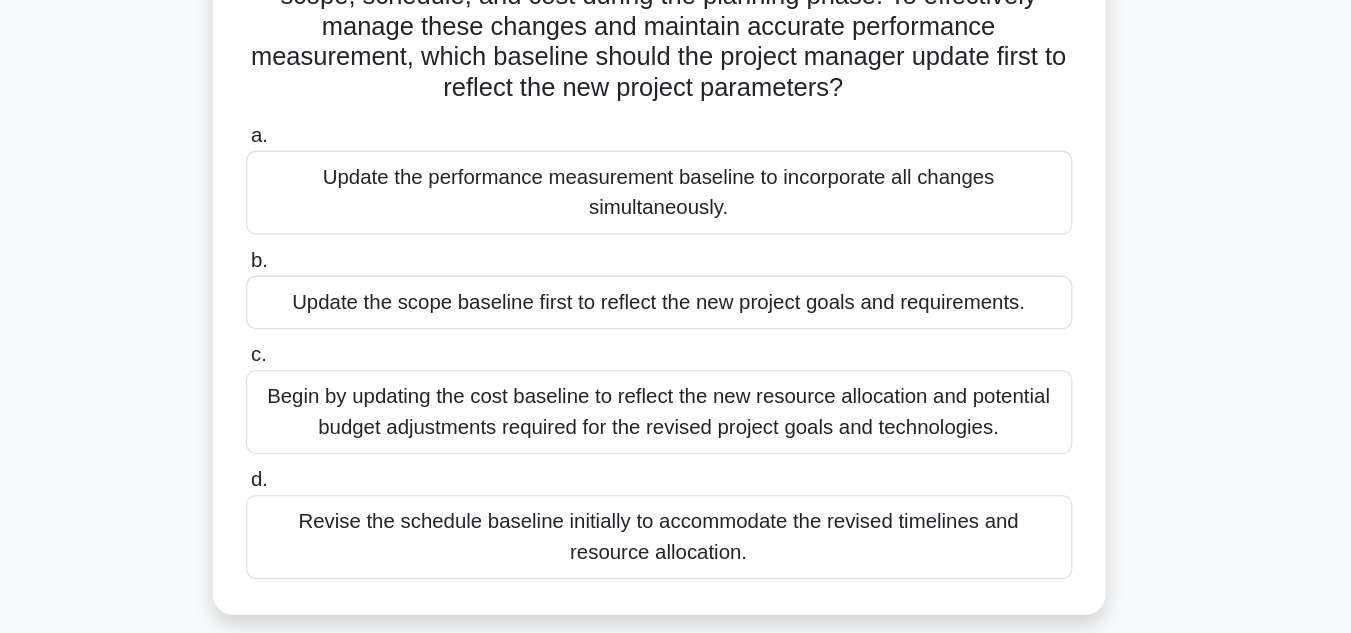 click on "Update the performance measurement baseline to incorporate all changes simultaneously." at bounding box center [676, 287] 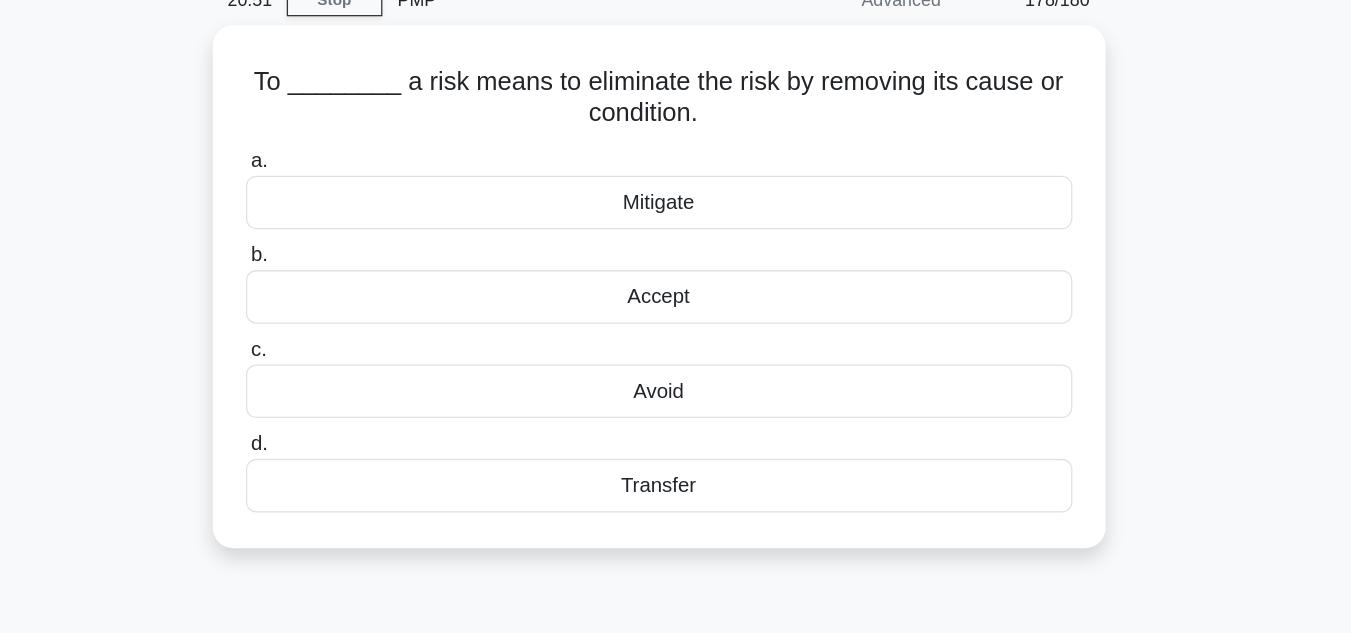 scroll, scrollTop: 0, scrollLeft: 0, axis: both 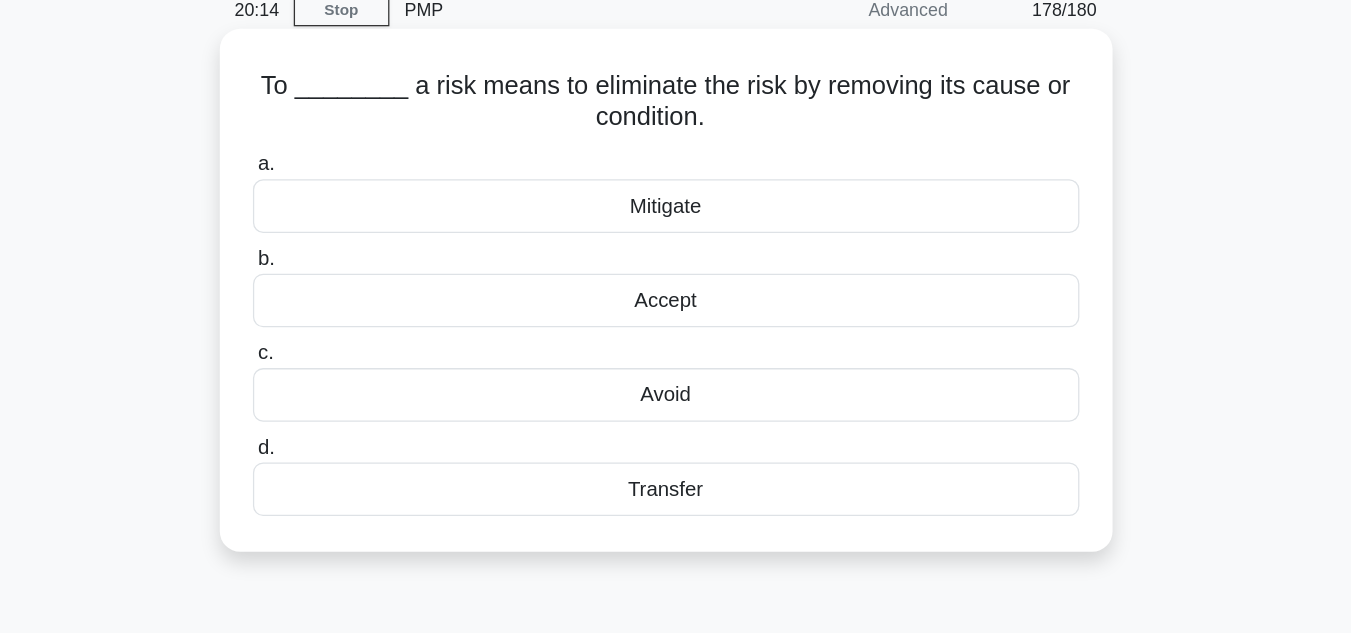 click on "Transfer" at bounding box center (676, 473) 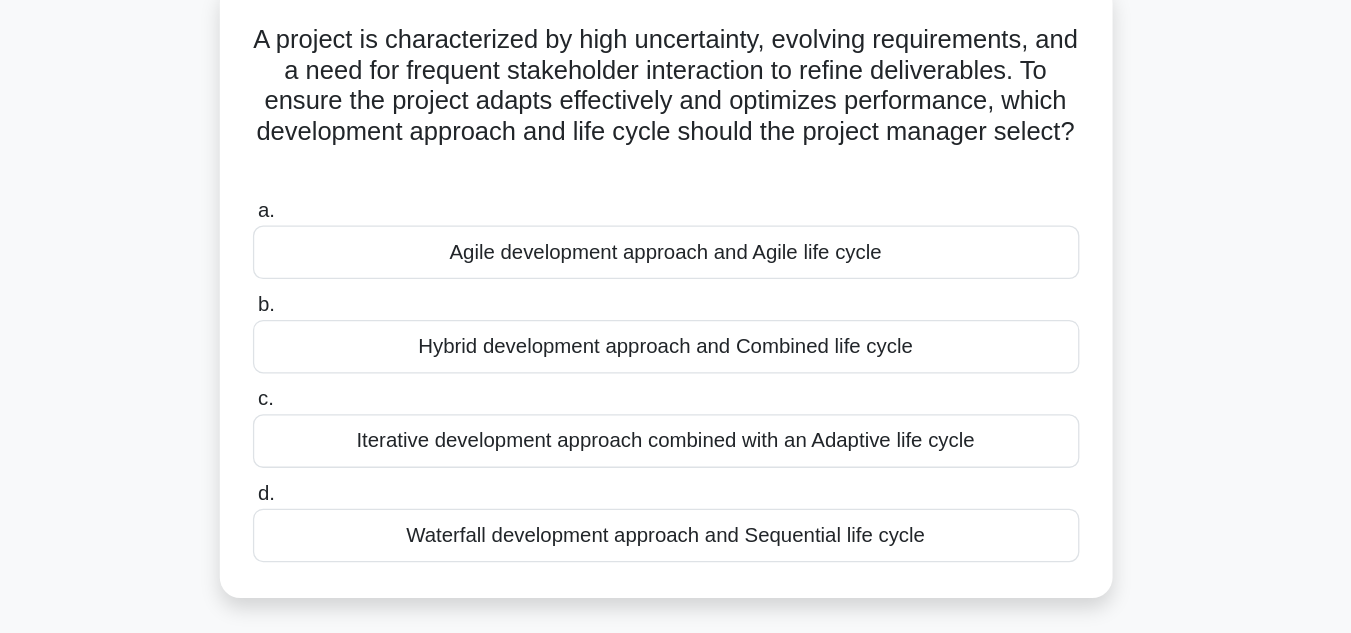 scroll, scrollTop: 35, scrollLeft: 0, axis: vertical 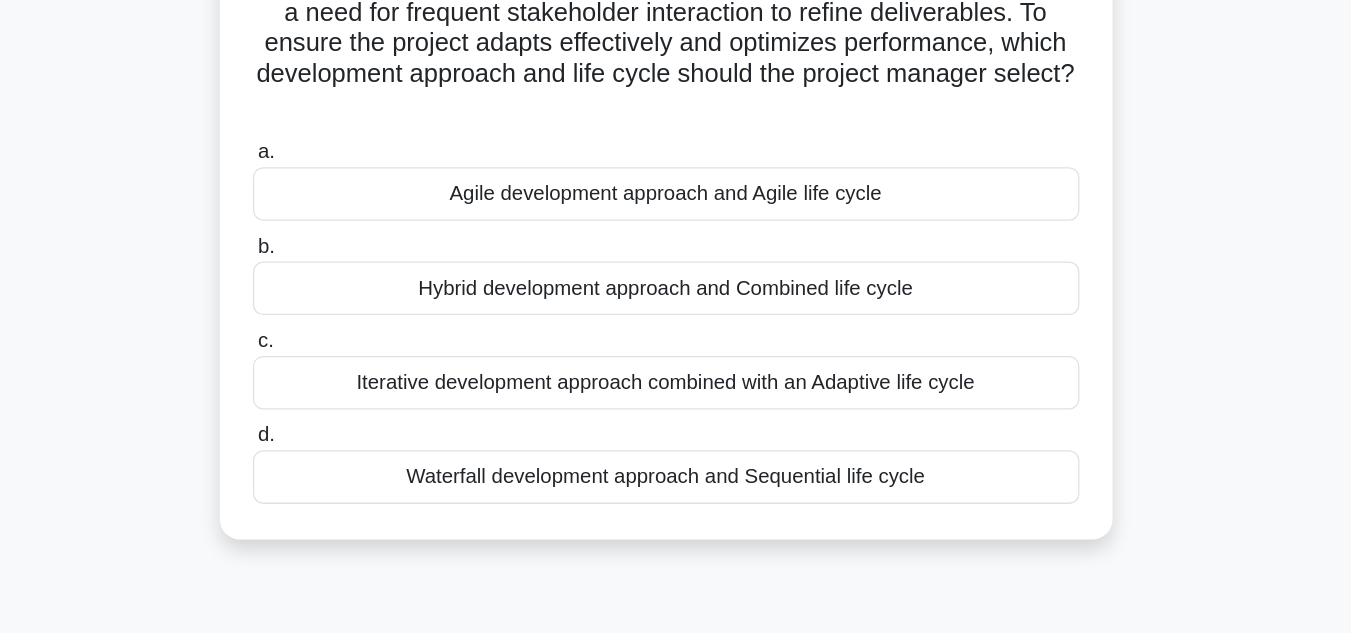 click on "Agile development approach and Agile life cycle" at bounding box center [676, 288] 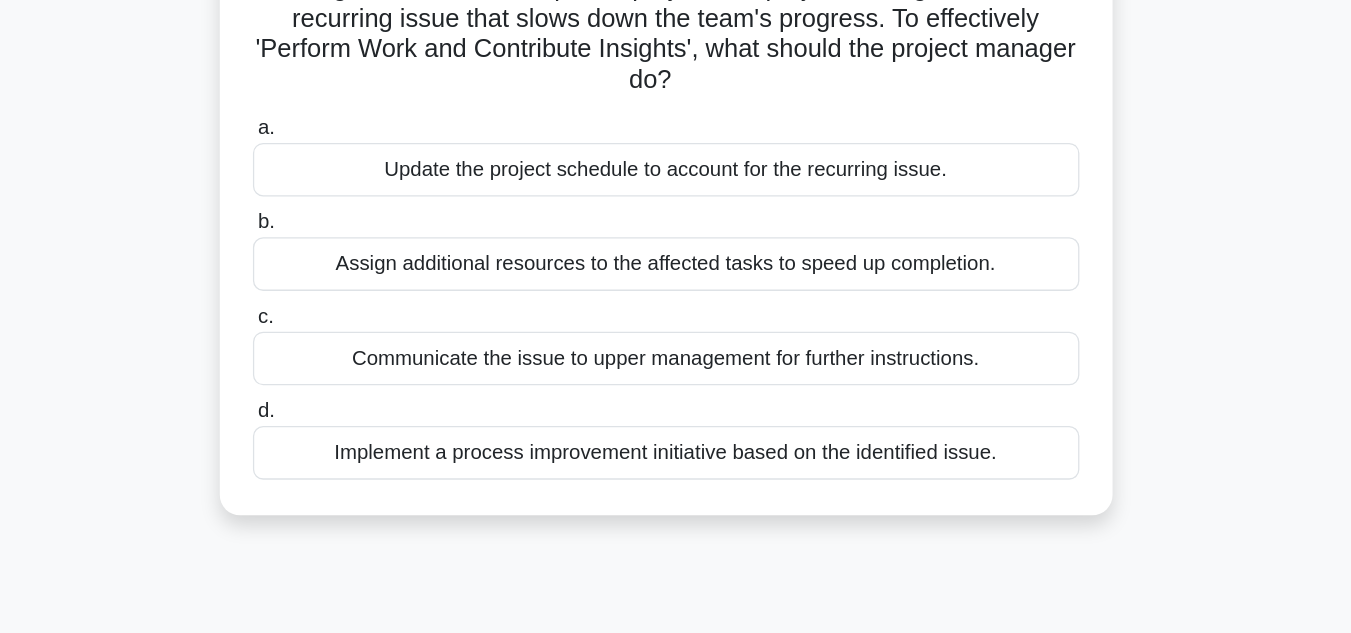 scroll, scrollTop: 0, scrollLeft: 0, axis: both 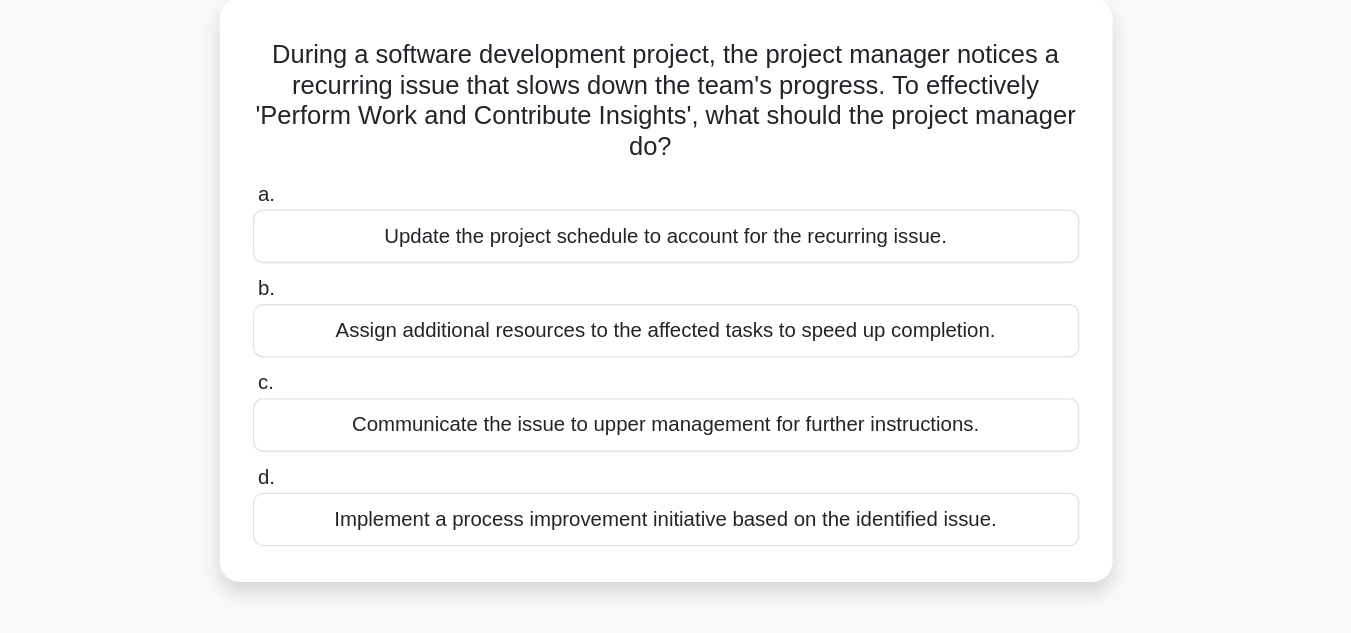 click on "Implement a process improvement initiative based on the identified issue." at bounding box center (676, 521) 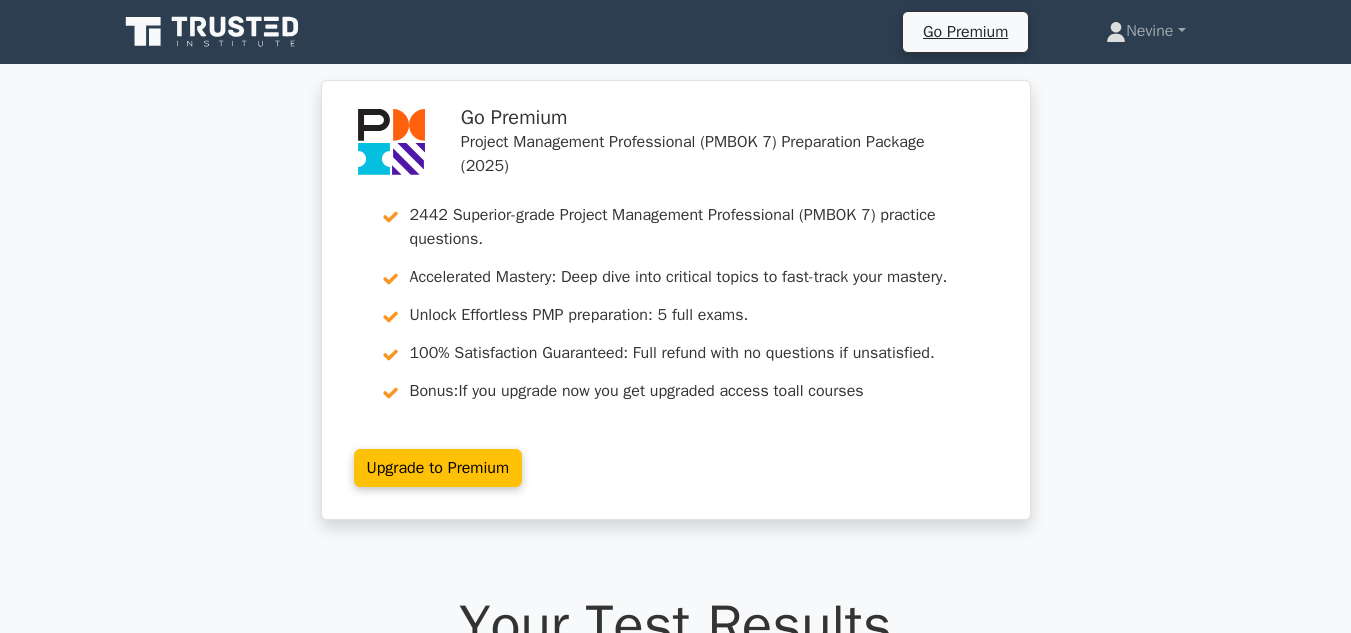 scroll, scrollTop: 0, scrollLeft: 0, axis: both 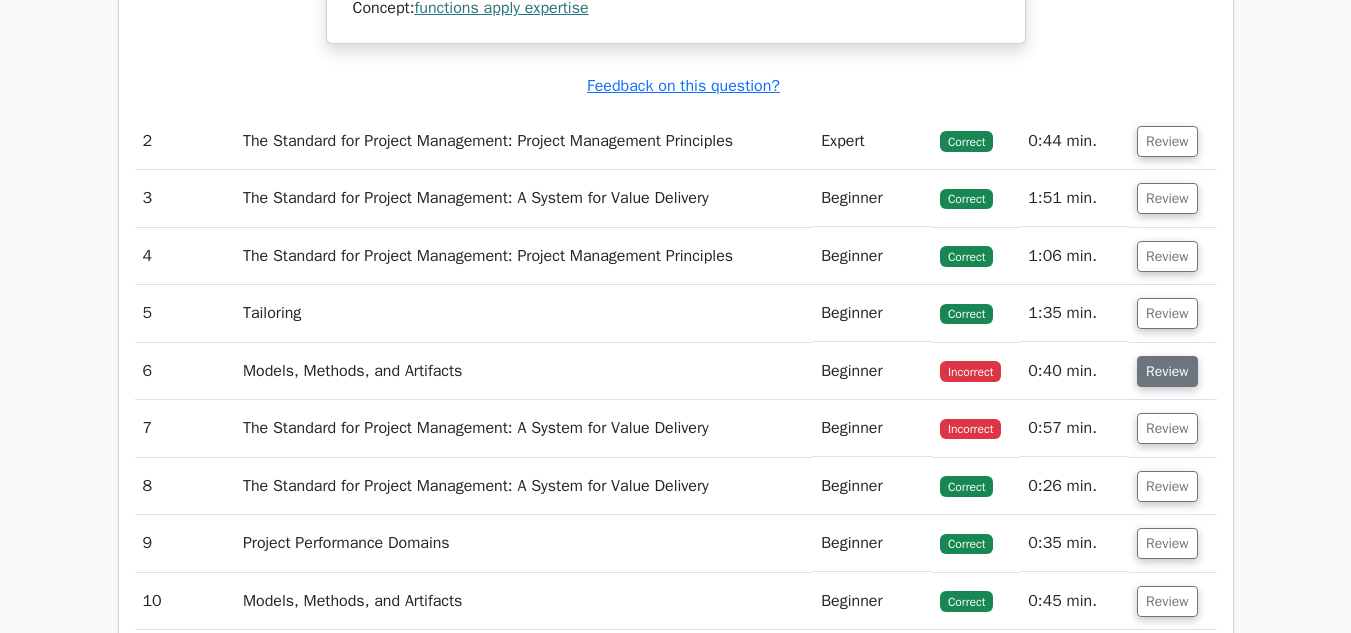 click on "Review" at bounding box center (1167, 371) 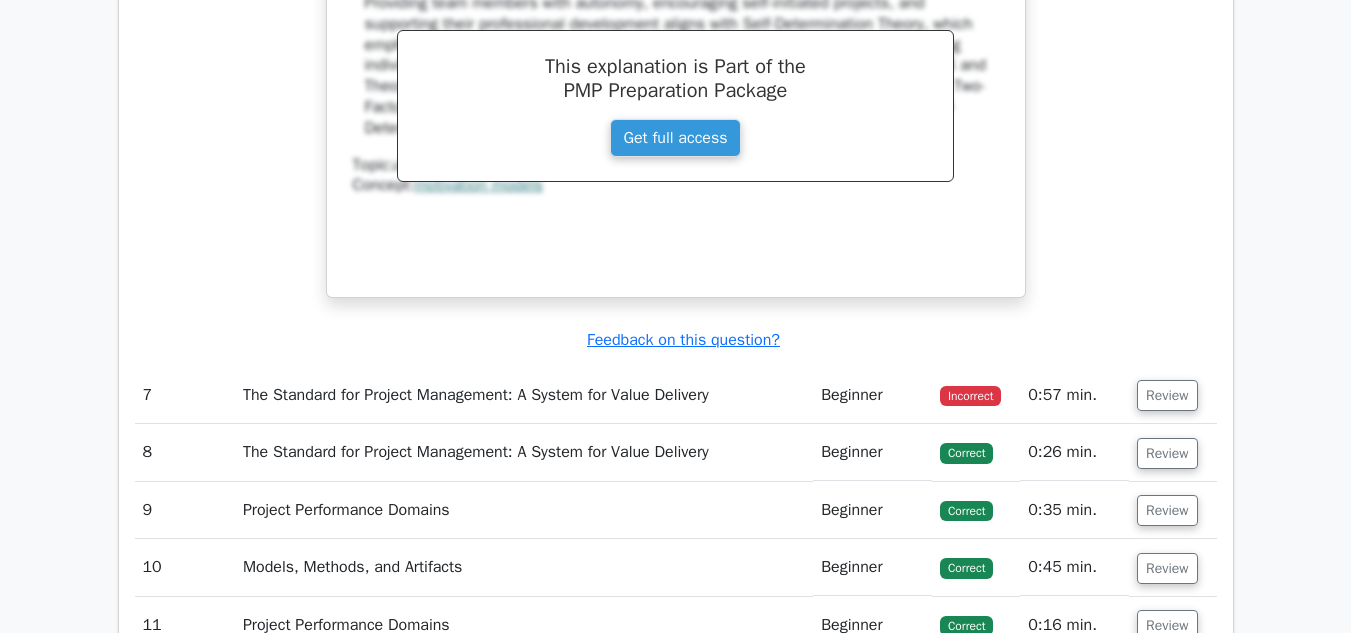 scroll, scrollTop: 3353, scrollLeft: 0, axis: vertical 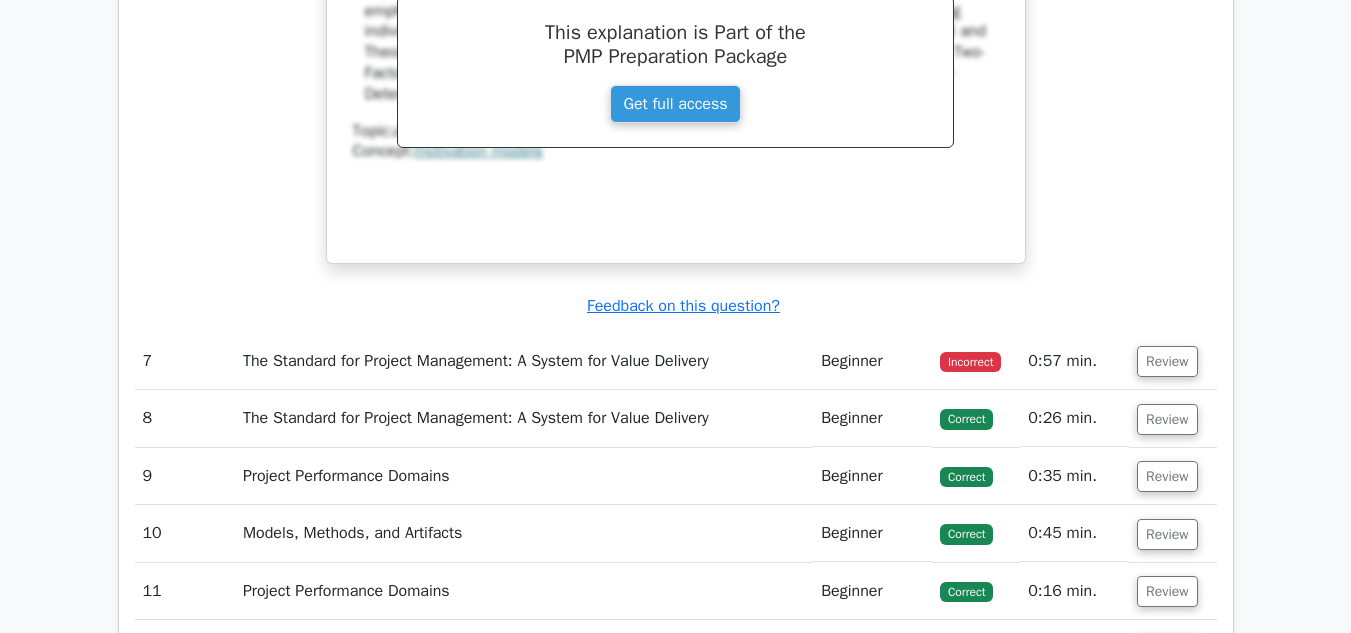 click on "Review" at bounding box center [1167, 361] 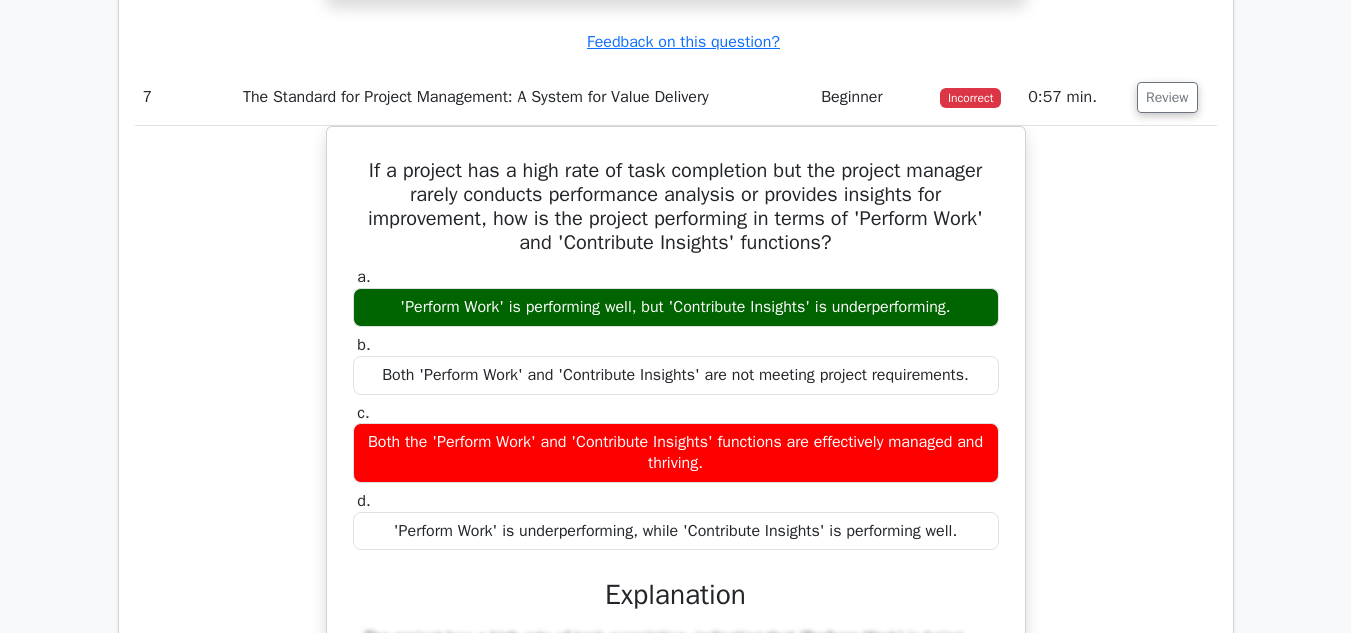 scroll, scrollTop: 3624, scrollLeft: 0, axis: vertical 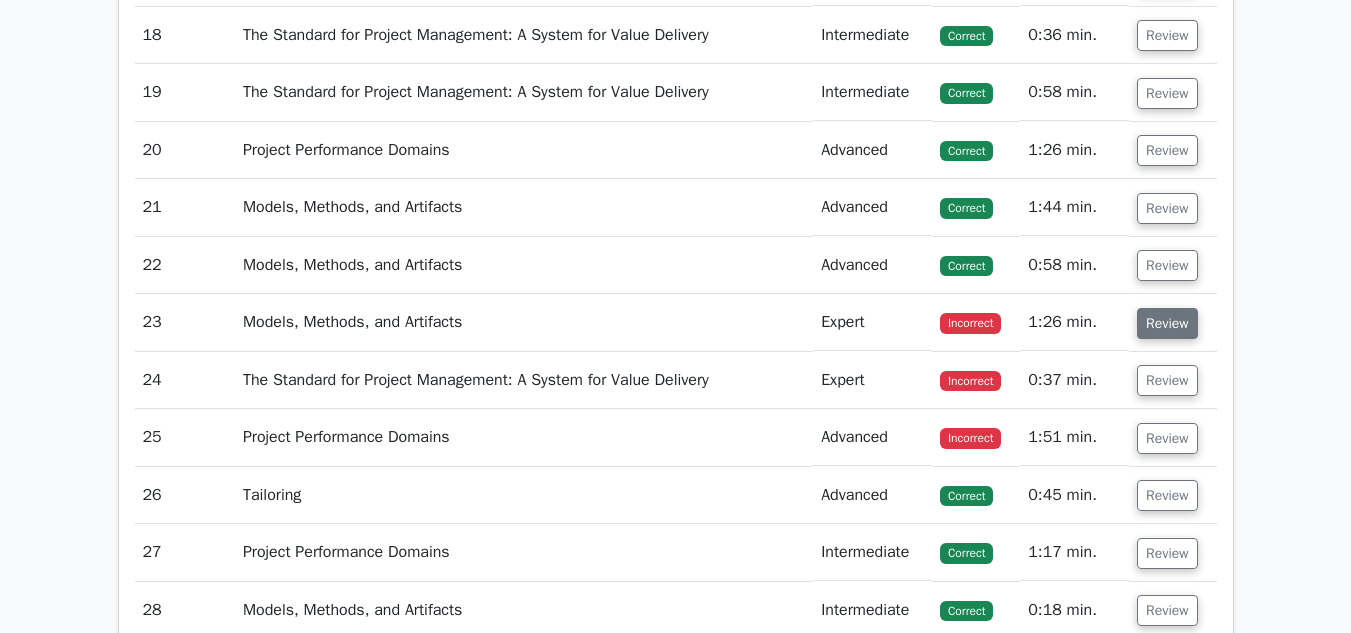 click on "Review" at bounding box center [1167, 323] 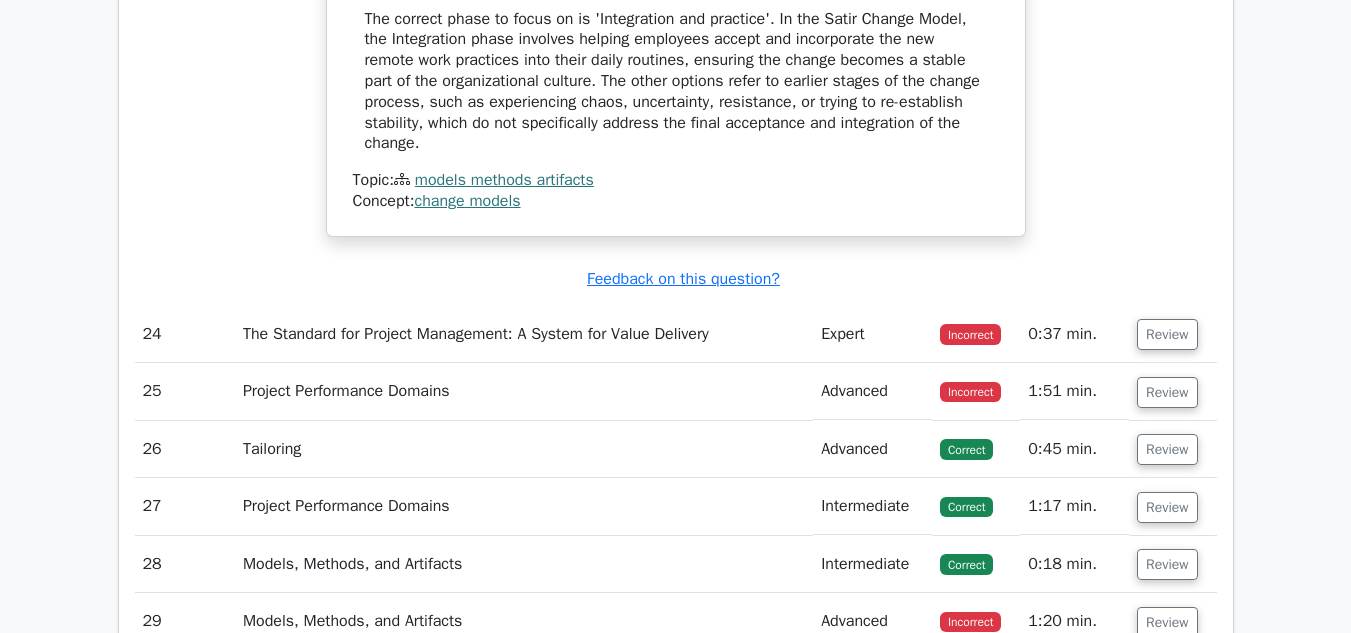 scroll, scrollTop: 6150, scrollLeft: 0, axis: vertical 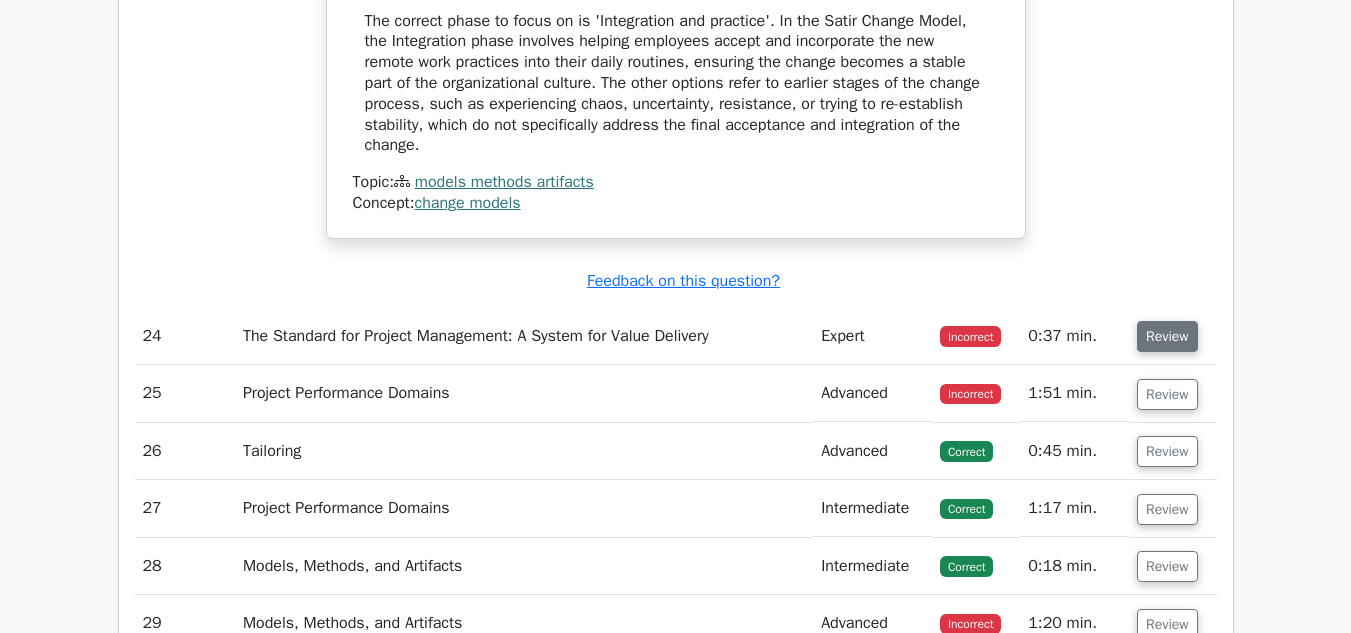 click on "Review" at bounding box center (1167, 336) 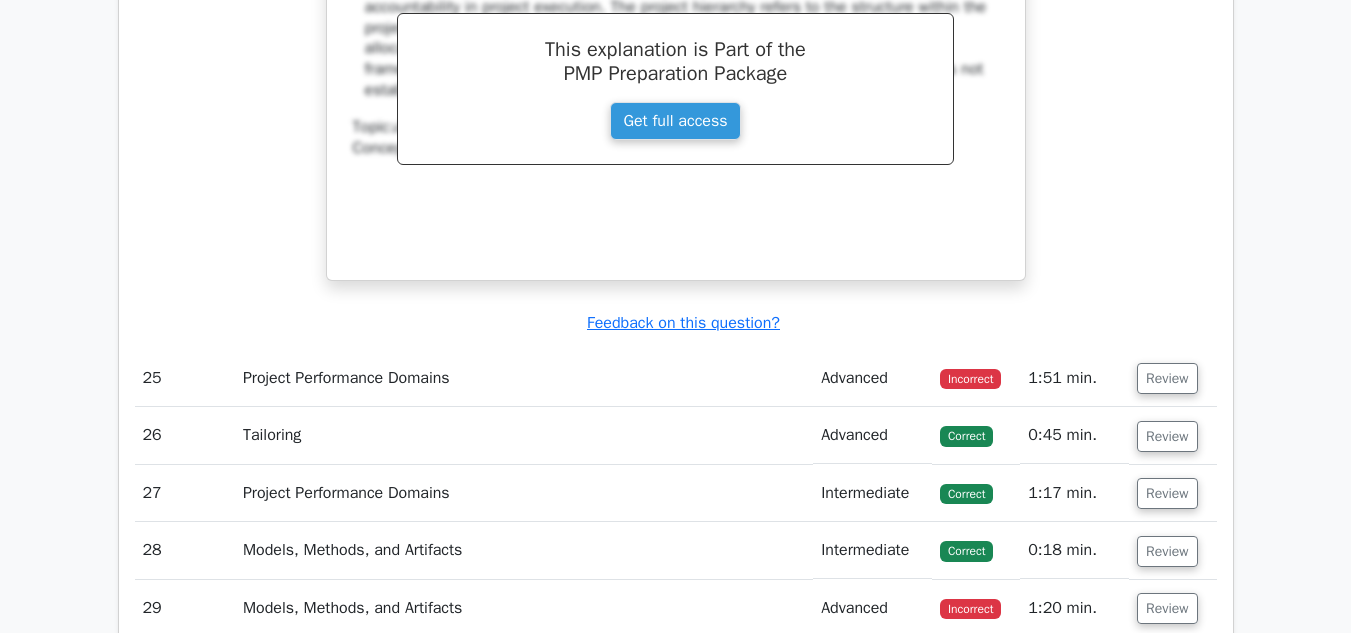 scroll, scrollTop: 6997, scrollLeft: 0, axis: vertical 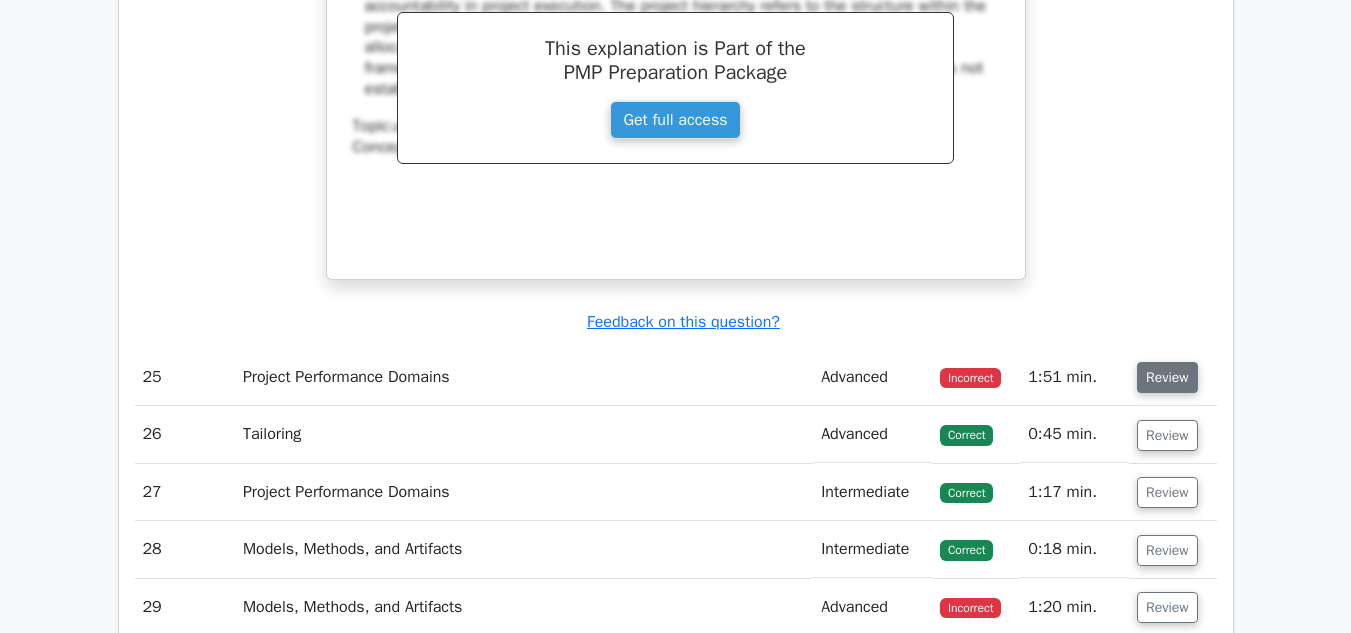 click on "Review" at bounding box center (1167, 377) 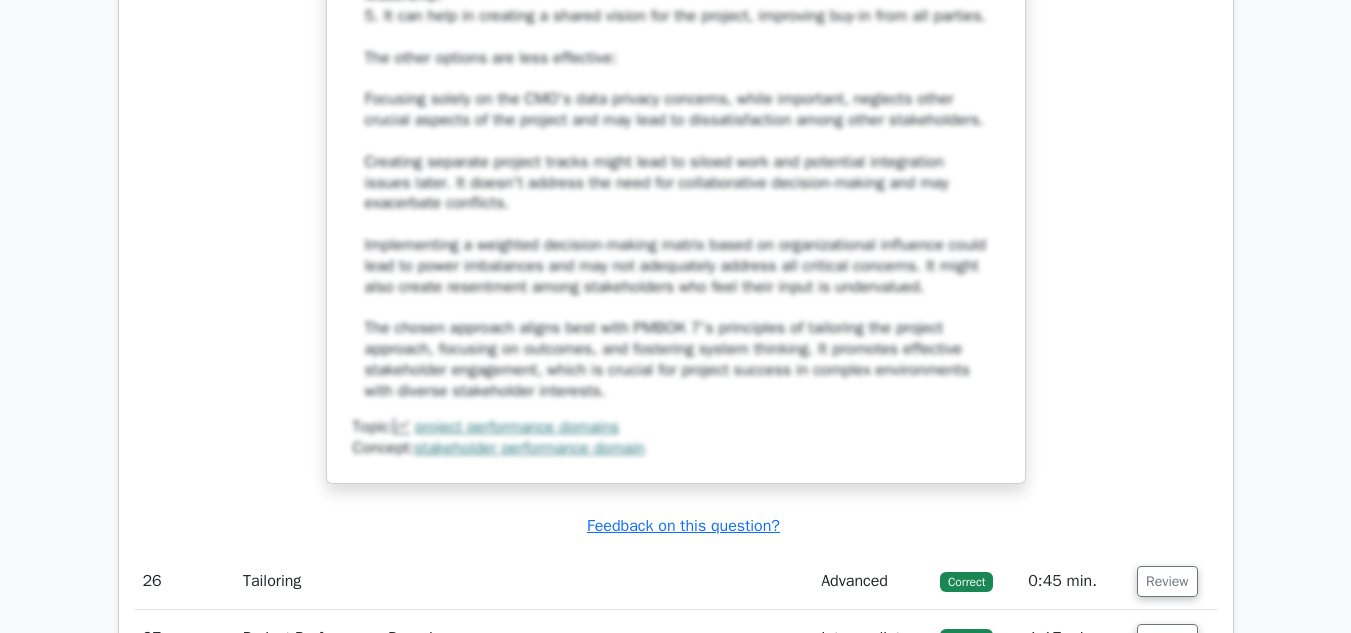 scroll, scrollTop: 8757, scrollLeft: 0, axis: vertical 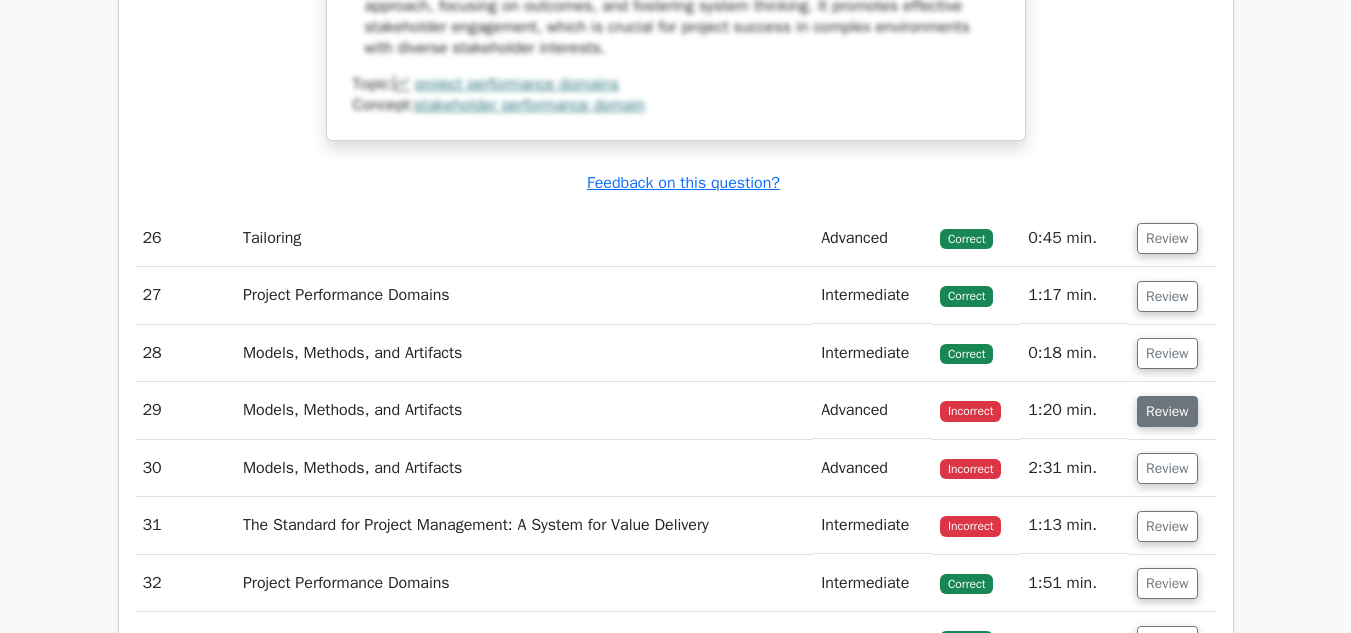 click on "Review" at bounding box center (1167, 411) 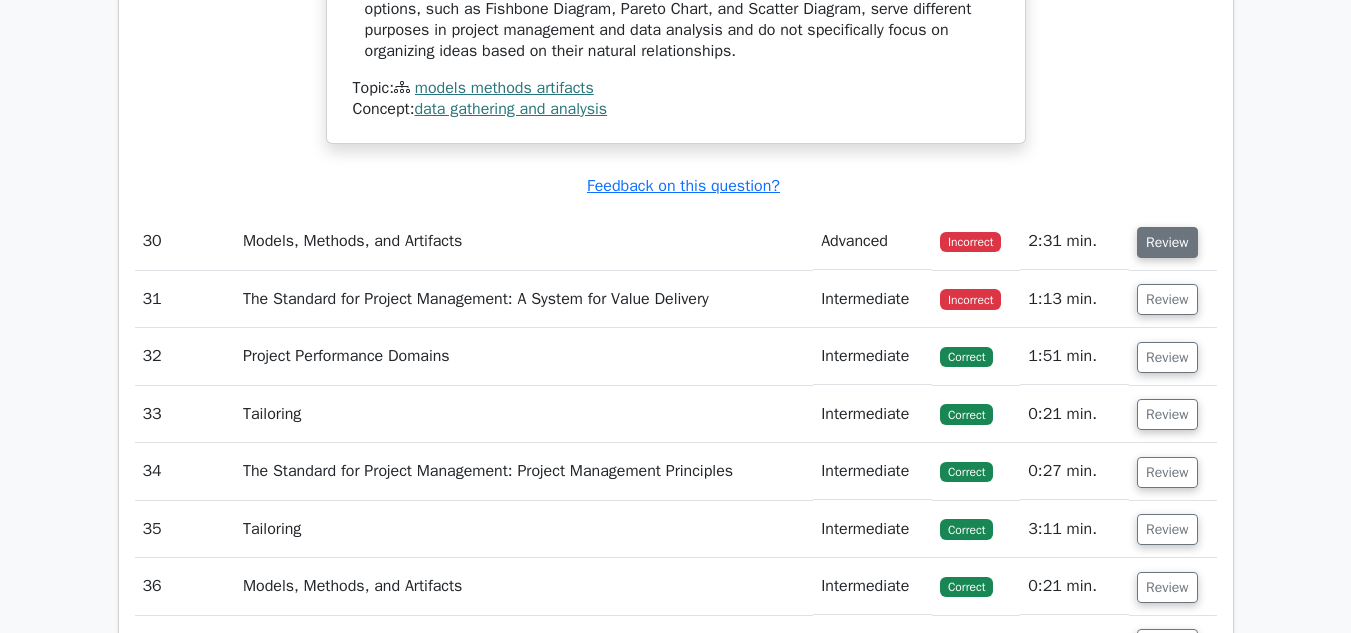 scroll, scrollTop: 9697, scrollLeft: 0, axis: vertical 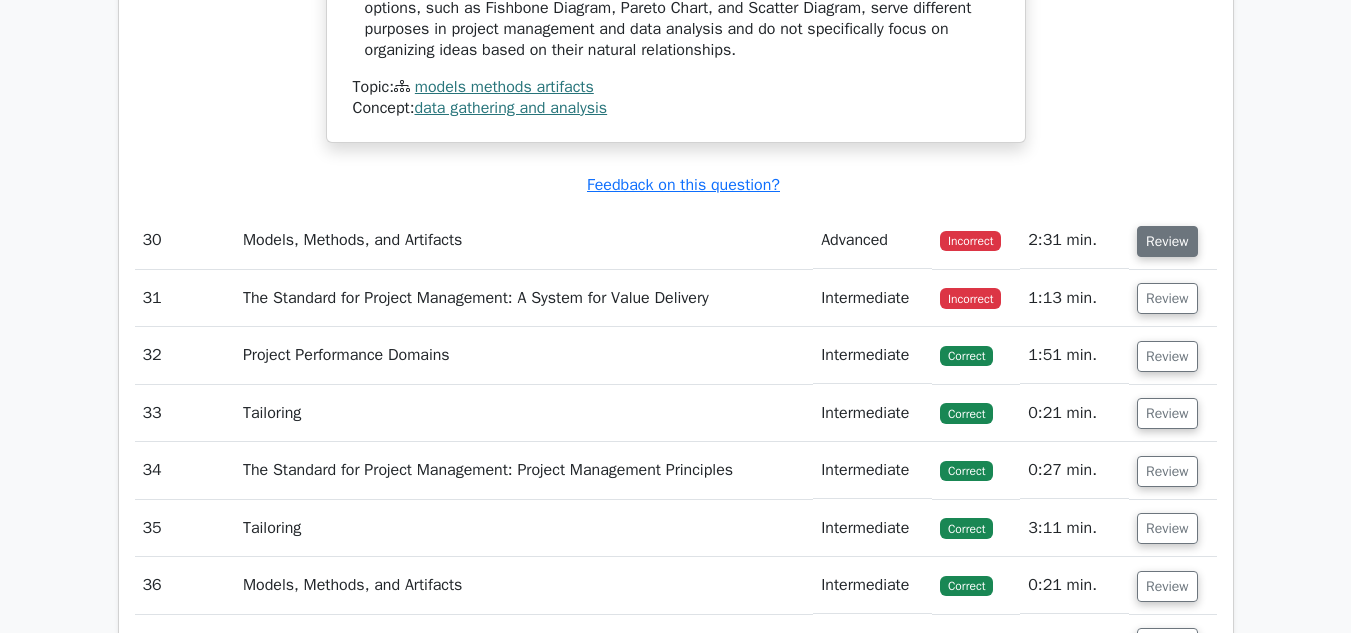 click on "Review" at bounding box center (1167, 241) 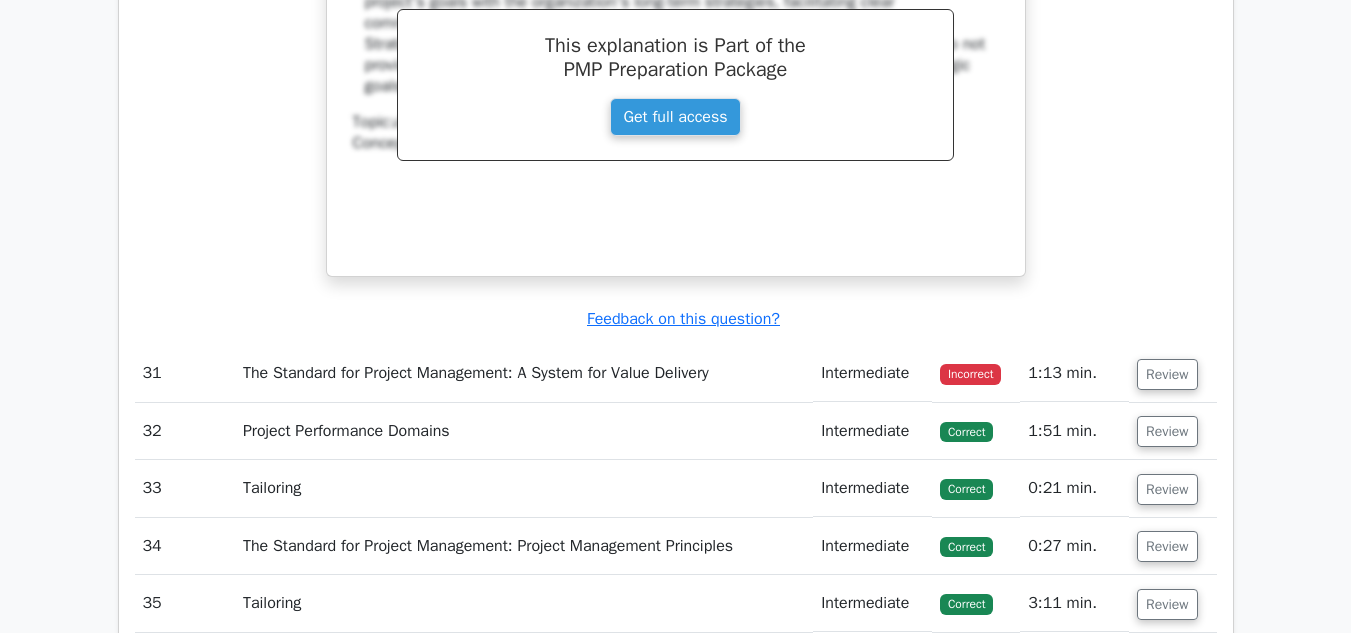 scroll, scrollTop: 10573, scrollLeft: 0, axis: vertical 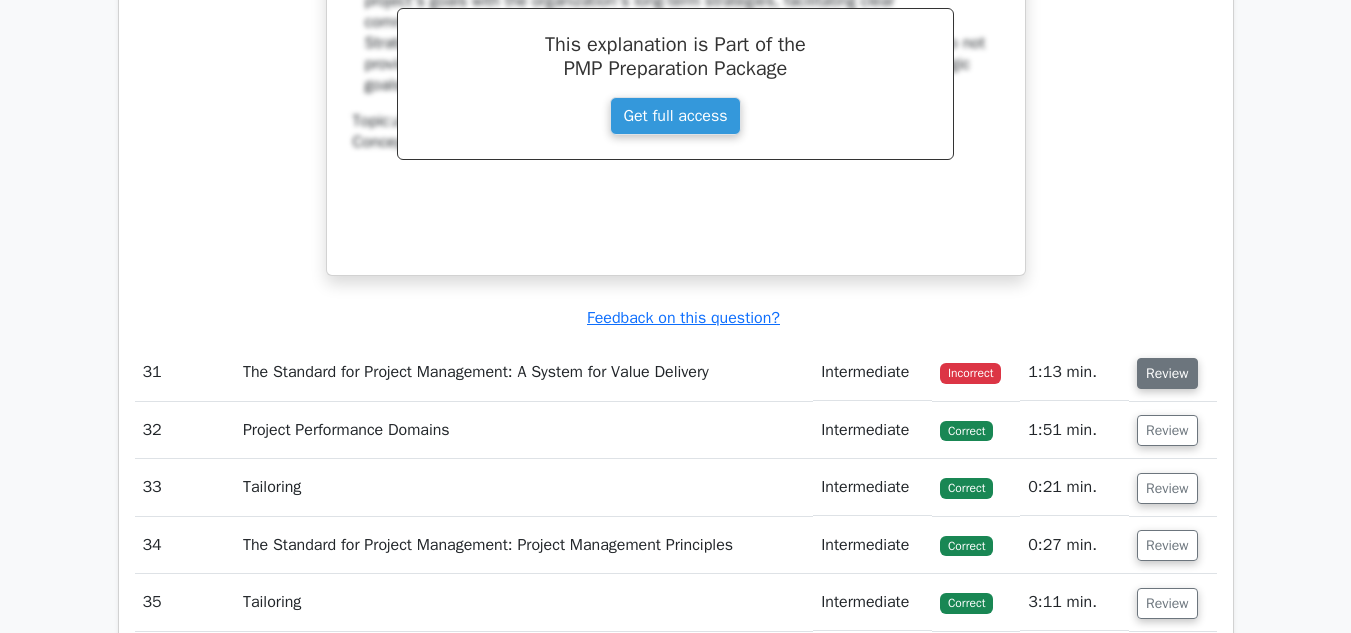 click on "Review" at bounding box center [1167, 373] 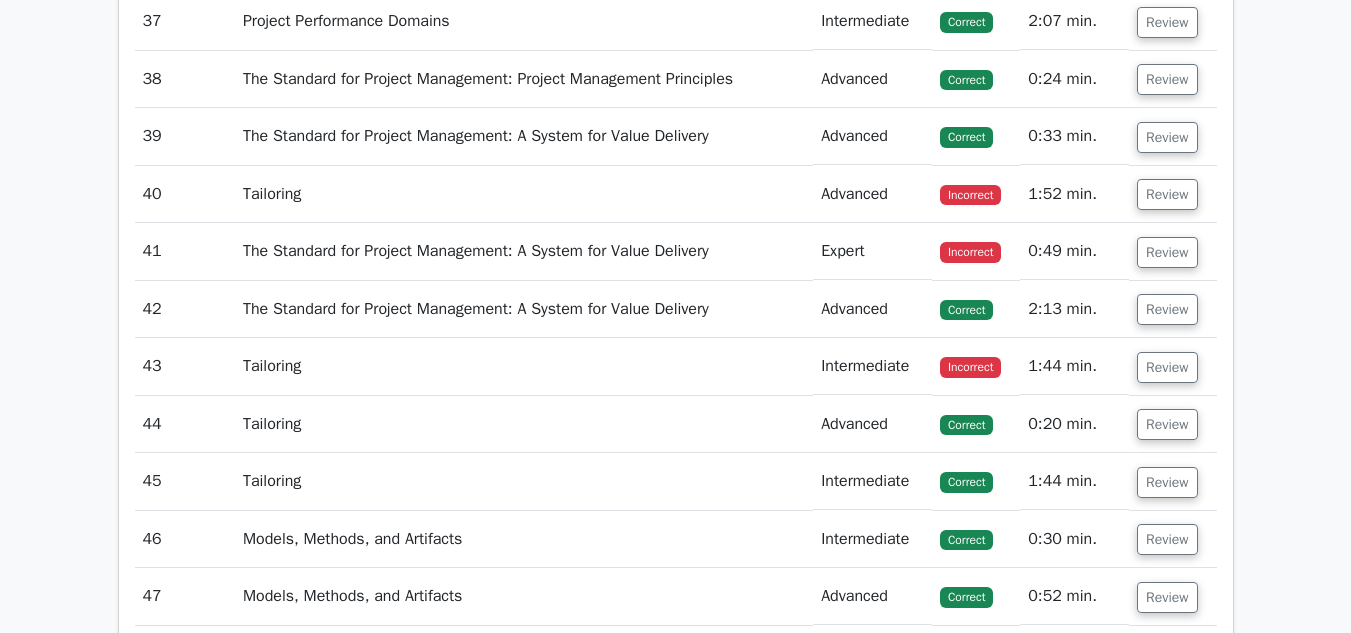 scroll, scrollTop: 12282, scrollLeft: 0, axis: vertical 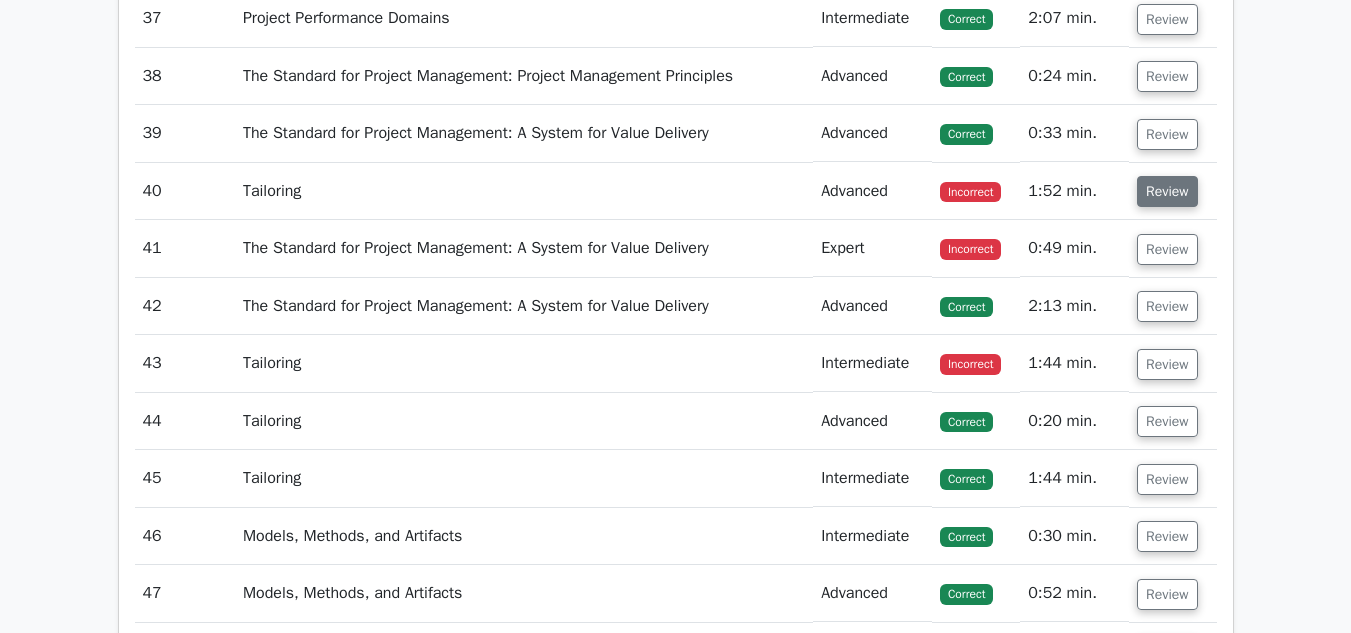 click on "Review" at bounding box center (1167, 191) 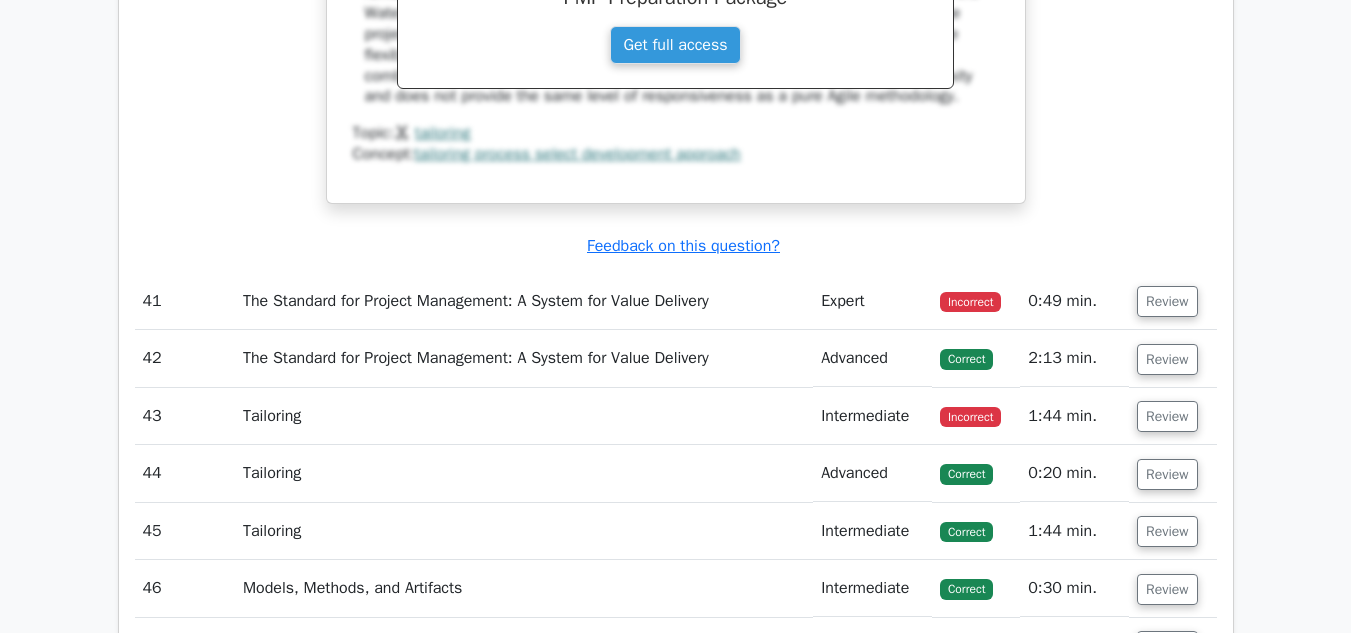 scroll, scrollTop: 13298, scrollLeft: 0, axis: vertical 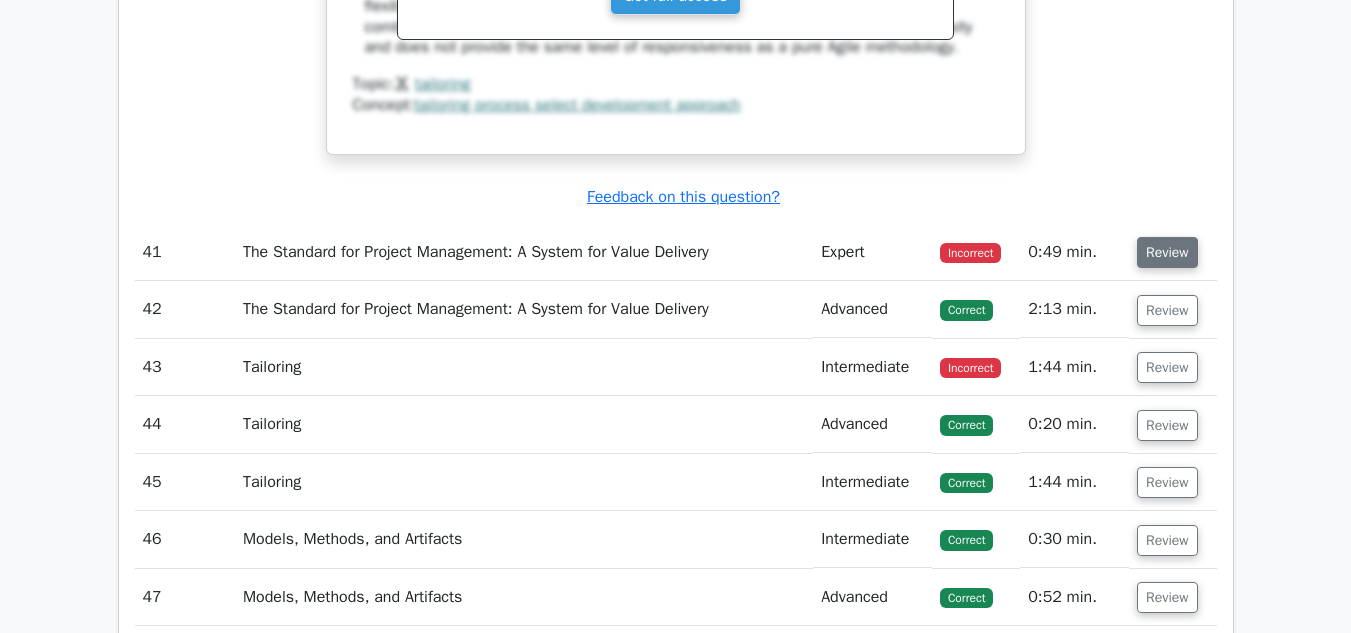 click on "Review" at bounding box center (1167, 252) 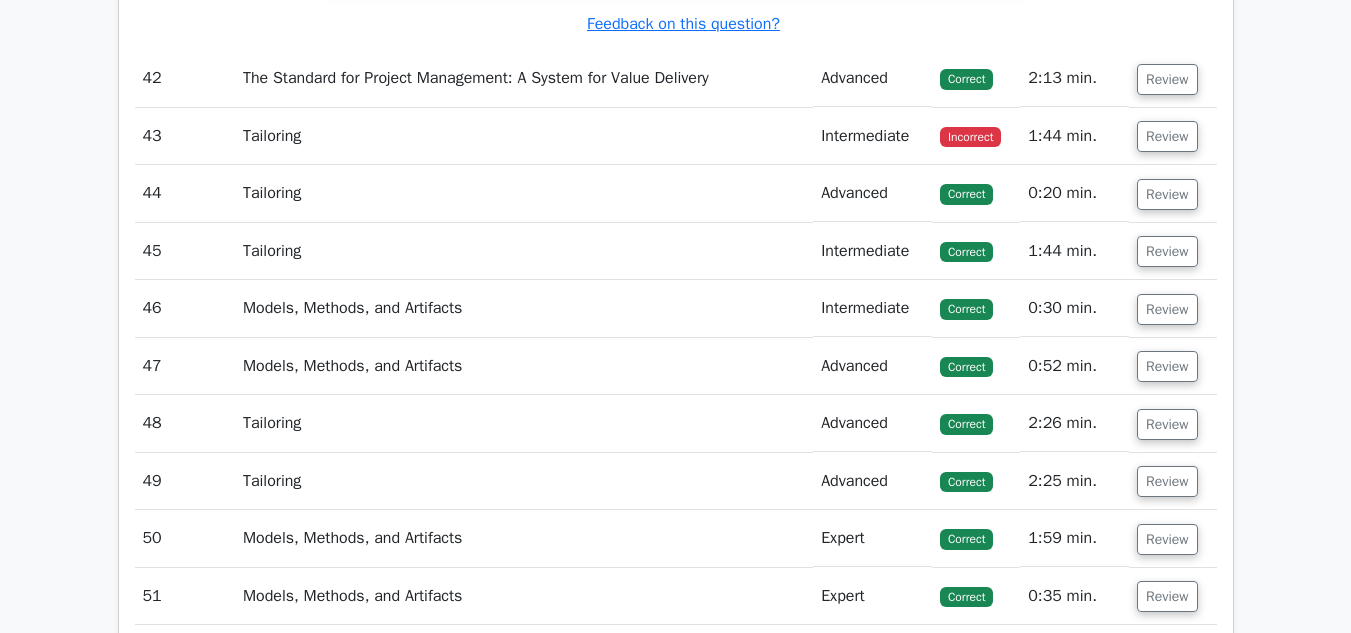scroll, scrollTop: 14285, scrollLeft: 0, axis: vertical 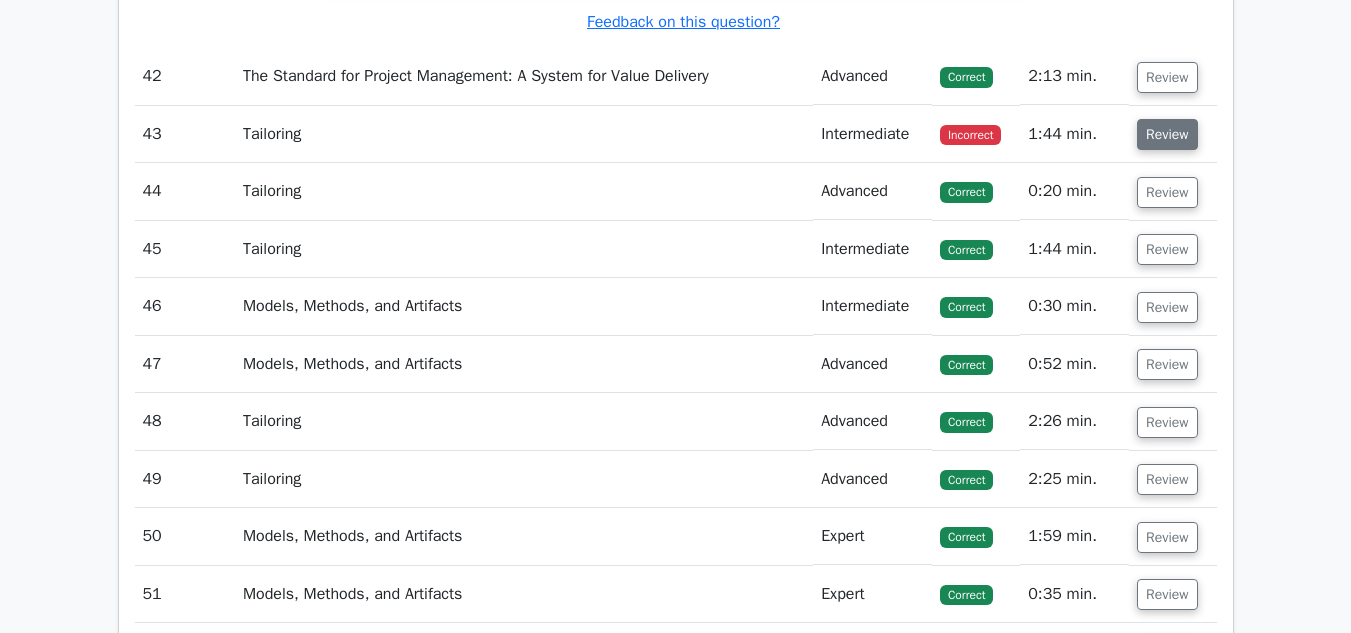 click on "Review" at bounding box center [1167, 134] 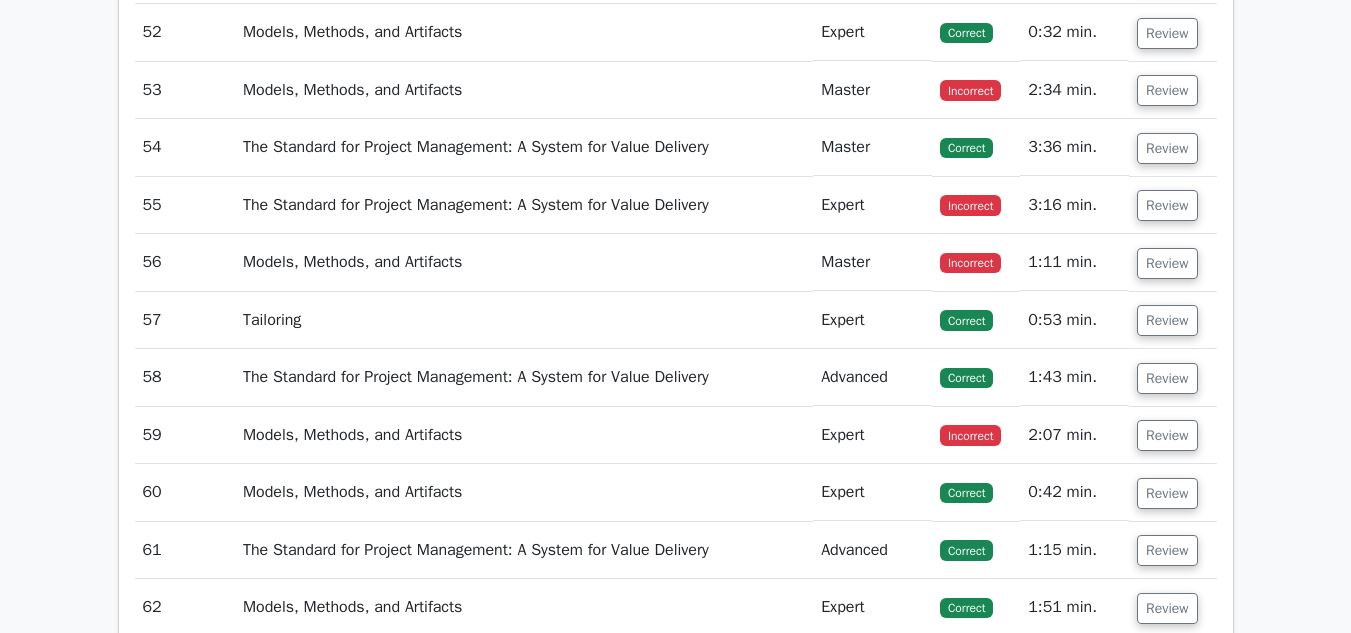scroll, scrollTop: 15832, scrollLeft: 0, axis: vertical 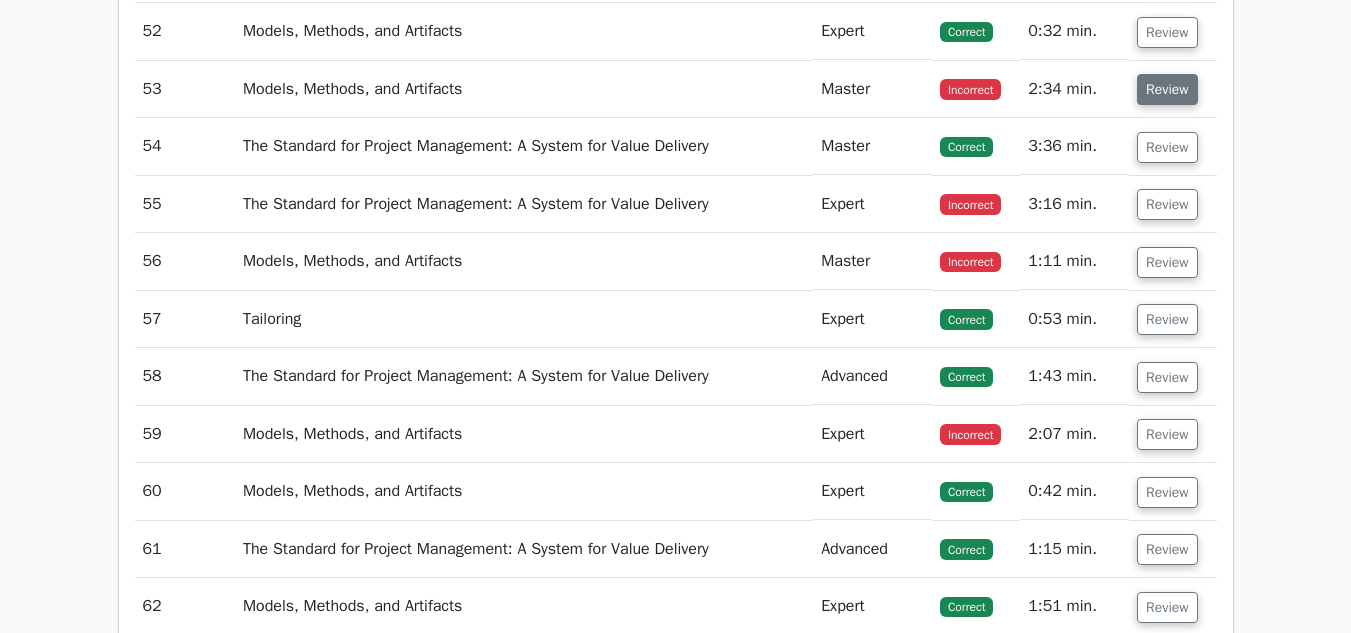 click on "Review" at bounding box center [1167, 89] 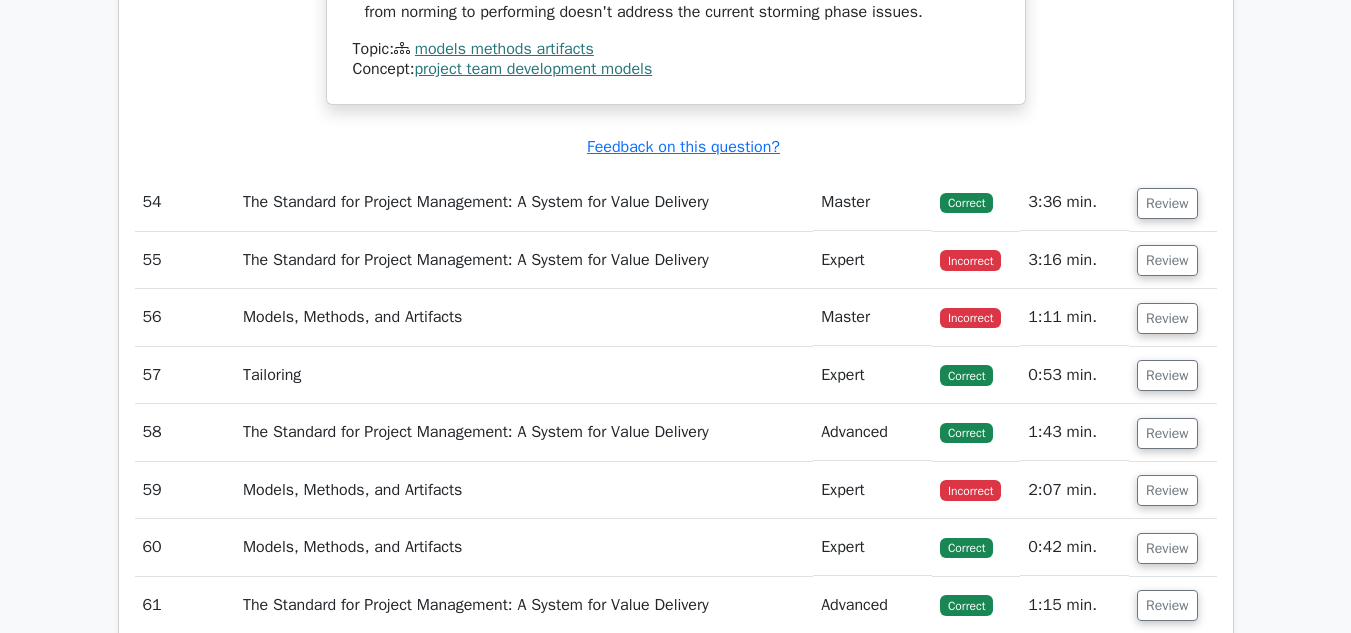 scroll, scrollTop: 16982, scrollLeft: 0, axis: vertical 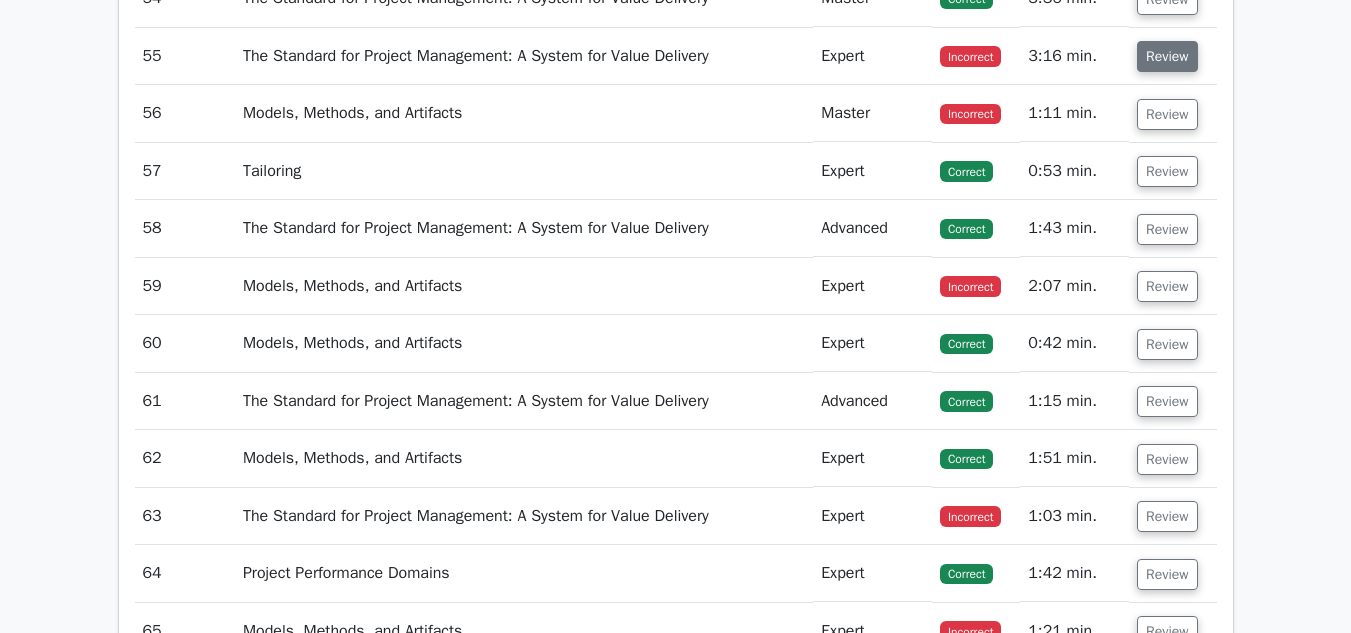 click on "Review" at bounding box center [1167, 56] 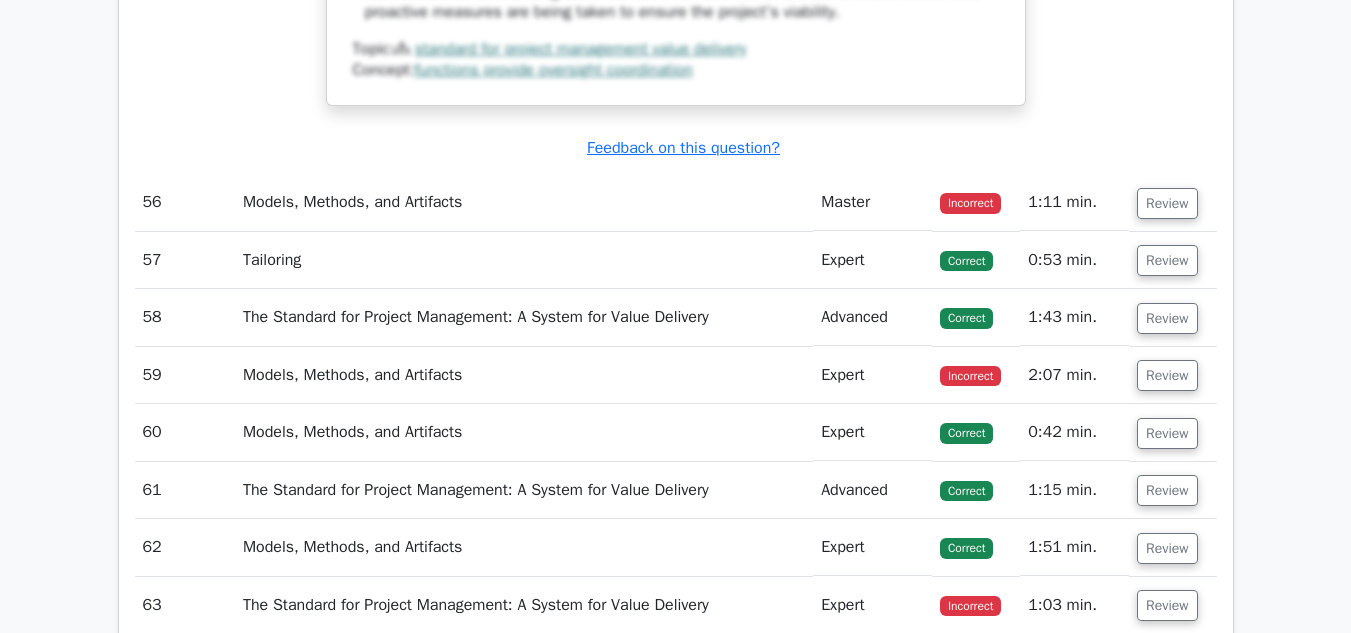 scroll, scrollTop: 18156, scrollLeft: 0, axis: vertical 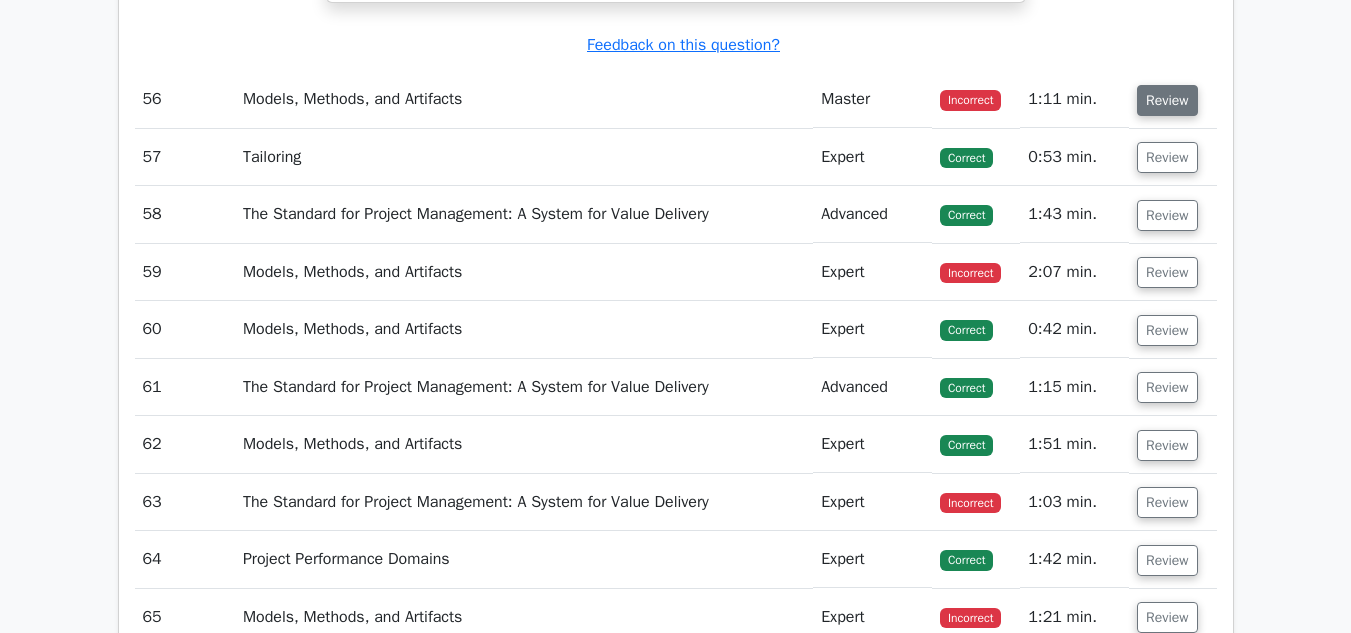 click on "Review" at bounding box center [1167, 100] 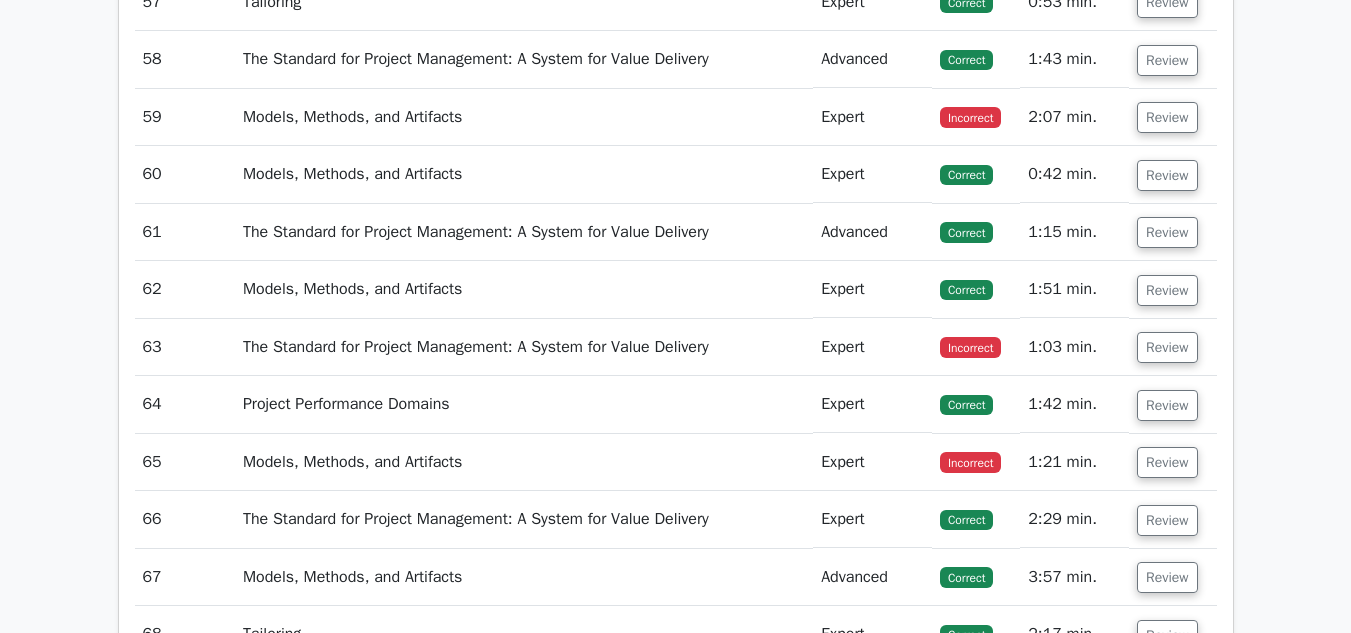 scroll, scrollTop: 19257, scrollLeft: 0, axis: vertical 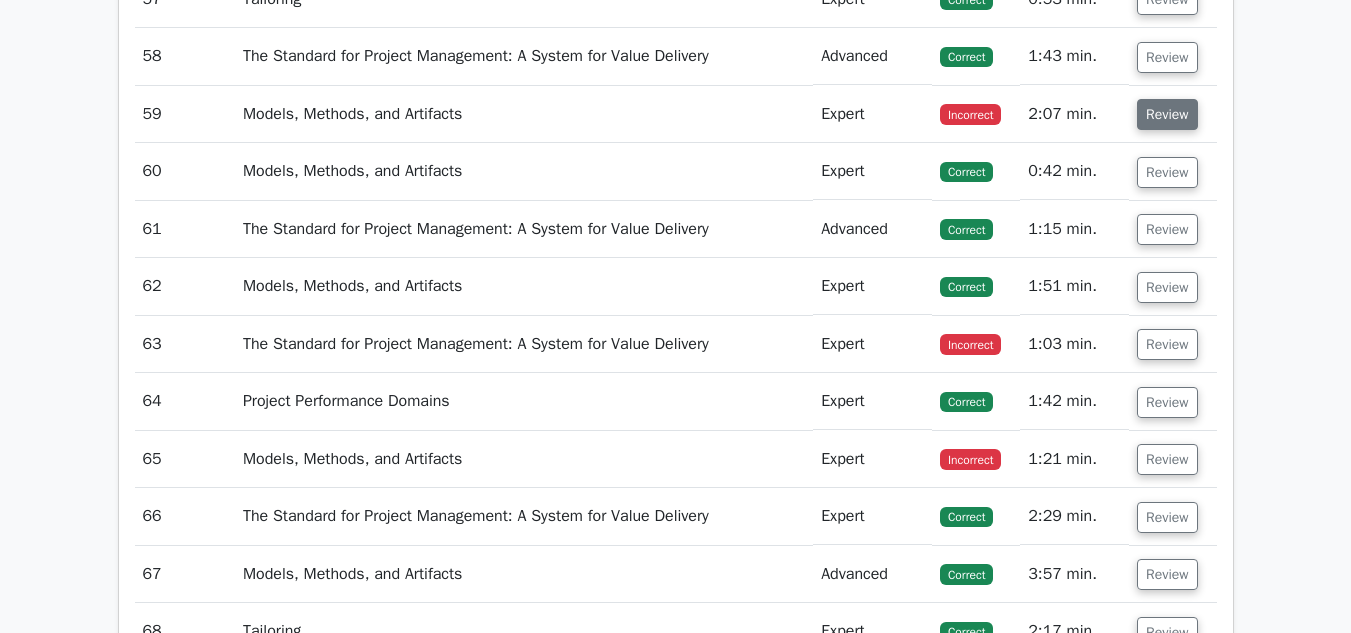 click on "Review" at bounding box center [1167, 114] 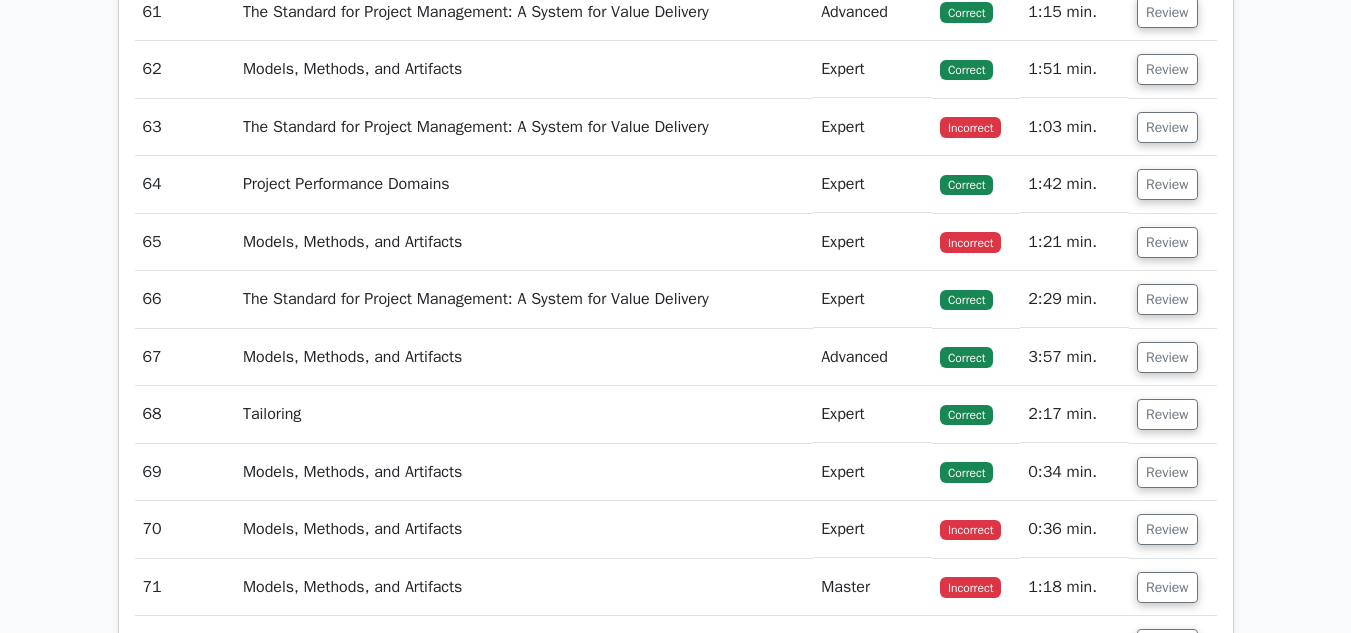 scroll, scrollTop: 20374, scrollLeft: 0, axis: vertical 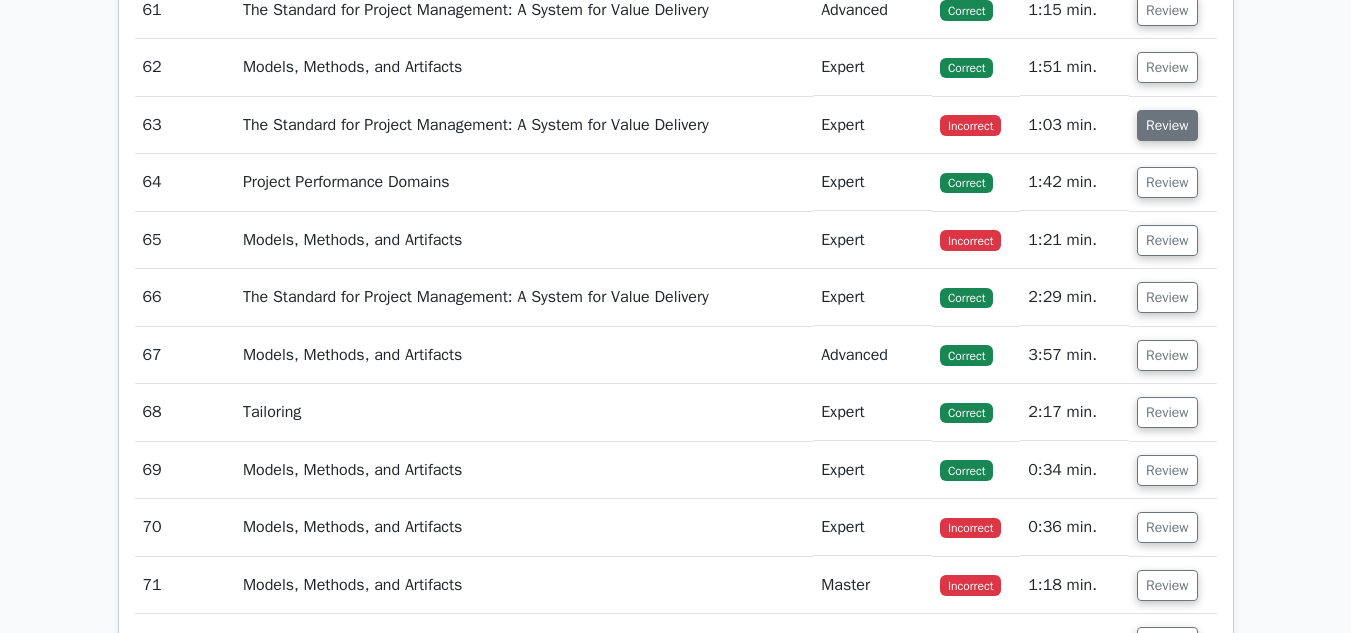 click on "Review" at bounding box center (1167, 125) 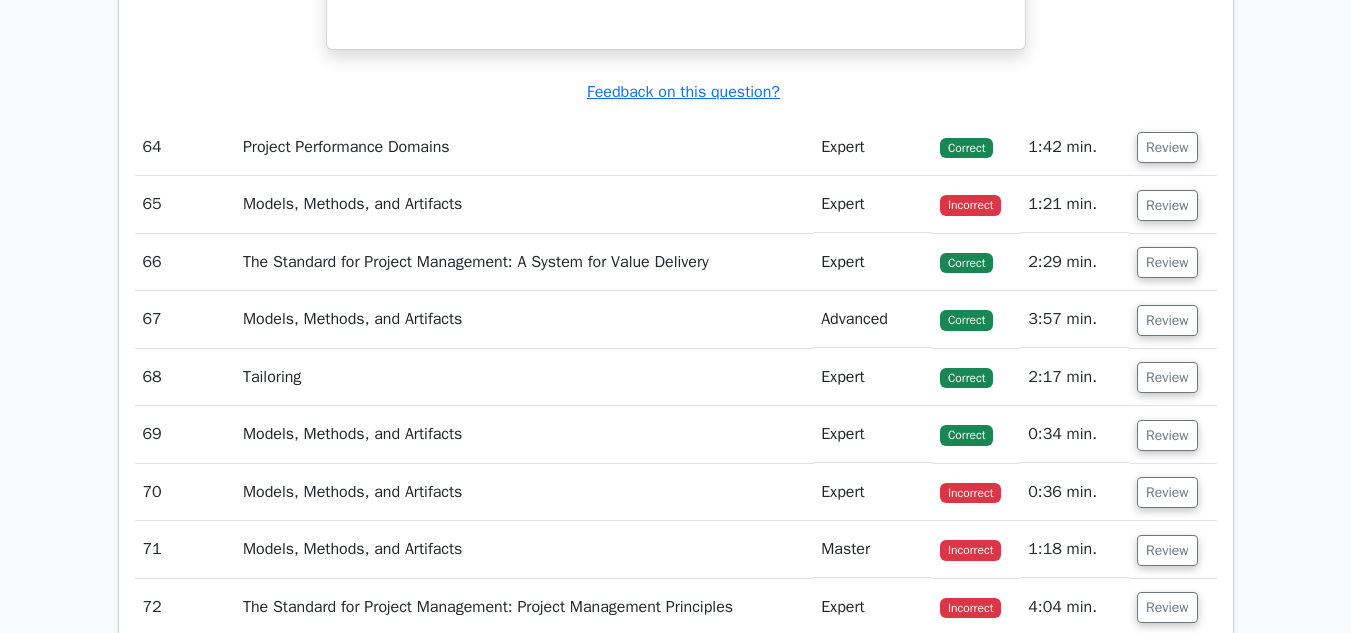 scroll, scrollTop: 21355, scrollLeft: 0, axis: vertical 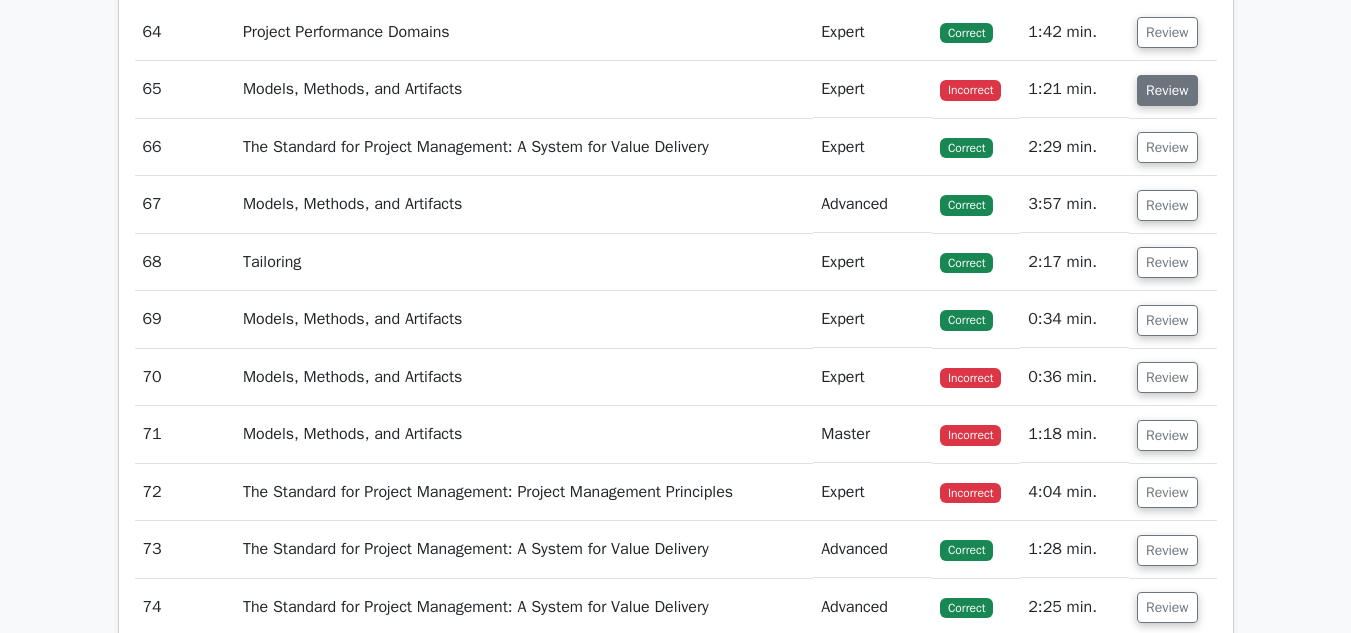 click on "Review" at bounding box center [1167, 90] 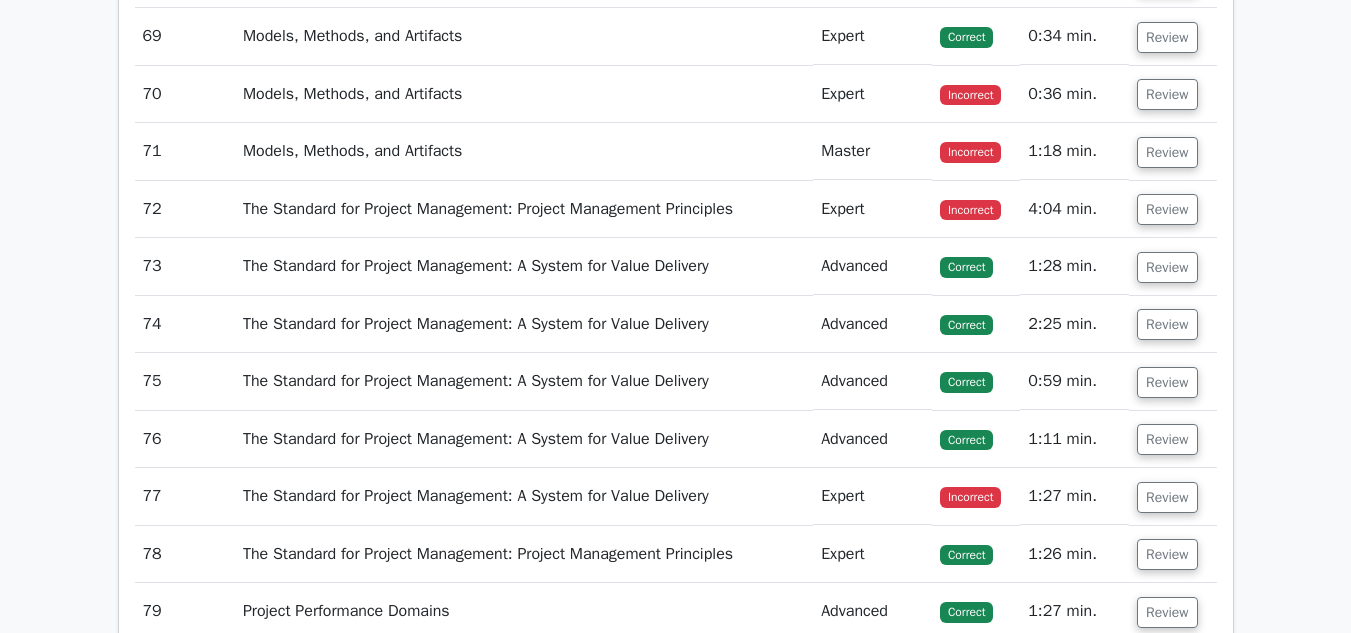 scroll, scrollTop: 22516, scrollLeft: 0, axis: vertical 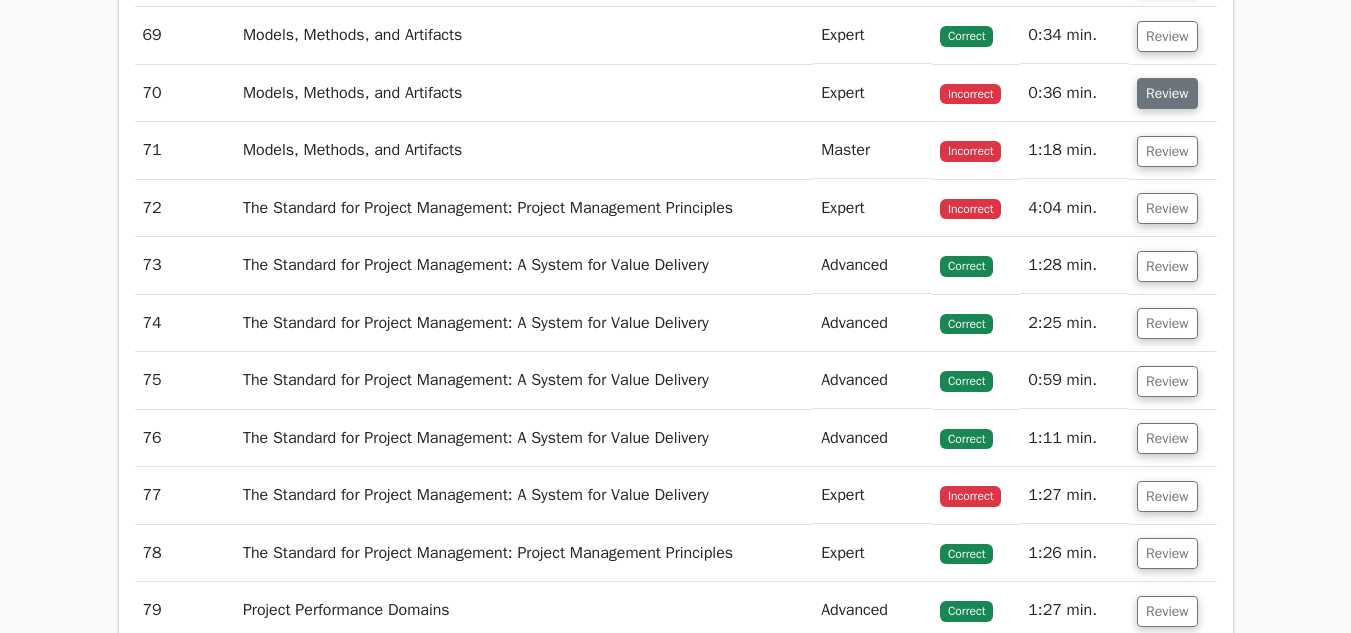 click on "Review" at bounding box center [1167, 93] 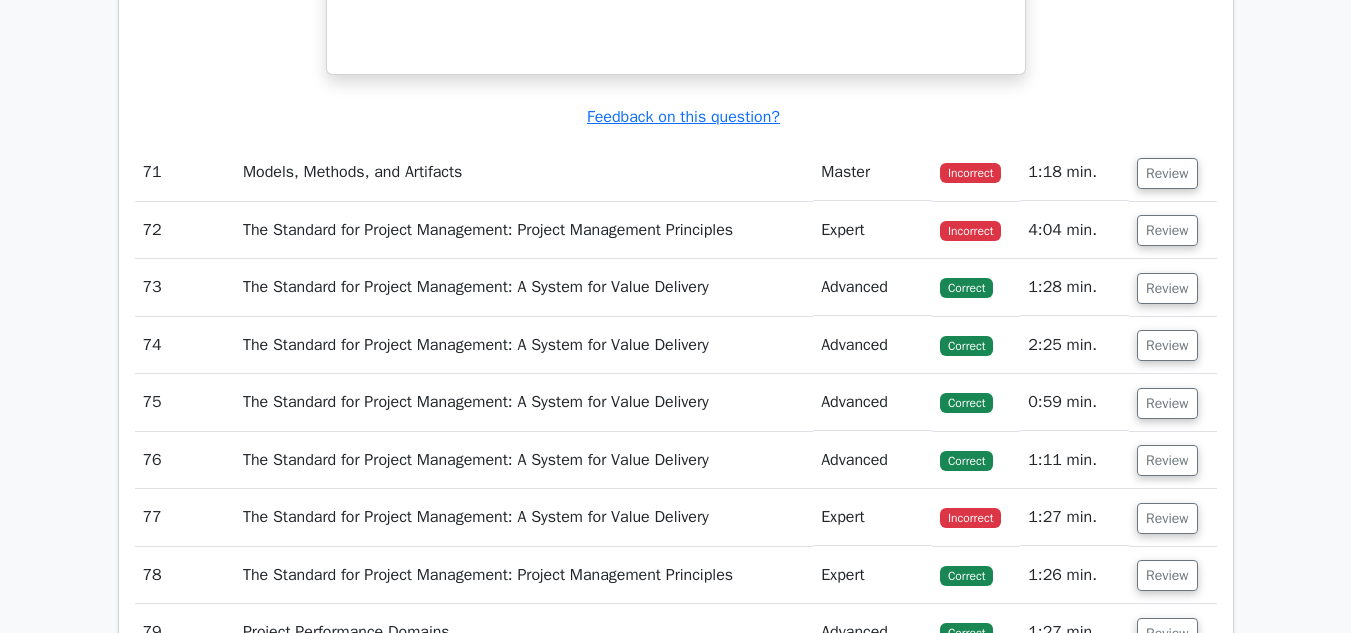 scroll, scrollTop: 23371, scrollLeft: 0, axis: vertical 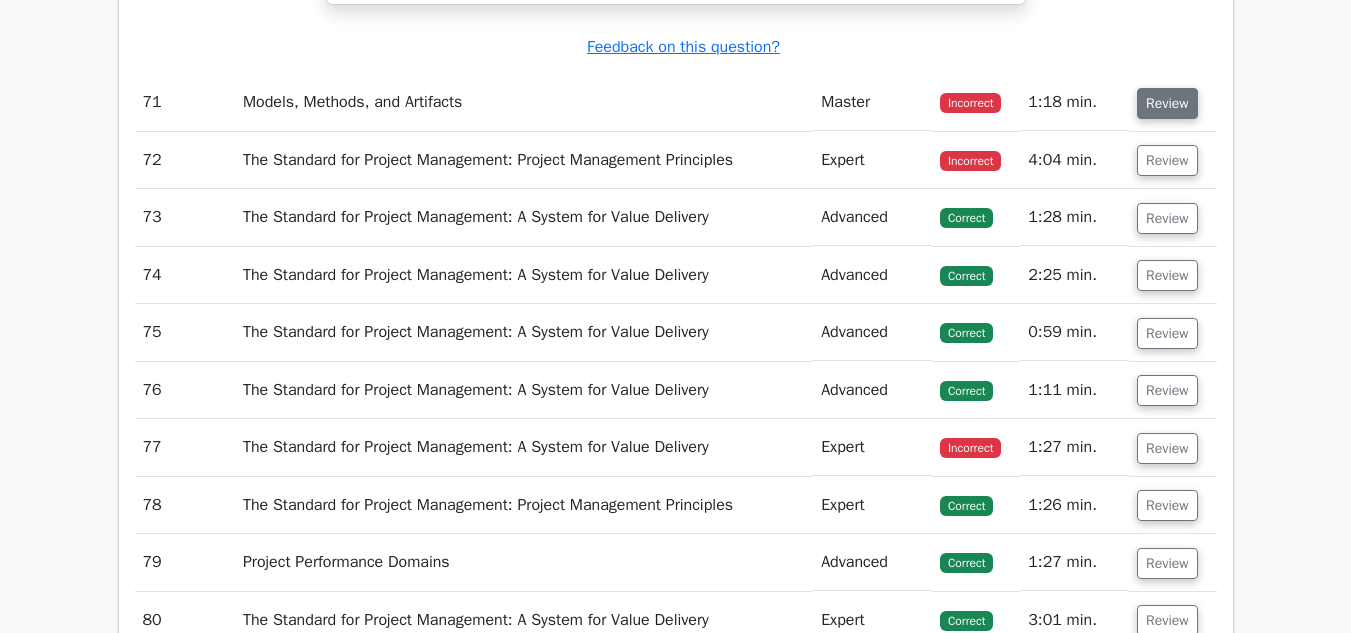 click on "Review" at bounding box center [1167, 103] 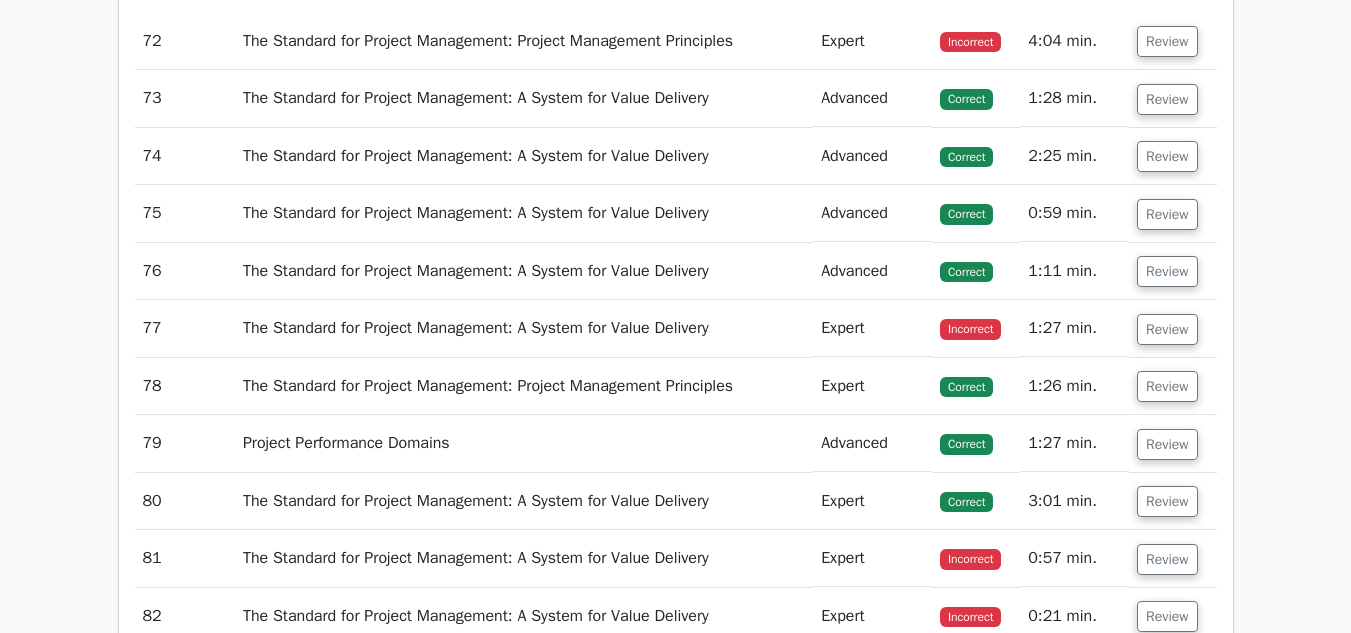 scroll, scrollTop: 24416, scrollLeft: 0, axis: vertical 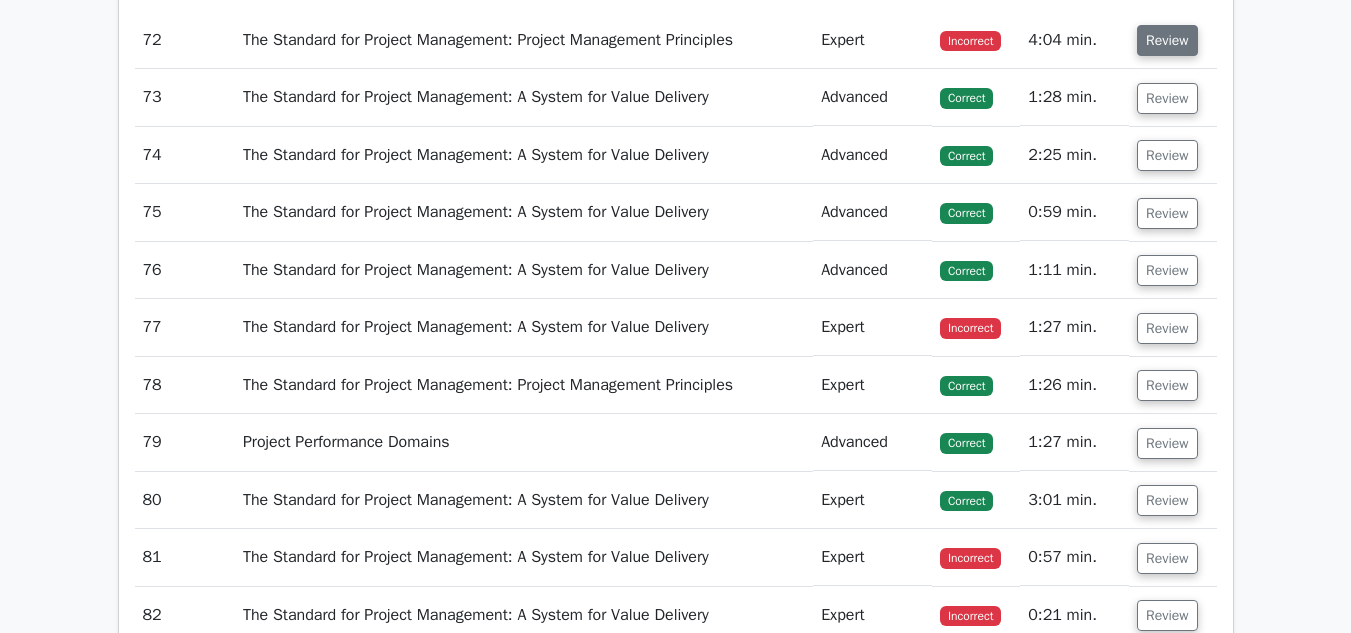 click on "Review" at bounding box center (1167, 40) 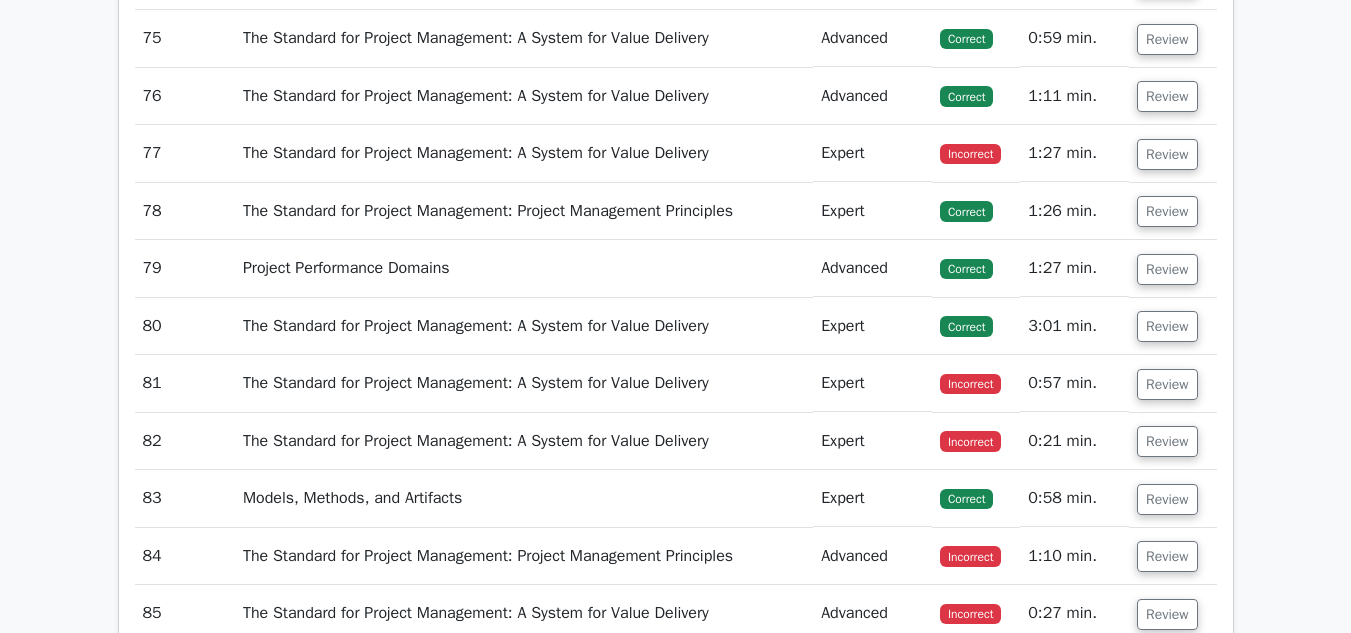 scroll, scrollTop: 25525, scrollLeft: 0, axis: vertical 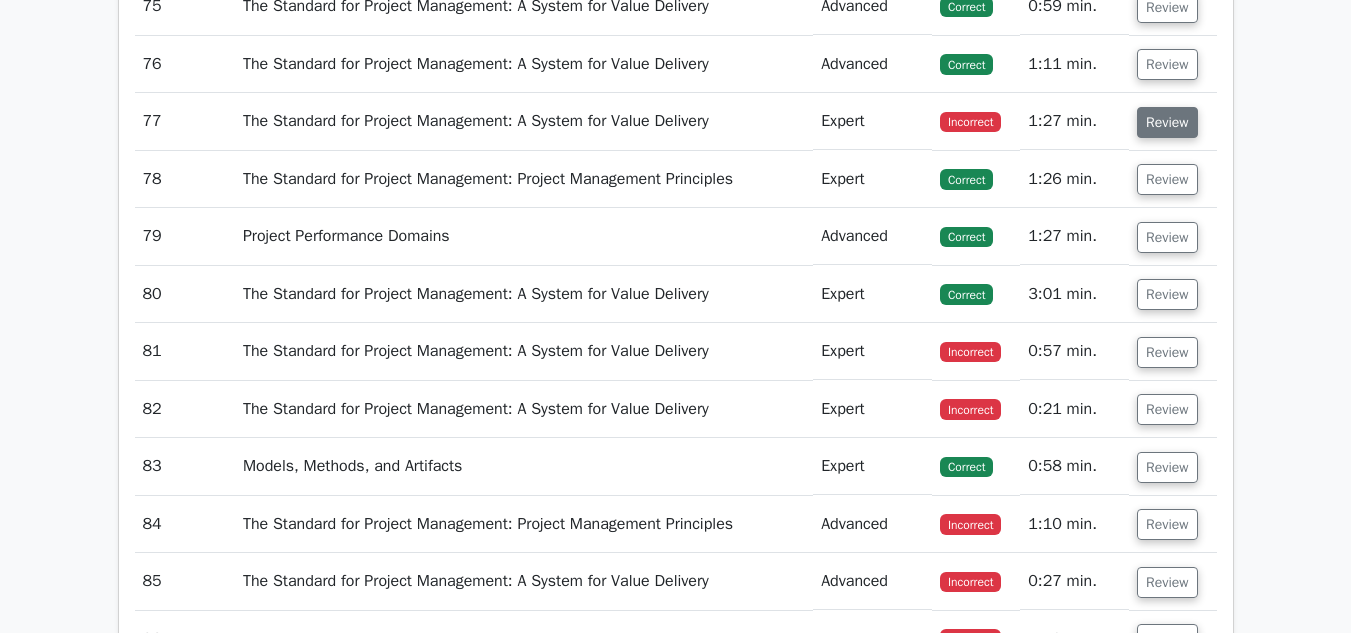 click on "Review" at bounding box center (1167, 122) 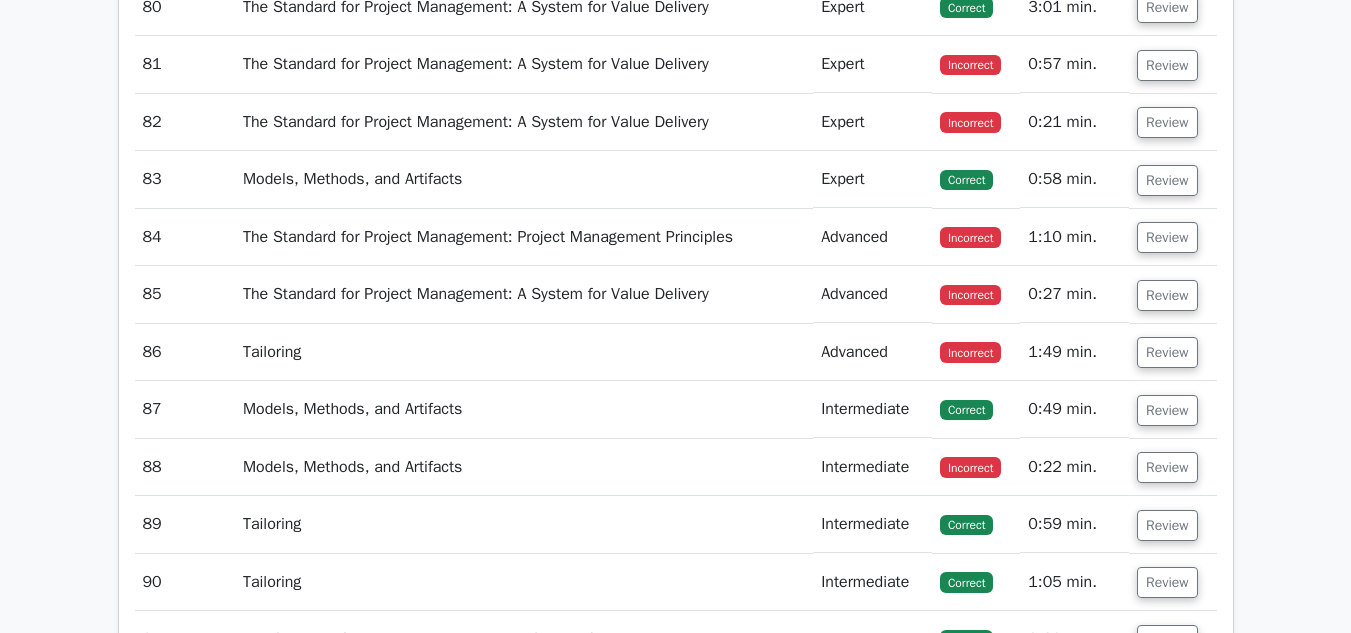 scroll, scrollTop: 26593, scrollLeft: 0, axis: vertical 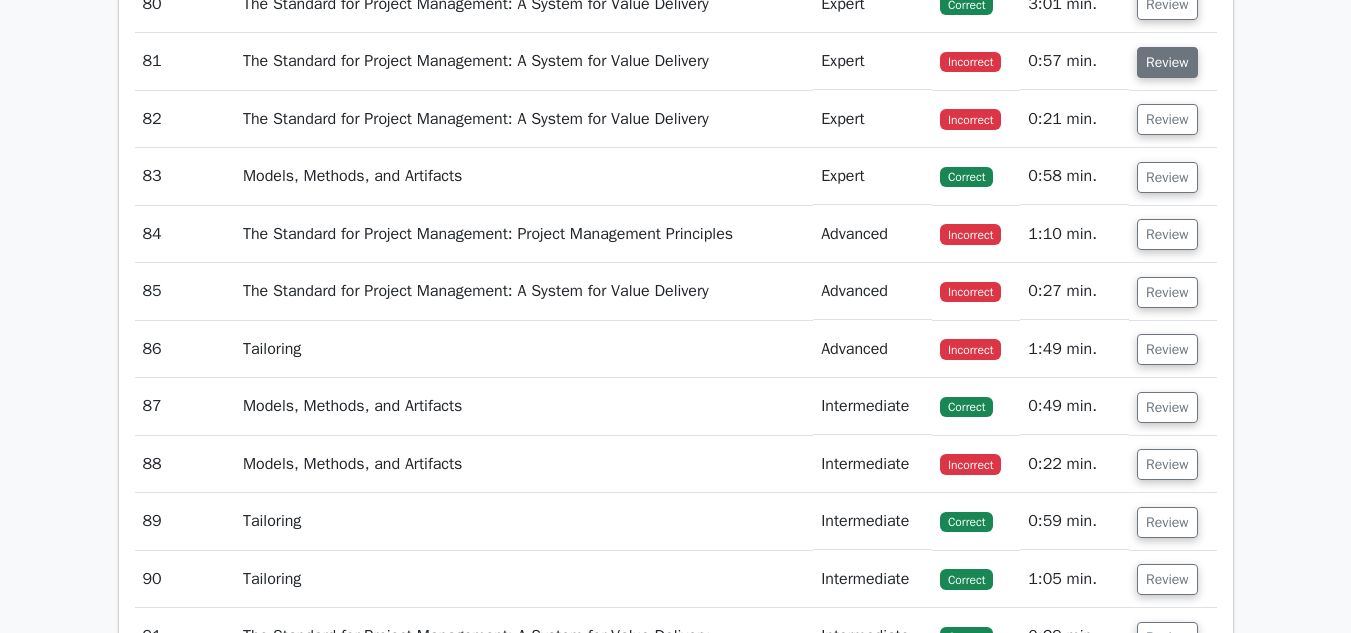 click on "Review" at bounding box center (1167, 62) 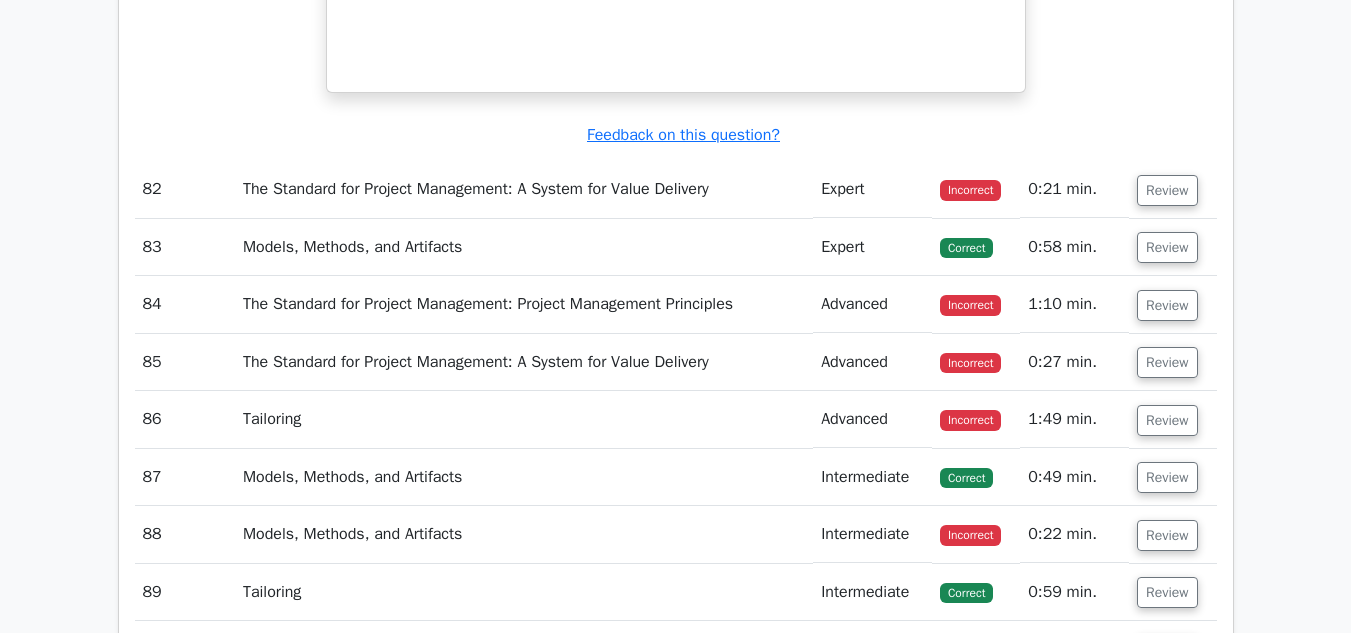 scroll, scrollTop: 27375, scrollLeft: 0, axis: vertical 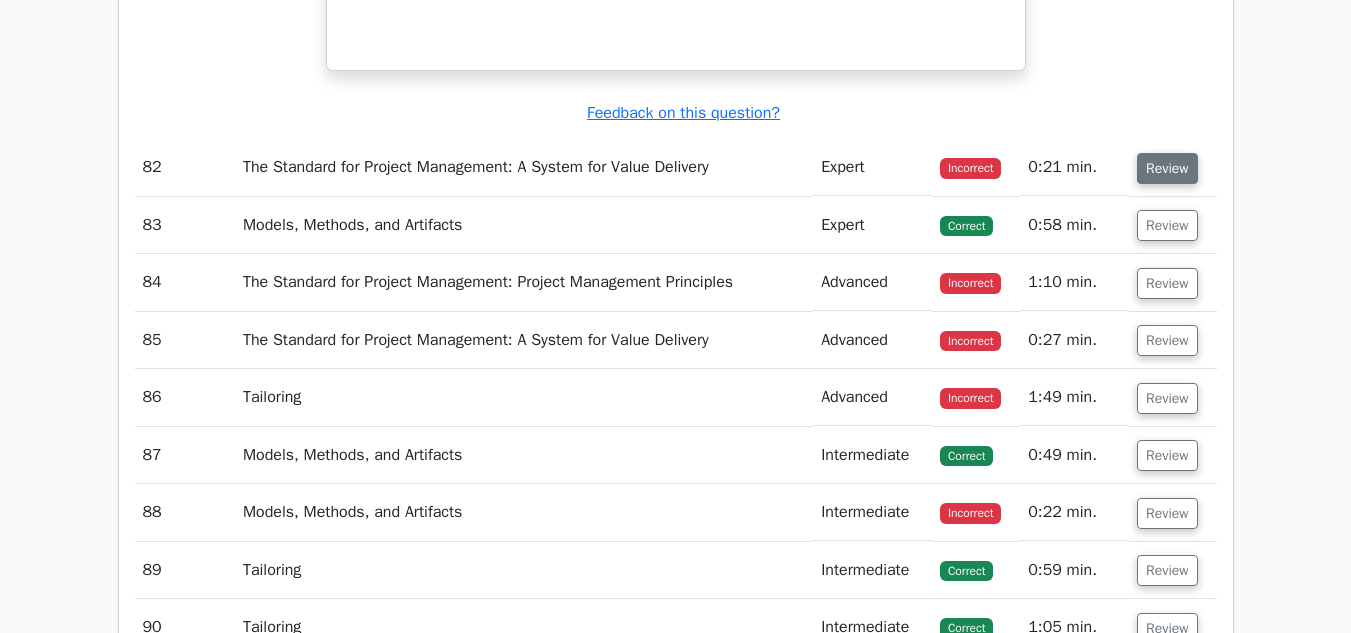 click on "Review" at bounding box center [1167, 168] 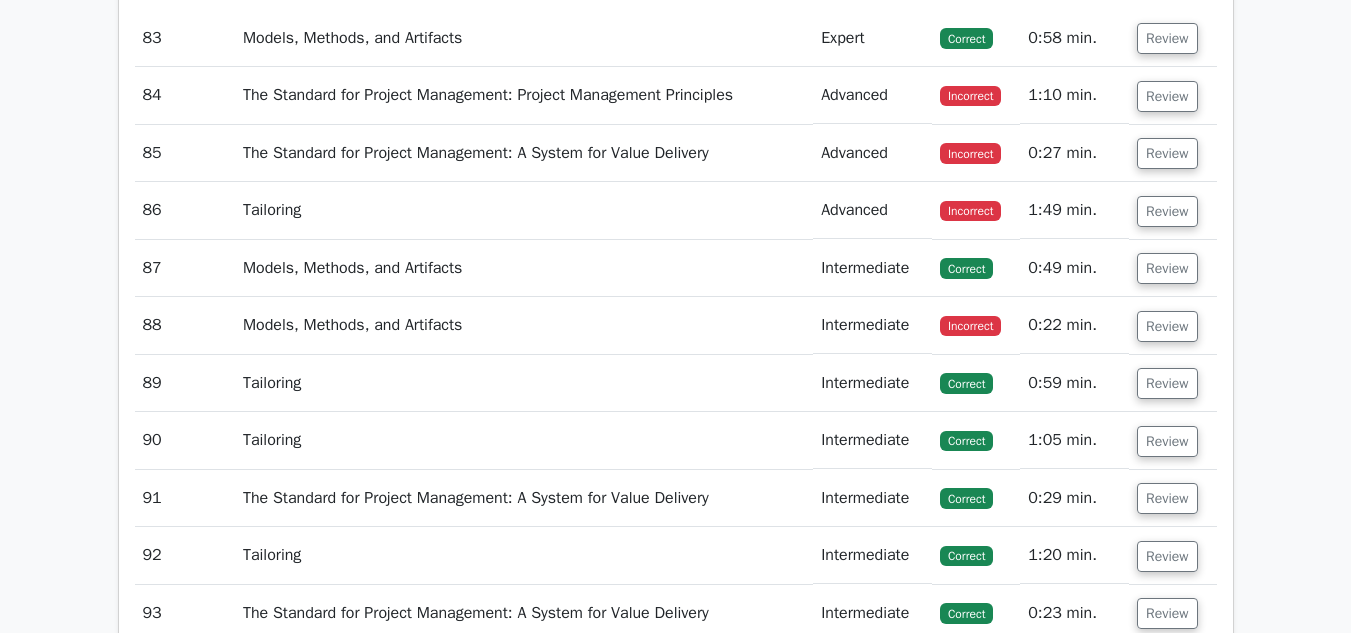 scroll, scrollTop: 28396, scrollLeft: 0, axis: vertical 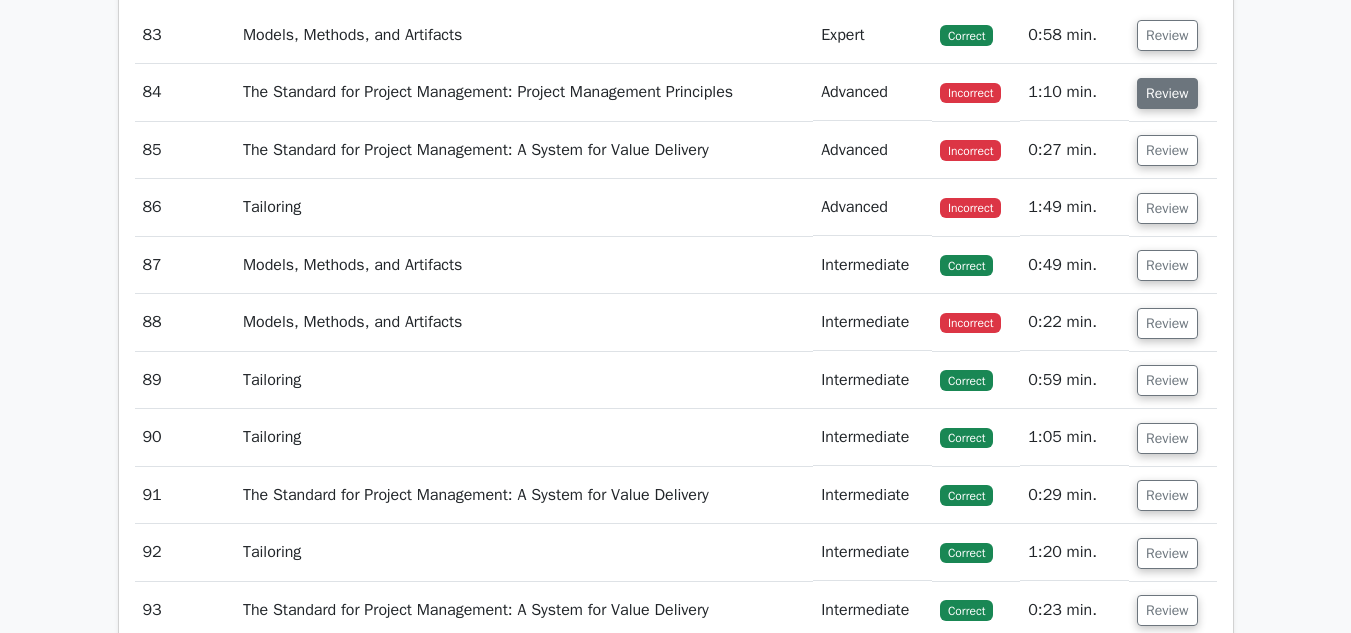 click on "Review" at bounding box center (1167, 93) 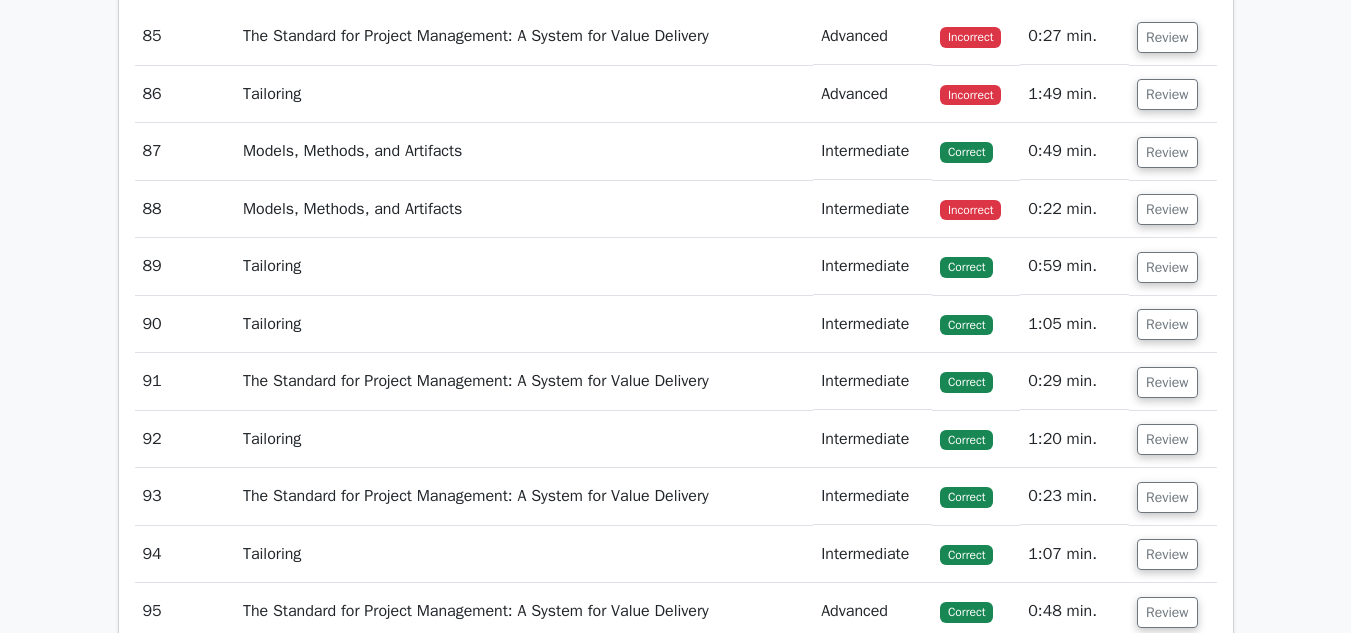 scroll, scrollTop: 29413, scrollLeft: 0, axis: vertical 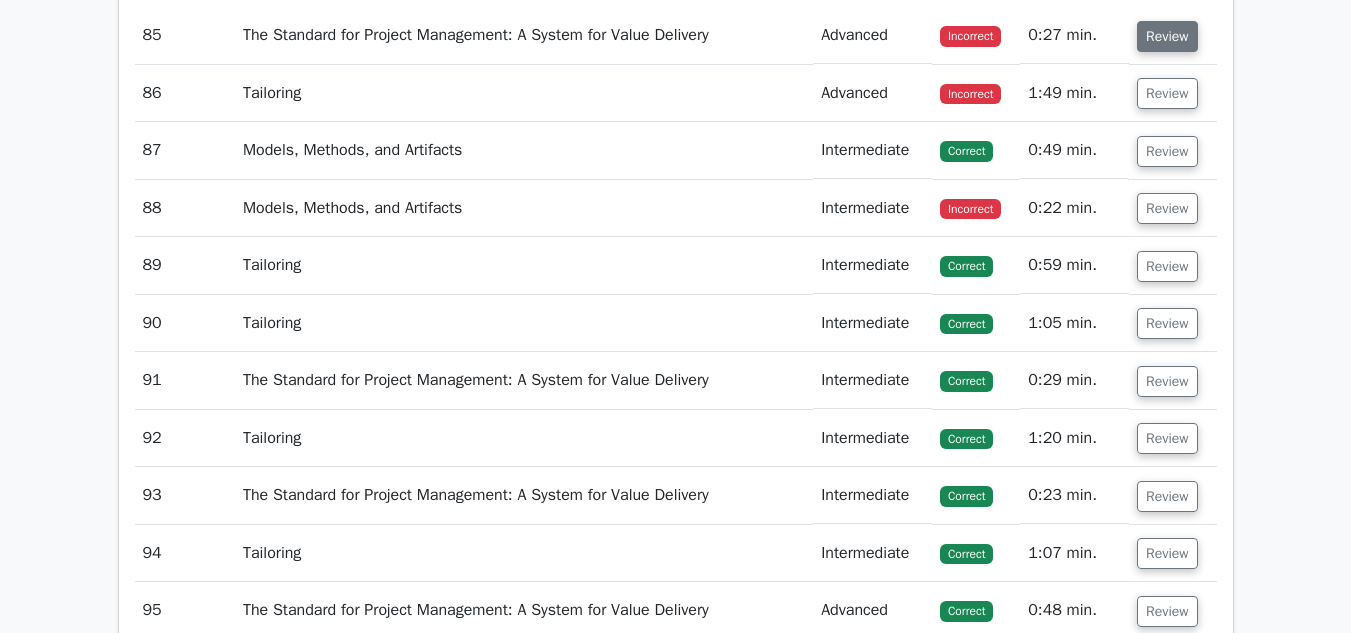 click on "Review" at bounding box center [1167, 36] 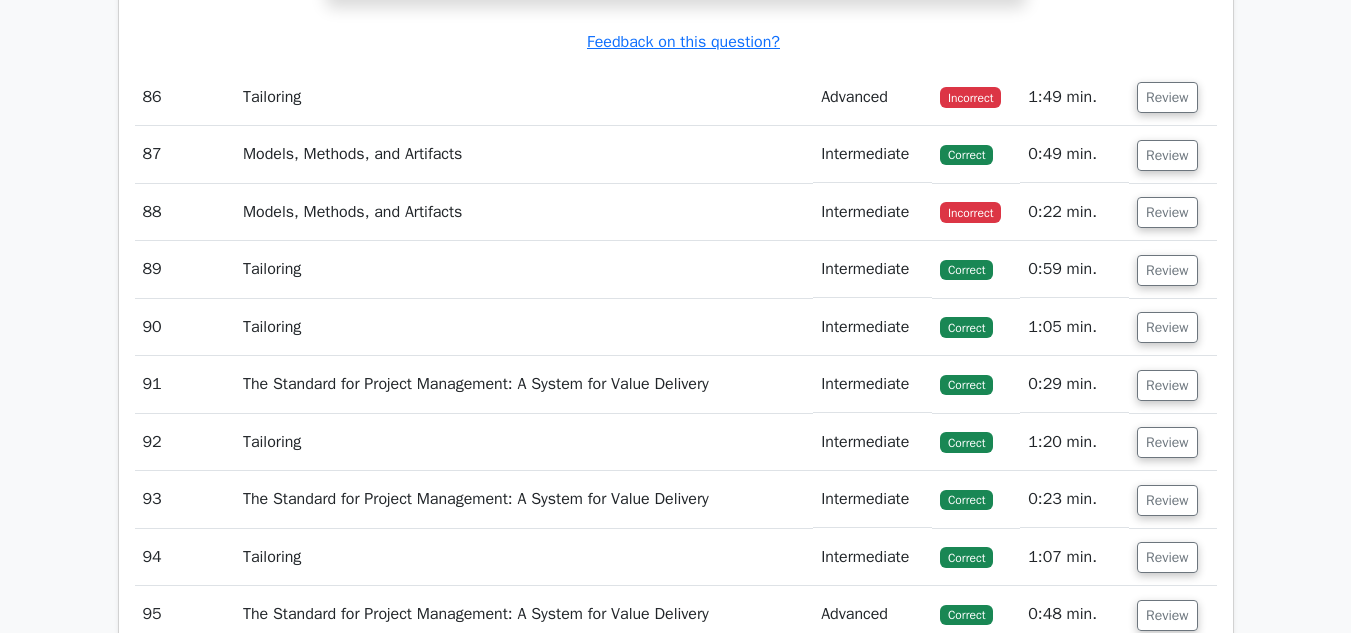 scroll, scrollTop: 30253, scrollLeft: 0, axis: vertical 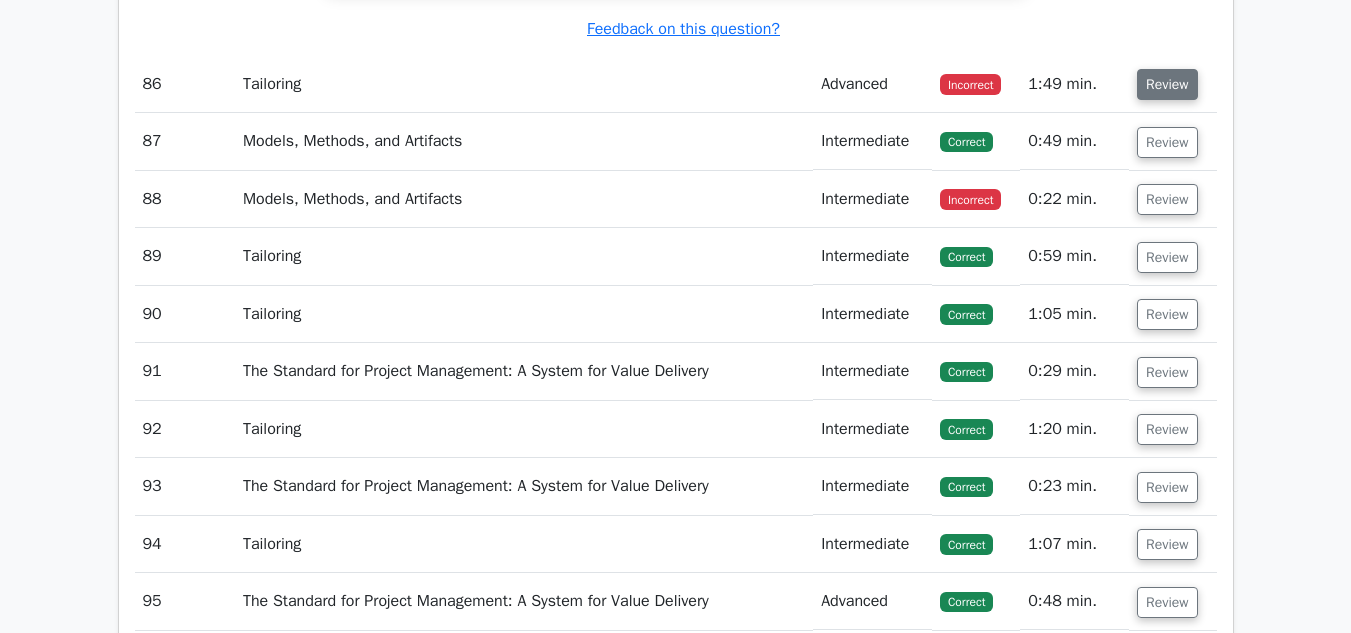 click on "Review" at bounding box center [1167, 84] 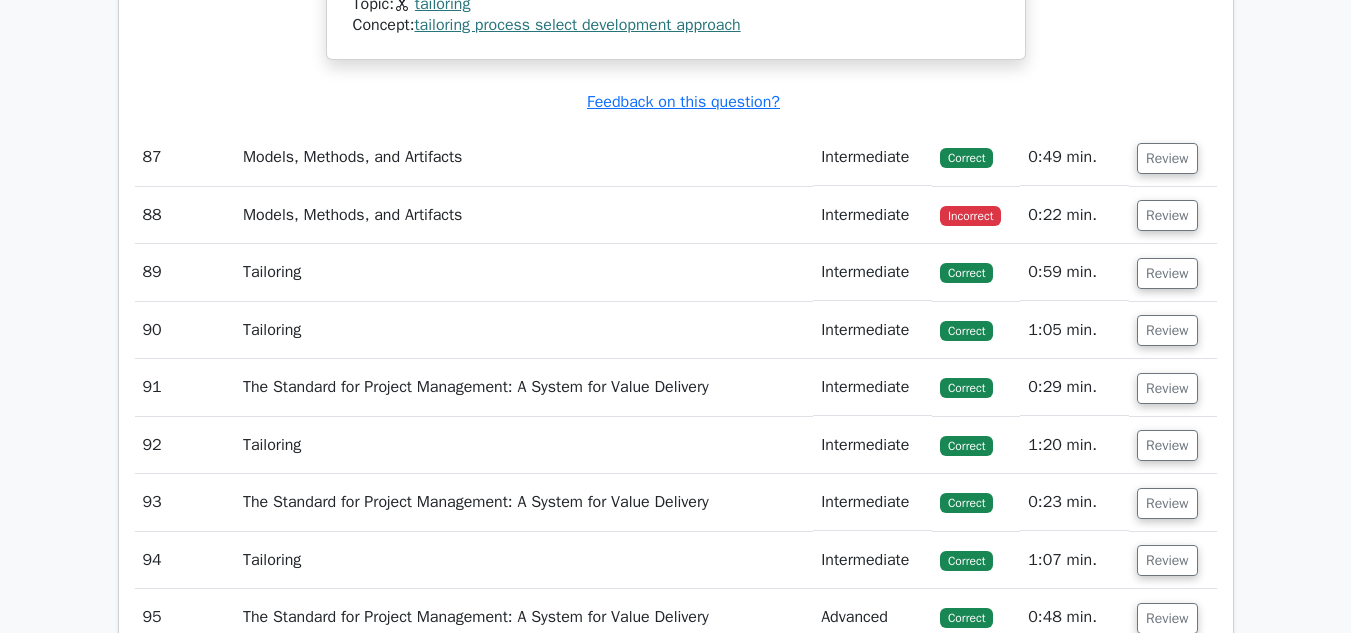 scroll, scrollTop: 31099, scrollLeft: 0, axis: vertical 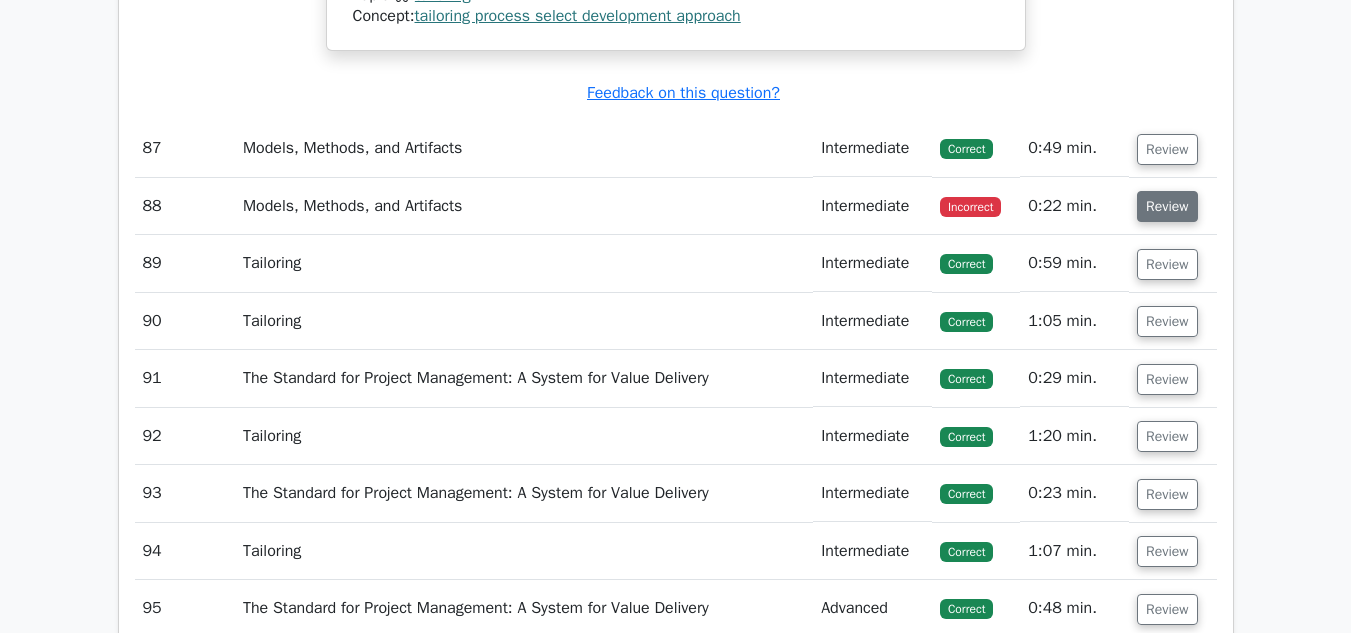 click on "Review" at bounding box center [1167, 206] 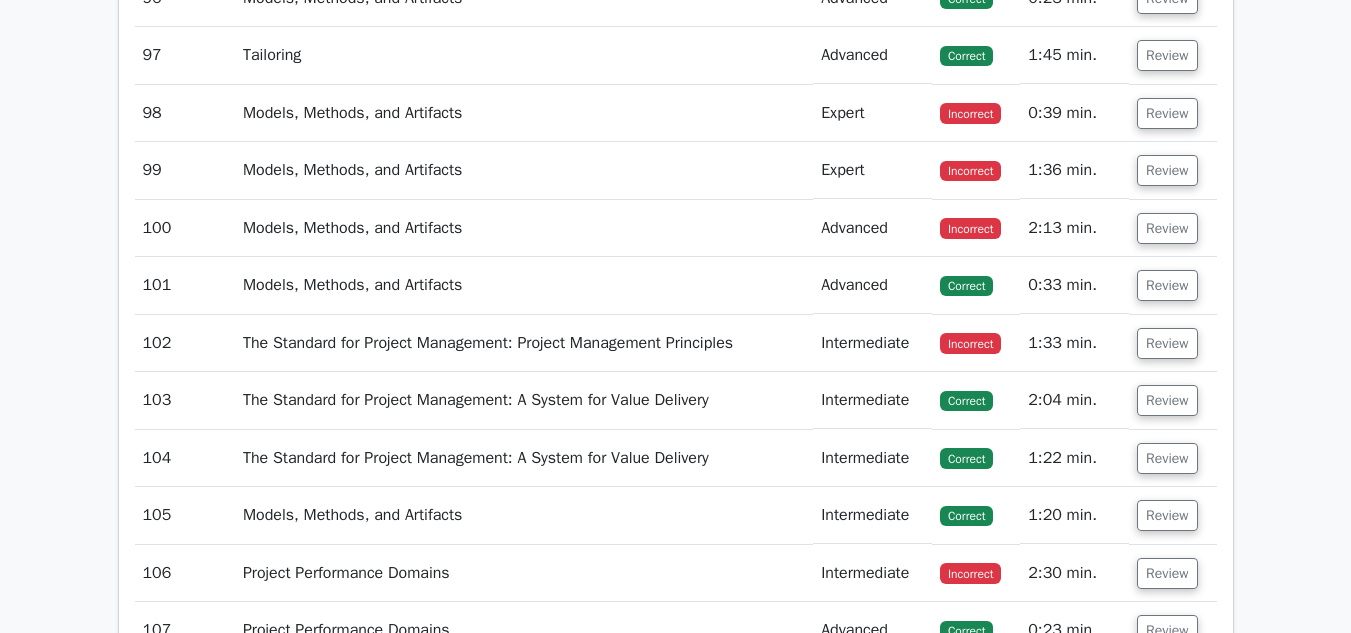 scroll, scrollTop: 32575, scrollLeft: 0, axis: vertical 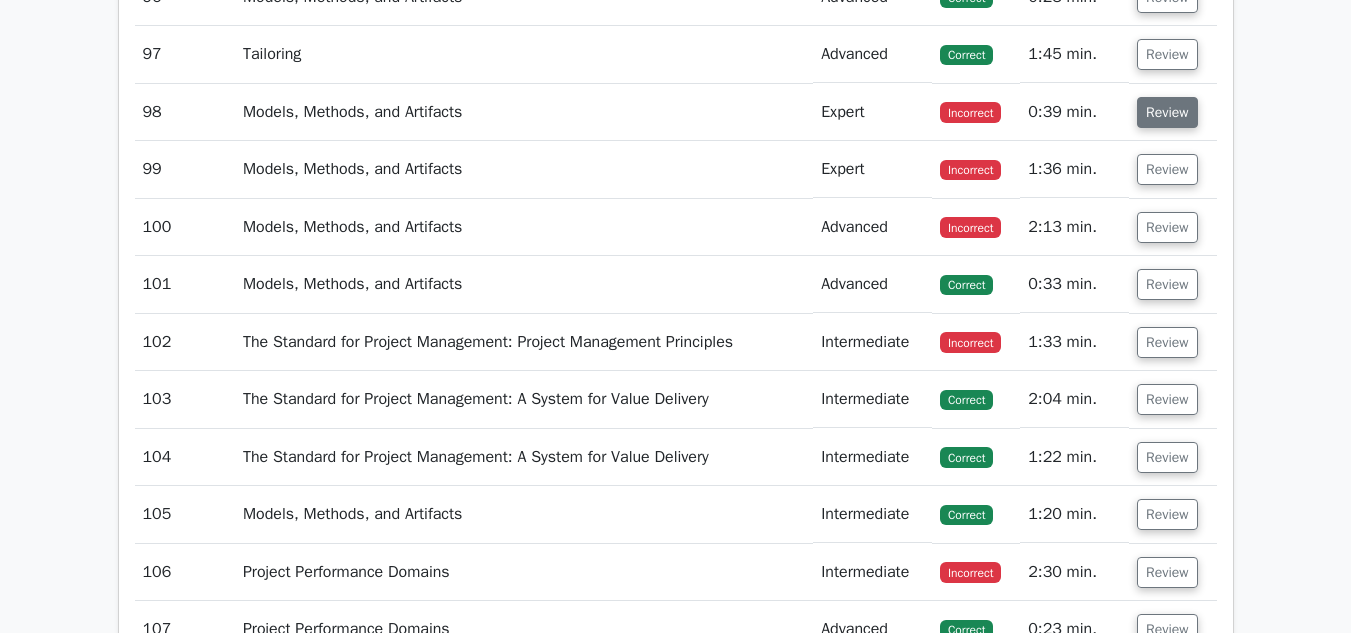 click on "Review" at bounding box center (1167, 112) 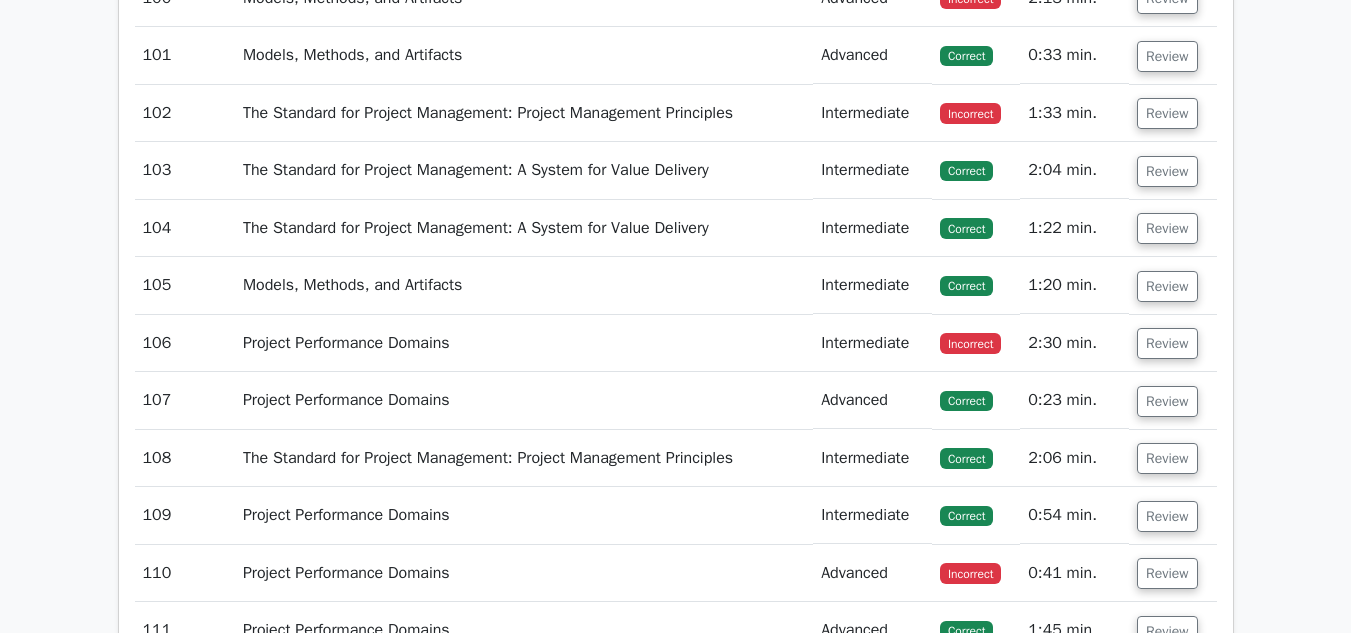 scroll, scrollTop: 33538, scrollLeft: 0, axis: vertical 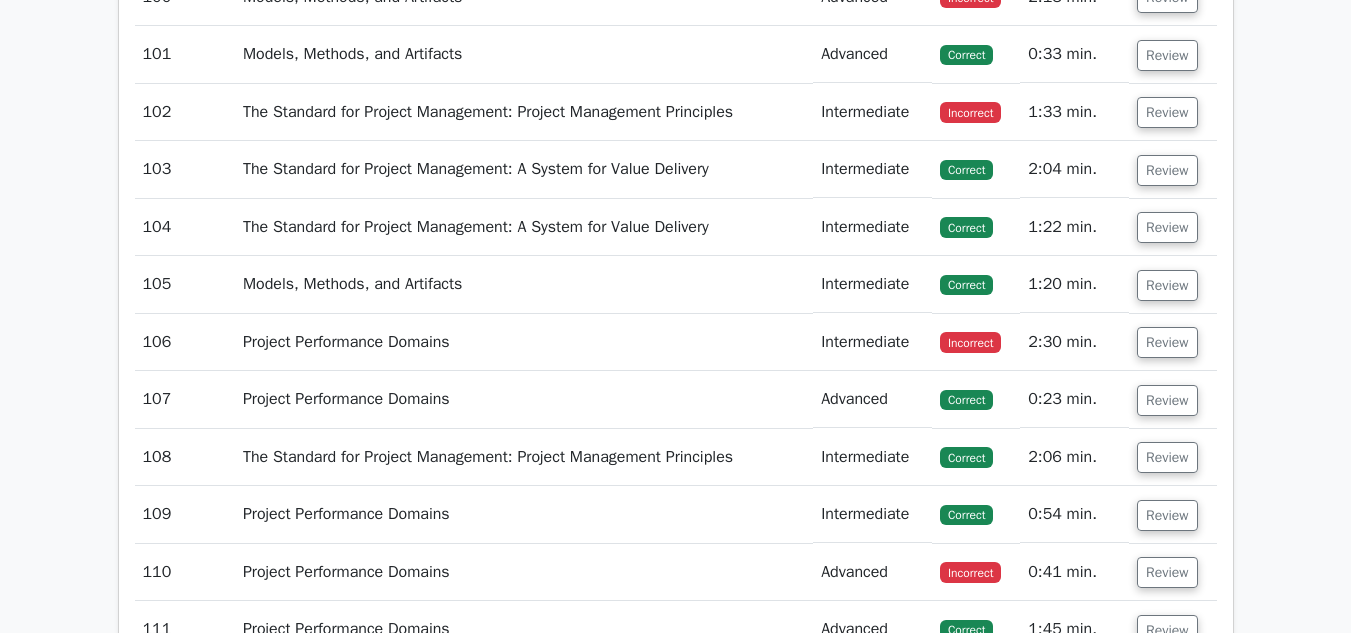 click on "Review" at bounding box center (1167, -60) 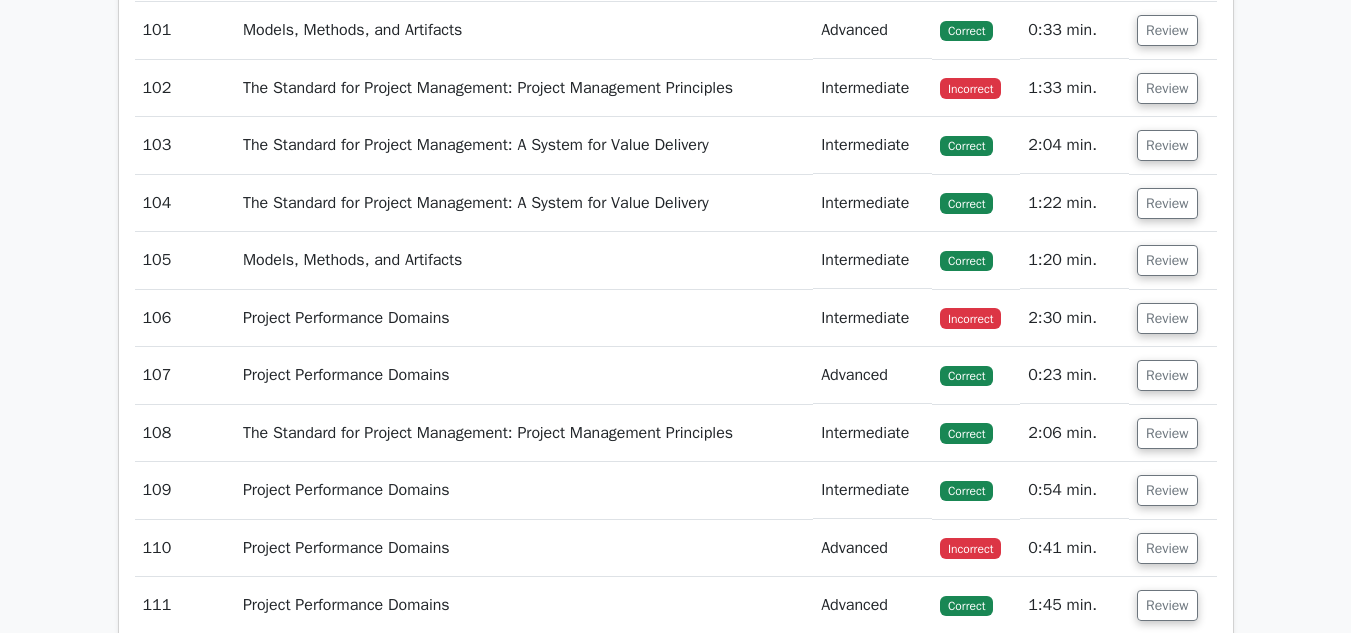 scroll, scrollTop: 34877, scrollLeft: 0, axis: vertical 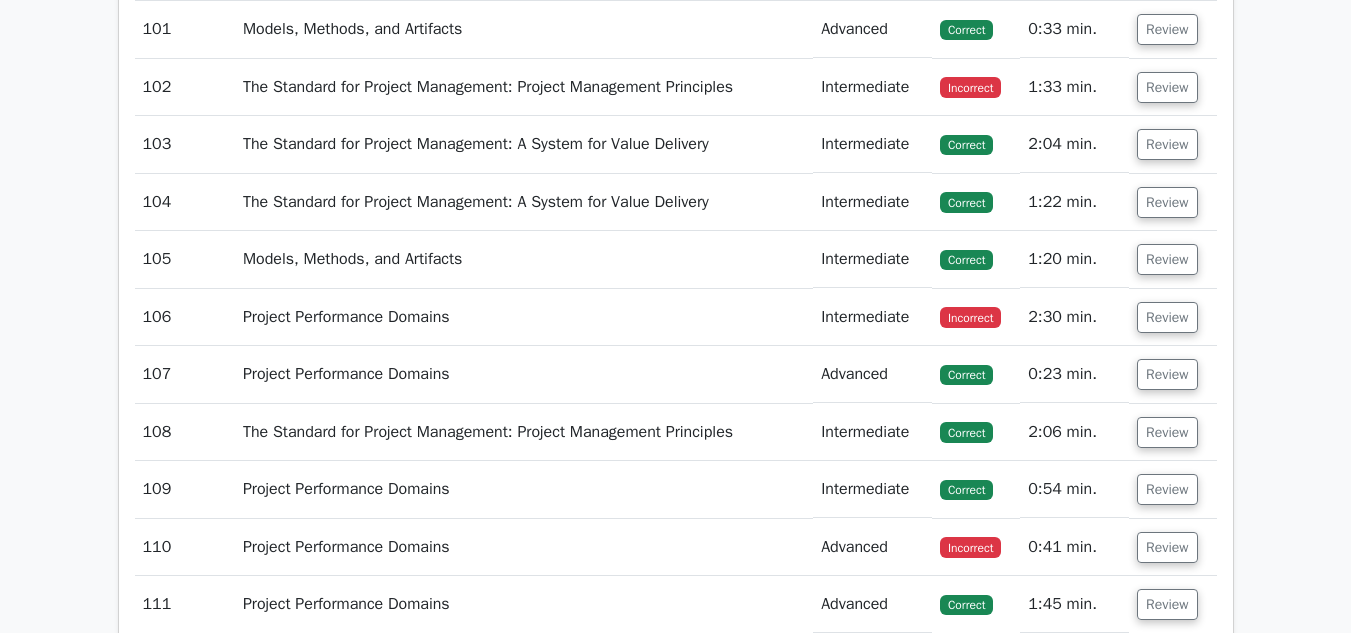 click on "Review" at bounding box center (1167, -28) 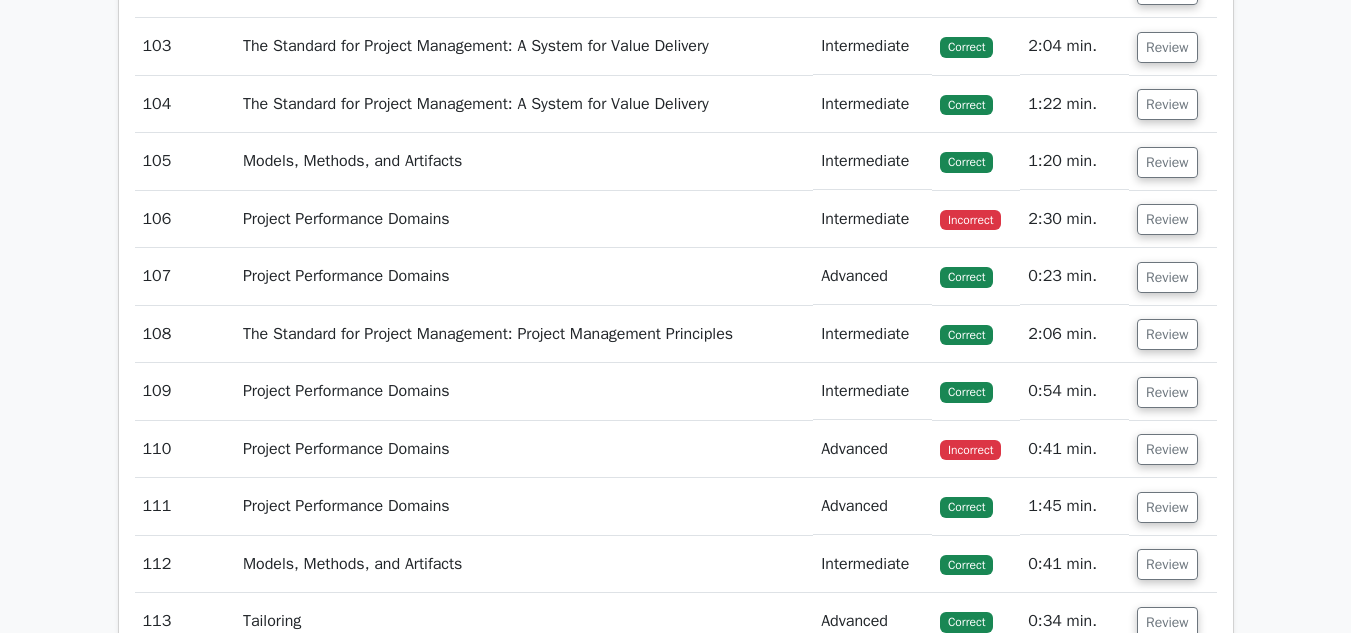 scroll, scrollTop: 35971, scrollLeft: 0, axis: vertical 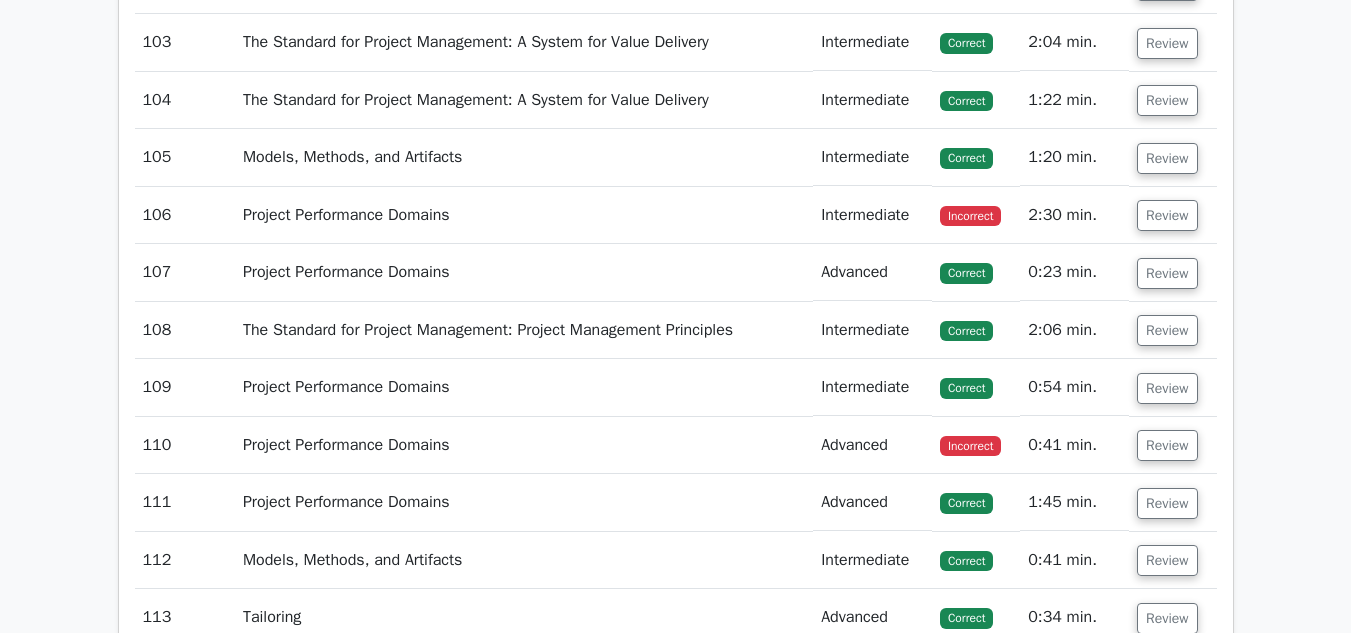 click on "Review" at bounding box center (1167, -15) 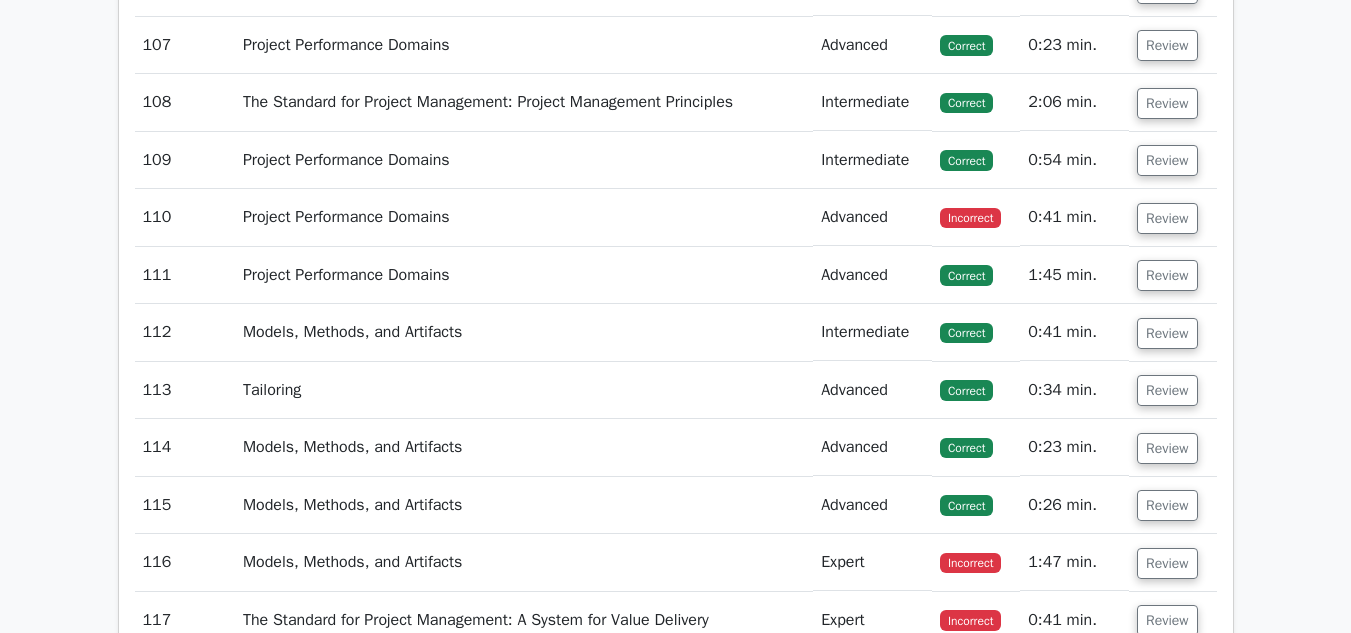 scroll, scrollTop: 37198, scrollLeft: 0, axis: vertical 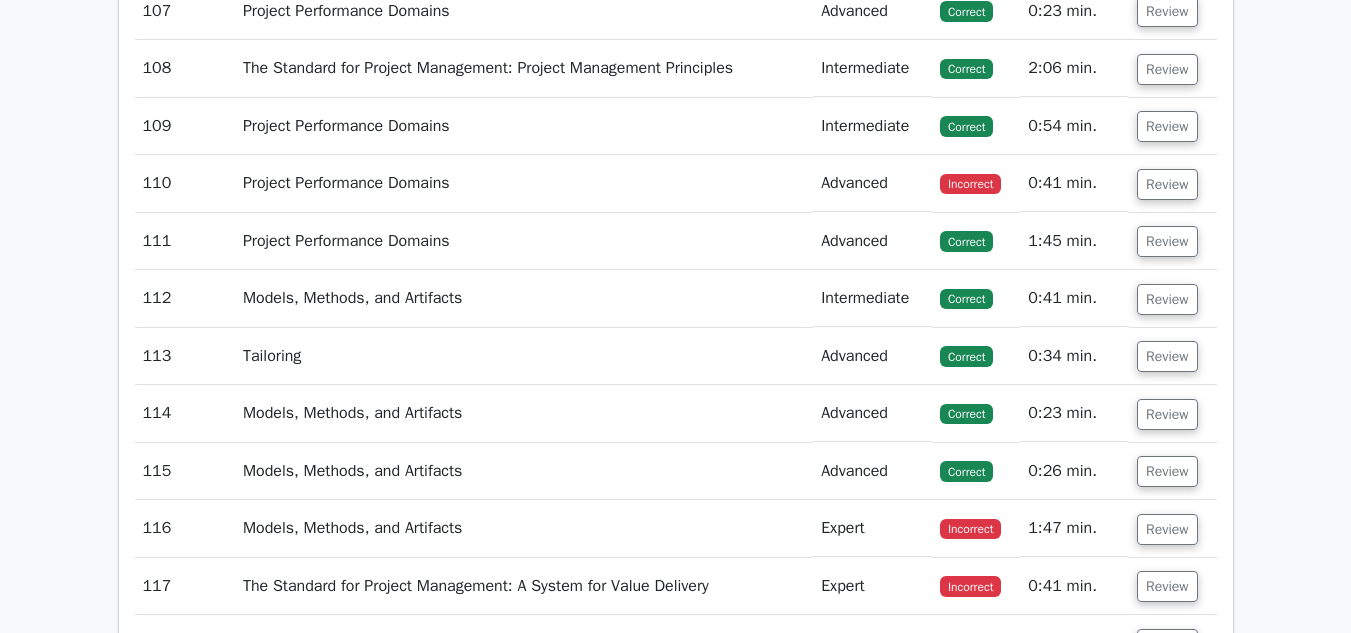 click on "Review" at bounding box center (1167, -46) 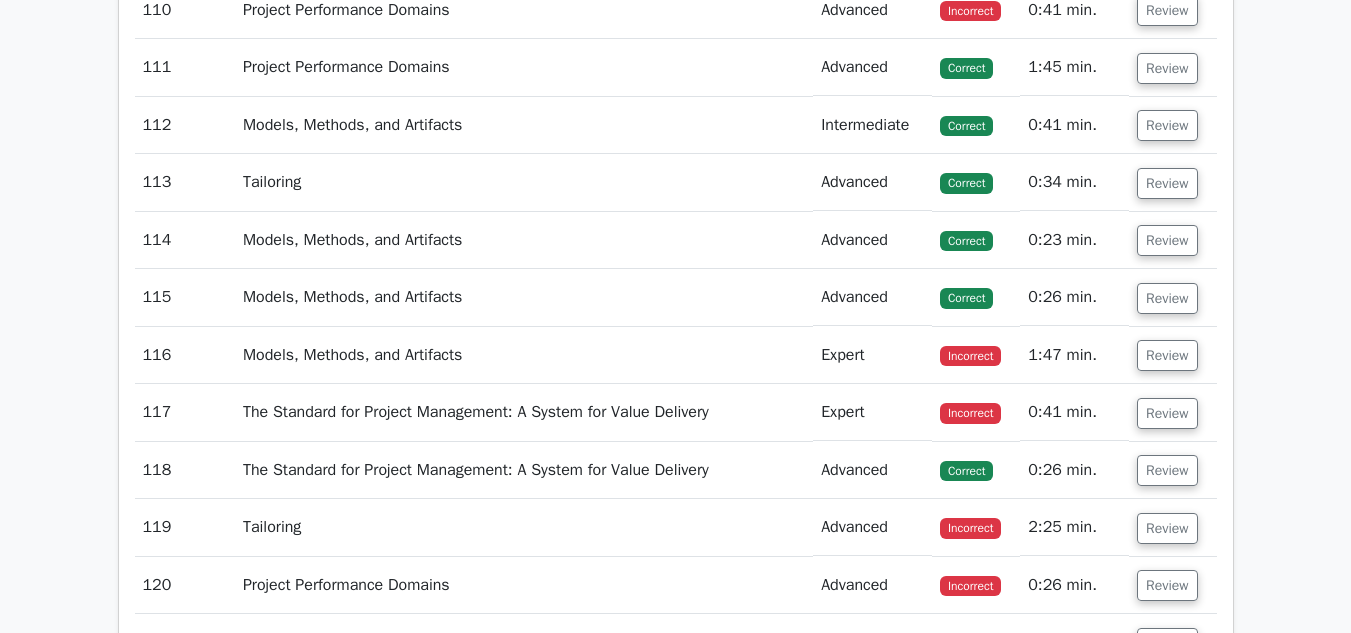 scroll, scrollTop: 38235, scrollLeft: 0, axis: vertical 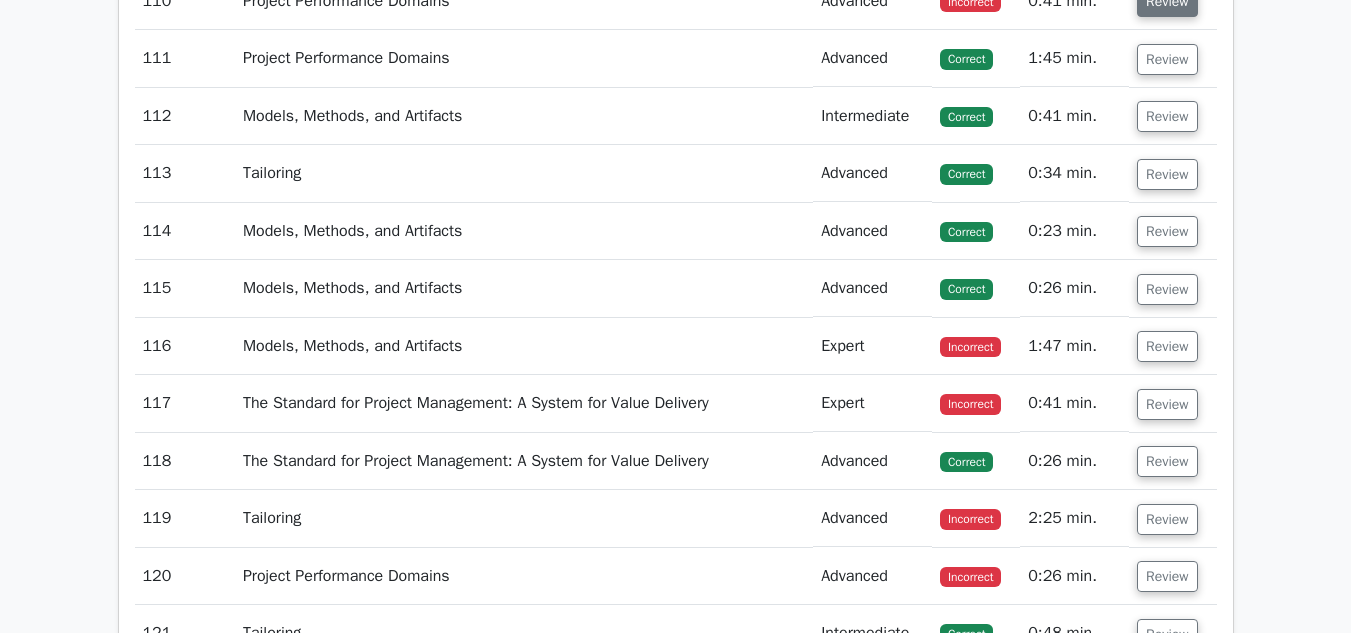 click on "Review" at bounding box center (1167, 1) 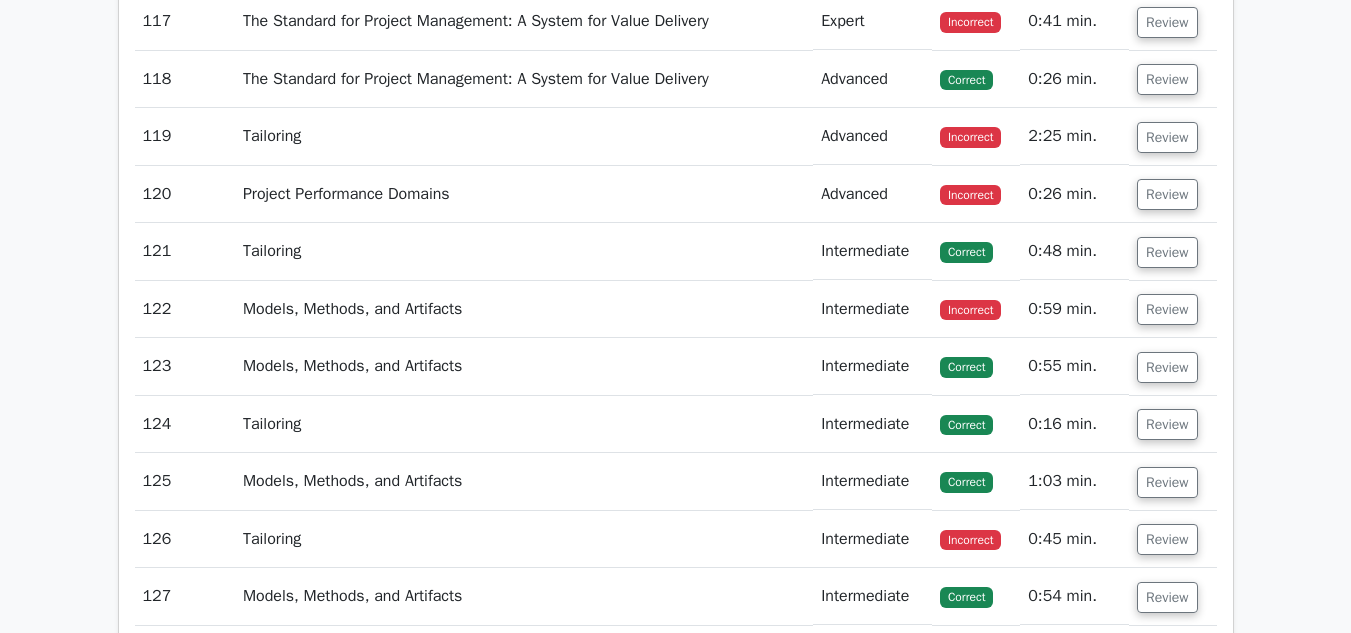 scroll, scrollTop: 39358, scrollLeft: 0, axis: vertical 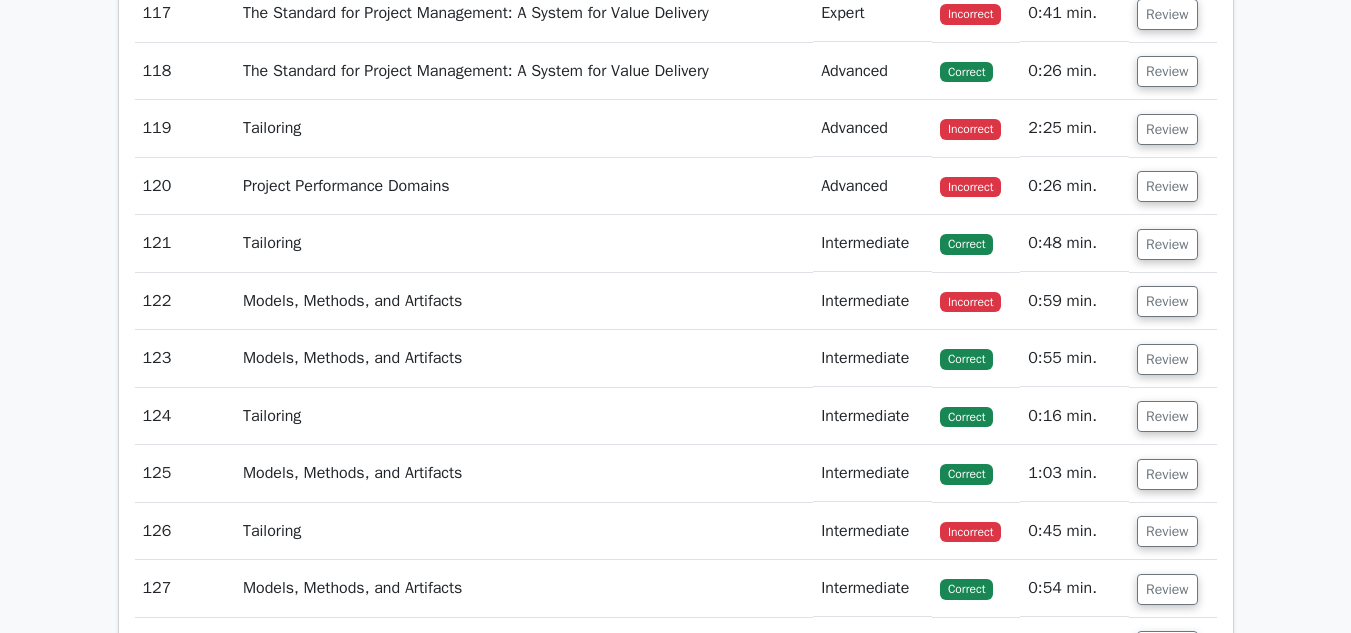 click on "Review" at bounding box center (1167, -44) 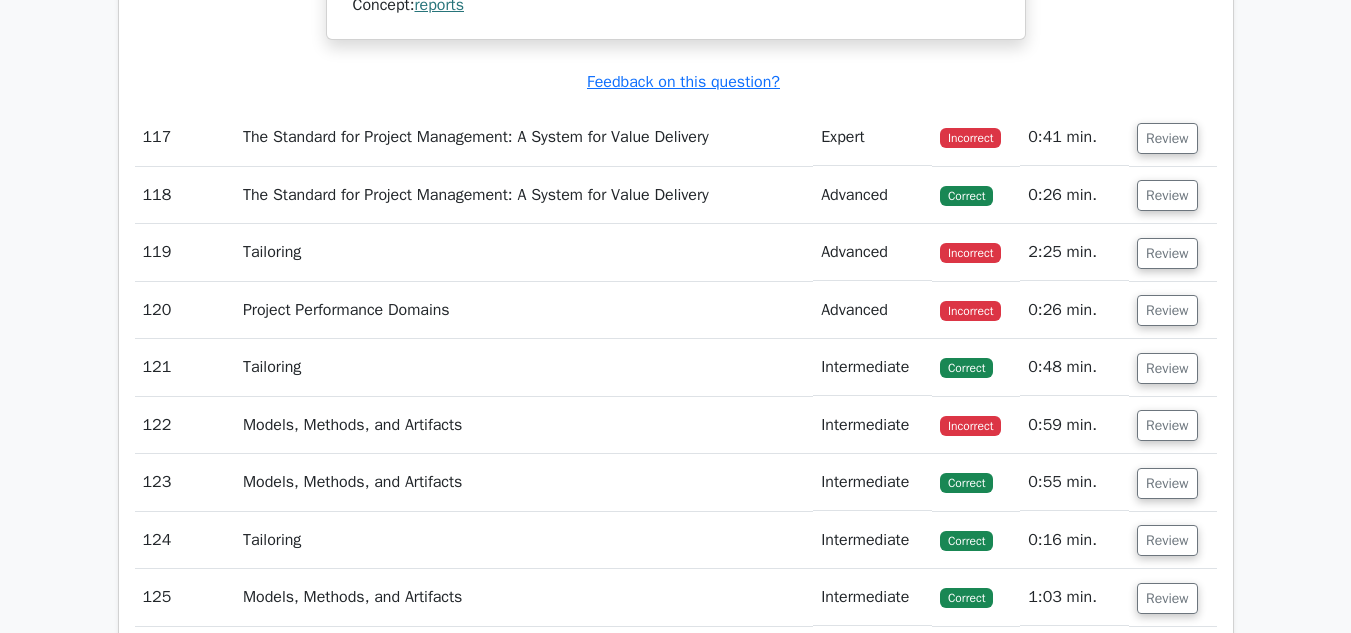 scroll, scrollTop: 40130, scrollLeft: 0, axis: vertical 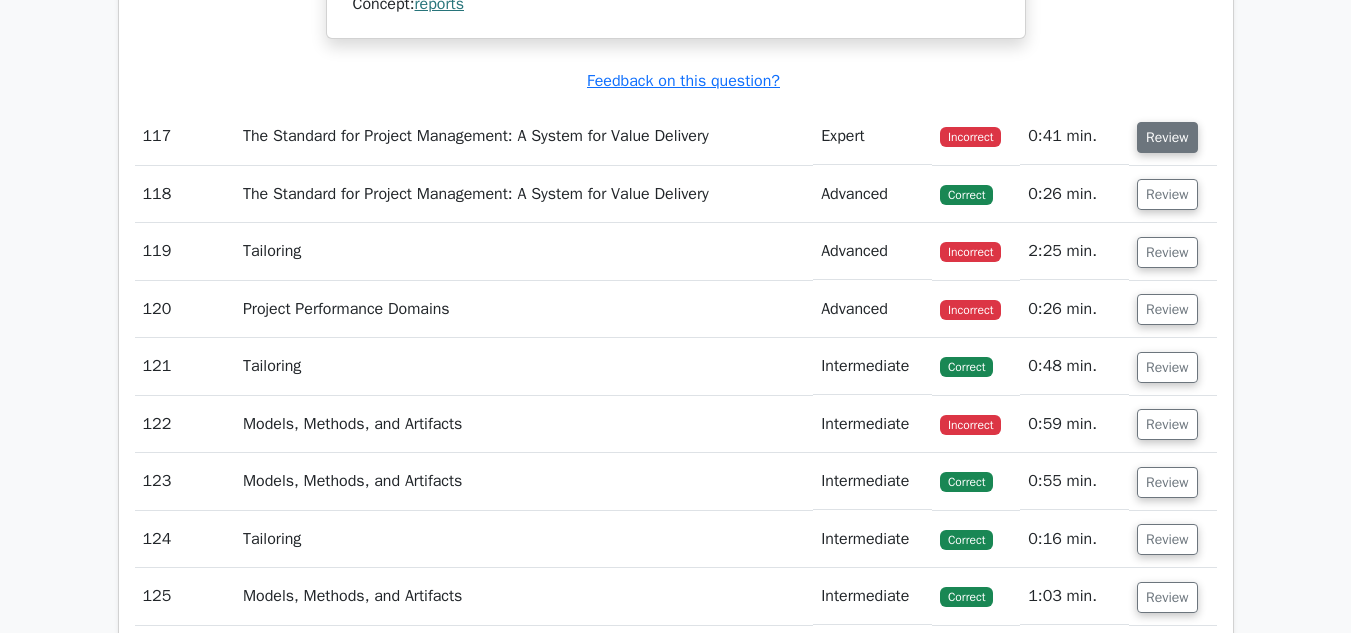 click on "Review" at bounding box center [1167, 137] 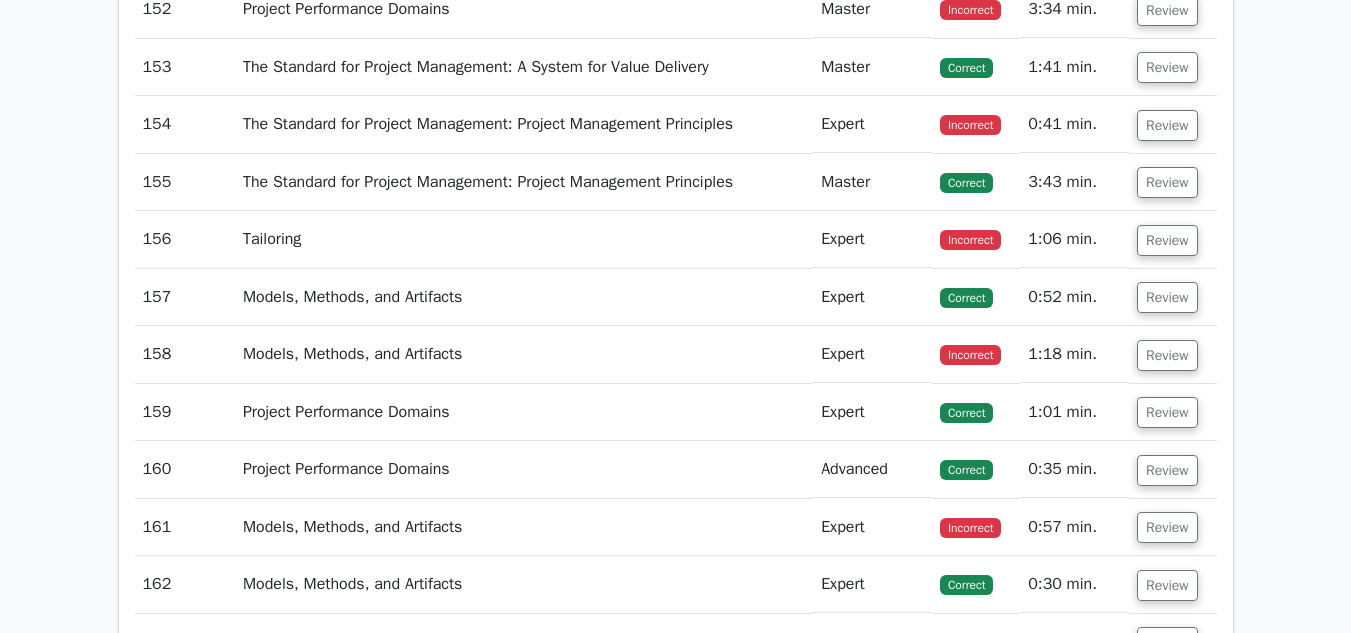 scroll, scrollTop: 43144, scrollLeft: 0, axis: vertical 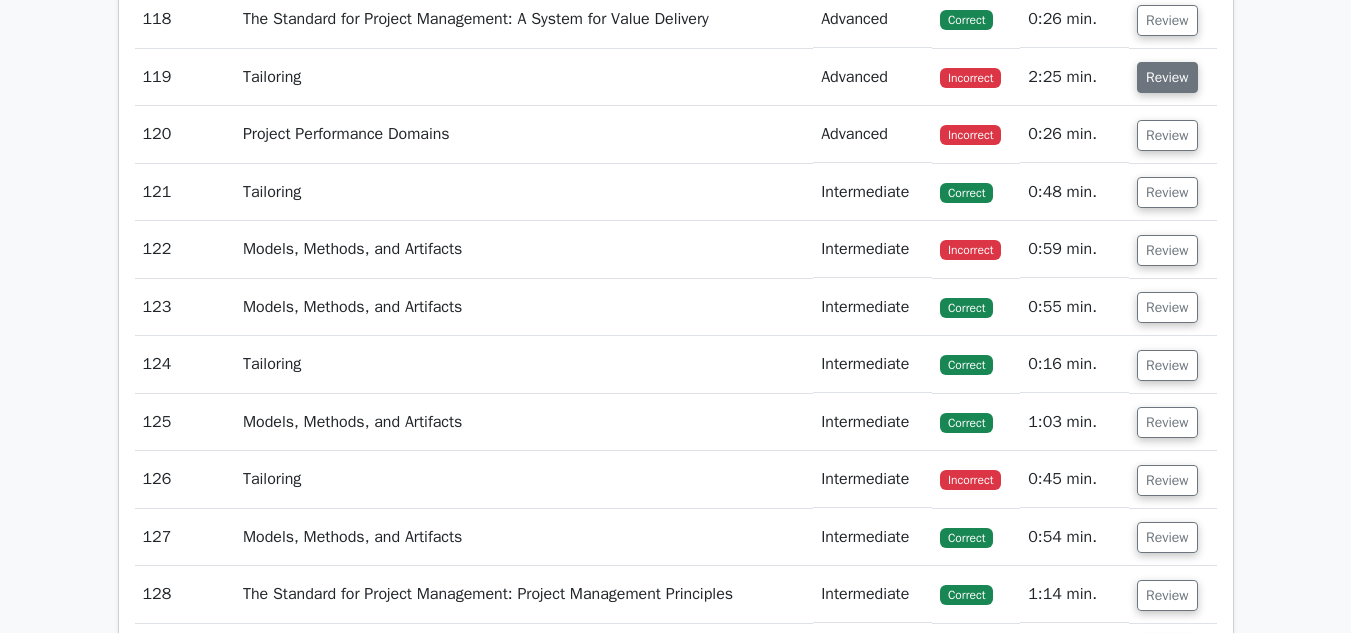 click on "Review" at bounding box center [1167, 77] 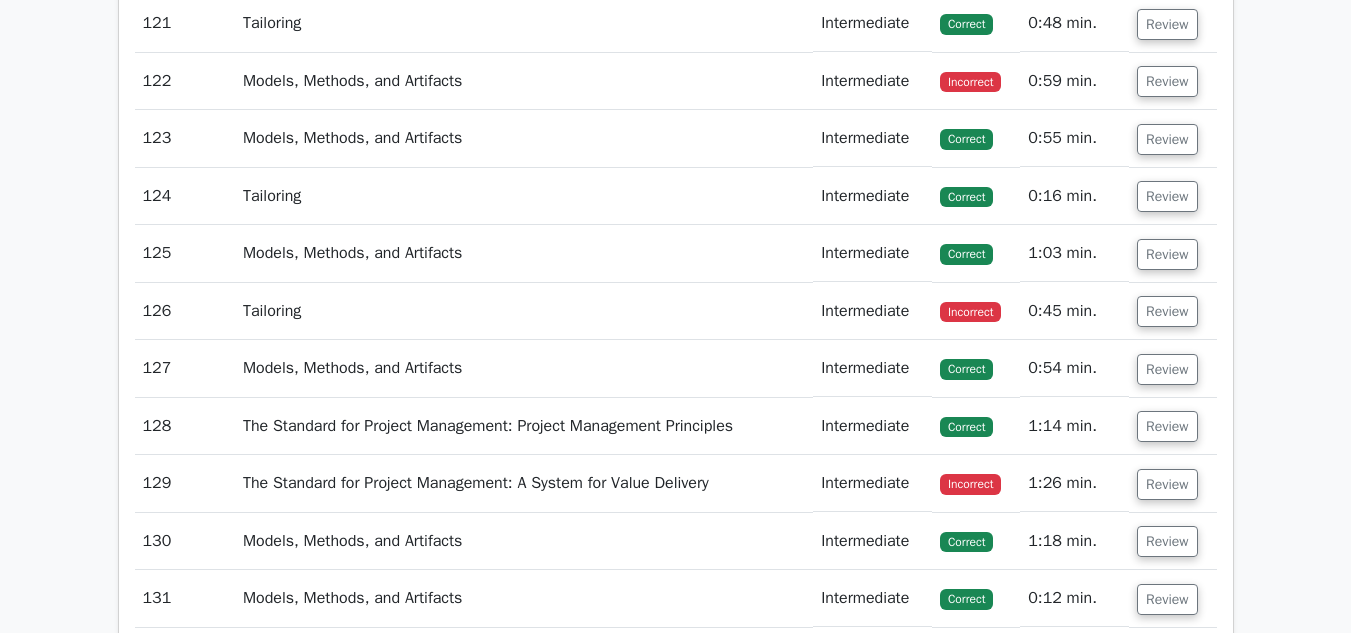 scroll, scrollTop: 42420, scrollLeft: 0, axis: vertical 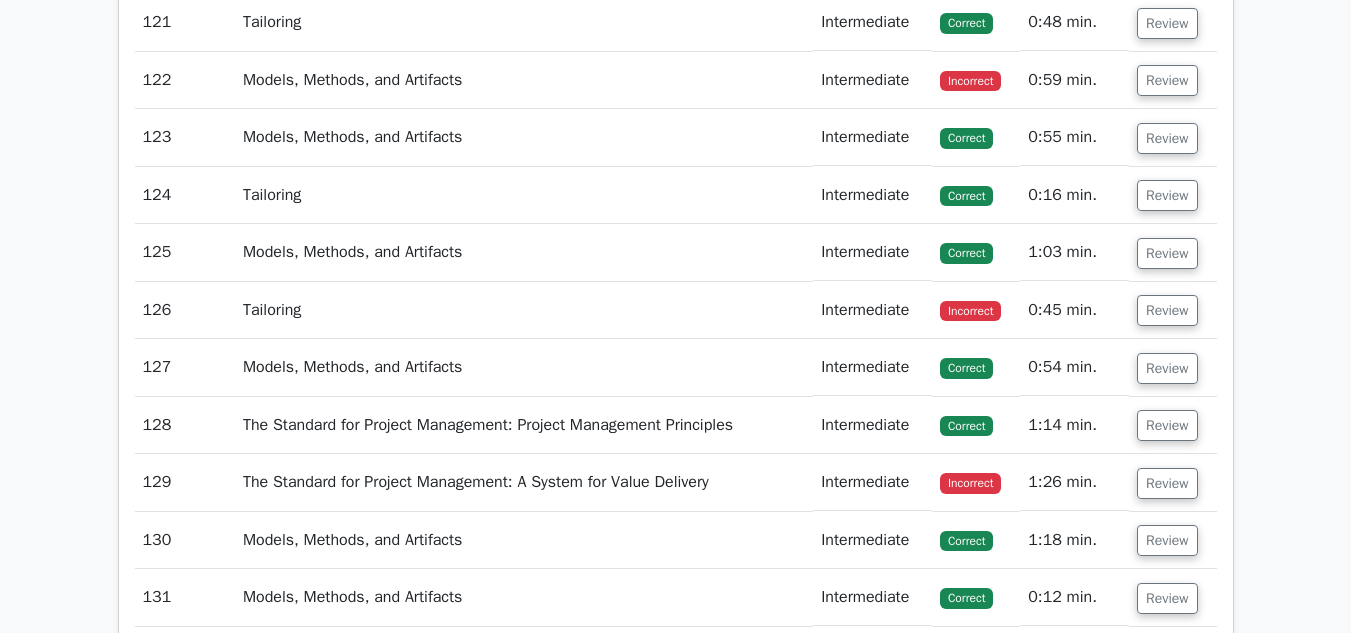 click on "Review" at bounding box center [1167, -35] 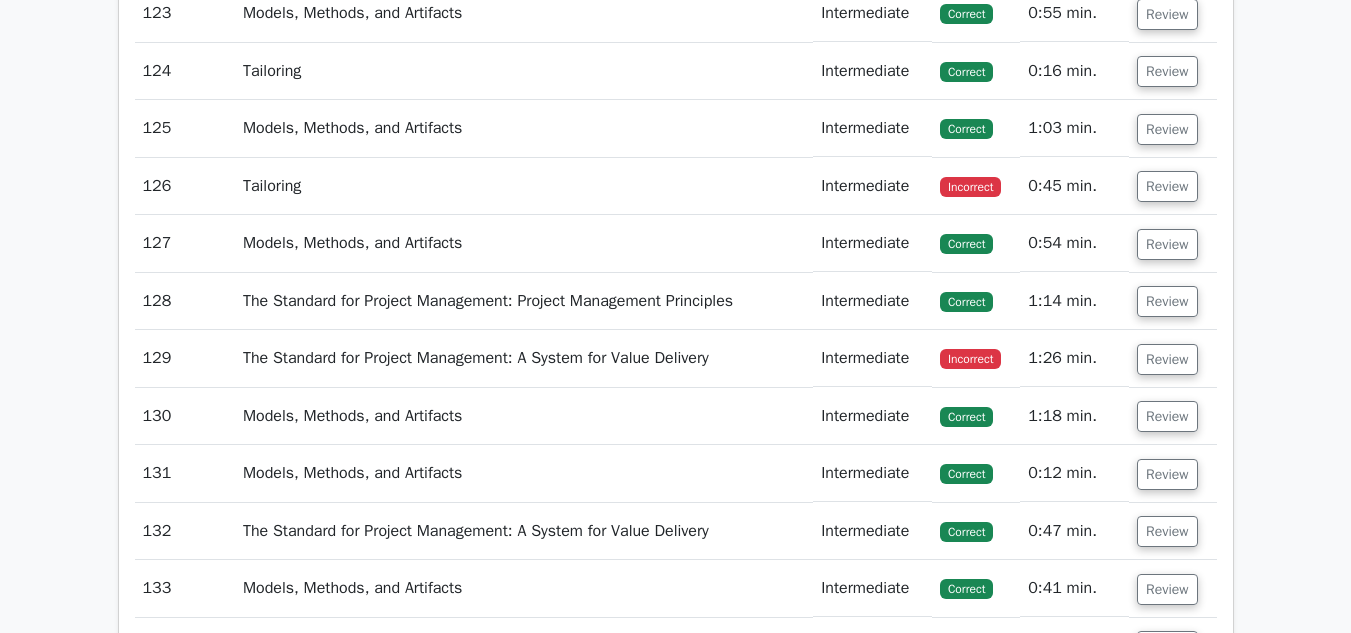 scroll, scrollTop: 43354, scrollLeft: 0, axis: vertical 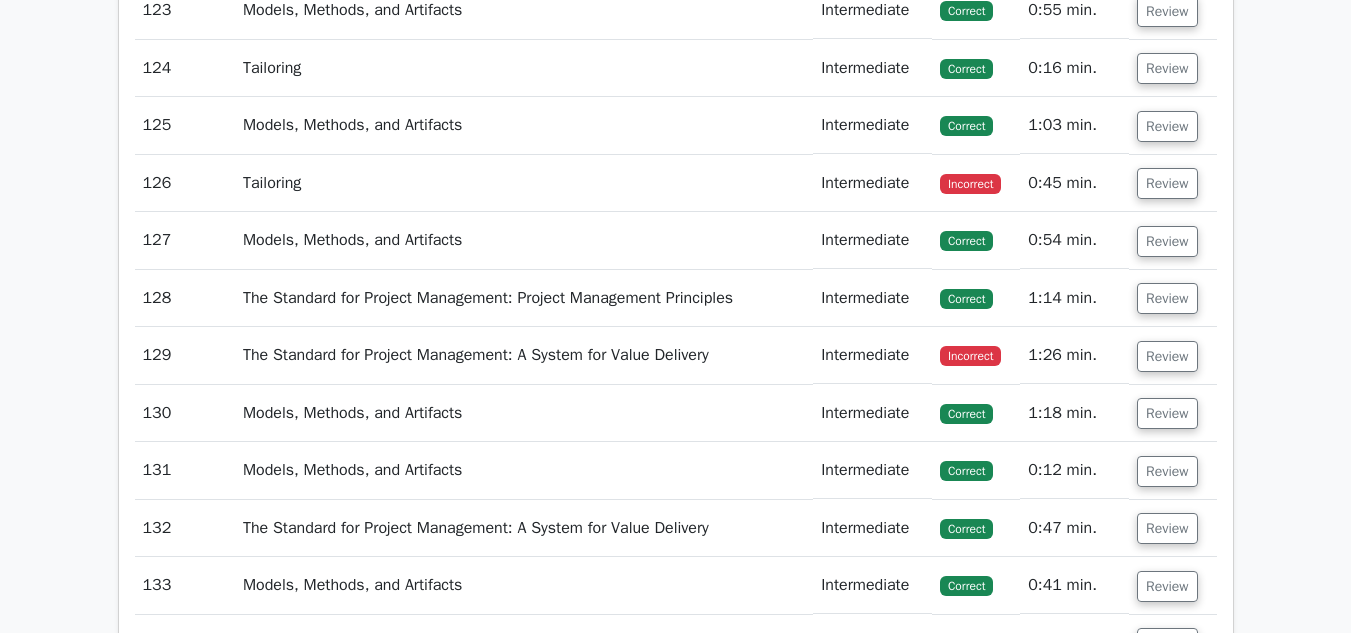 click on "Review" at bounding box center (1167, -47) 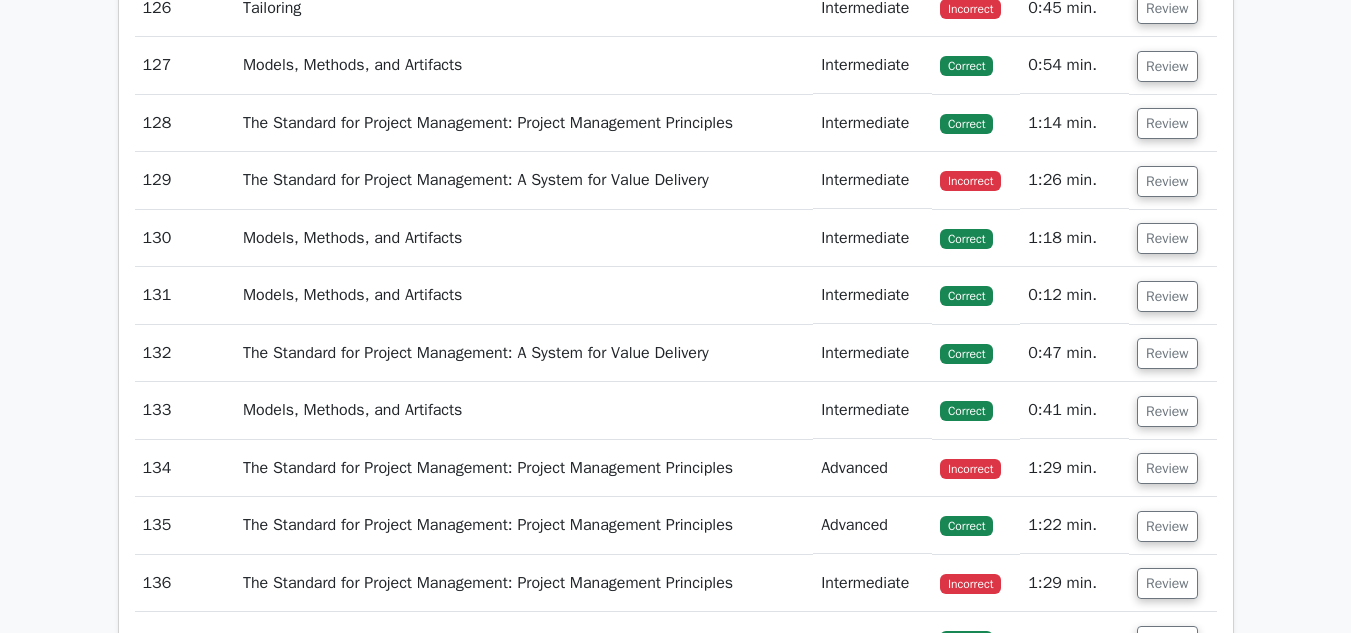 scroll, scrollTop: 44357, scrollLeft: 0, axis: vertical 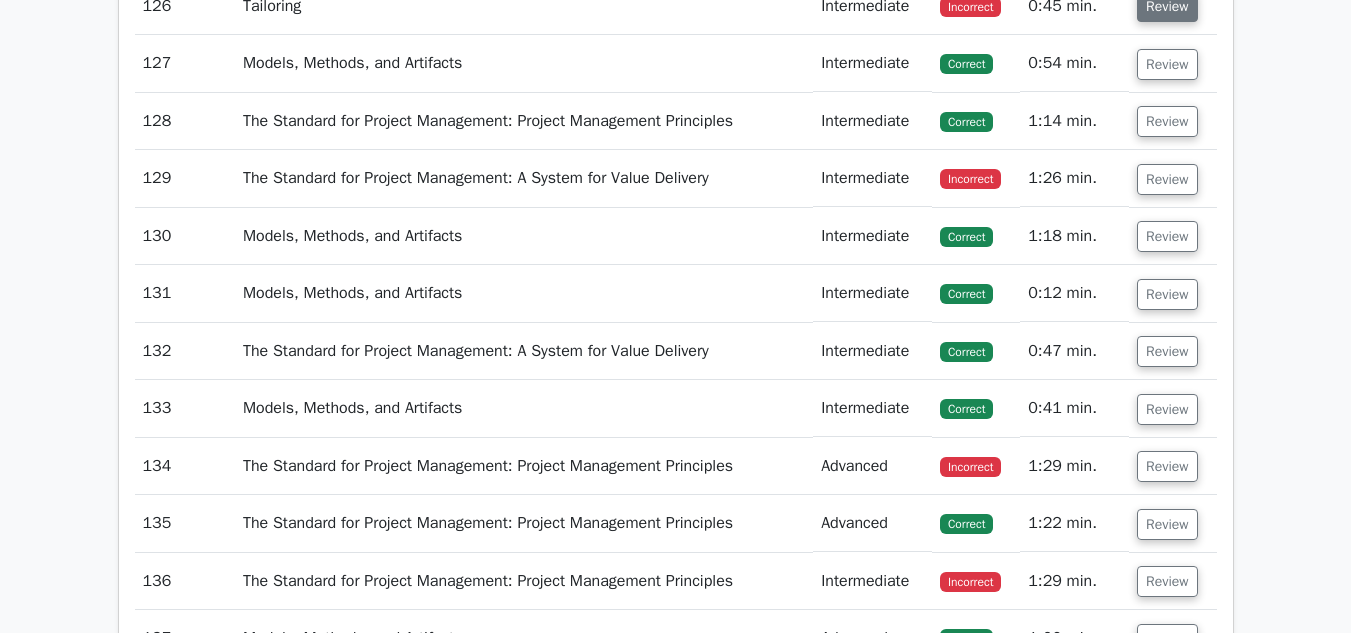 click on "Review" at bounding box center [1167, 6] 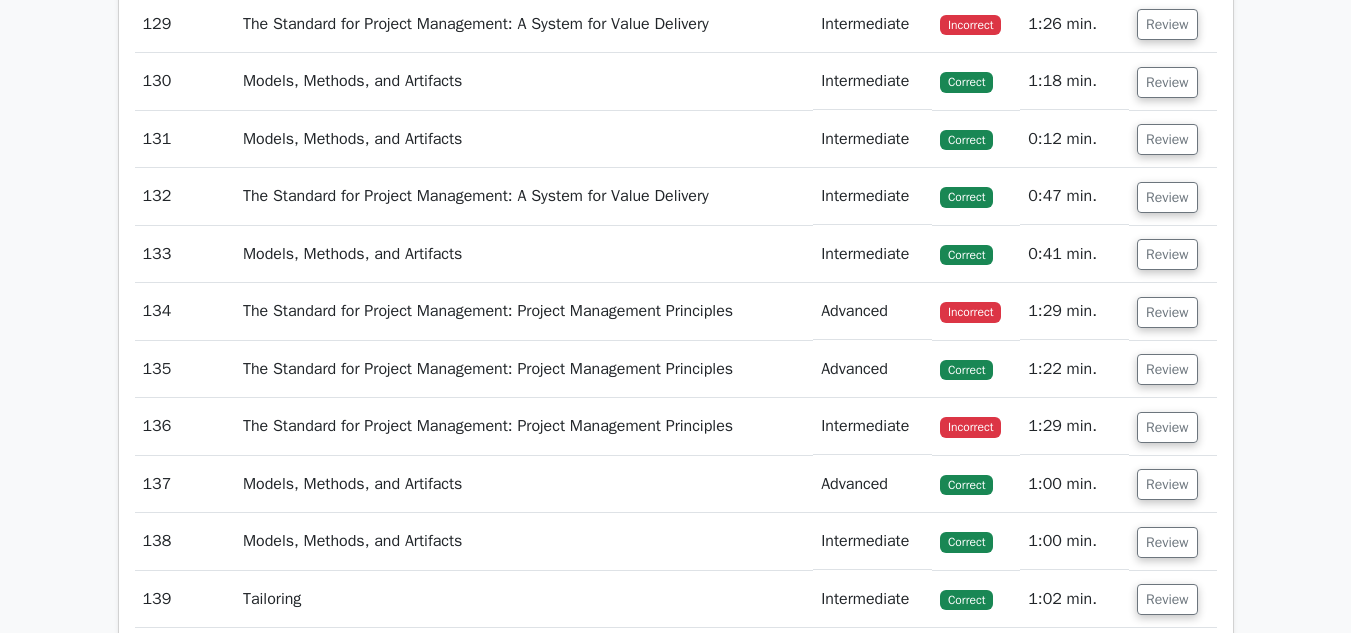 scroll, scrollTop: 45391, scrollLeft: 0, axis: vertical 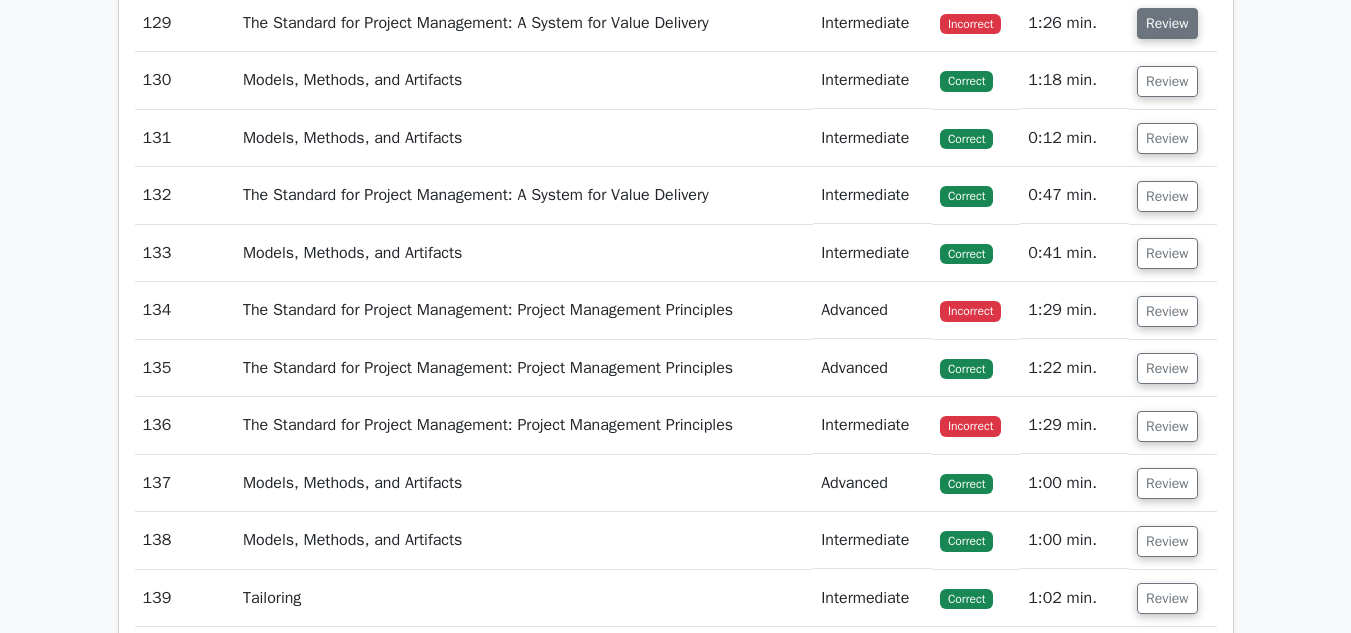 click on "Review" at bounding box center (1167, 23) 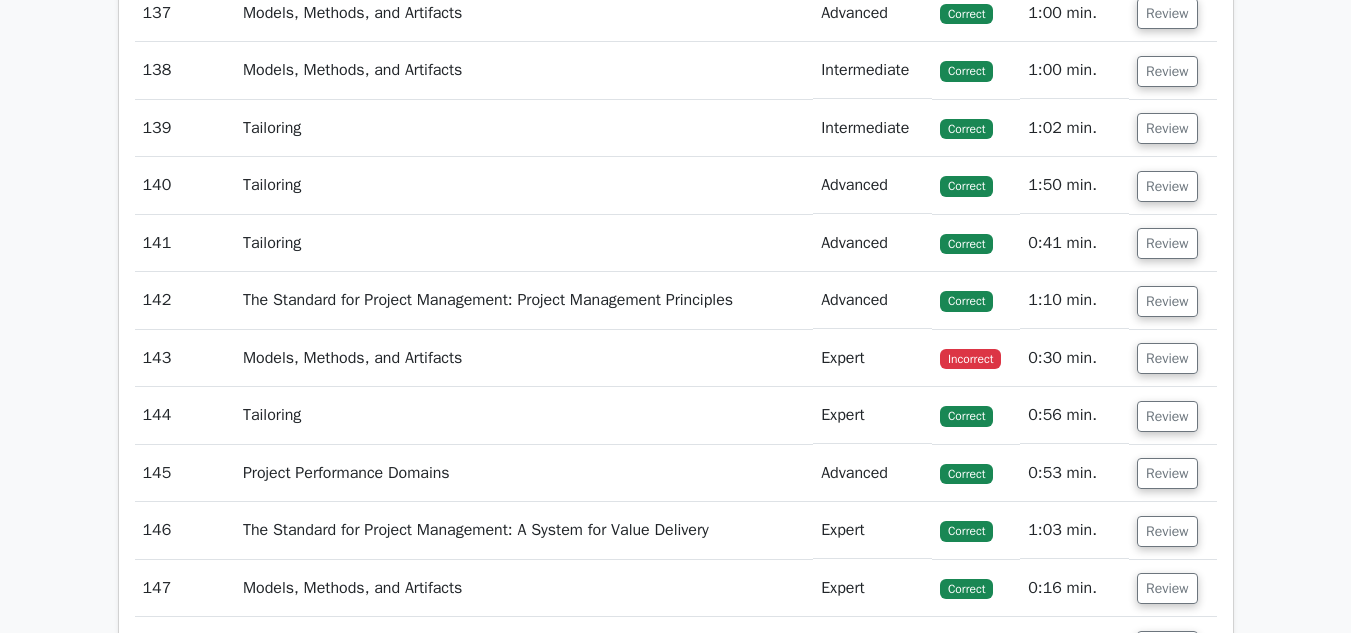 scroll, scrollTop: 47256, scrollLeft: 0, axis: vertical 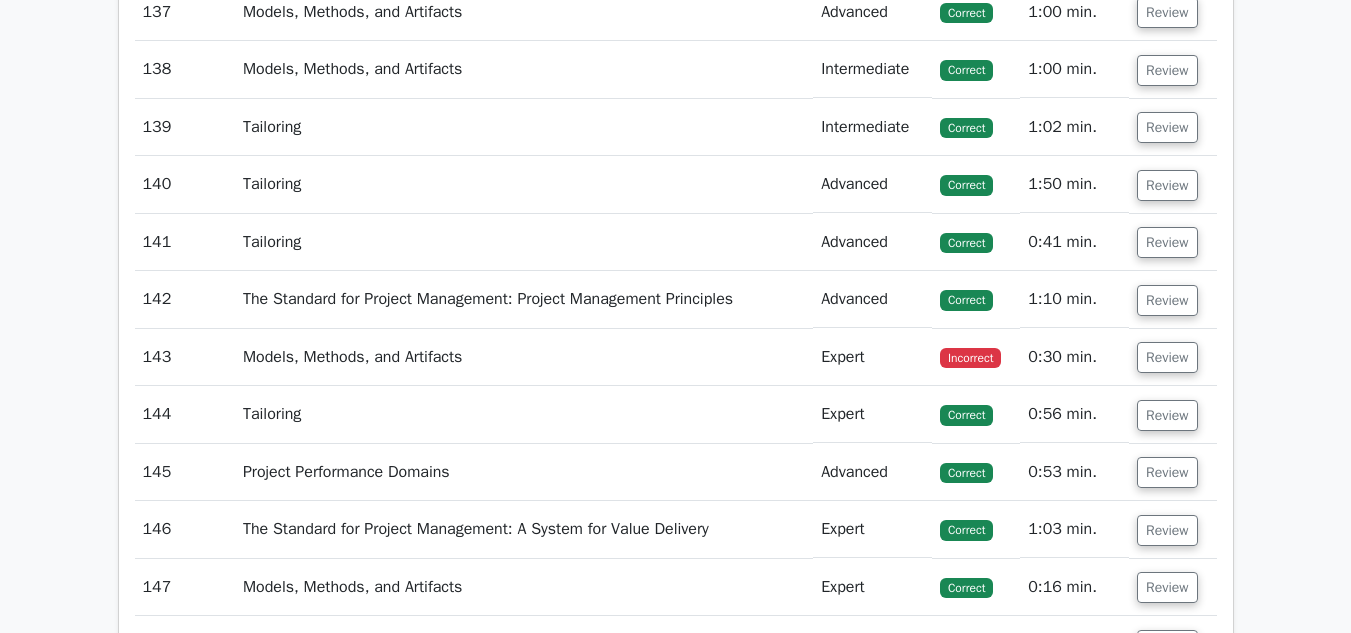 click on "Review" at bounding box center (1167, -160) 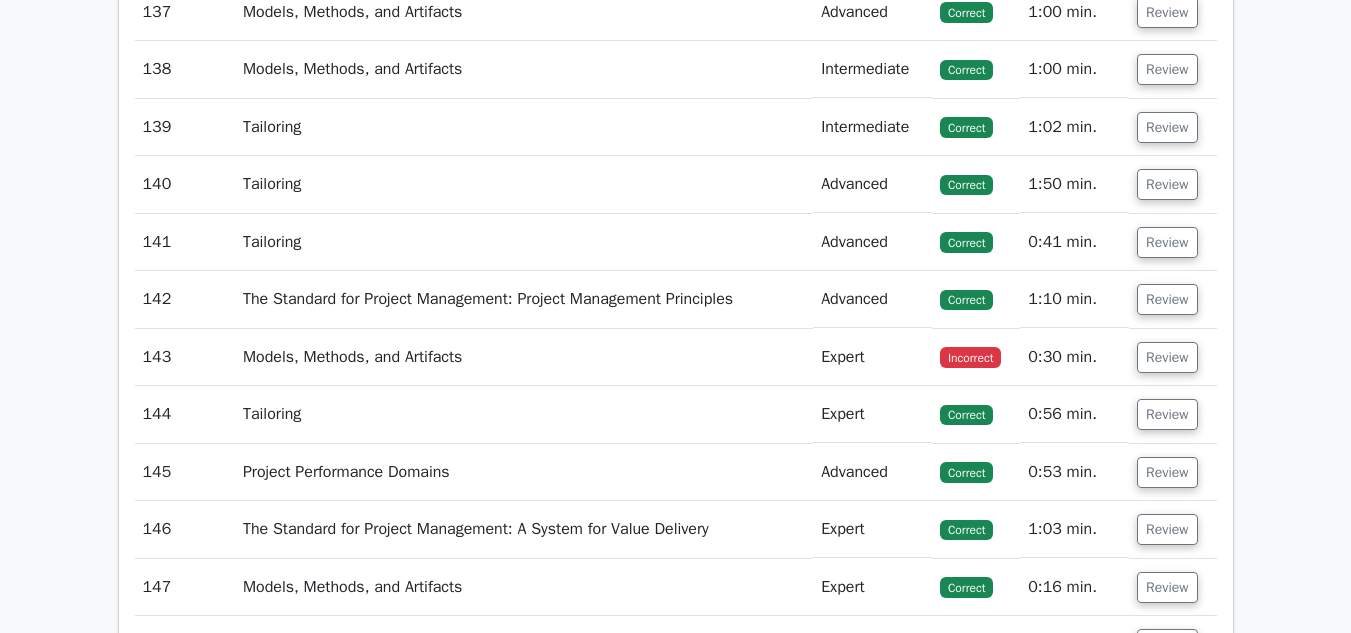 scroll, scrollTop: 48280, scrollLeft: 0, axis: vertical 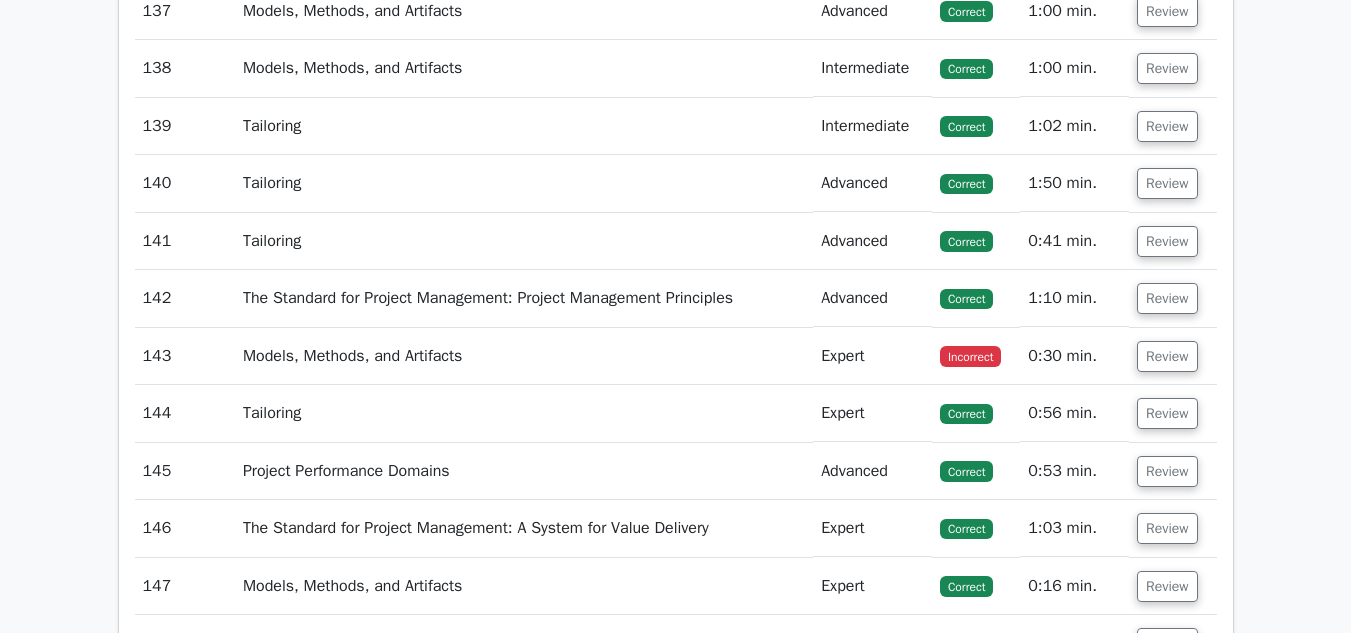 click on "Review" at bounding box center [1167, -47] 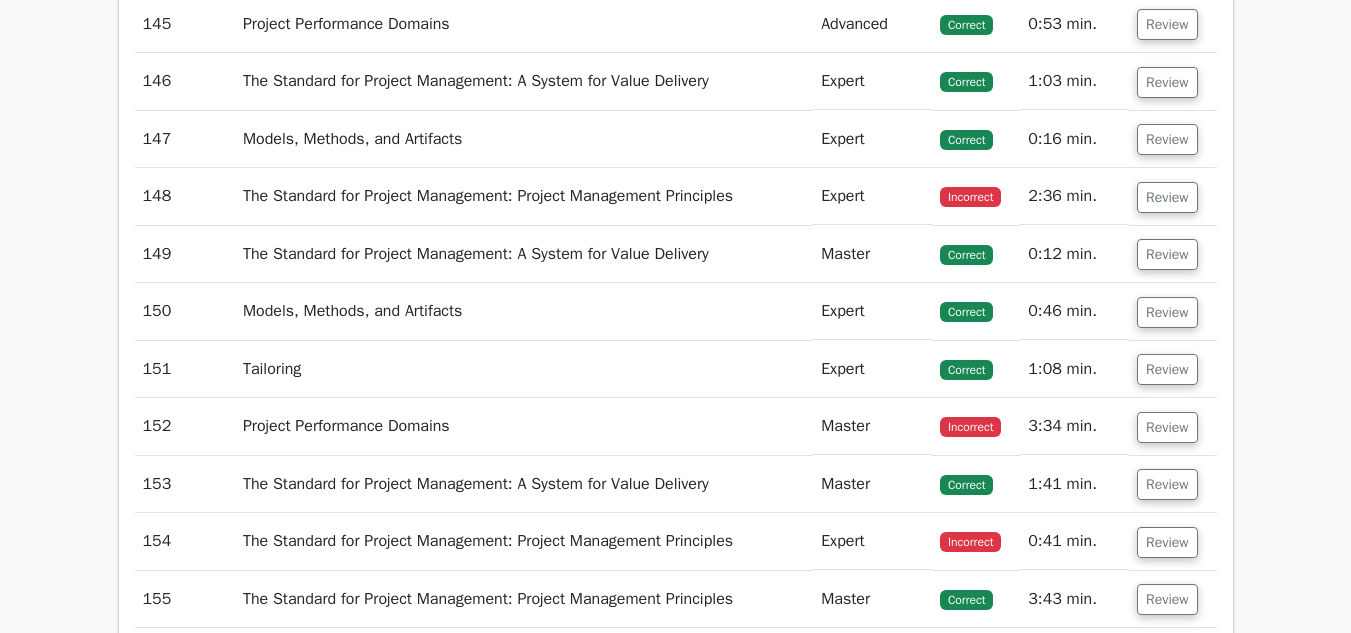 scroll, scrollTop: 49717, scrollLeft: 0, axis: vertical 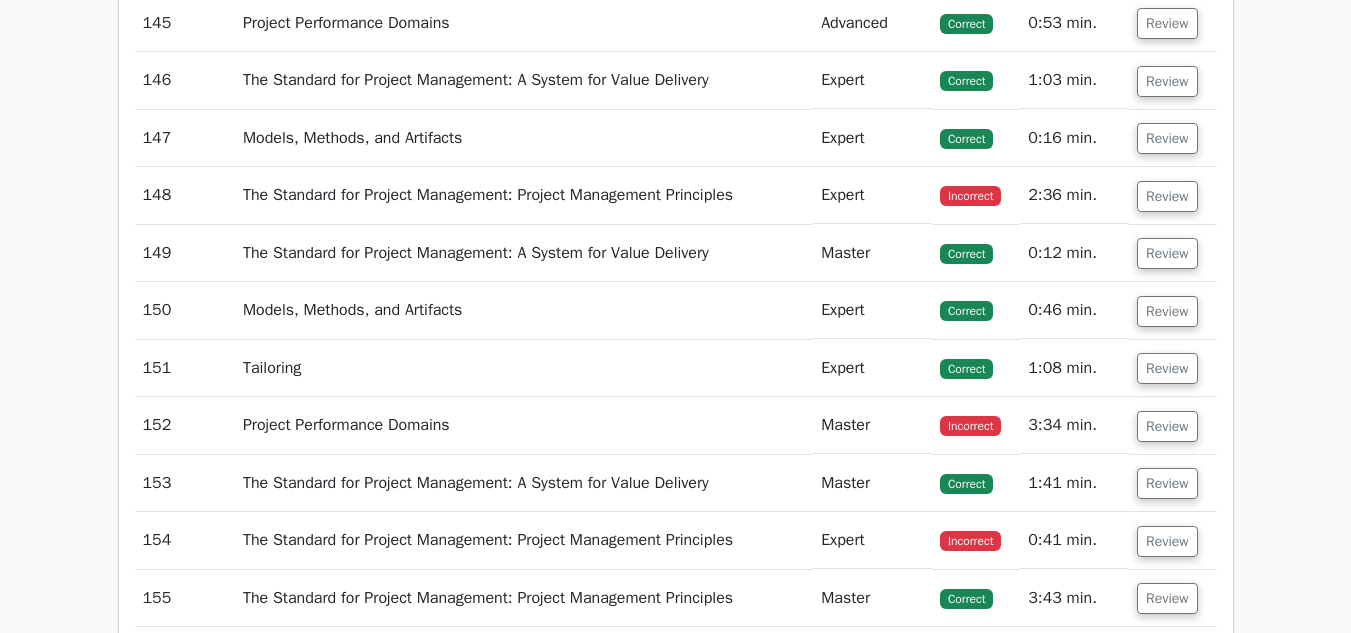click on "Review" at bounding box center [1167, -92] 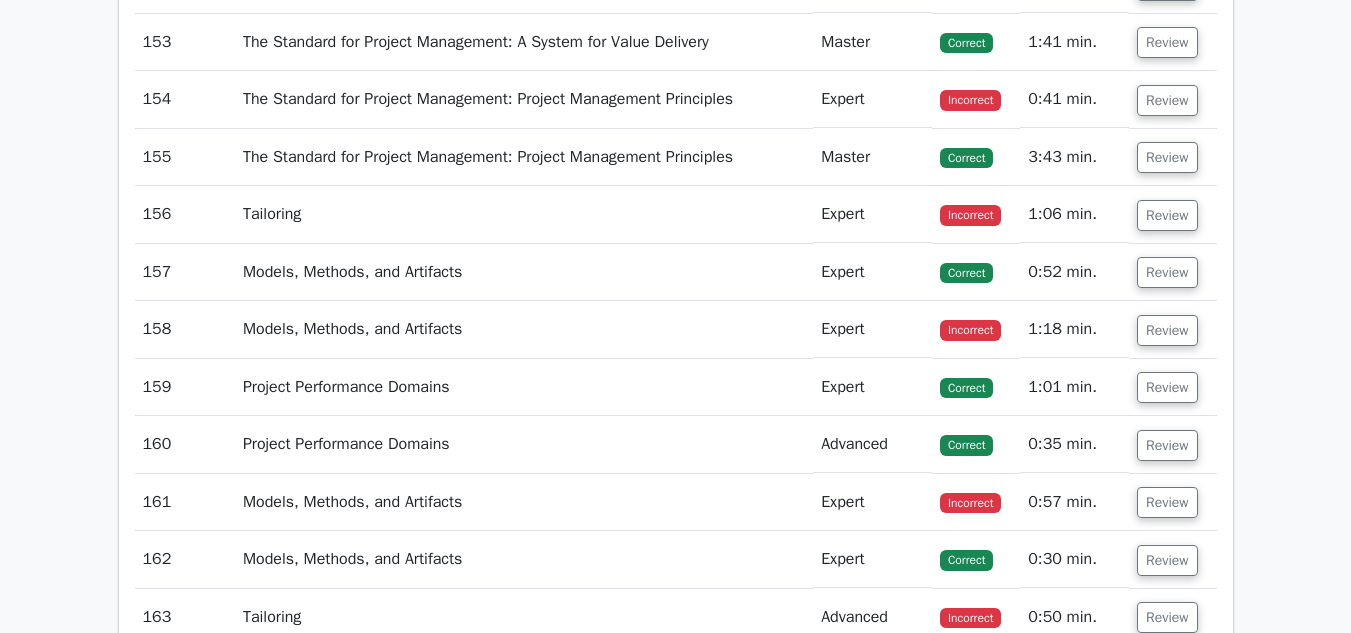 scroll, scrollTop: 50956, scrollLeft: 0, axis: vertical 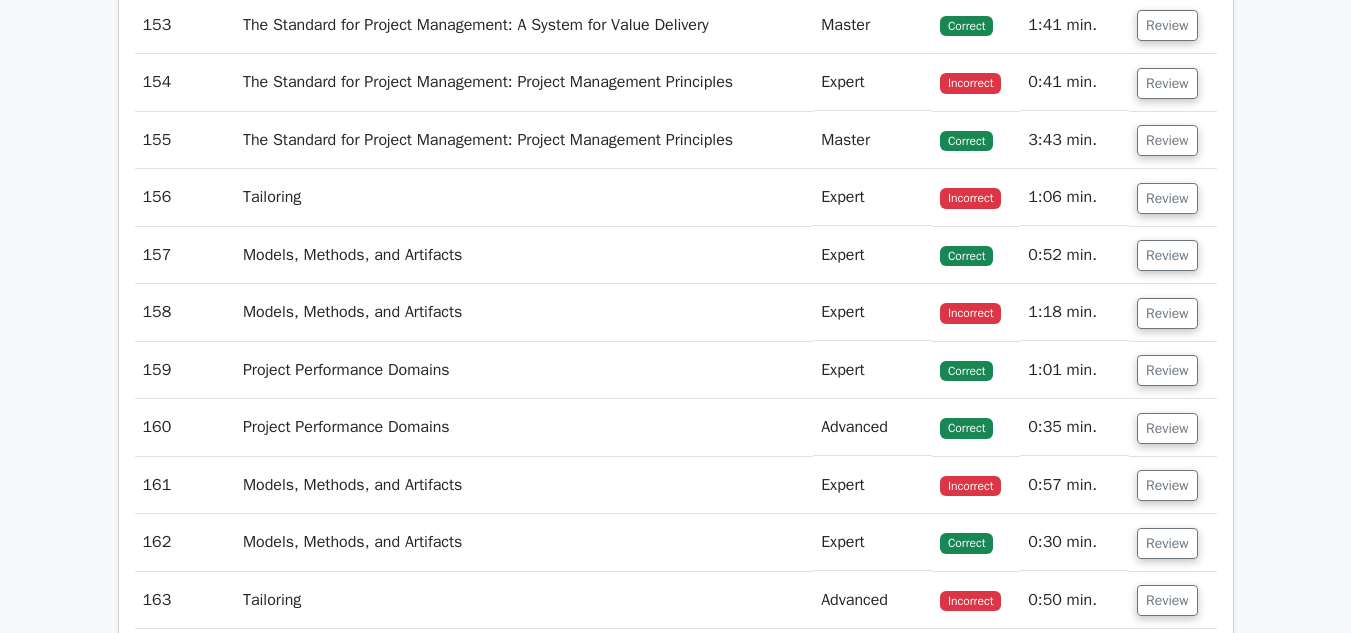 click on "Review" at bounding box center (1167, -262) 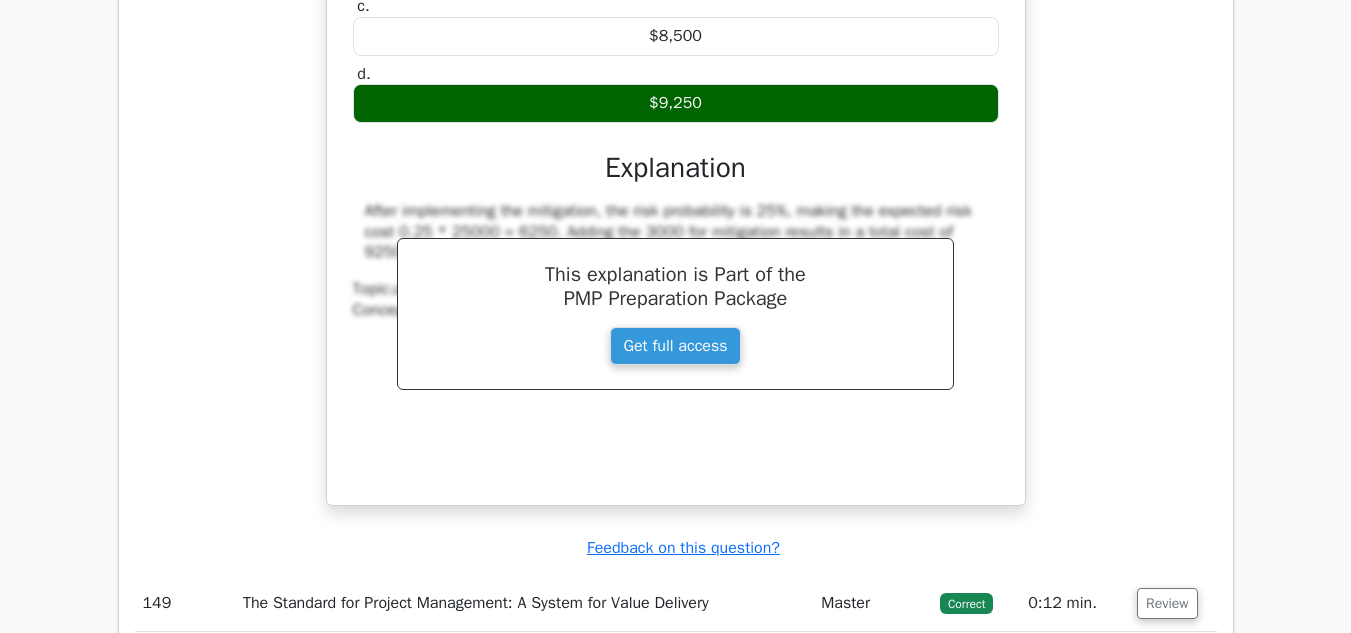 scroll, scrollTop: 51030, scrollLeft: 0, axis: vertical 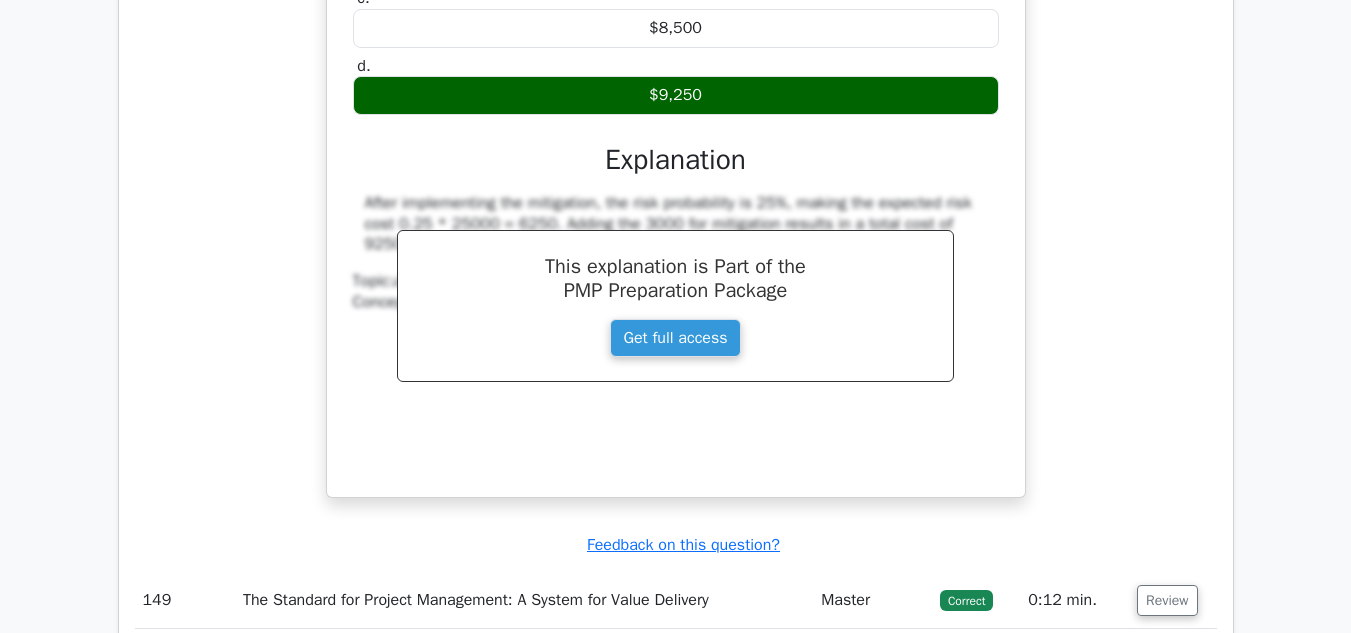 drag, startPoint x: 356, startPoint y: 107, endPoint x: 904, endPoint y: 204, distance: 556.5186 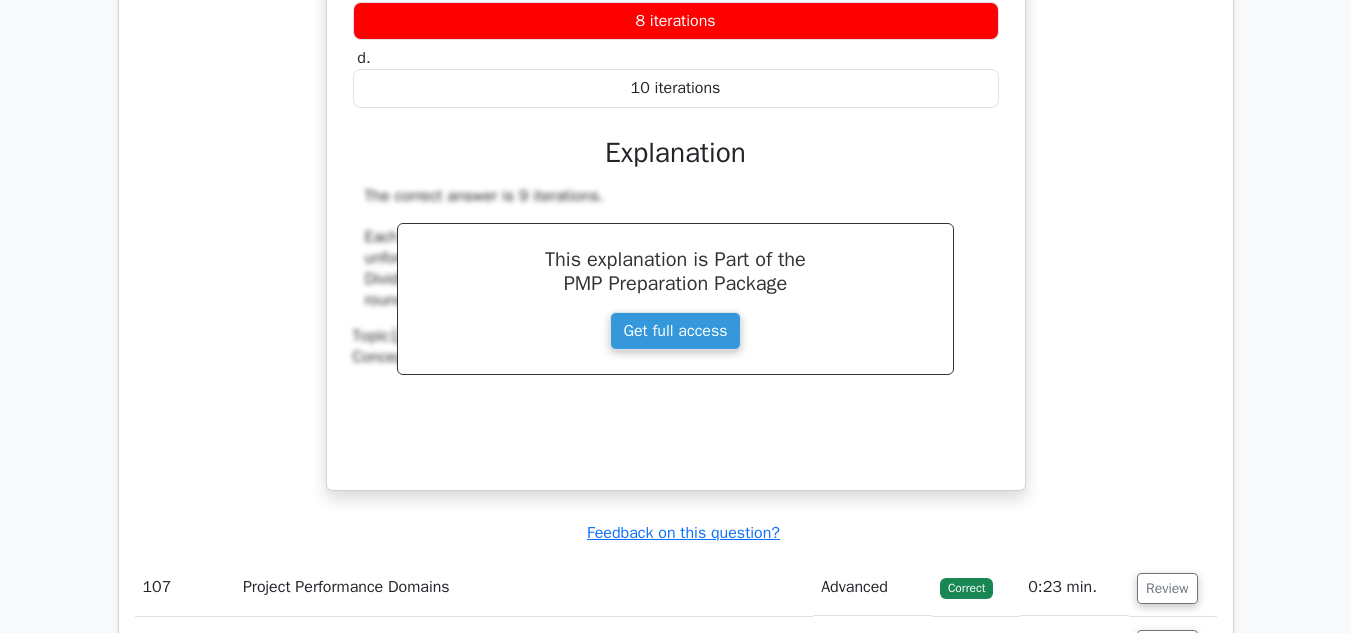 scroll, scrollTop: 37478, scrollLeft: 0, axis: vertical 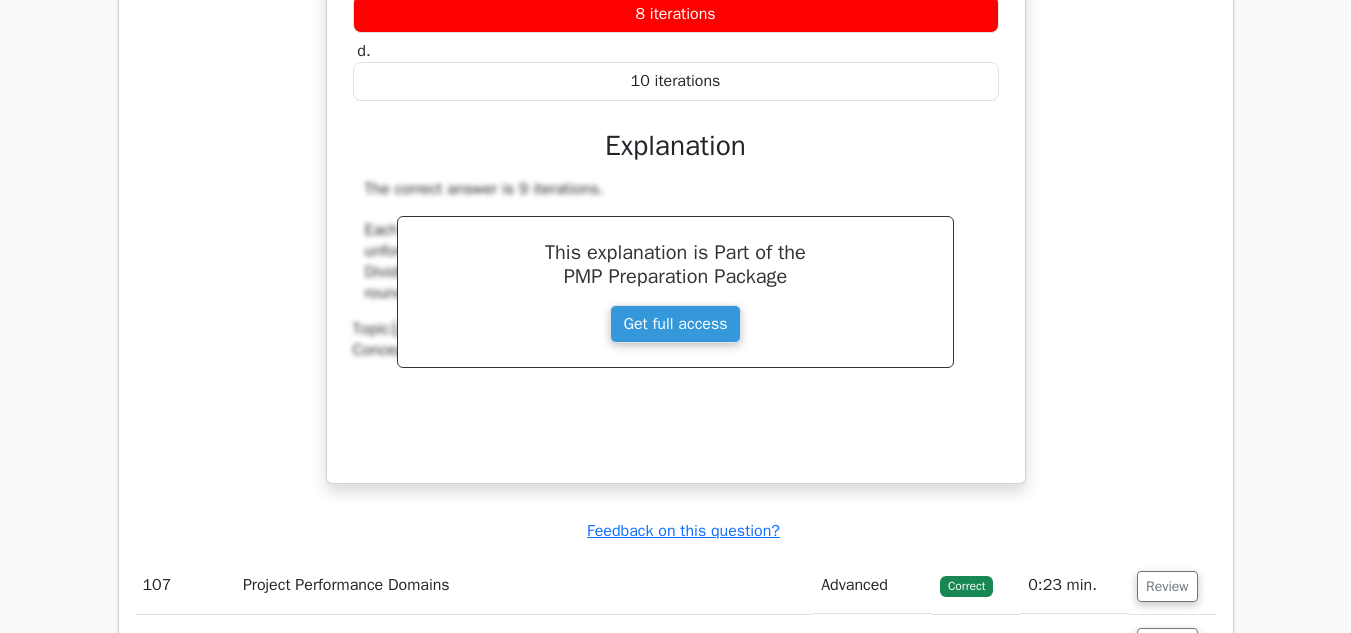drag, startPoint x: 352, startPoint y: 72, endPoint x: 949, endPoint y: 145, distance: 601.4466 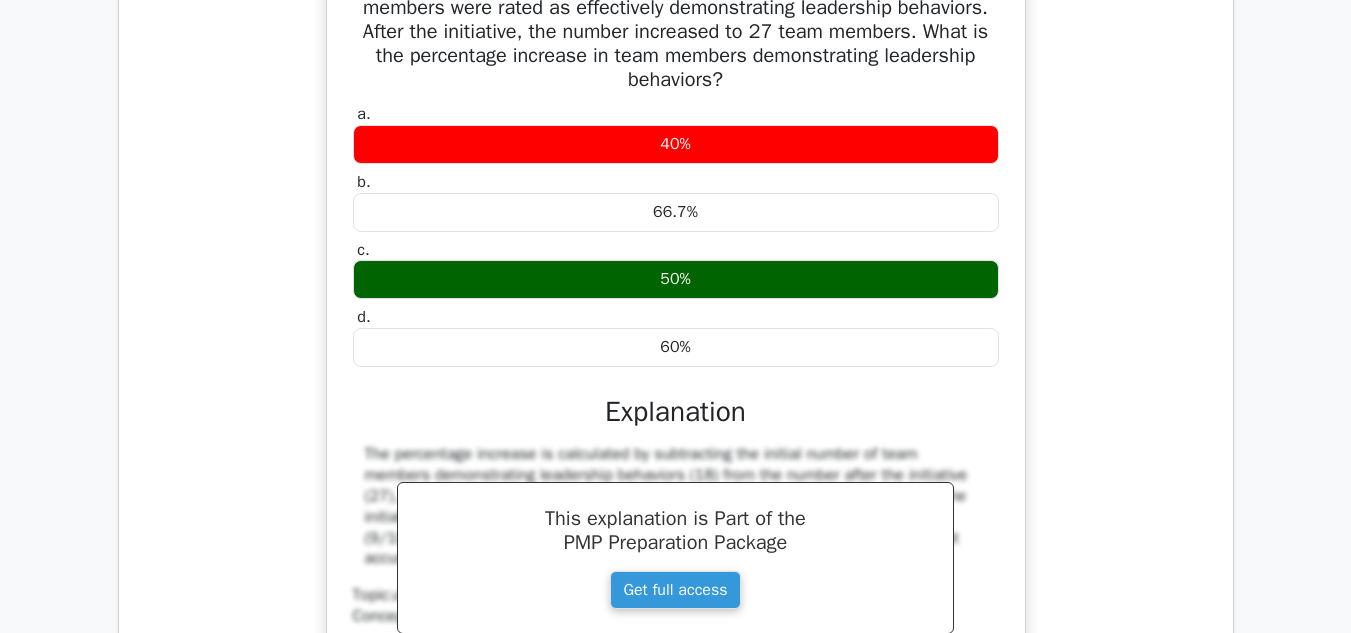 scroll, scrollTop: 24566, scrollLeft: 0, axis: vertical 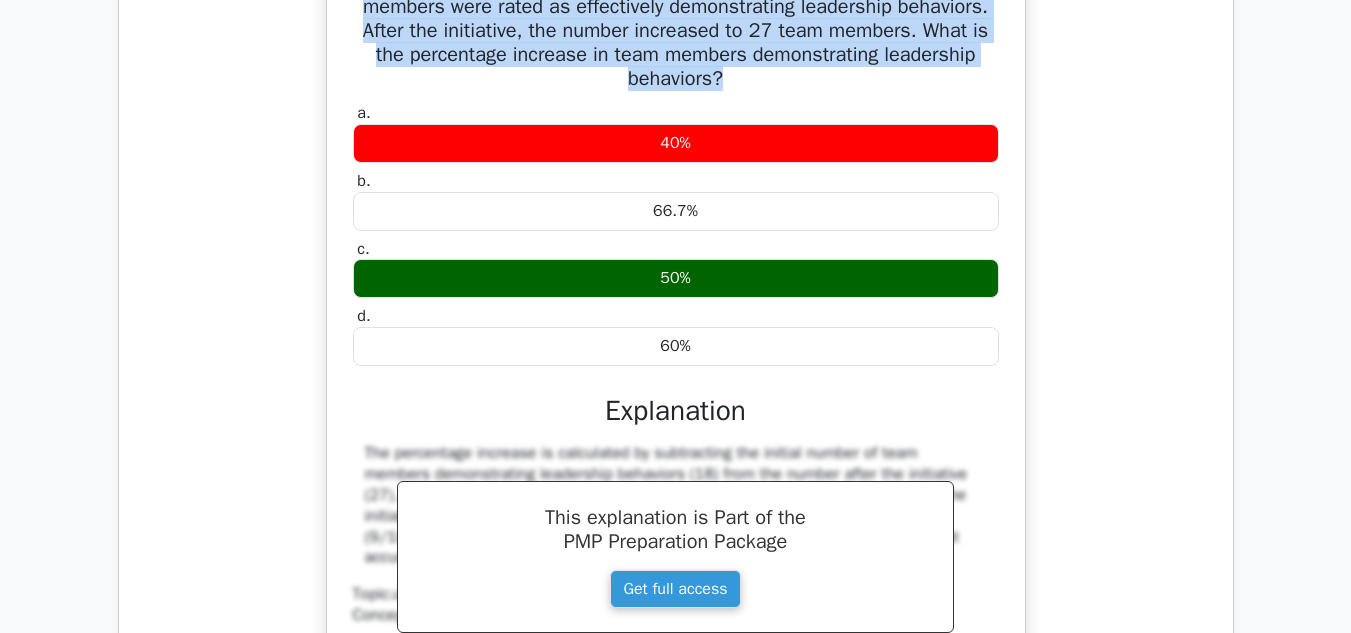 drag, startPoint x: 353, startPoint y: 203, endPoint x: 899, endPoint y: 333, distance: 561.2629 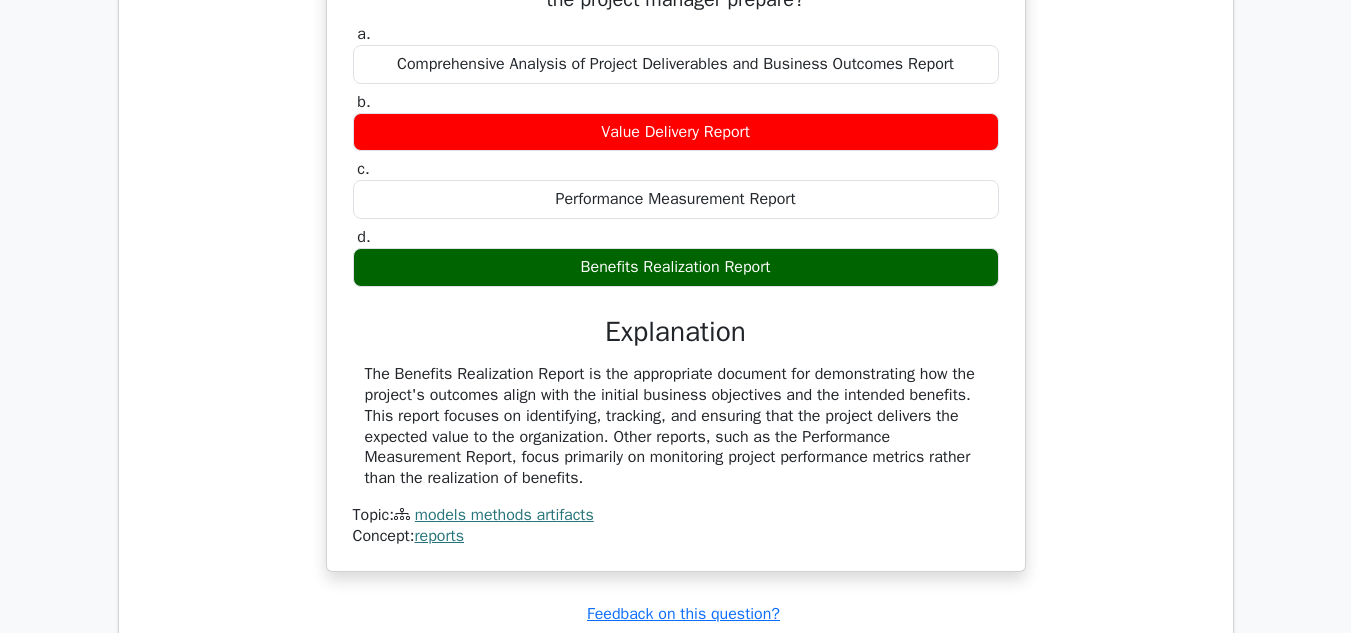 scroll, scrollTop: 49768, scrollLeft: 0, axis: vertical 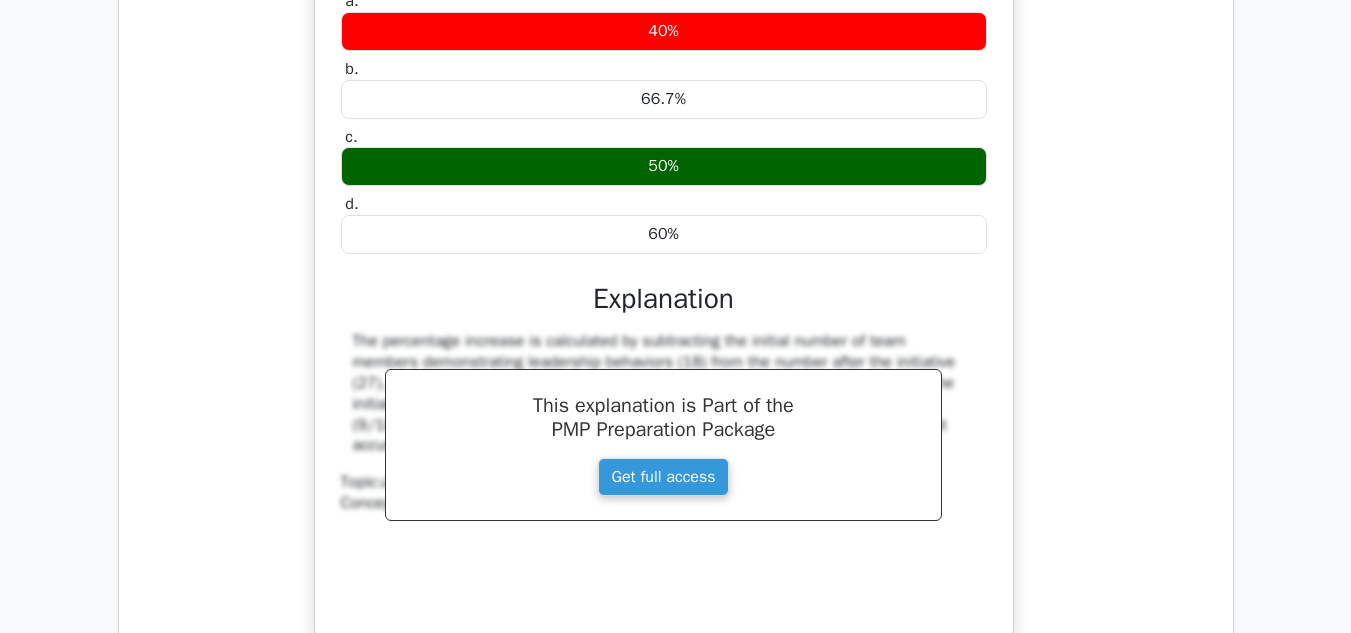 copy on "A project manager introduces a new leadership development initiative to enhance leadership behaviors within the team. Initially, 18 out of 30 team members were rated as effectively demonstrating leadership behaviors. After the initiative, the number increased to 27 team members. What is the percentage increase in team members demonstrating leadership behaviors?" 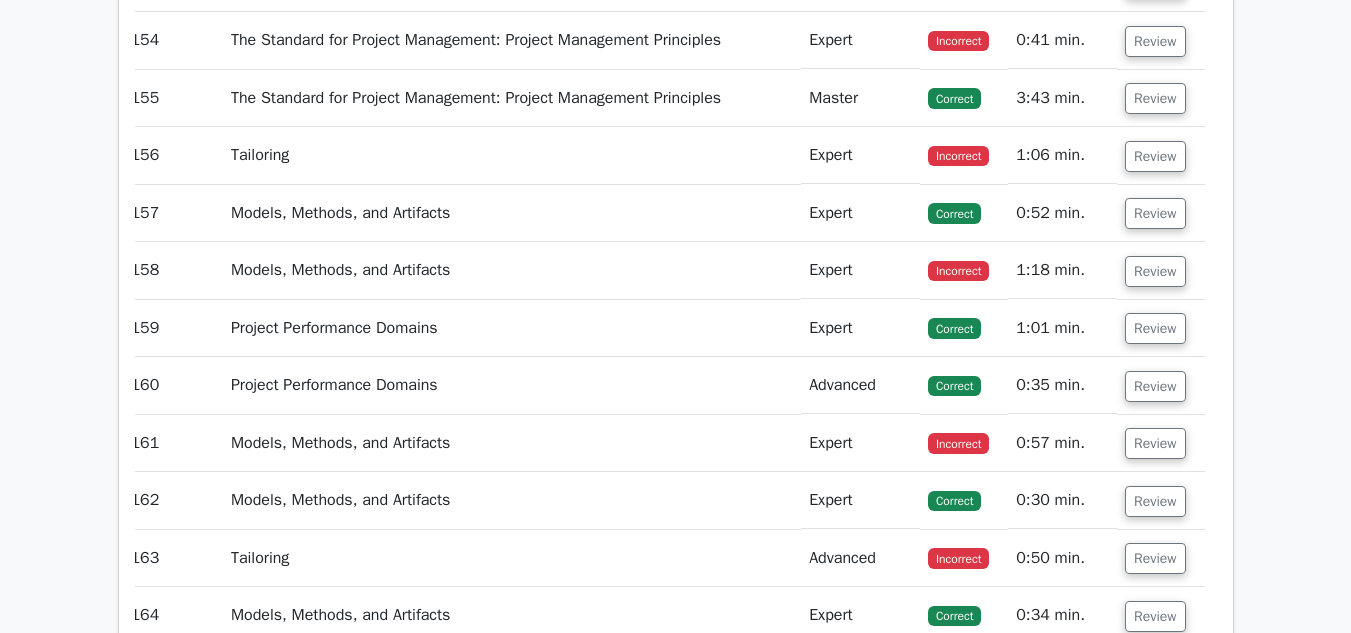scroll, scrollTop: 51904, scrollLeft: 0, axis: vertical 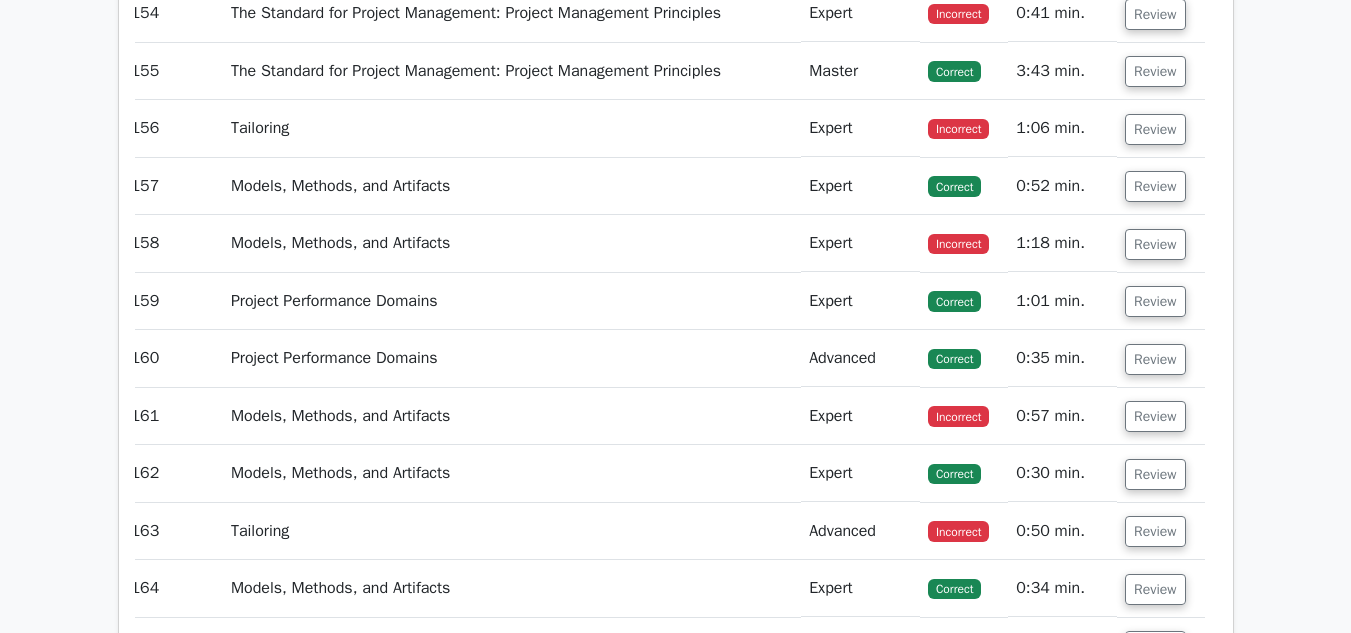 click on "Review" at bounding box center [1155, -101] 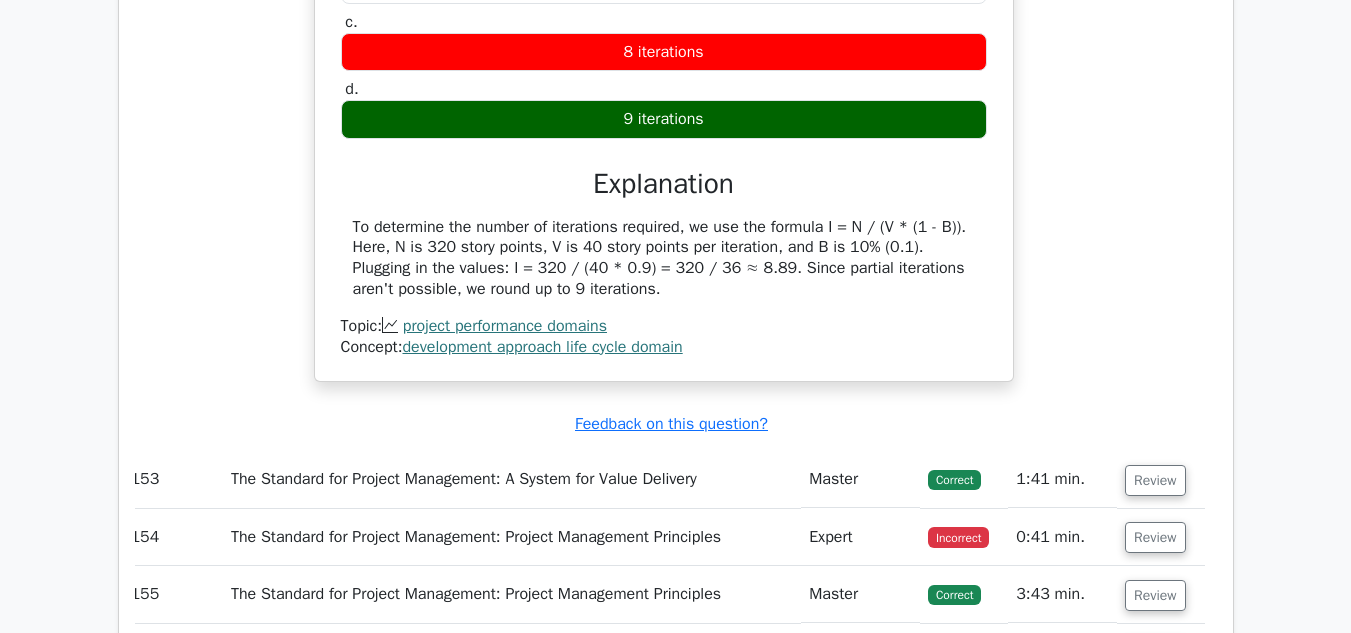scroll, scrollTop: 52097, scrollLeft: 0, axis: vertical 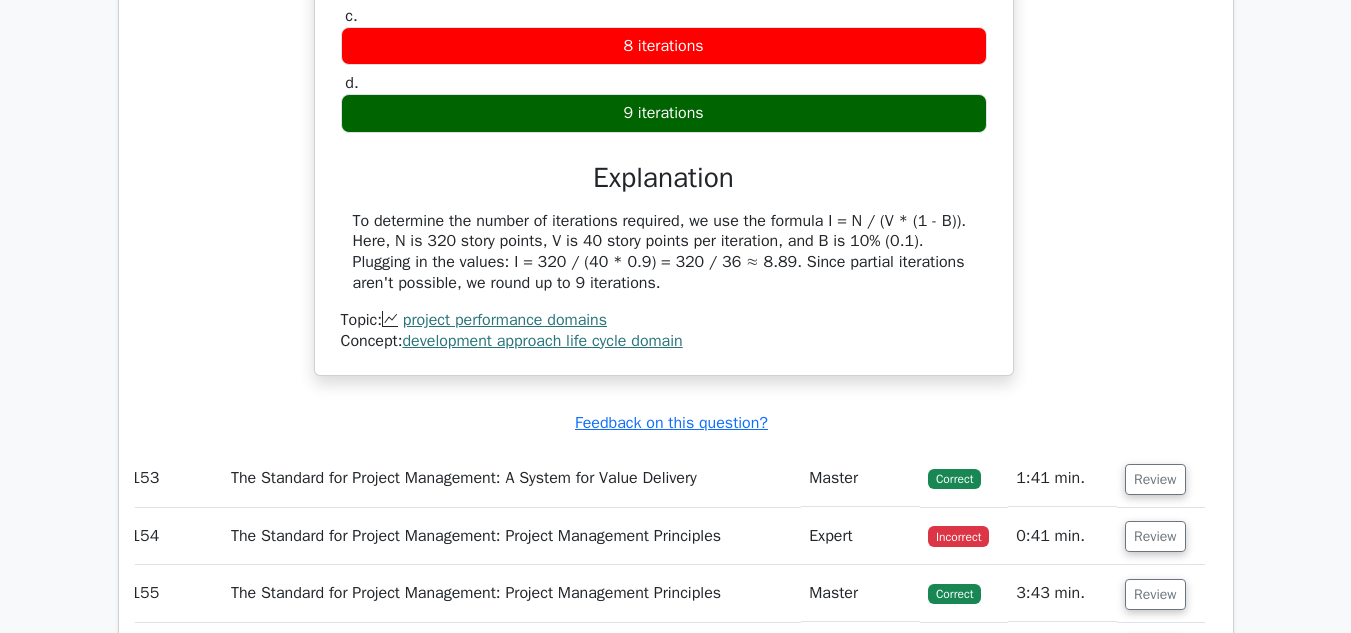 drag, startPoint x: 351, startPoint y: 139, endPoint x: 924, endPoint y: 227, distance: 579.718 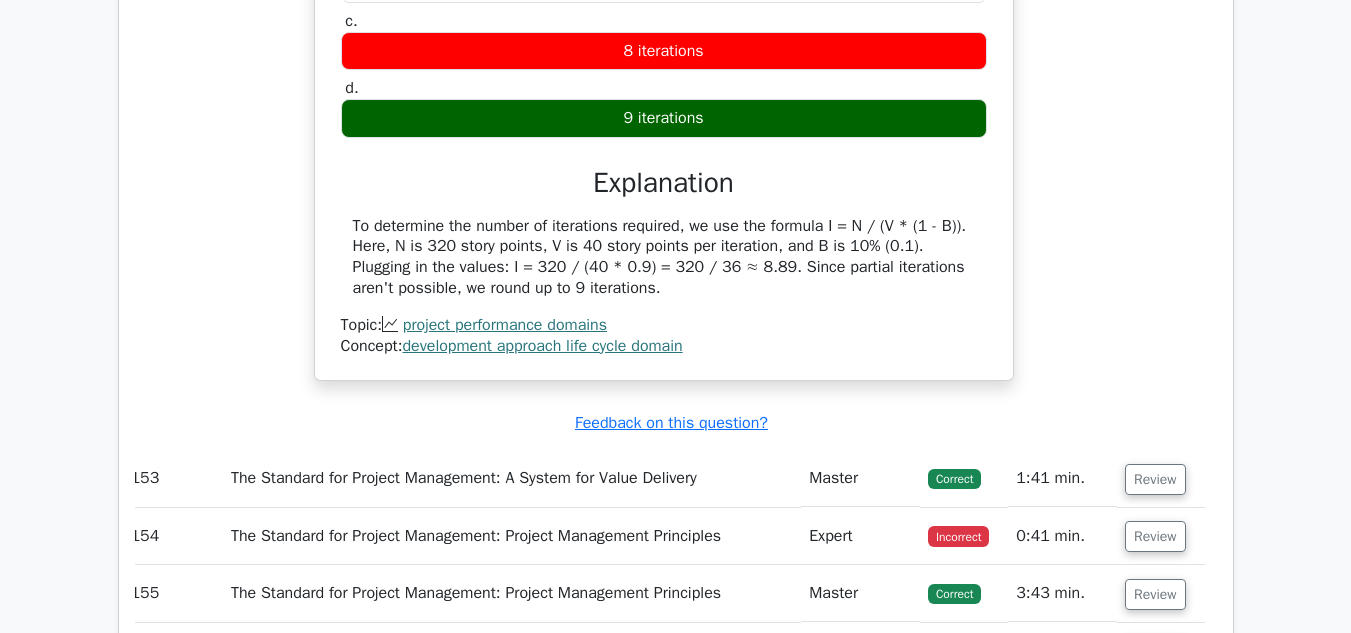 click on "A project has 320 story points. The development team can deliver 40 story points per iteration and allocates 10% of each iteration’s capacity for improvement activities. Using the formula I = N / (V * (1 - B)), how many iterations are required to complete the project?
a.
10 iterations
b.
c. d." at bounding box center [664, 70] 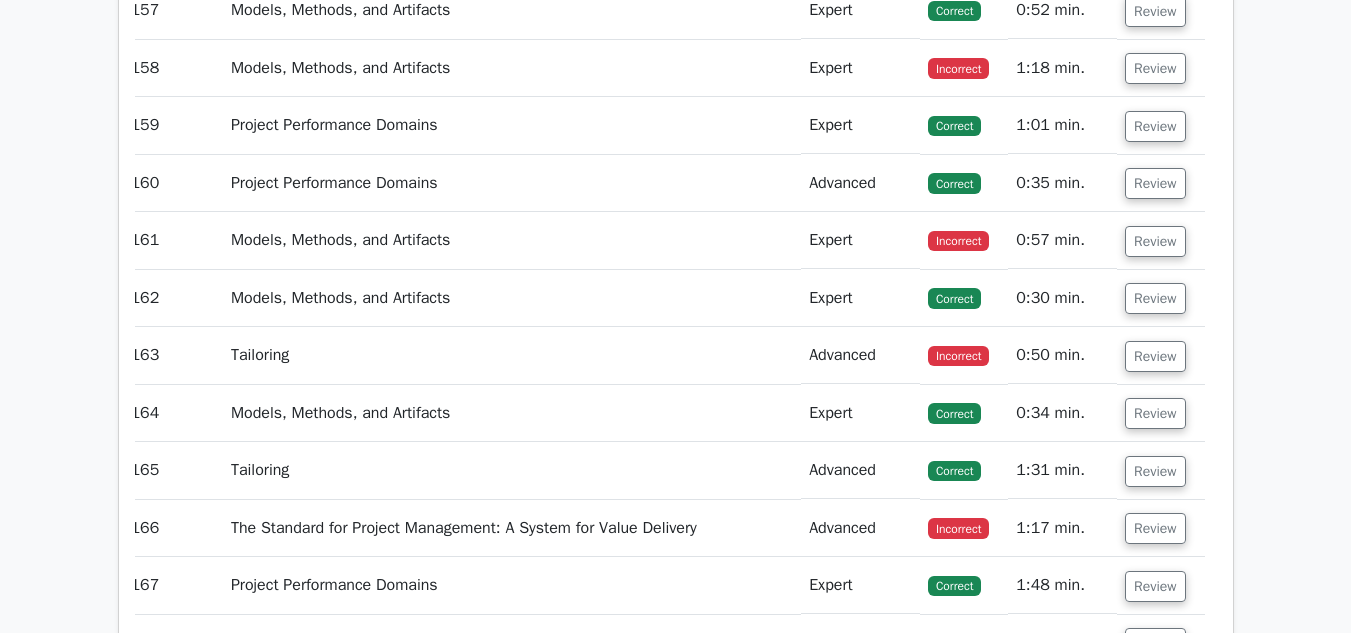 scroll, scrollTop: 52797, scrollLeft: 0, axis: vertical 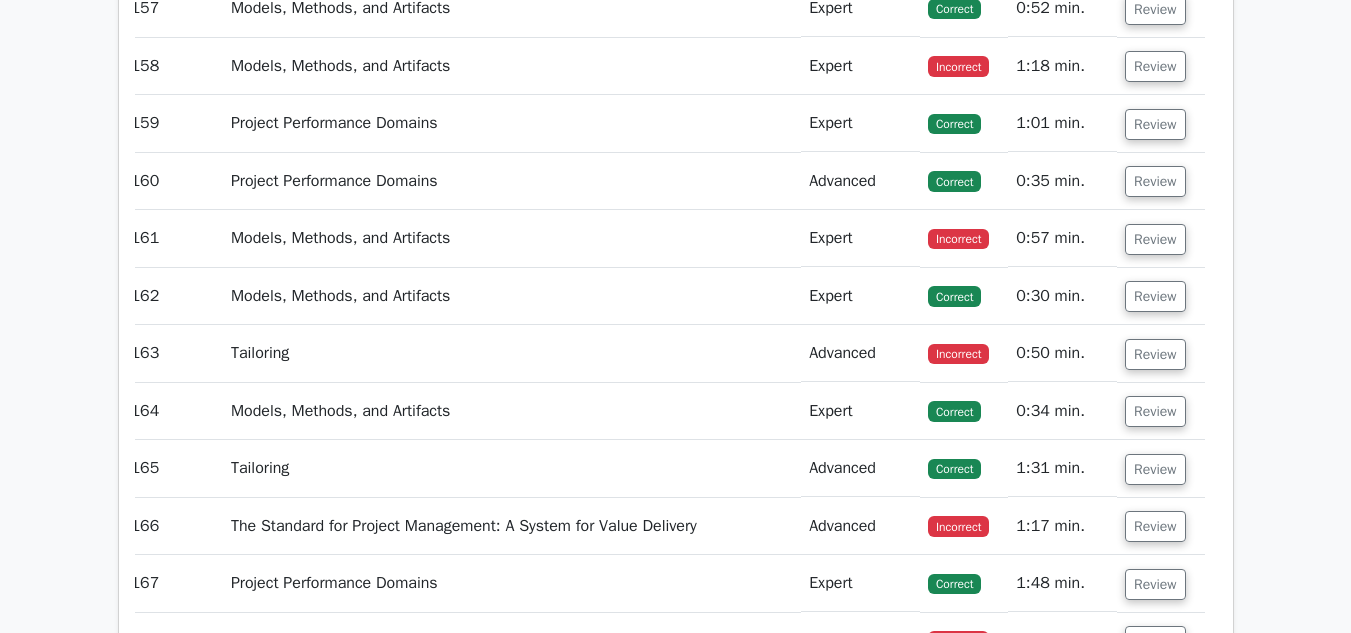 click on "Review" at bounding box center (1155, -164) 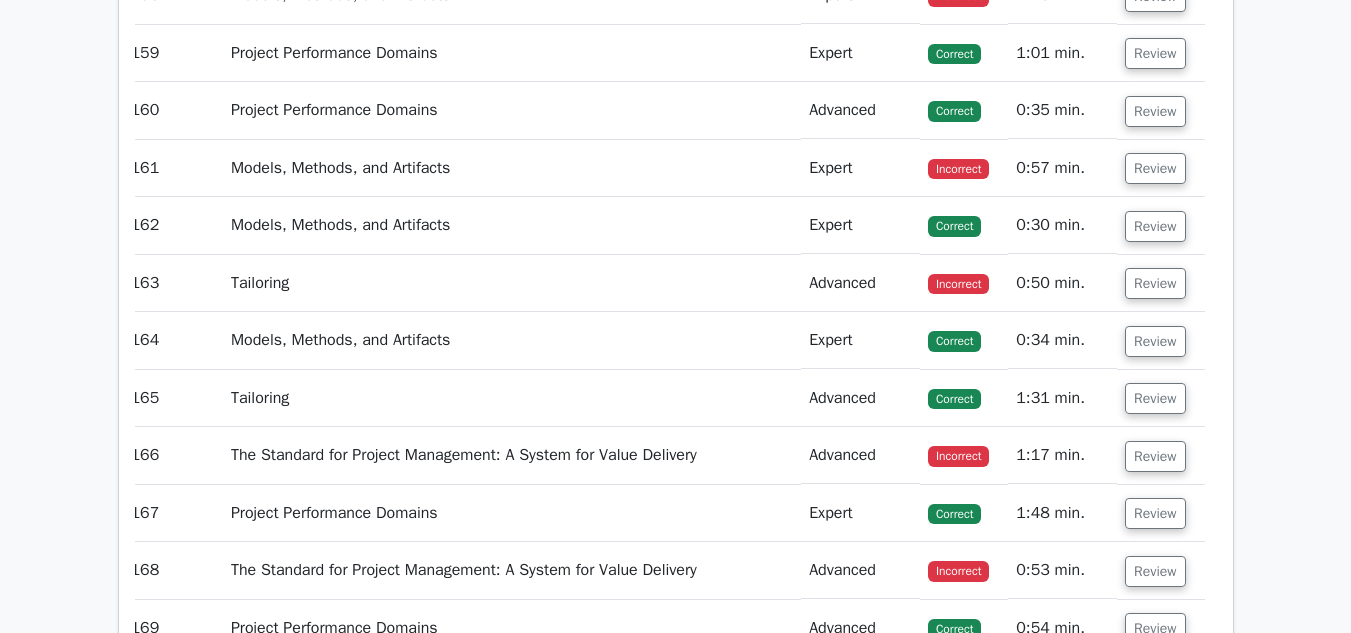 scroll, scrollTop: 53699, scrollLeft: 0, axis: vertical 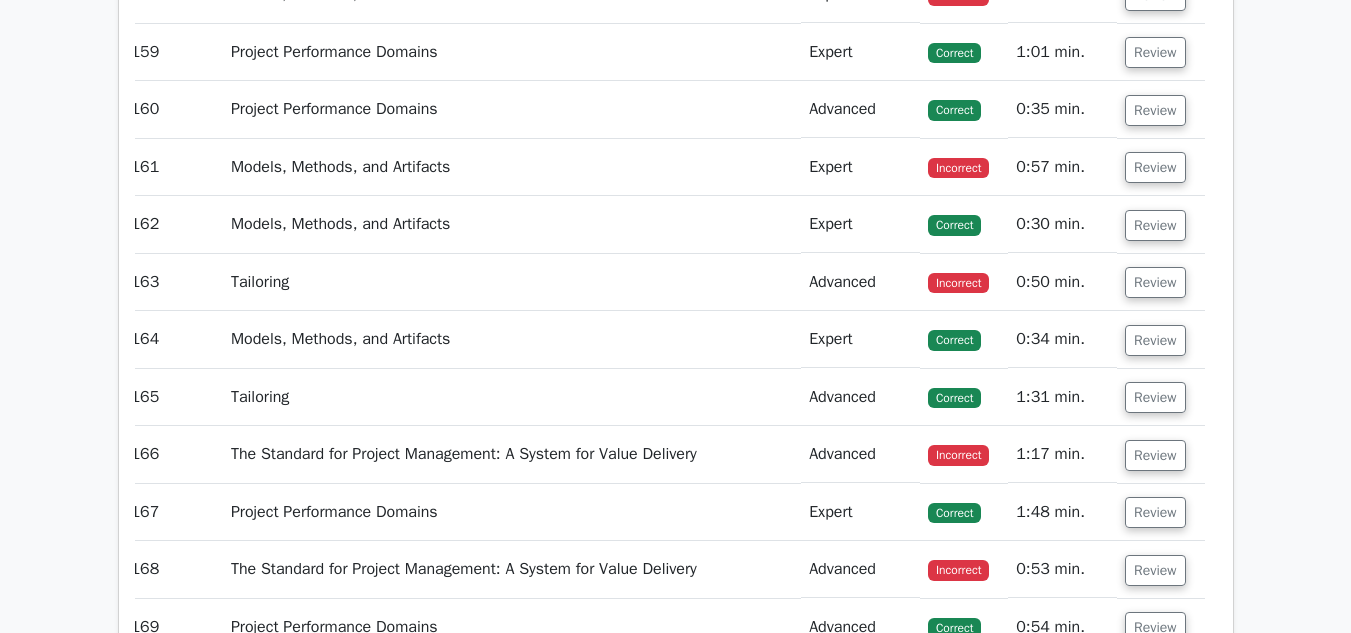 click on "Review" at bounding box center (1155, -120) 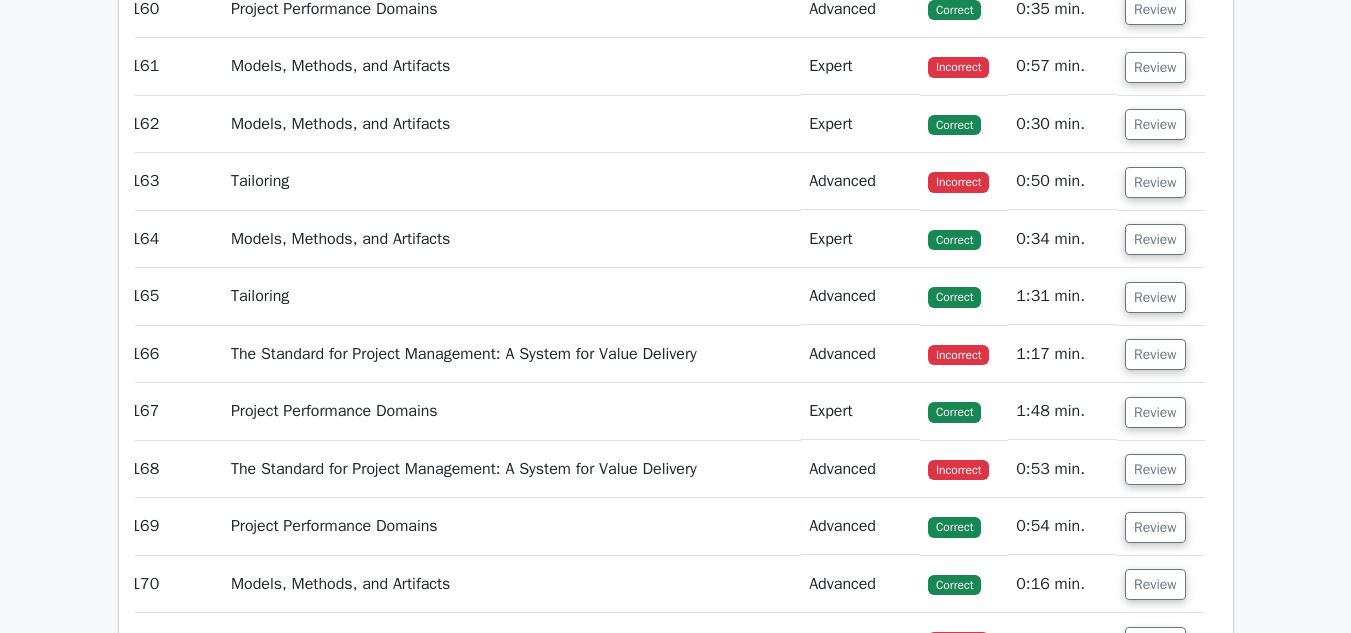 scroll, scrollTop: 54796, scrollLeft: 0, axis: vertical 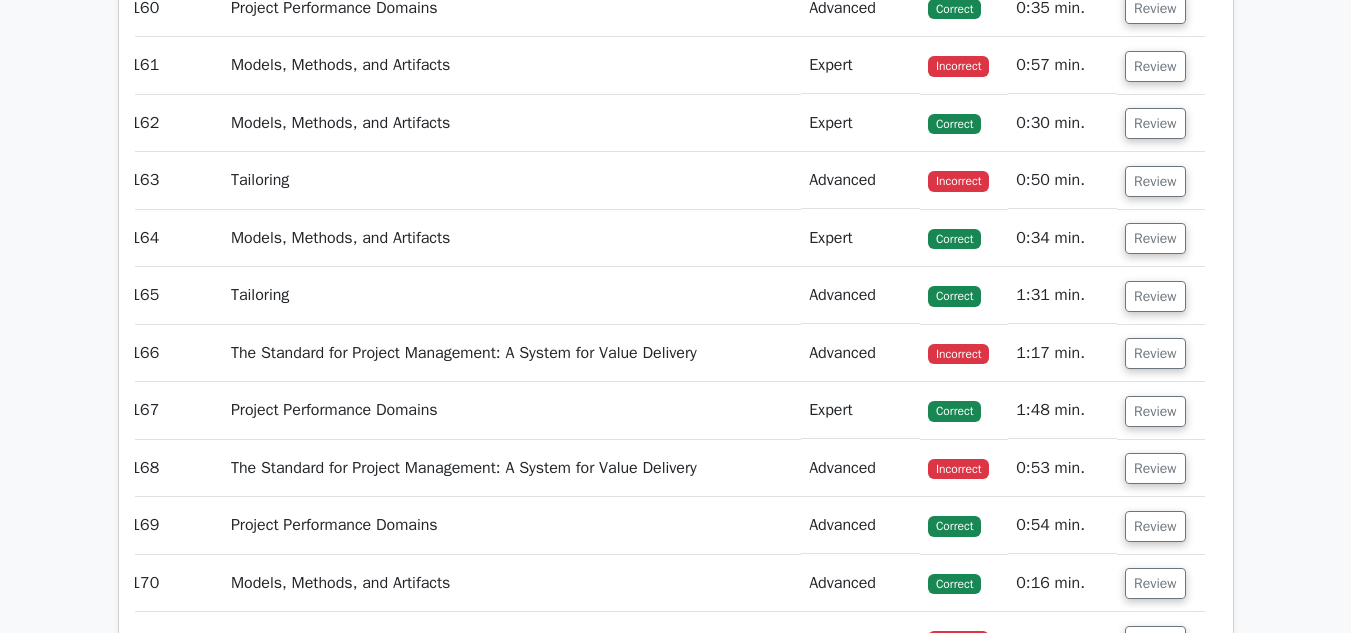 click on "Review" at bounding box center [1155, -107] 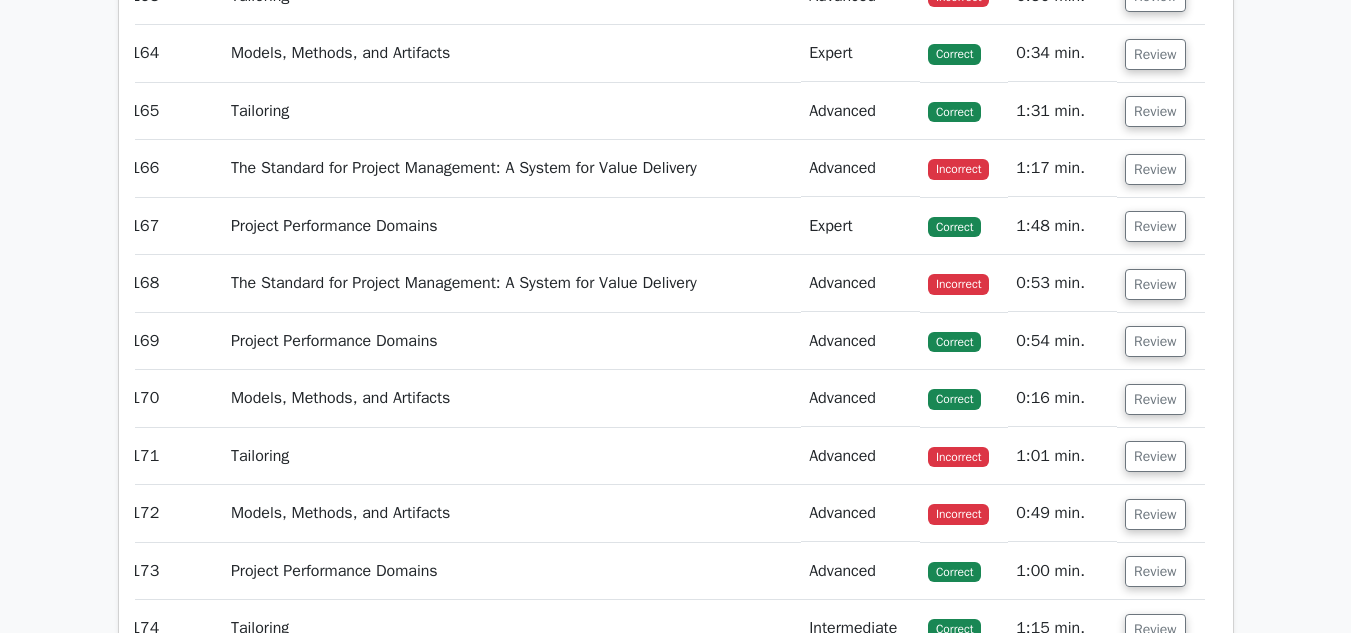 scroll, scrollTop: 56073, scrollLeft: 0, axis: vertical 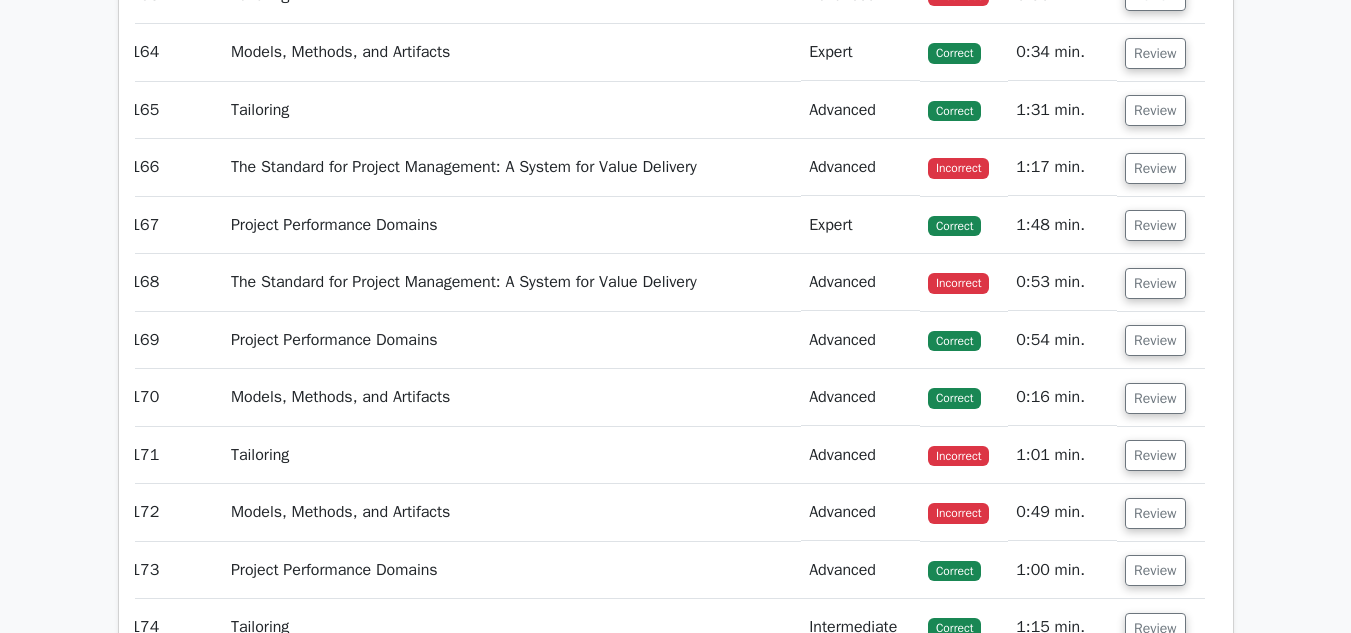 click on "Review" at bounding box center (1155, -120) 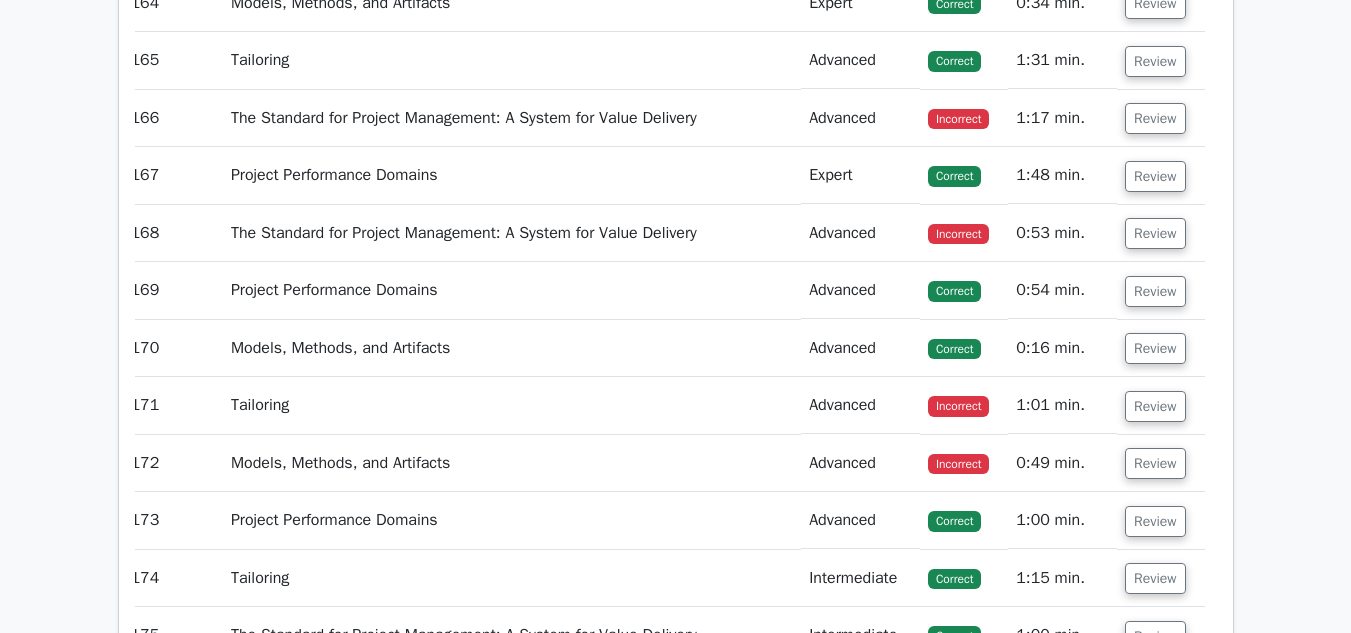 scroll, scrollTop: 57767, scrollLeft: 0, axis: vertical 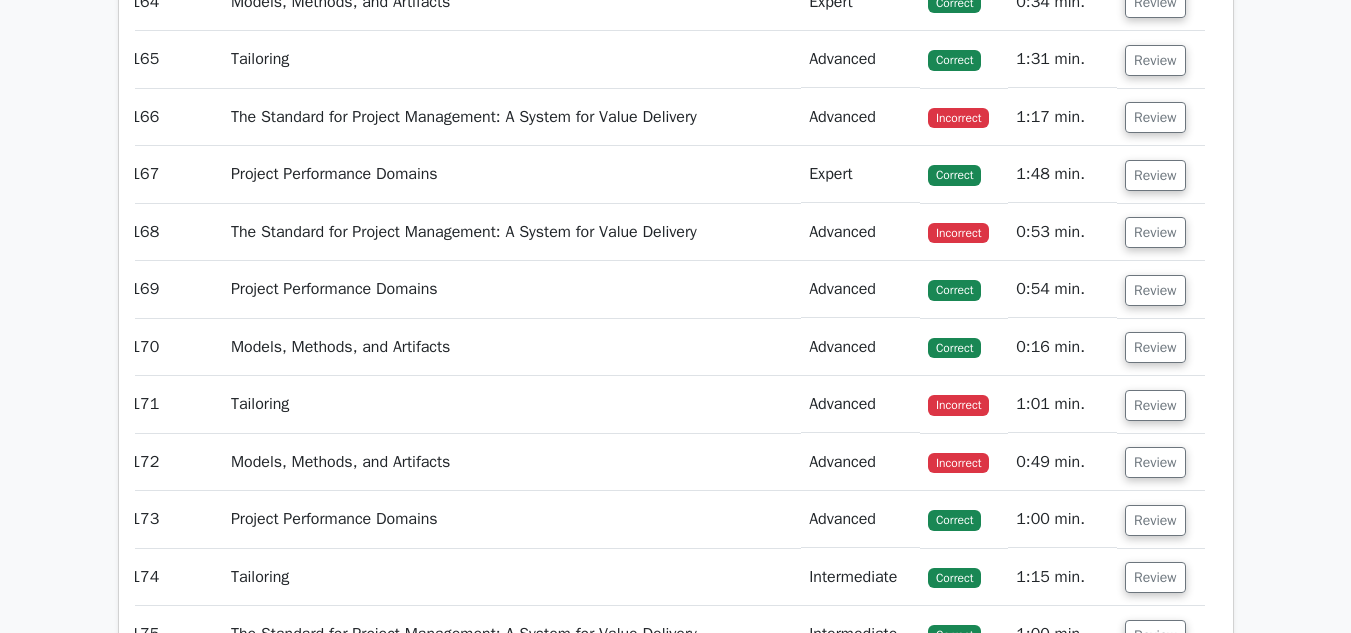 click on "Review" at bounding box center (1155, -55) 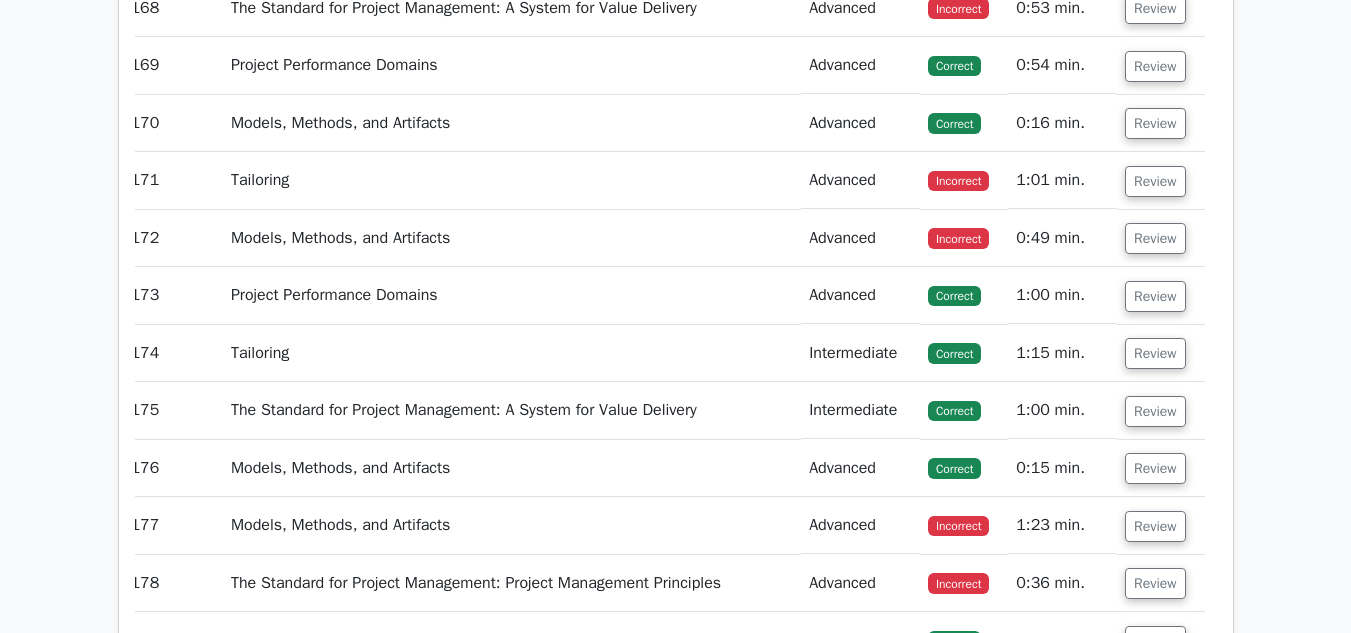 scroll, scrollTop: 58823, scrollLeft: 0, axis: vertical 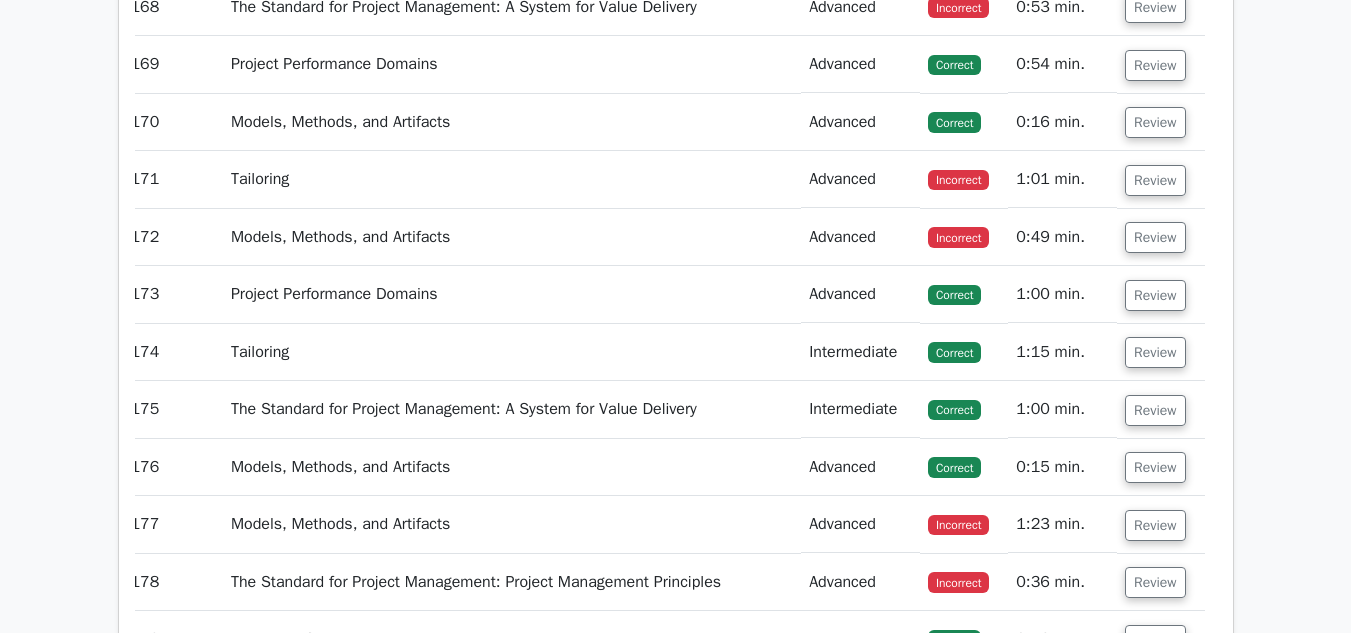 click on "Review" at bounding box center [1155, -108] 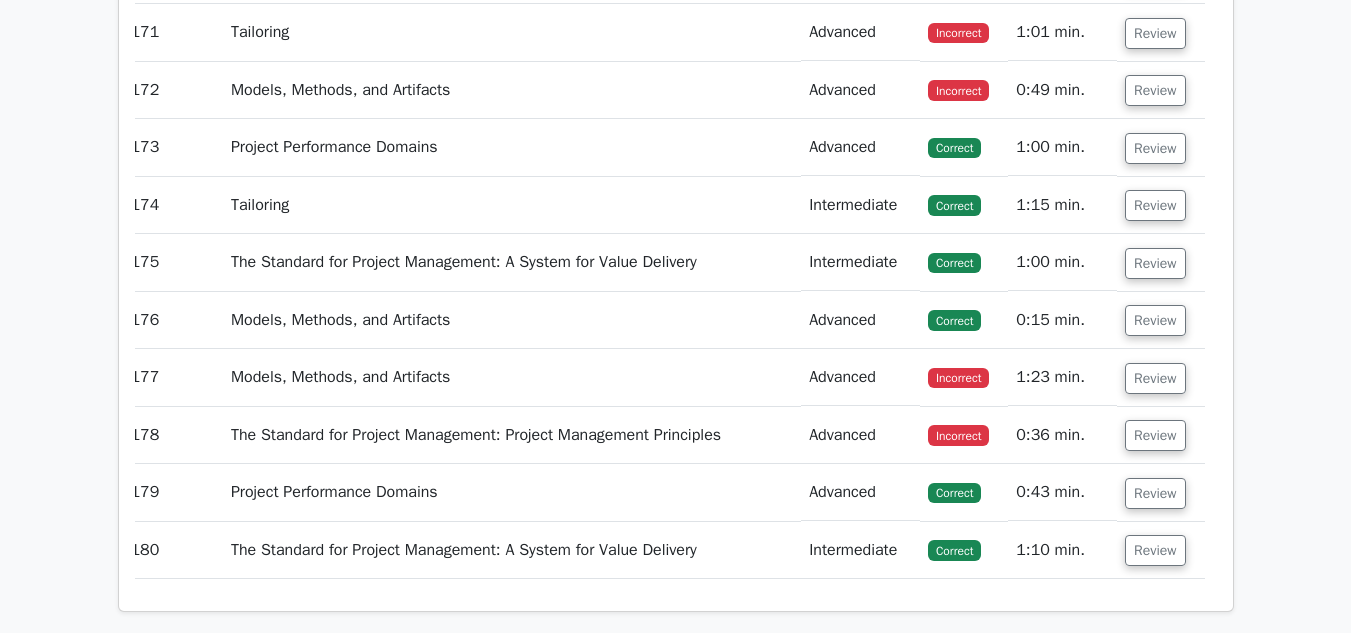 scroll, scrollTop: 59958, scrollLeft: 0, axis: vertical 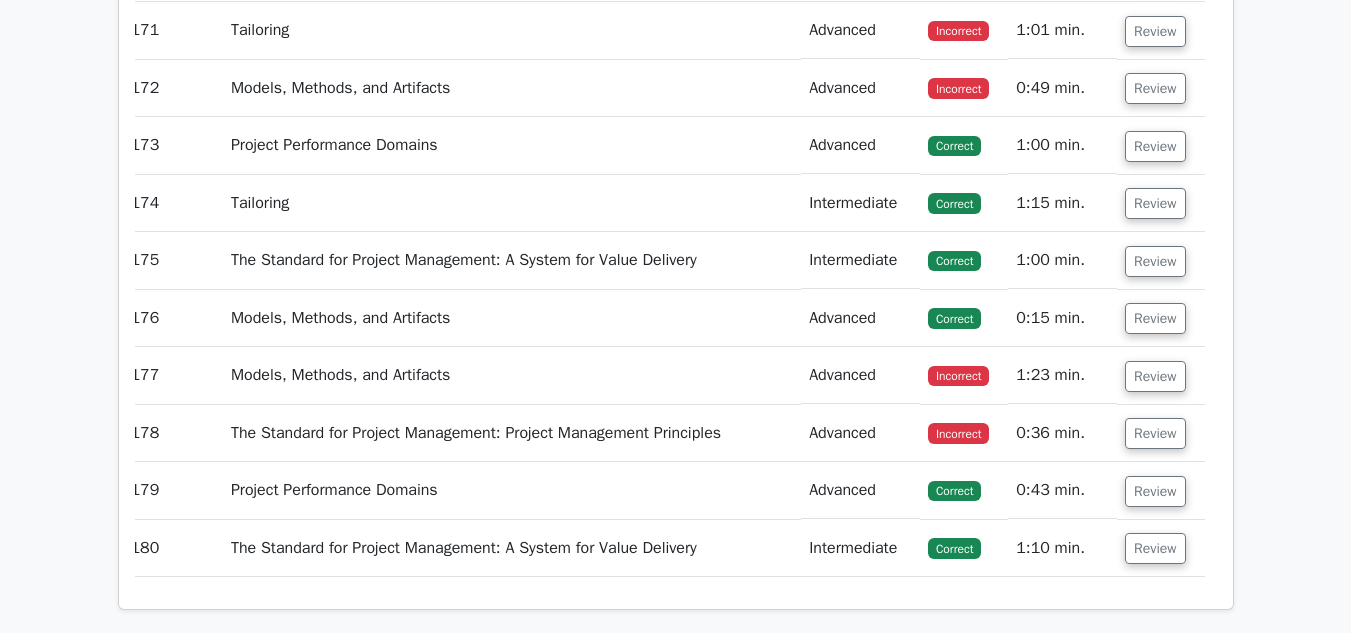 click on "Review" at bounding box center (1155, -142) 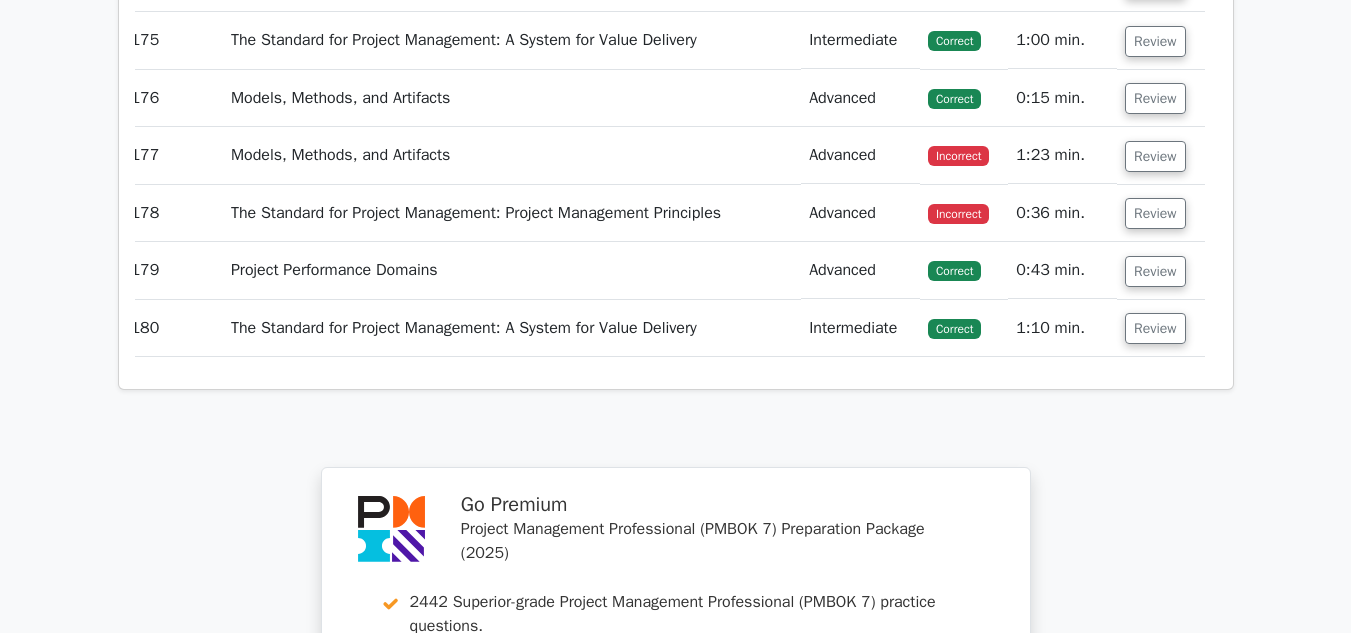 scroll, scrollTop: 61071, scrollLeft: 0, axis: vertical 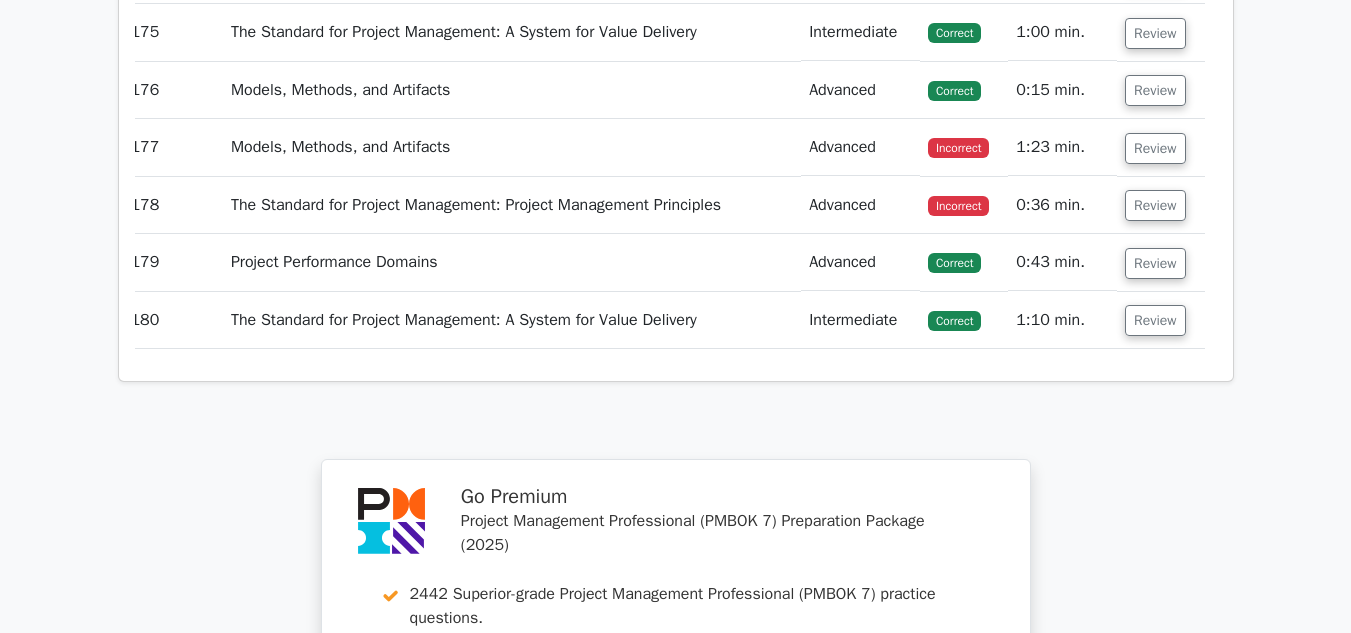 click on "Review" at bounding box center (1155, -197) 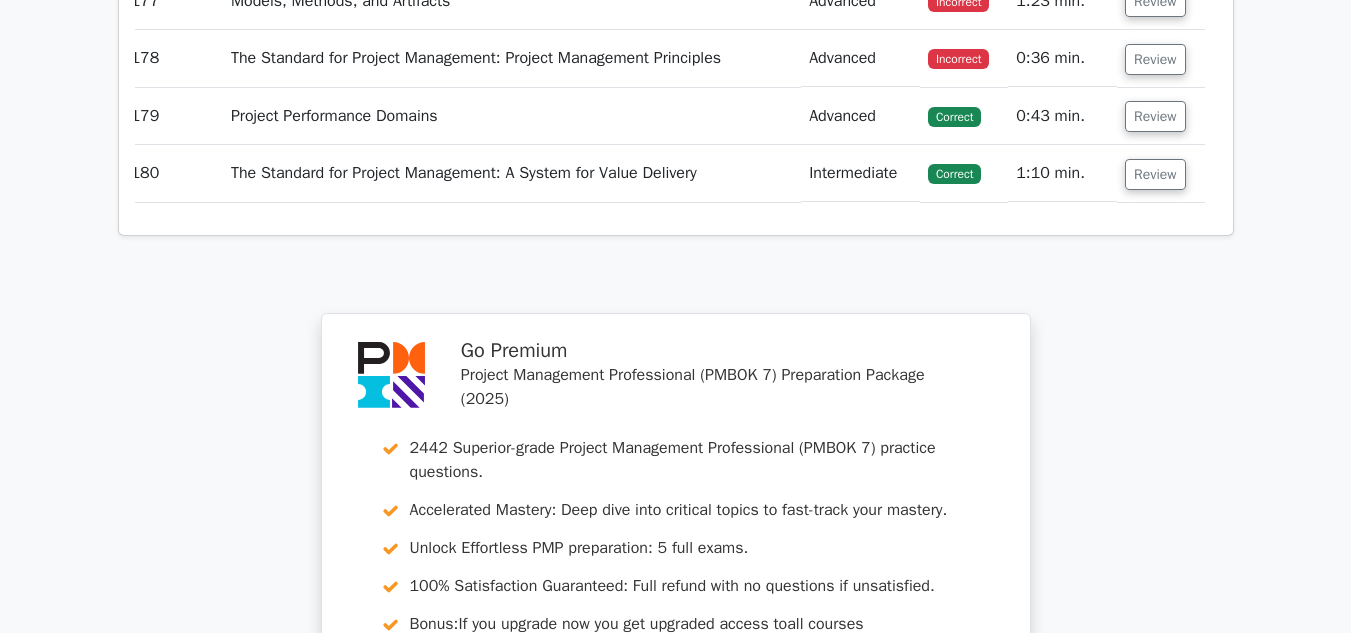 scroll, scrollTop: 62286, scrollLeft: 0, axis: vertical 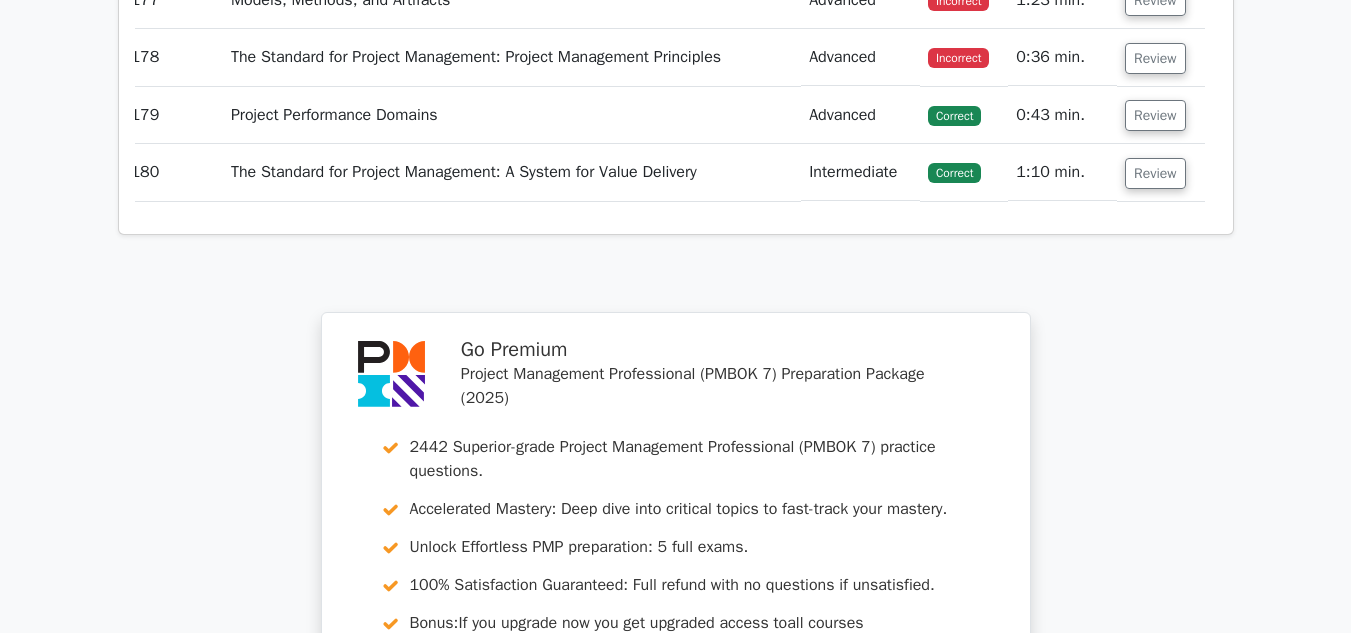 click on "Review" at bounding box center (1155, -287) 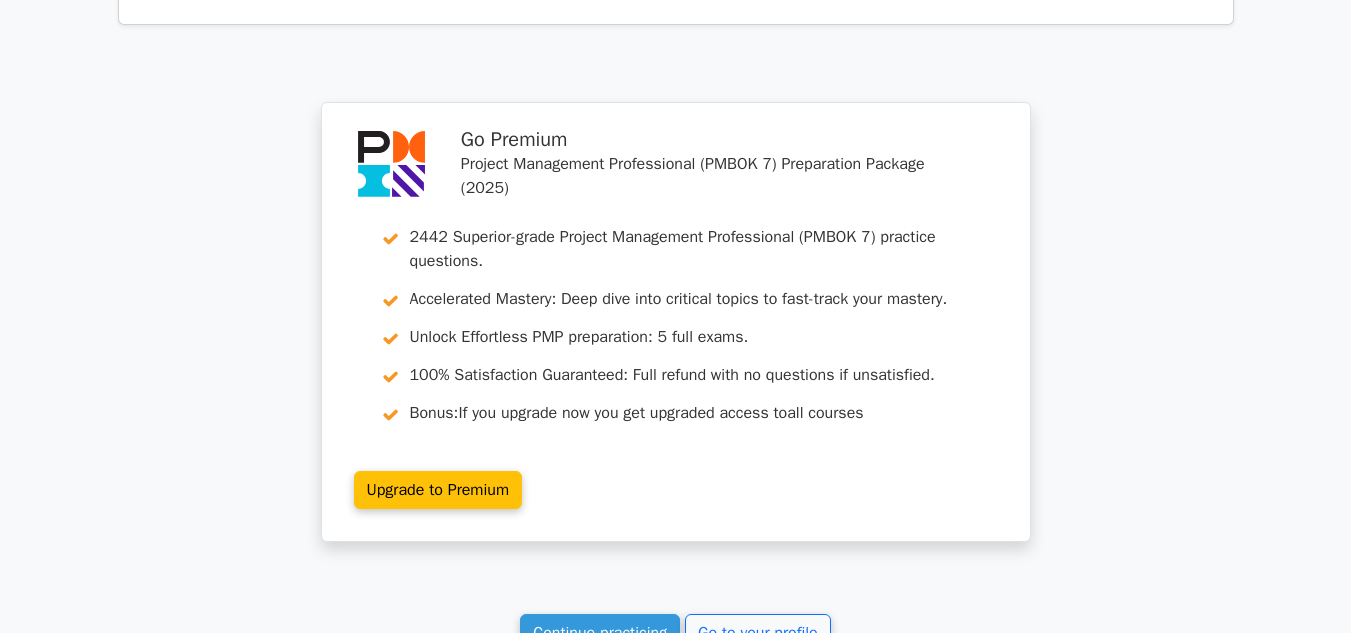 scroll, scrollTop: 63420, scrollLeft: 0, axis: vertical 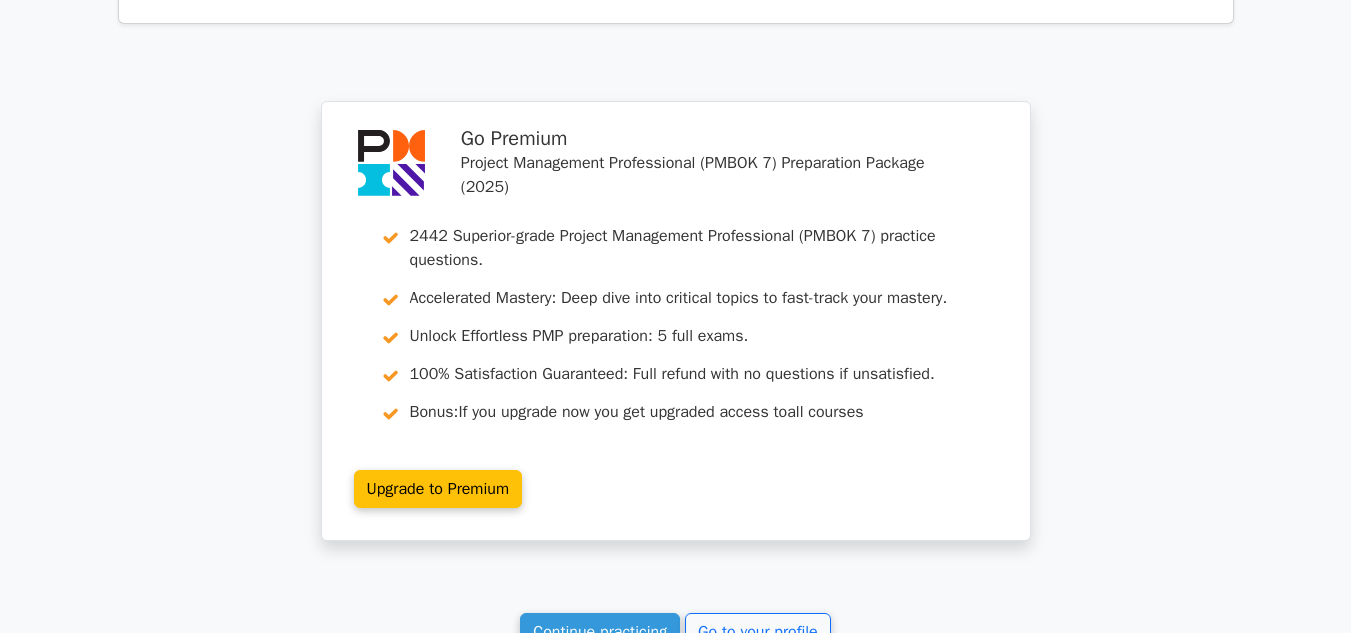 click on "Review" at bounding box center (1155, -210) 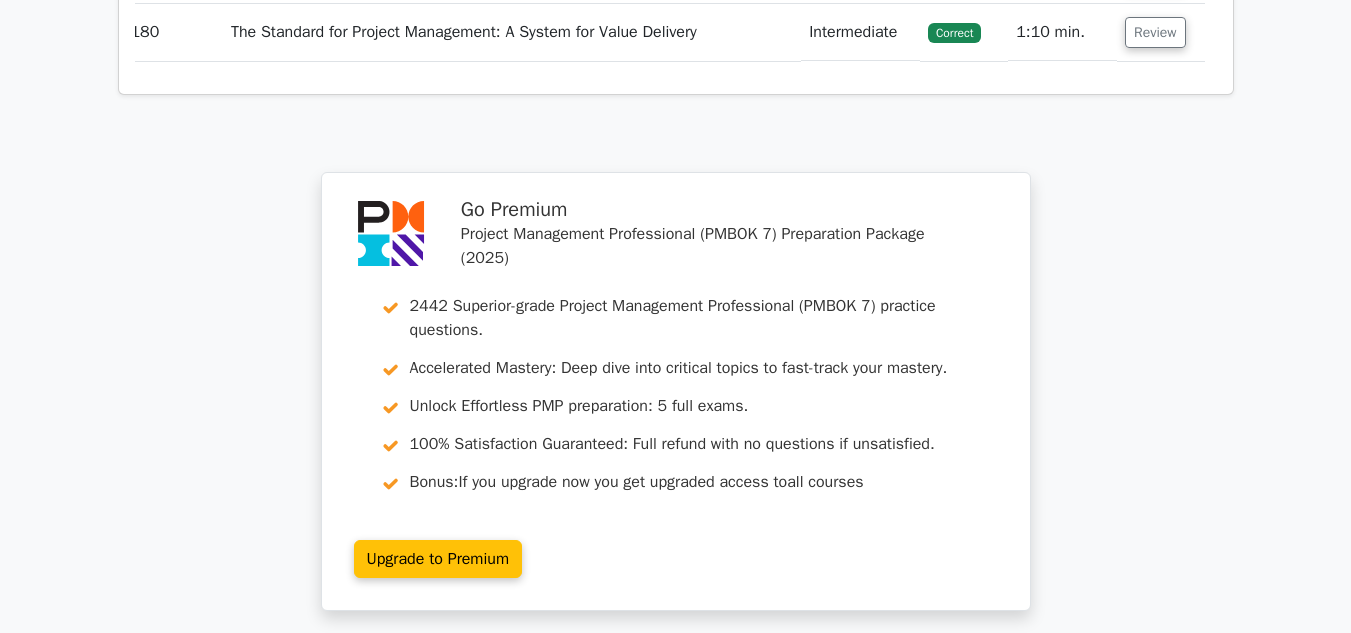 scroll, scrollTop: 64729, scrollLeft: 0, axis: vertical 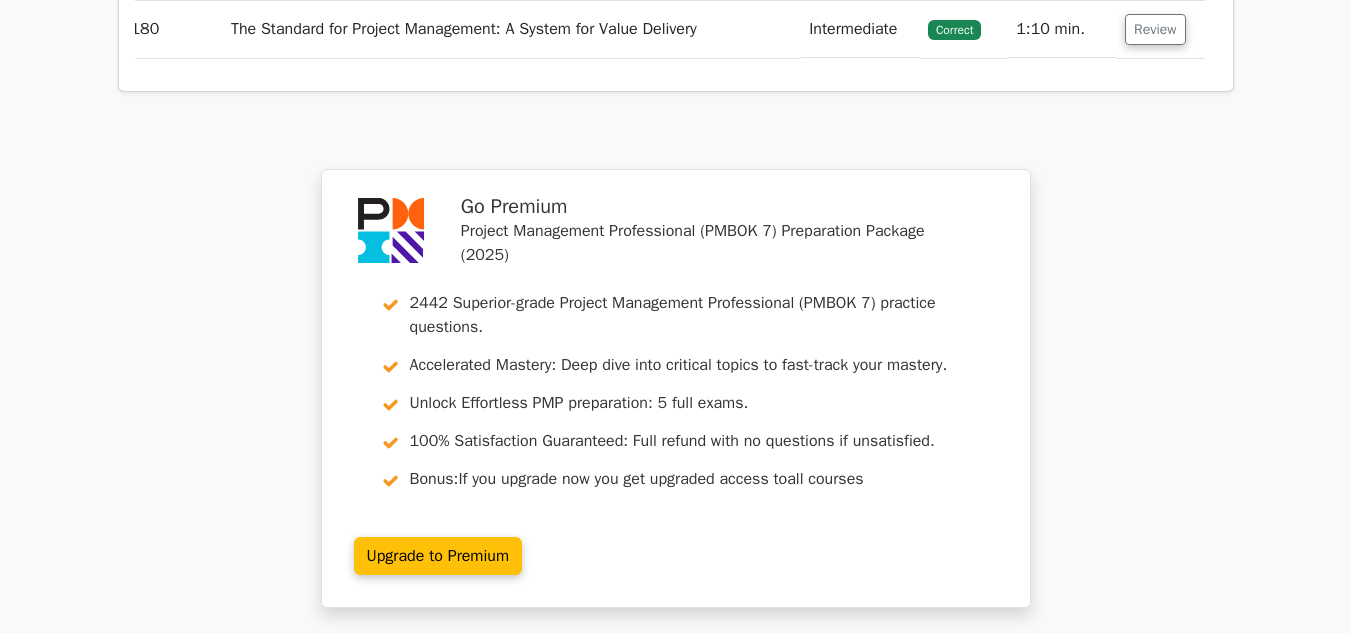 click on "Review" at bounding box center [1160, -86] 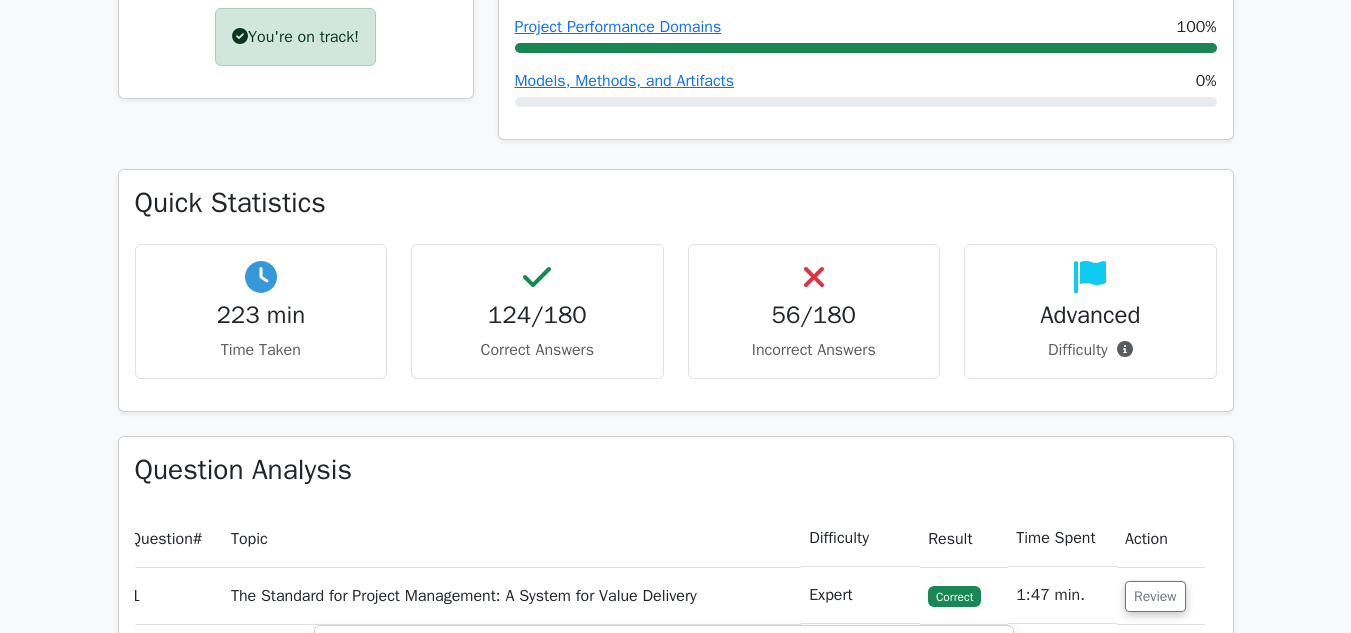 scroll, scrollTop: 971, scrollLeft: 0, axis: vertical 